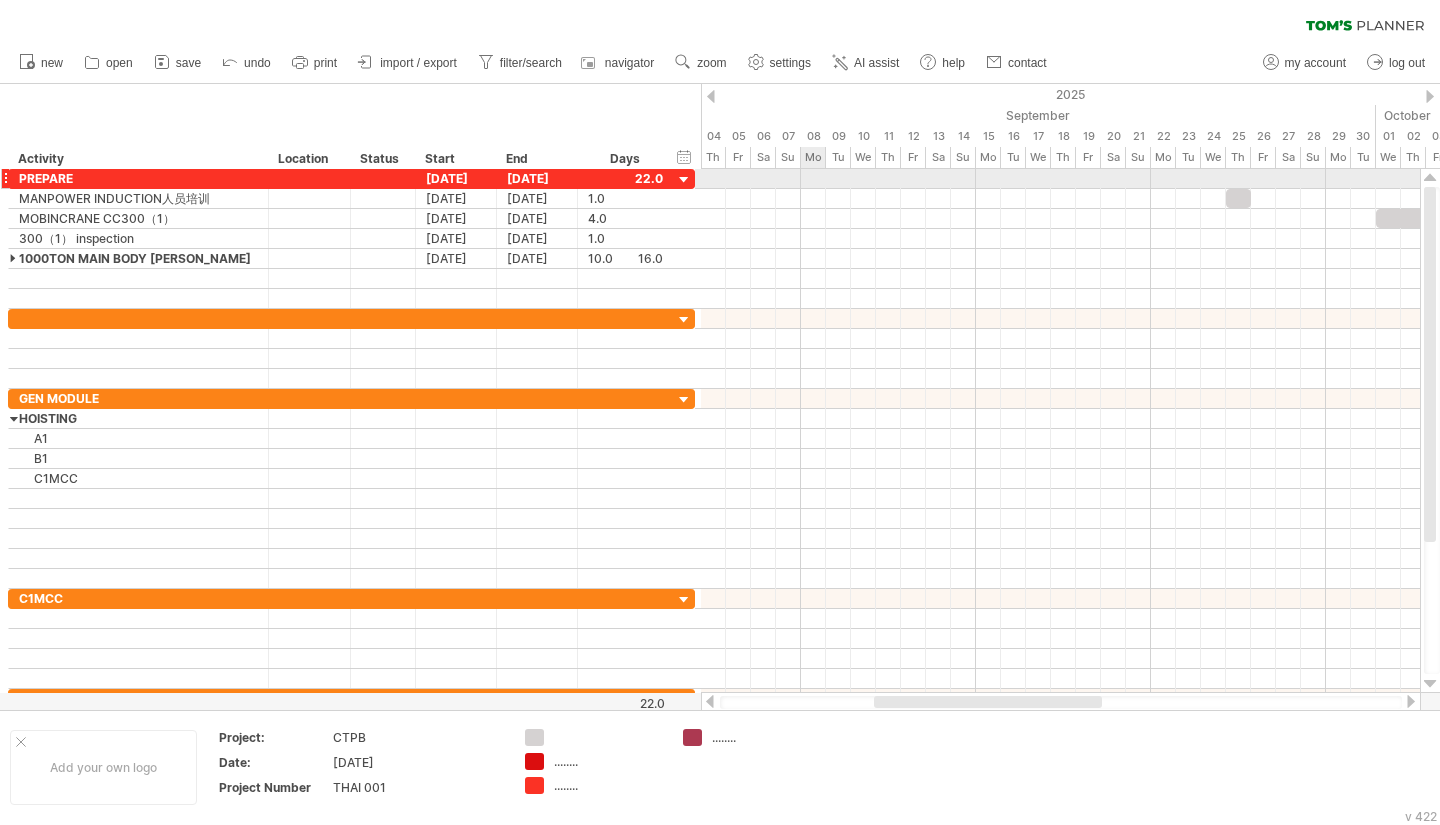 scroll, scrollTop: 0, scrollLeft: 0, axis: both 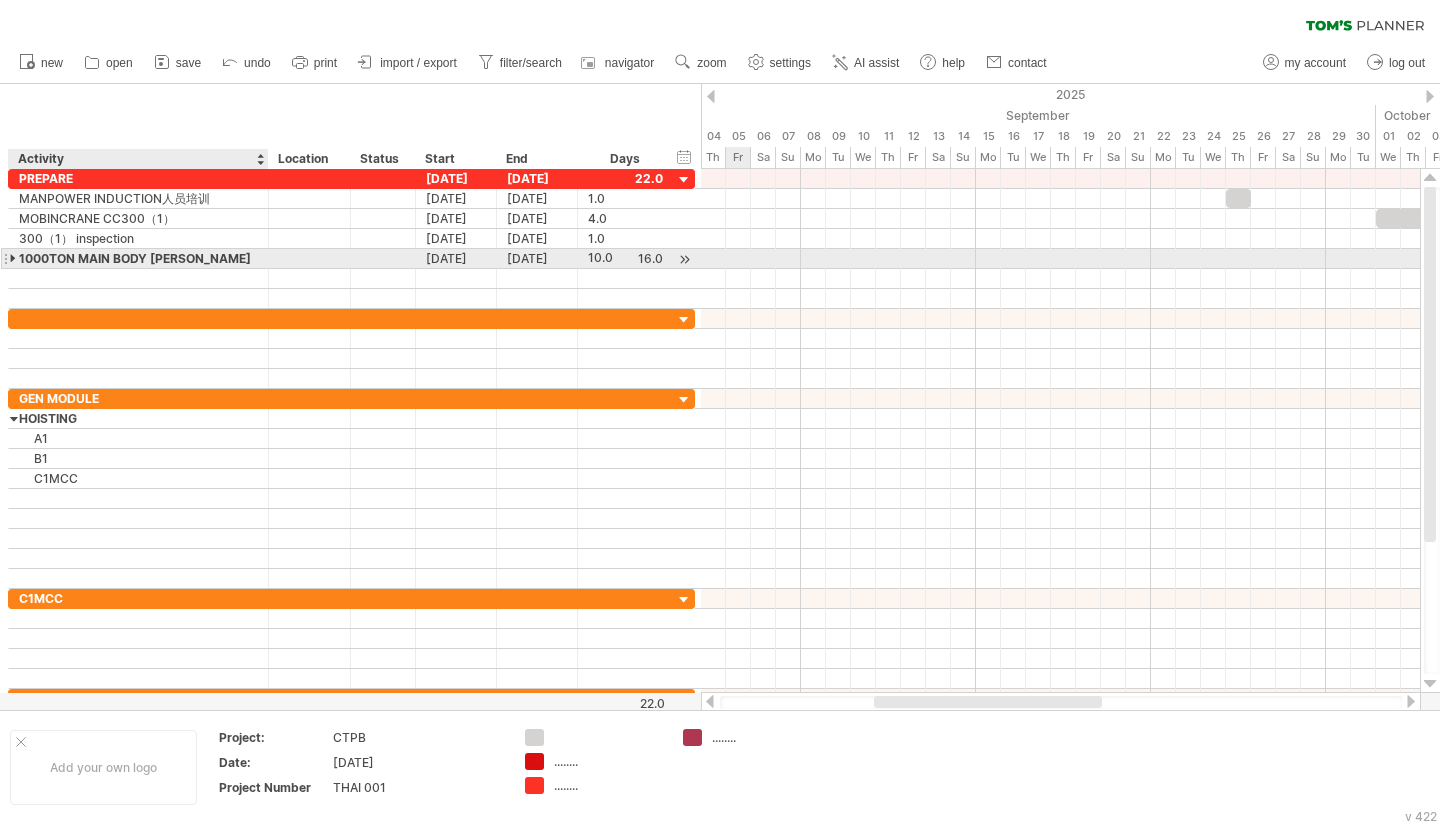 click on "1000TON MAIN BODY [PERSON_NAME]" at bounding box center [138, 258] 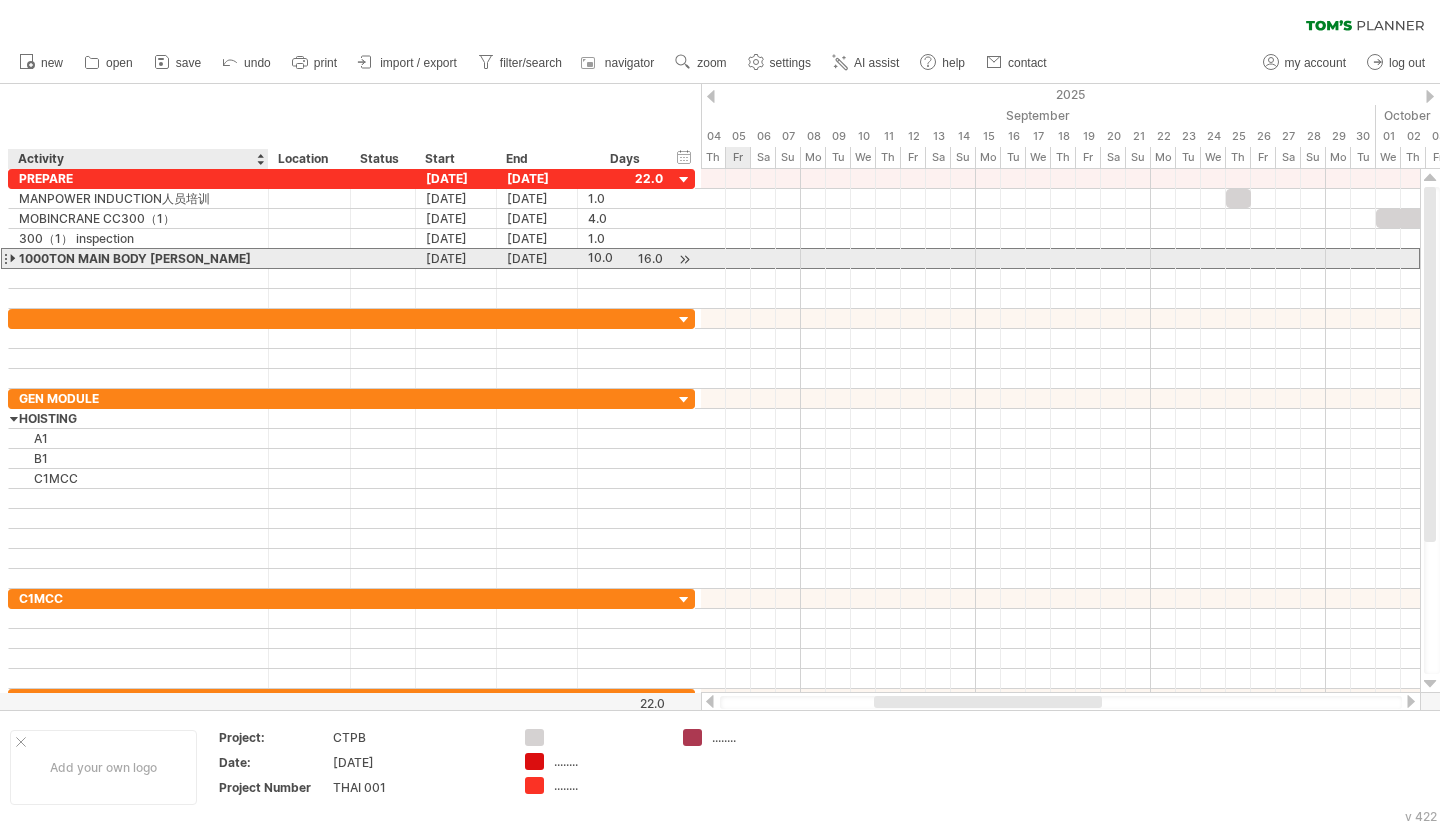 click at bounding box center [14, 258] 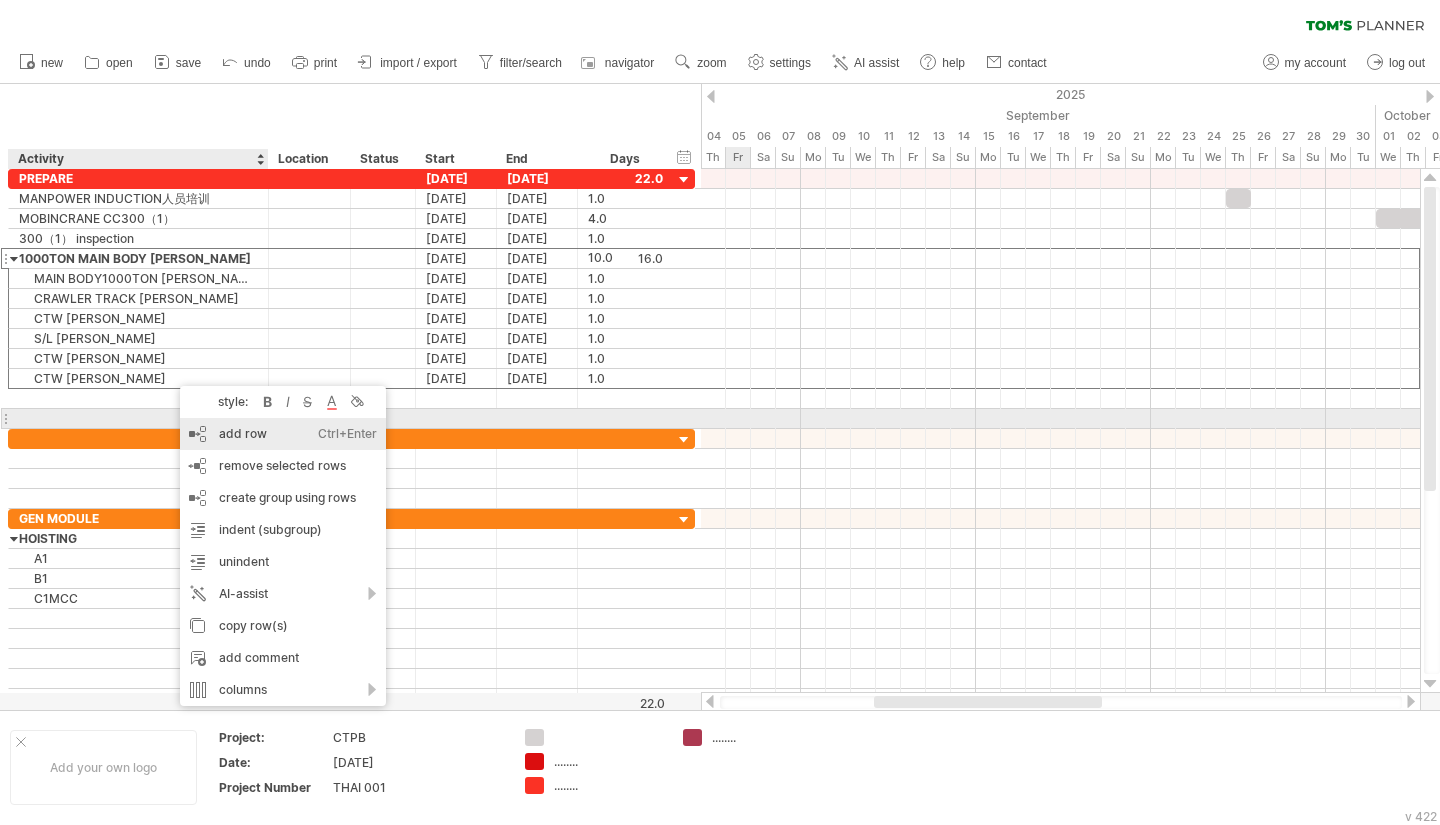 click on "add row Ctrl+Enter Cmd+Enter" at bounding box center (283, 434) 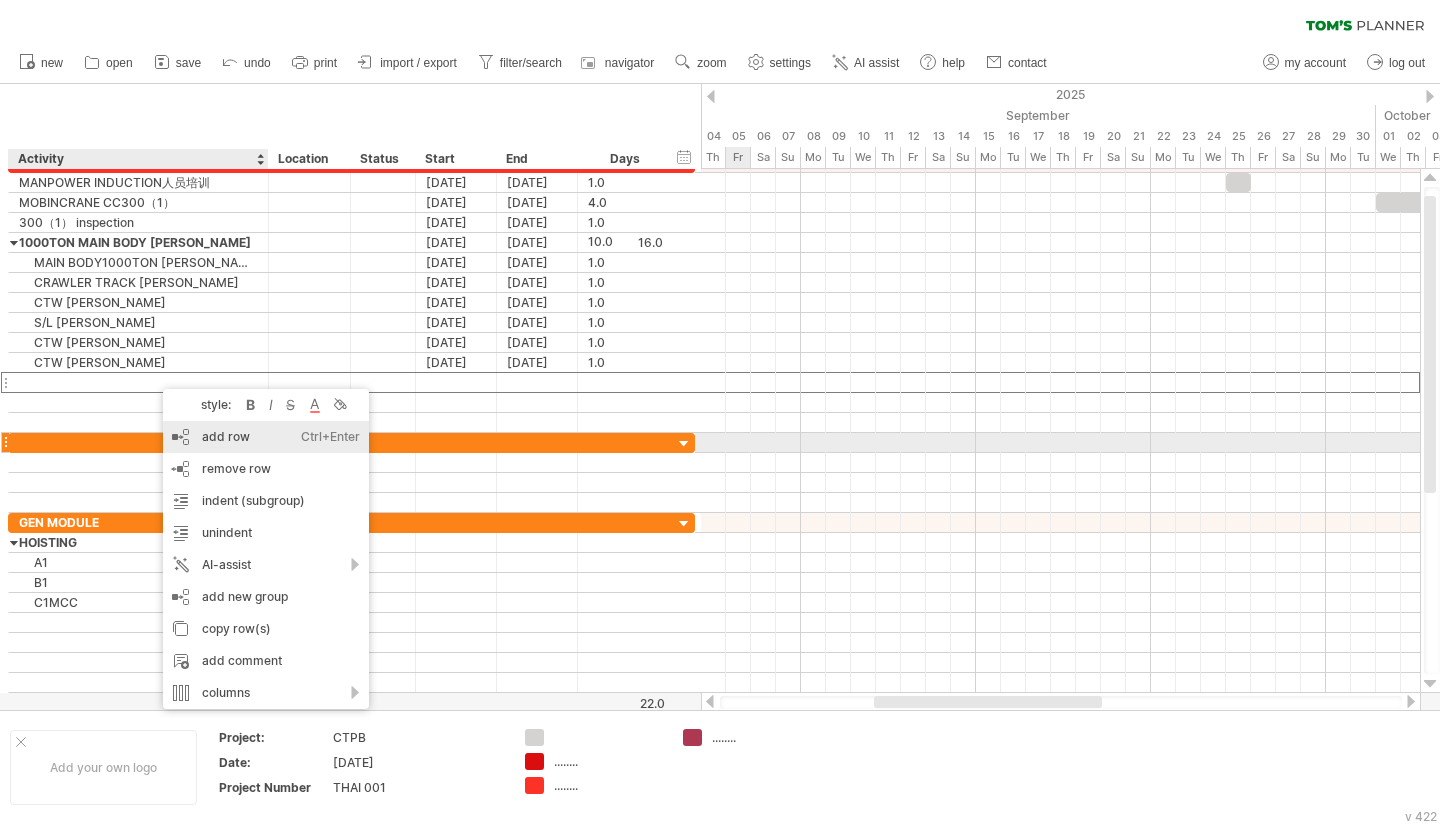click on "add row Ctrl+Enter Cmd+Enter" at bounding box center [266, 437] 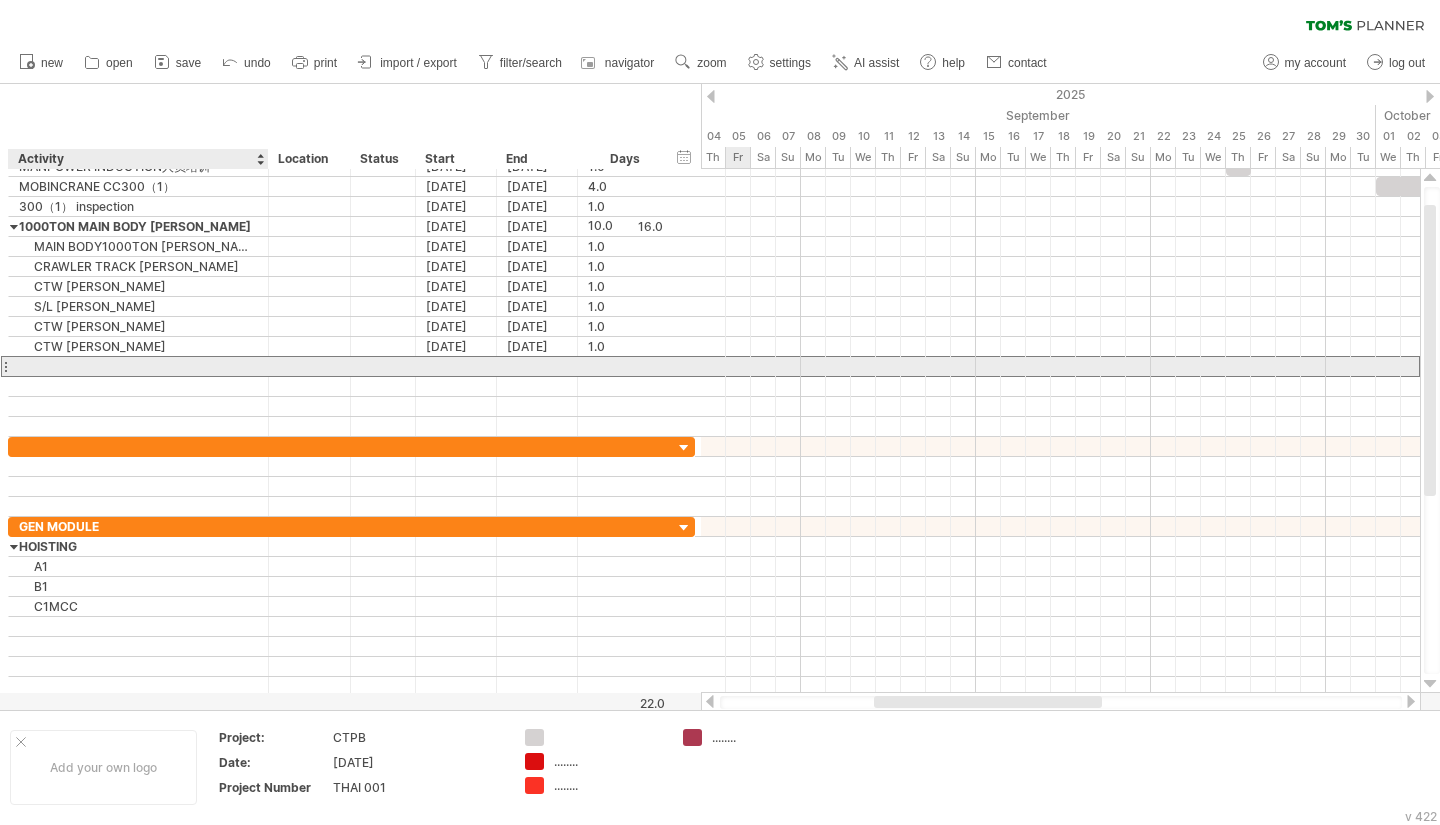 click at bounding box center (138, 366) 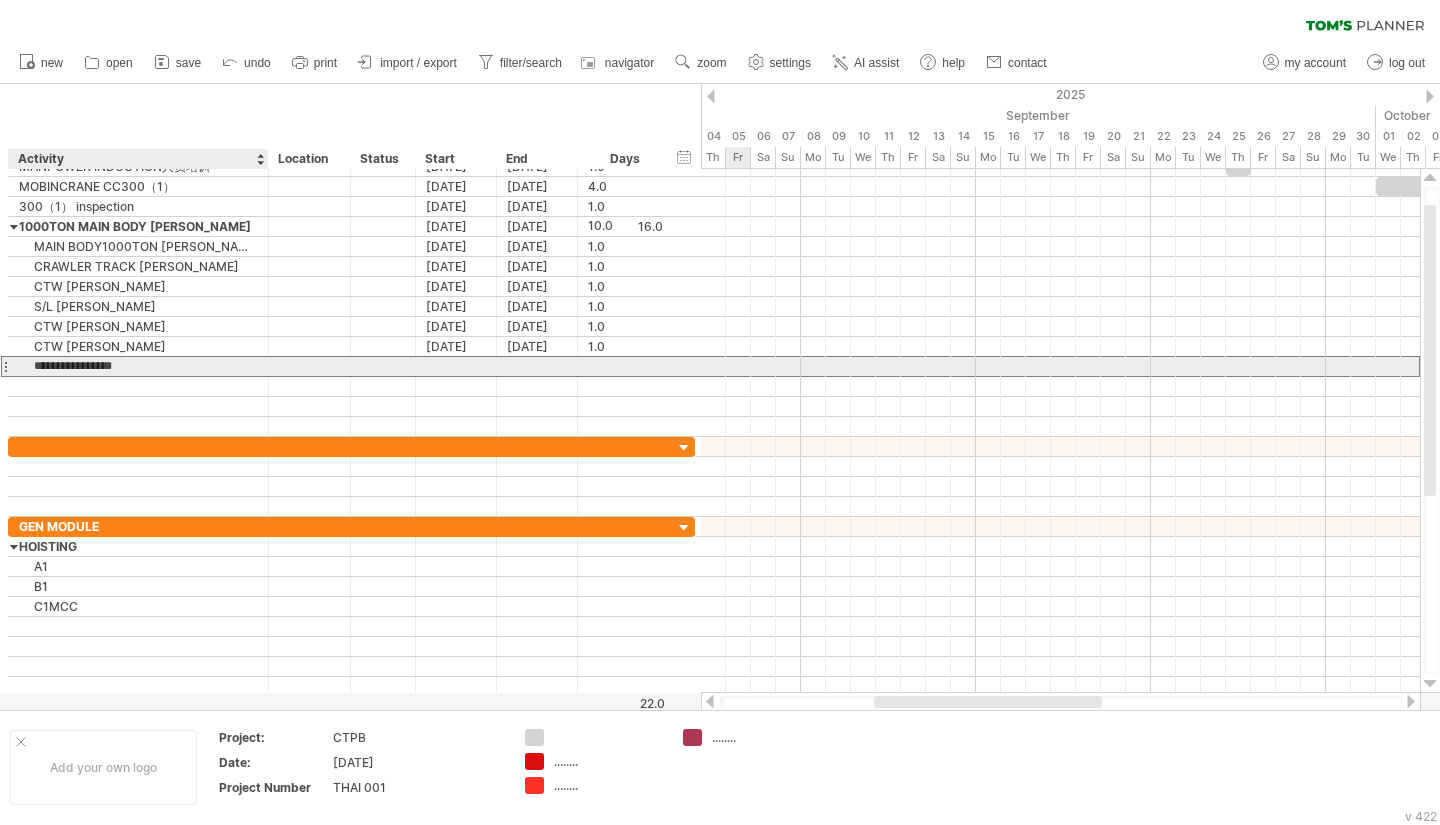 type on "**********" 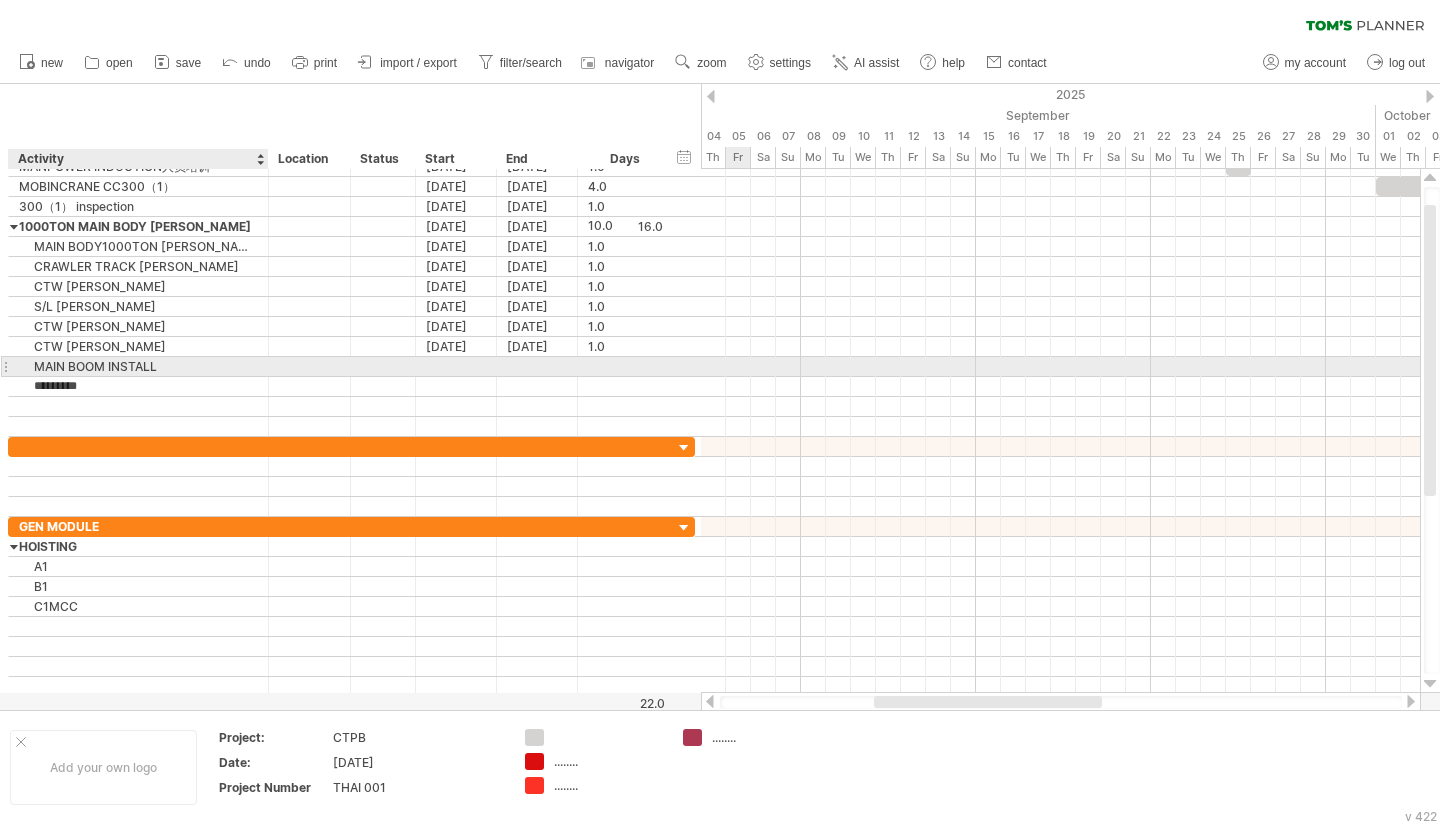 type on "**********" 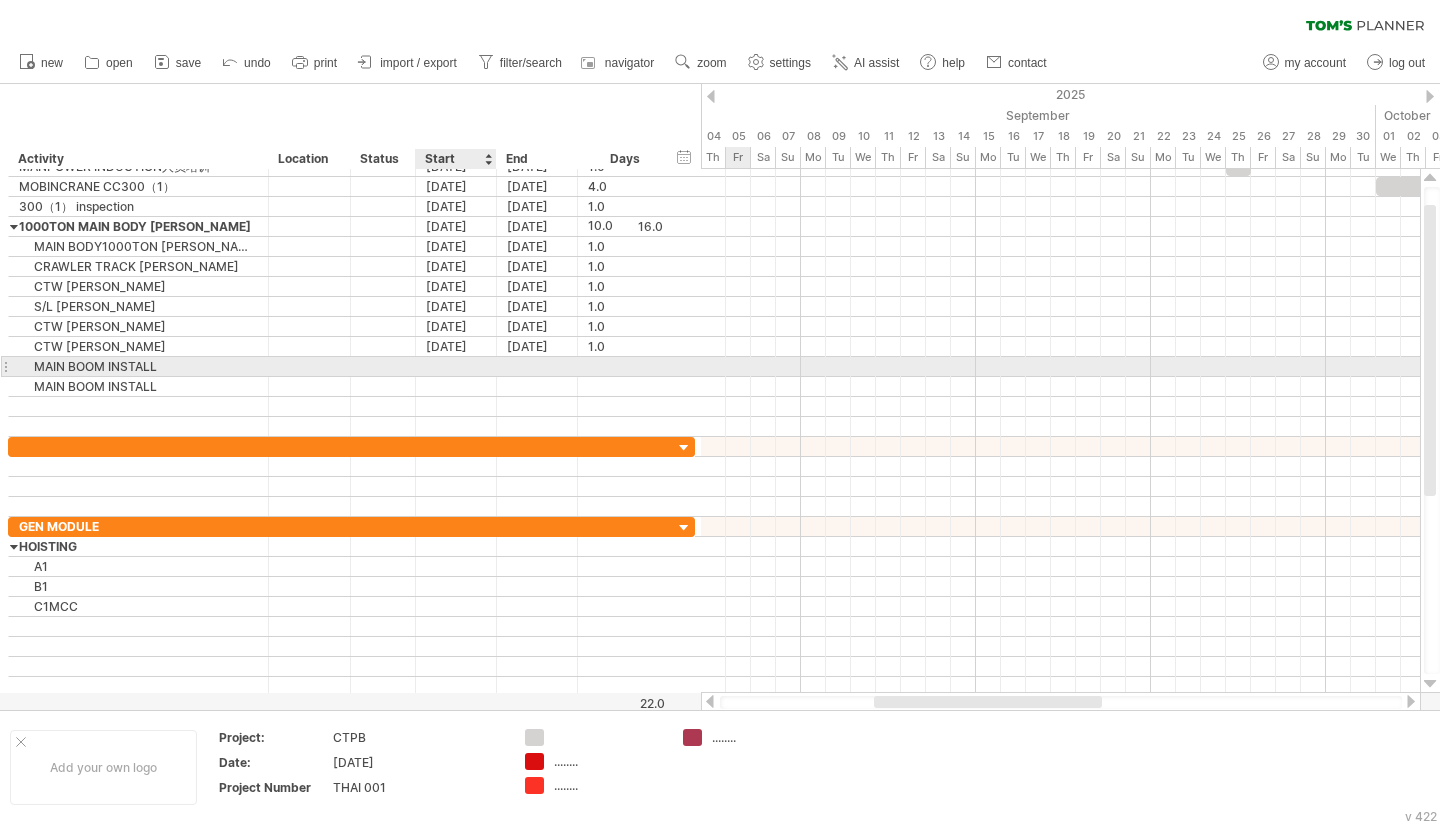 click at bounding box center (456, 366) 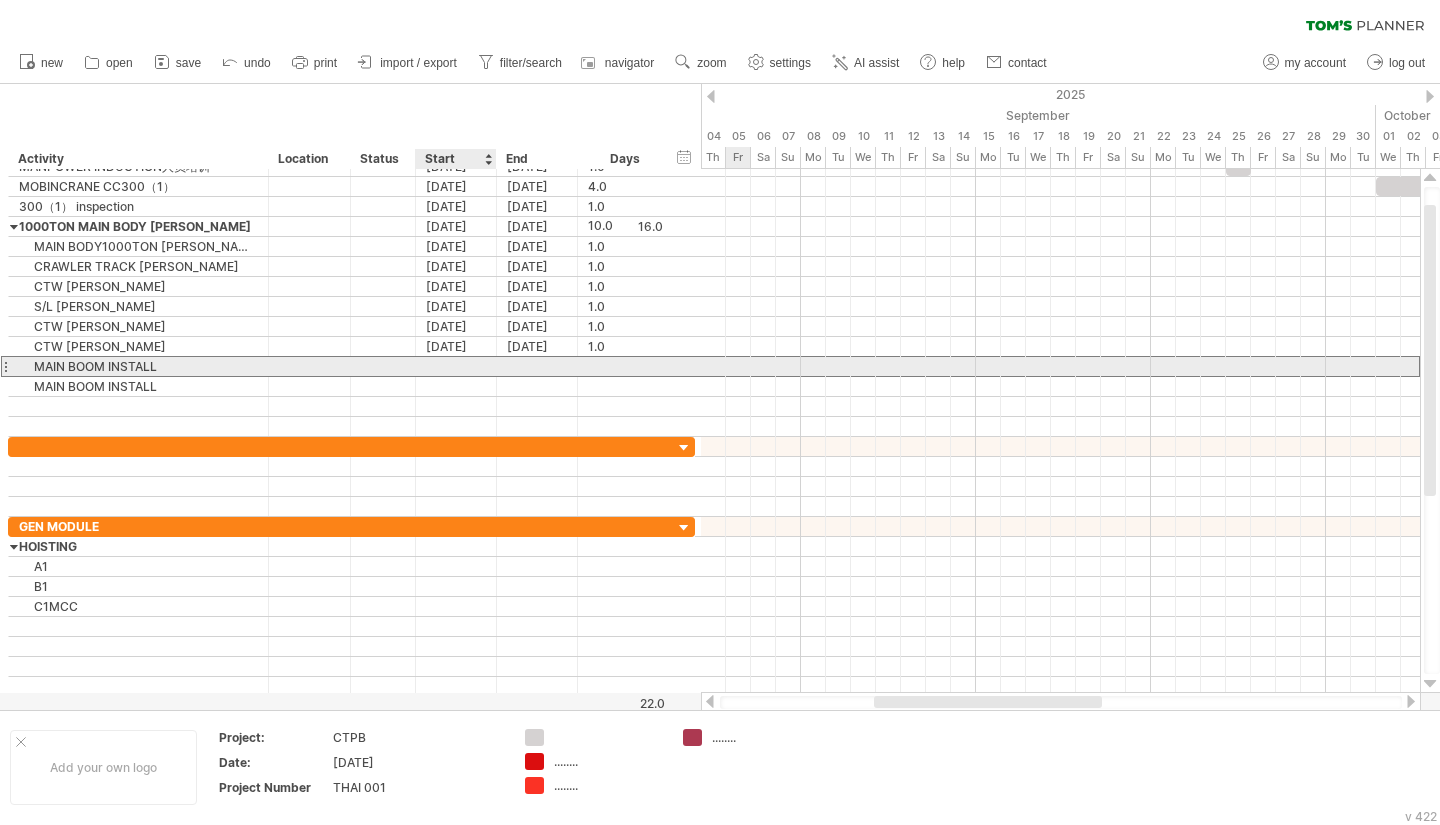 click at bounding box center [456, 366] 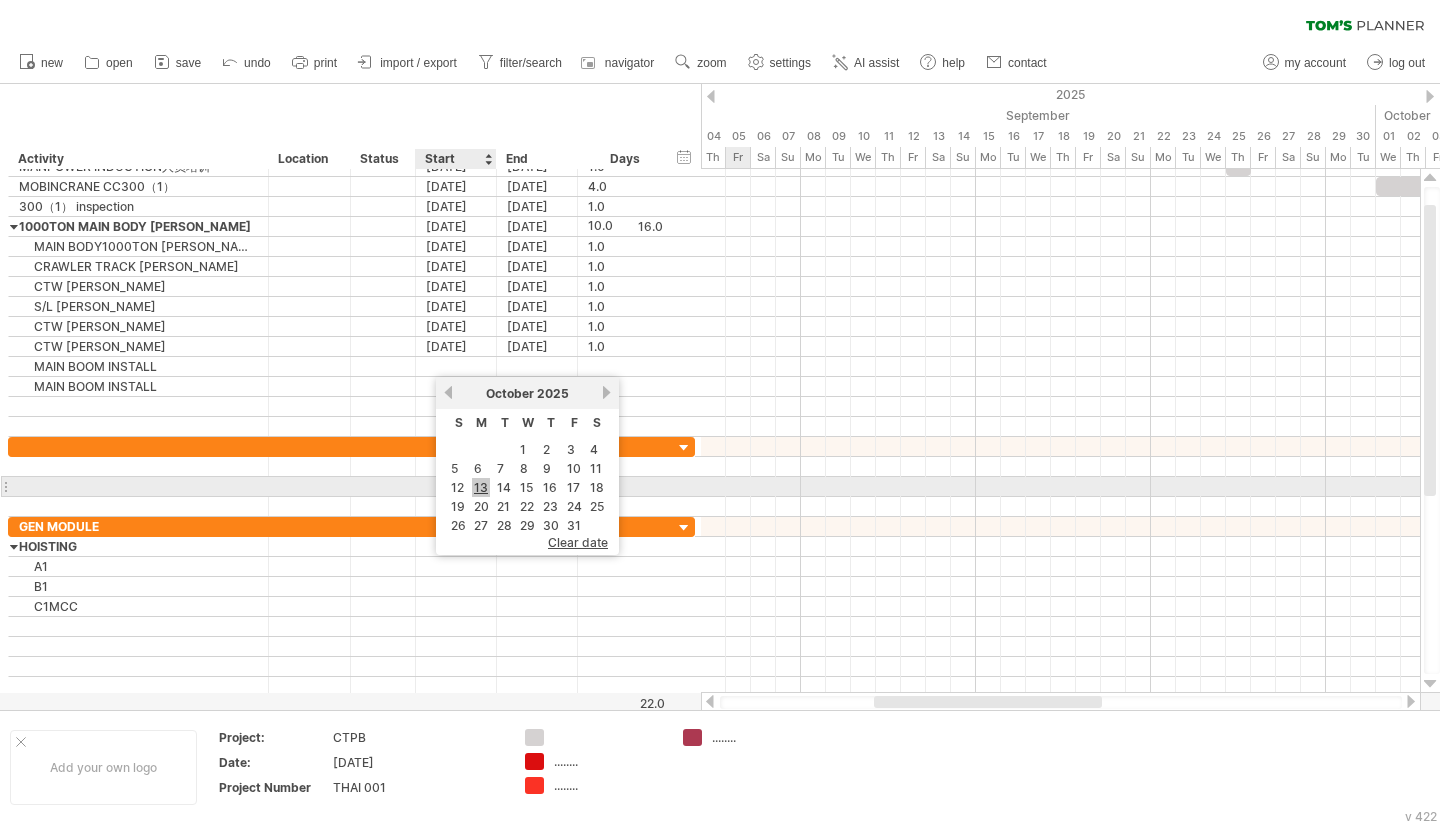 click on "13" at bounding box center [481, 487] 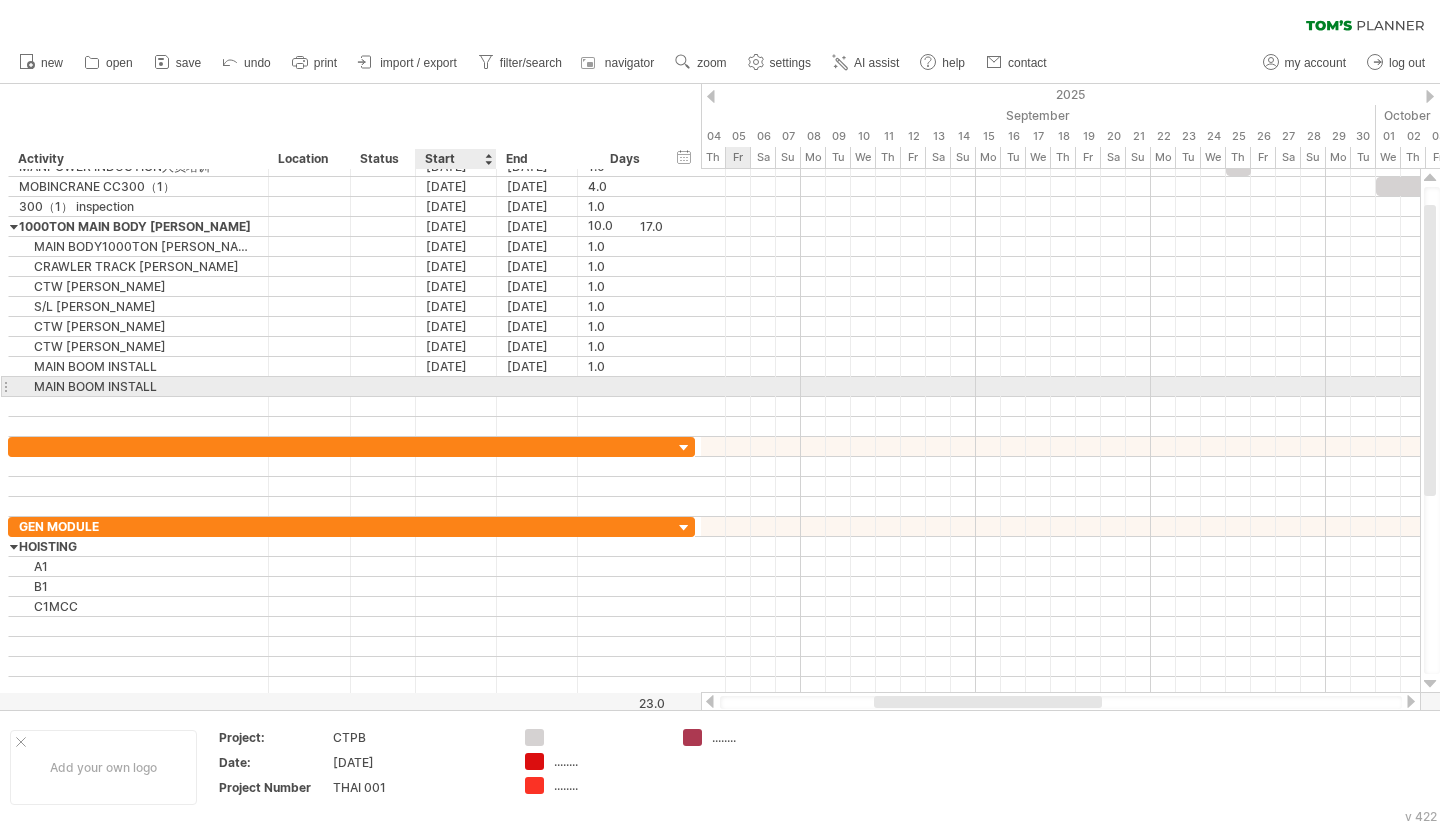 click at bounding box center (456, 386) 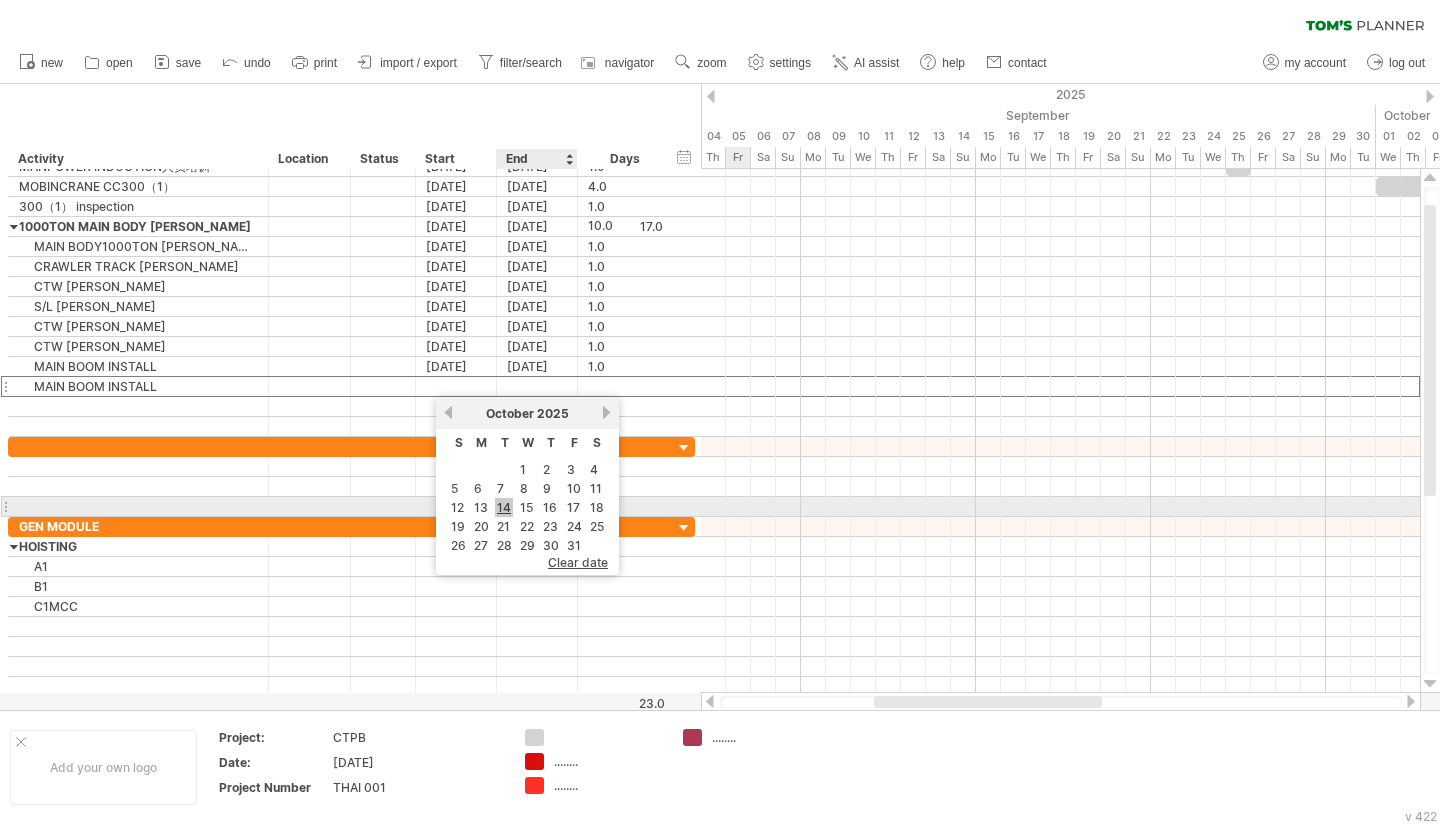 click on "14" at bounding box center (504, 507) 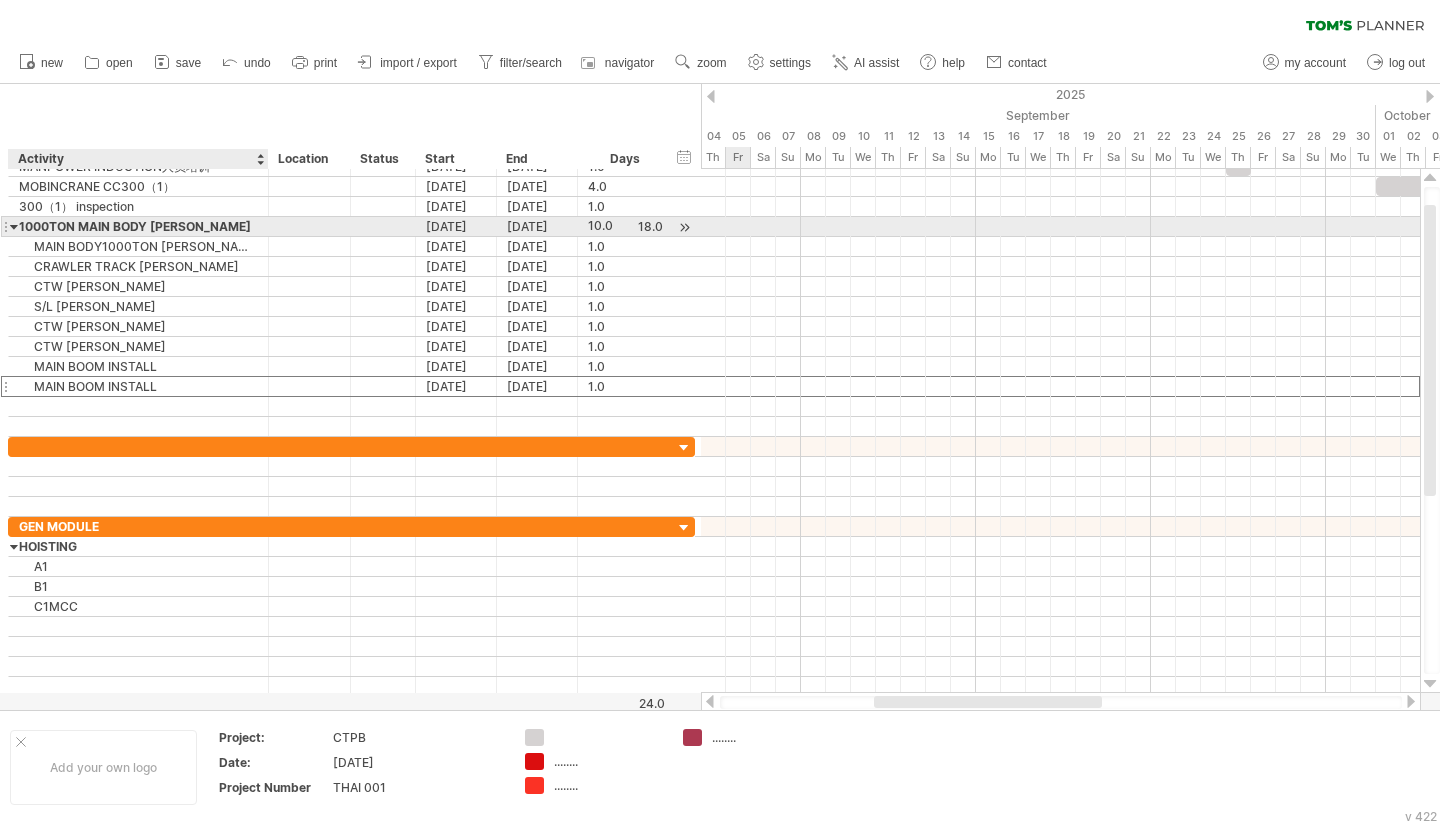 click on "1000TON MAIN BODY [PERSON_NAME]" at bounding box center (138, 226) 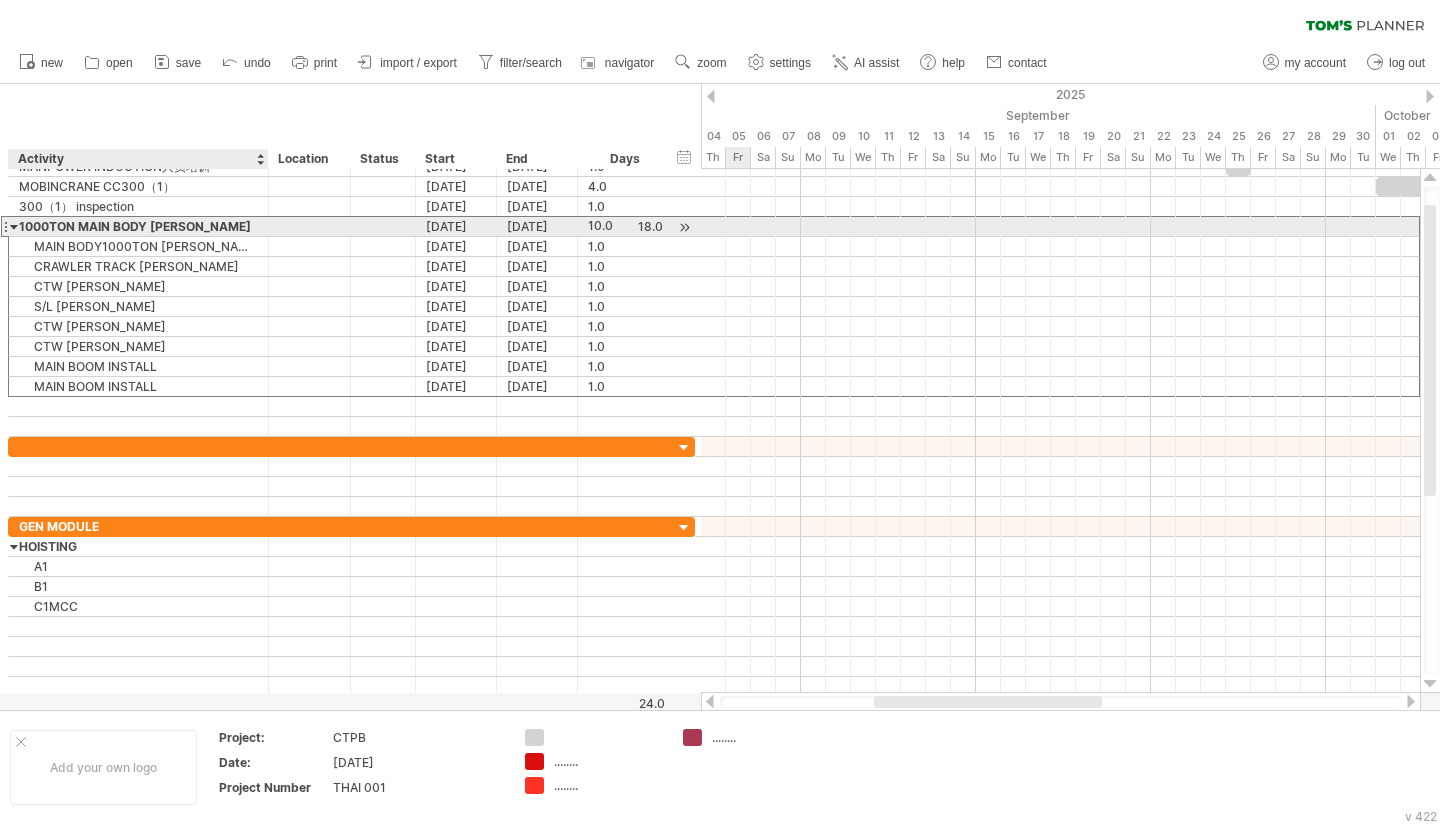 click at bounding box center [14, 226] 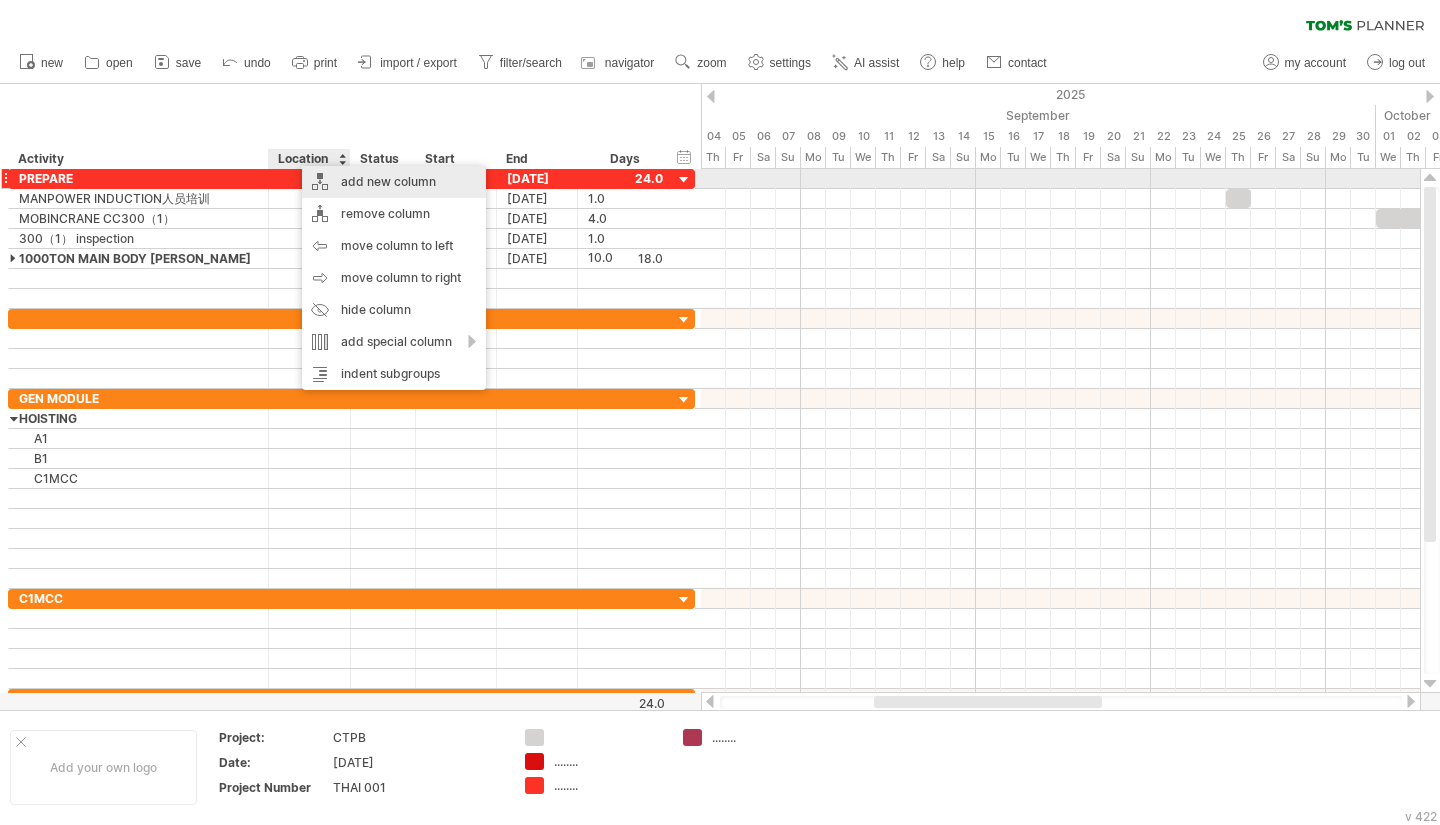 click on "add new column" at bounding box center [394, 182] 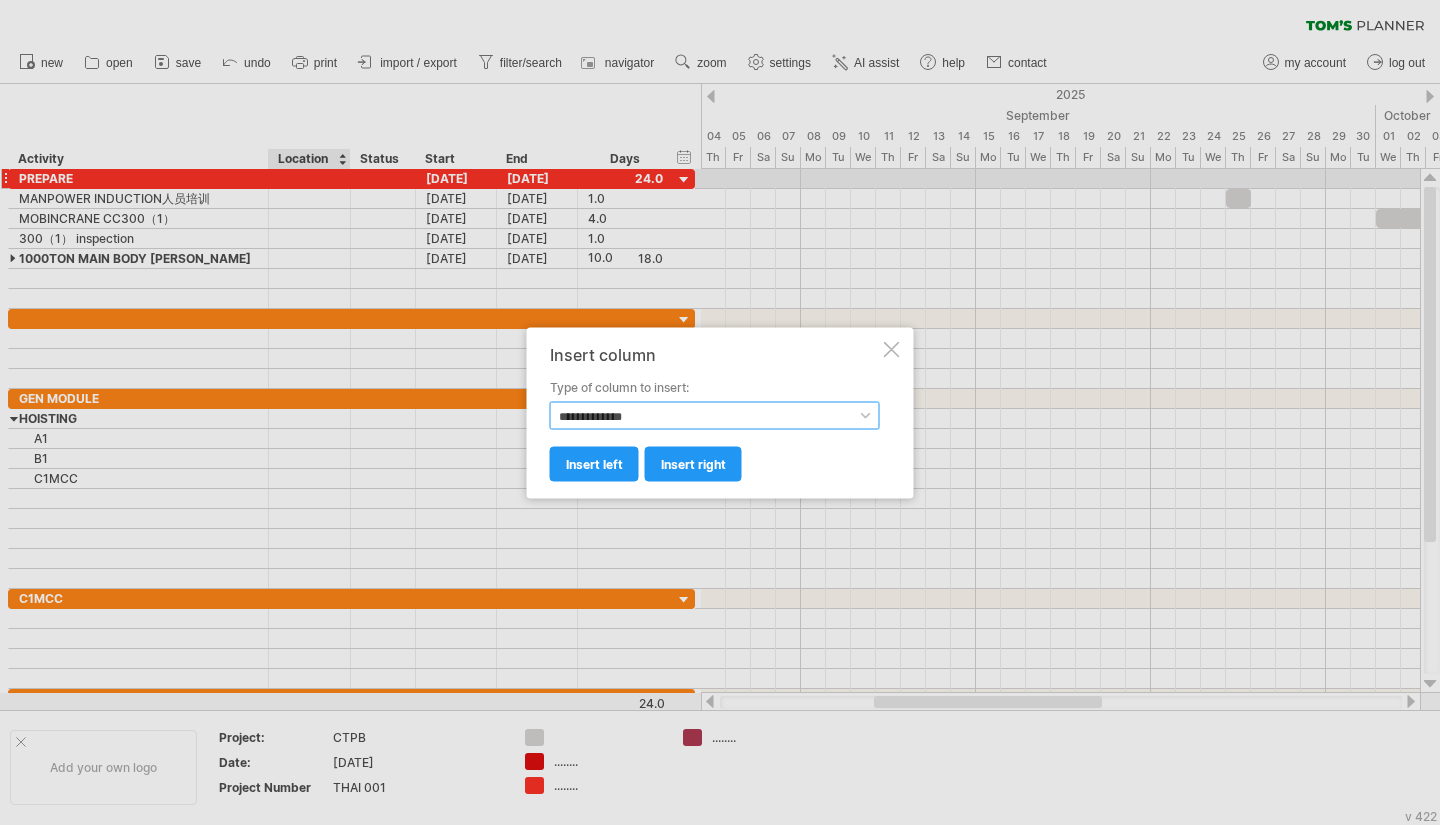 click on "**********" at bounding box center (715, 415) 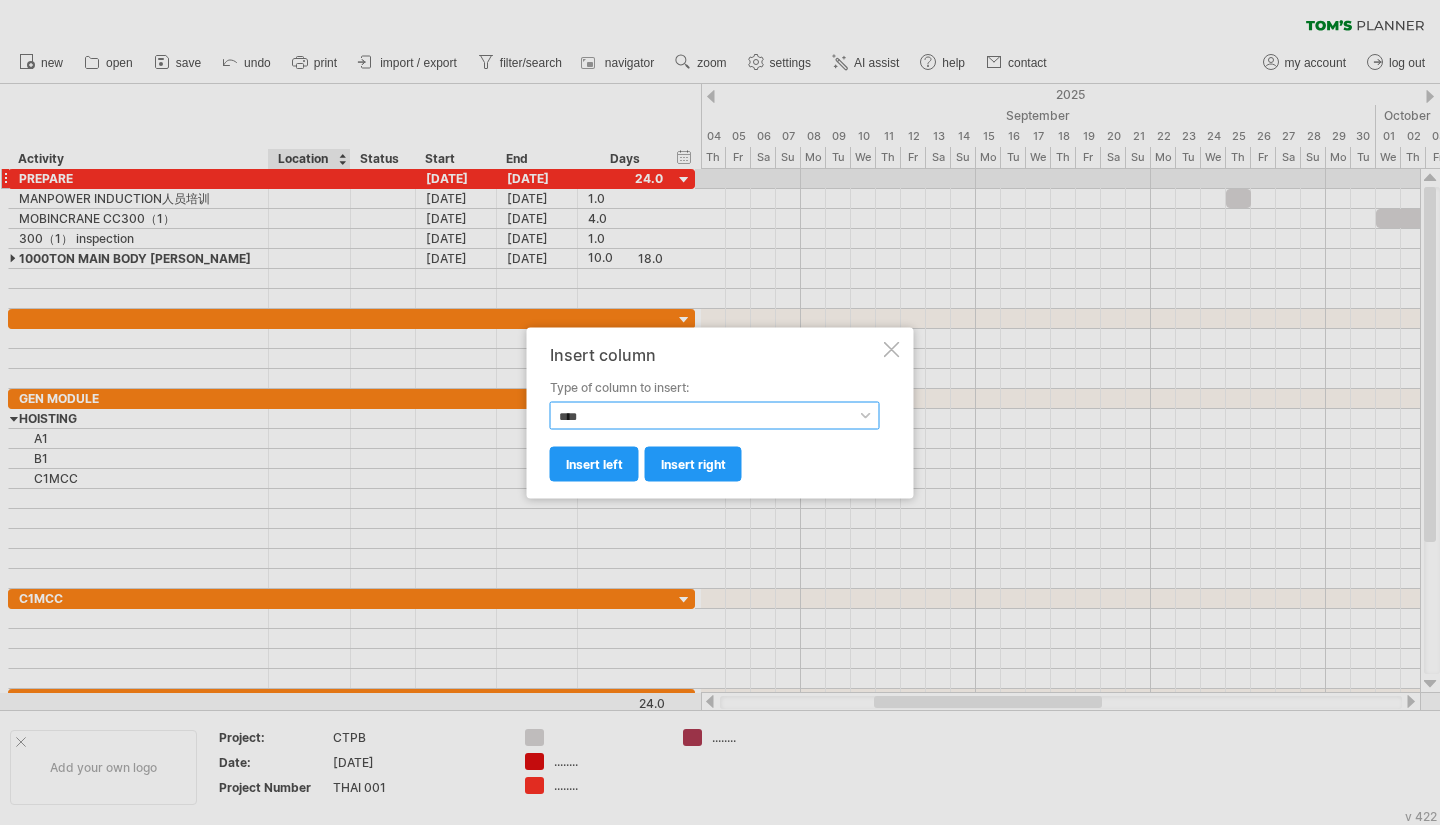click on "**********" at bounding box center (715, 415) 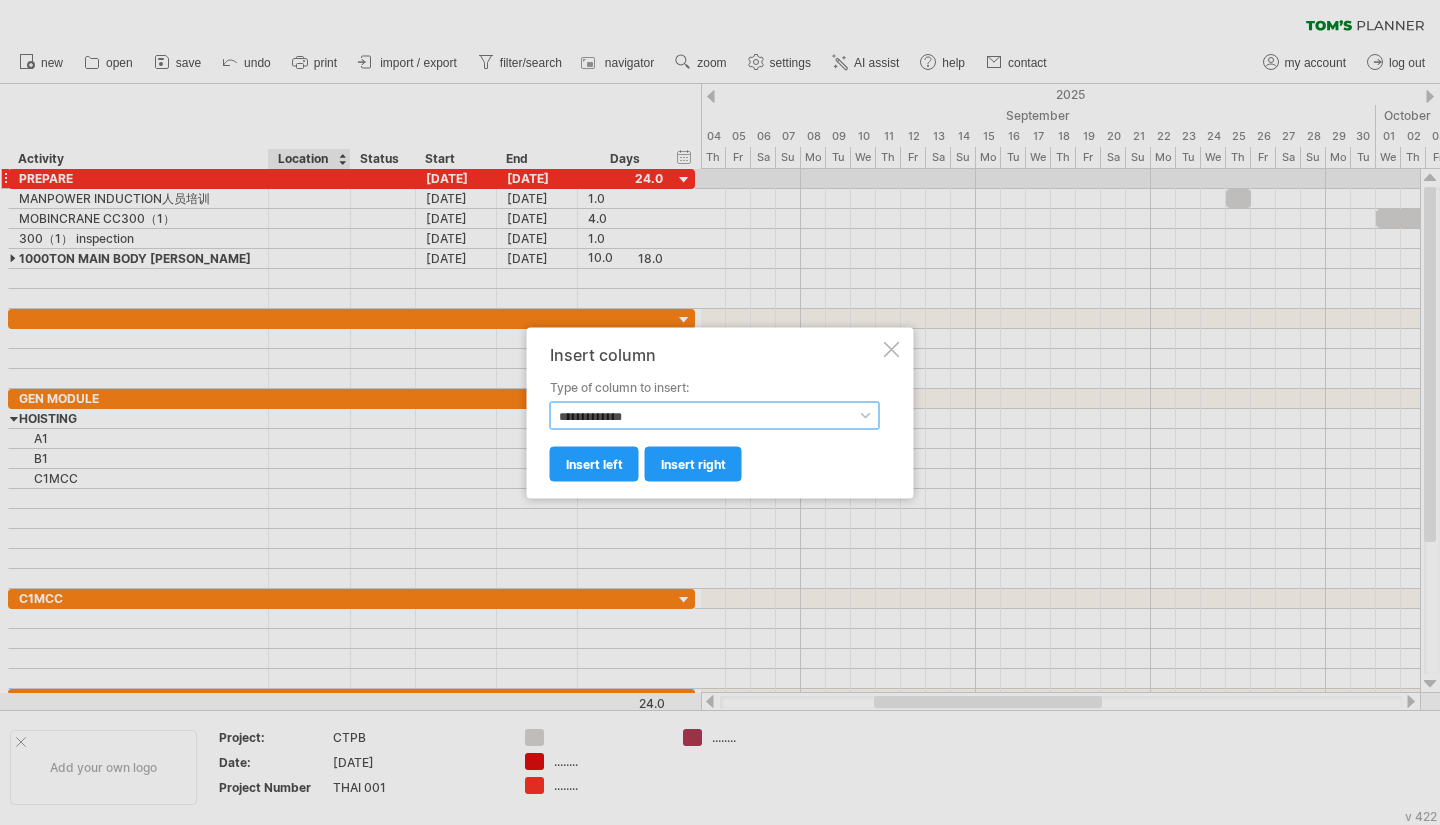 click on "**********" at bounding box center (715, 415) 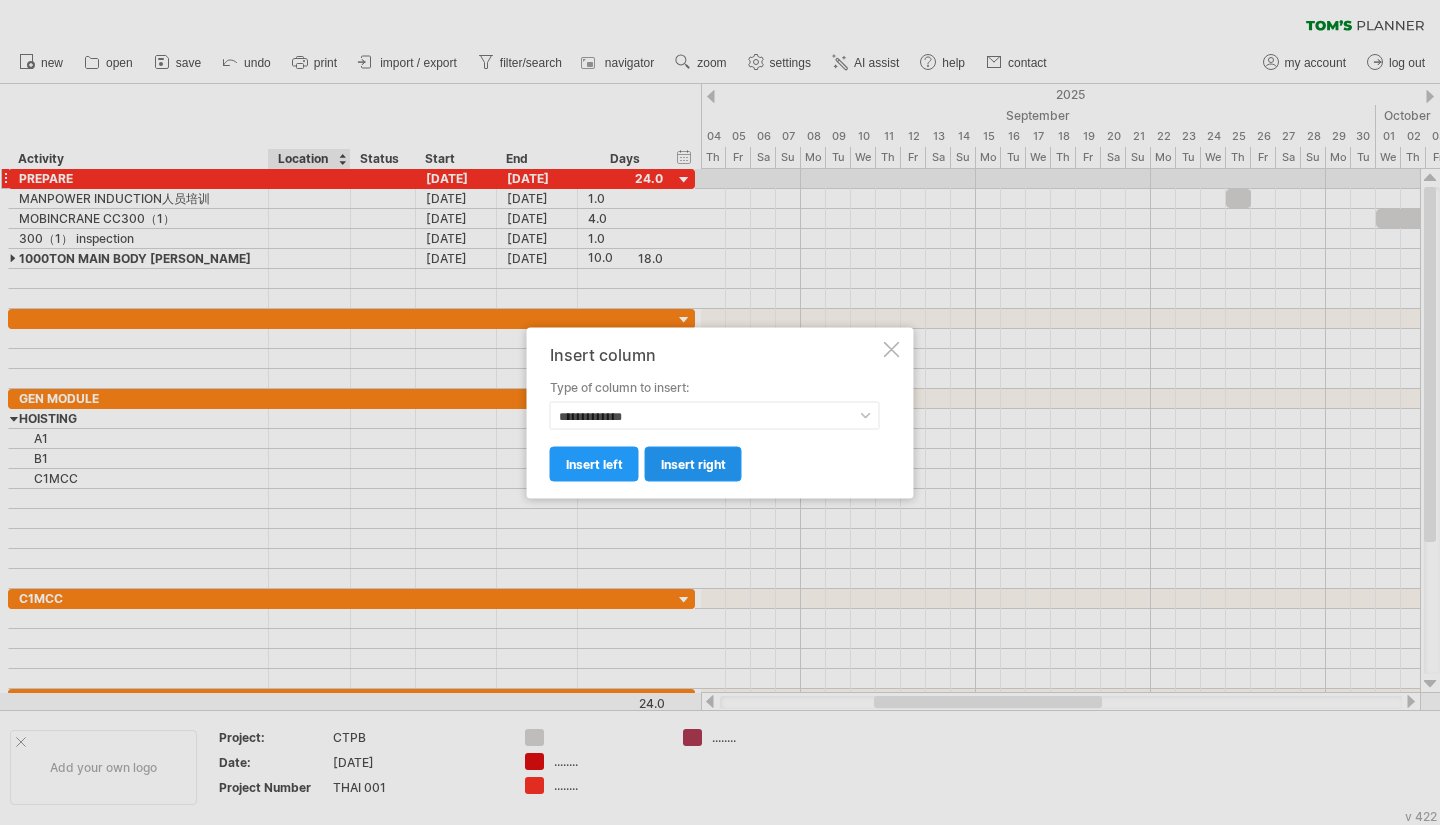 click on "insert right" at bounding box center (693, 463) 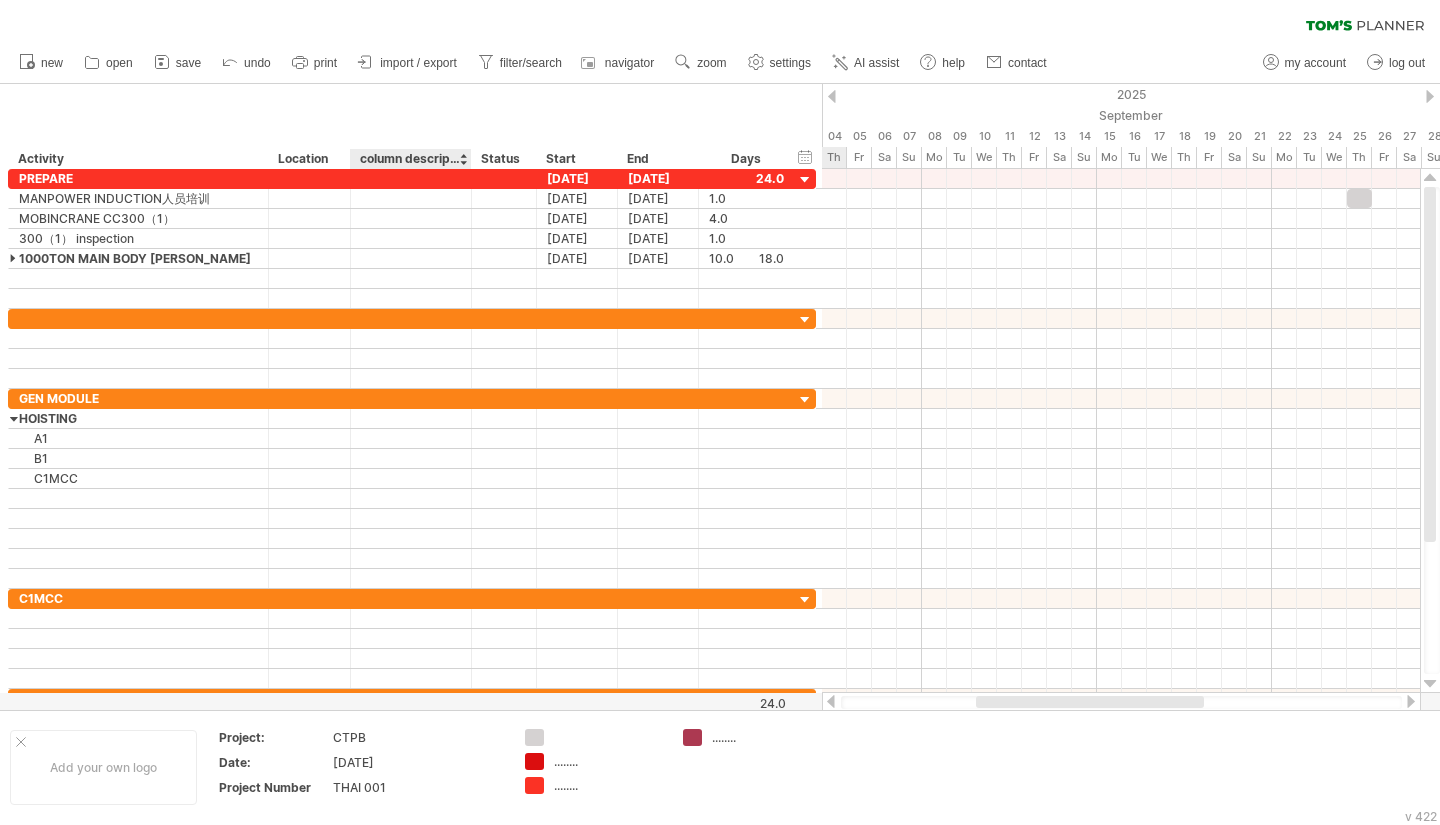 click on "column description" at bounding box center (410, 159) 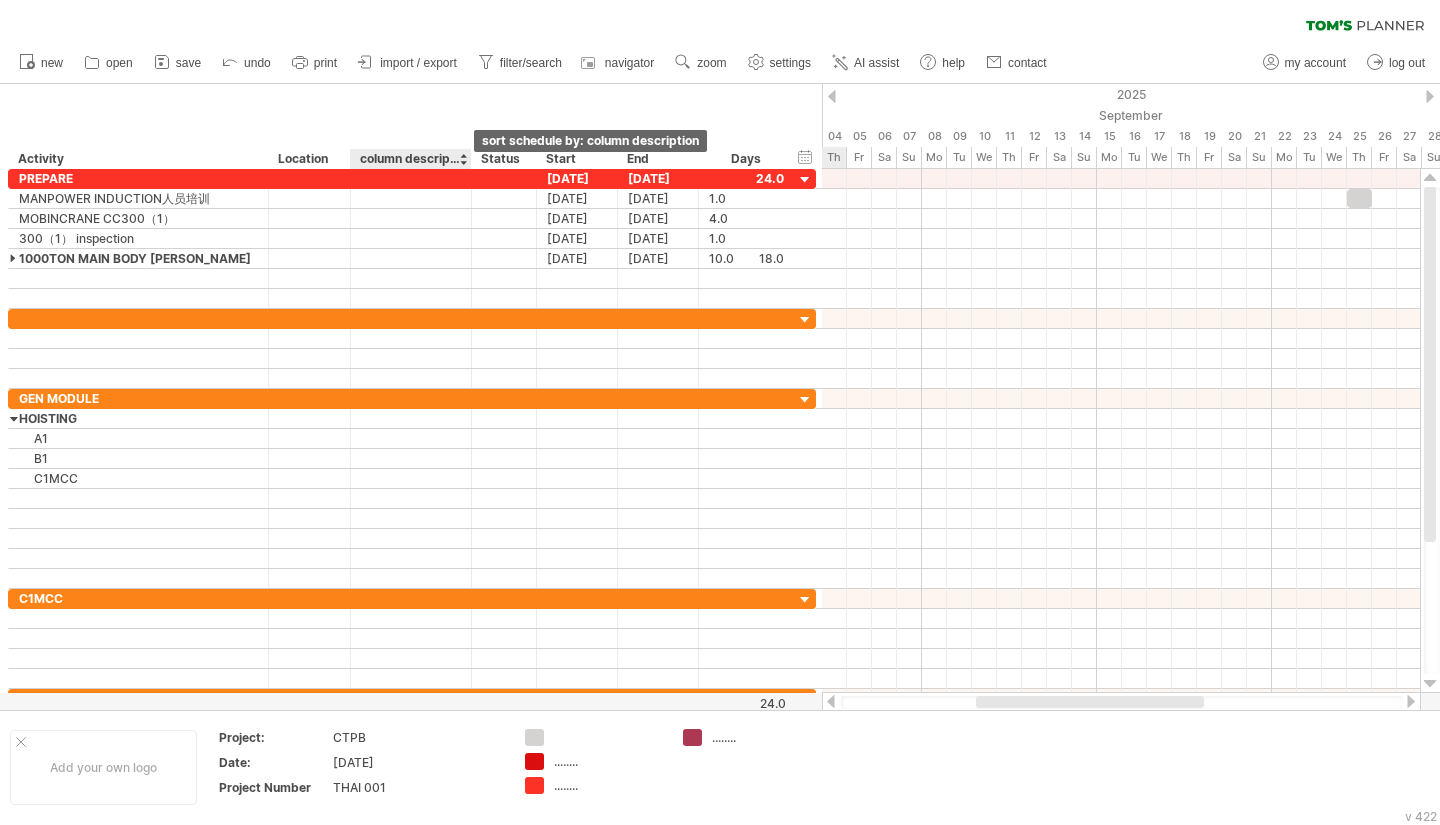 click at bounding box center [463, 159] 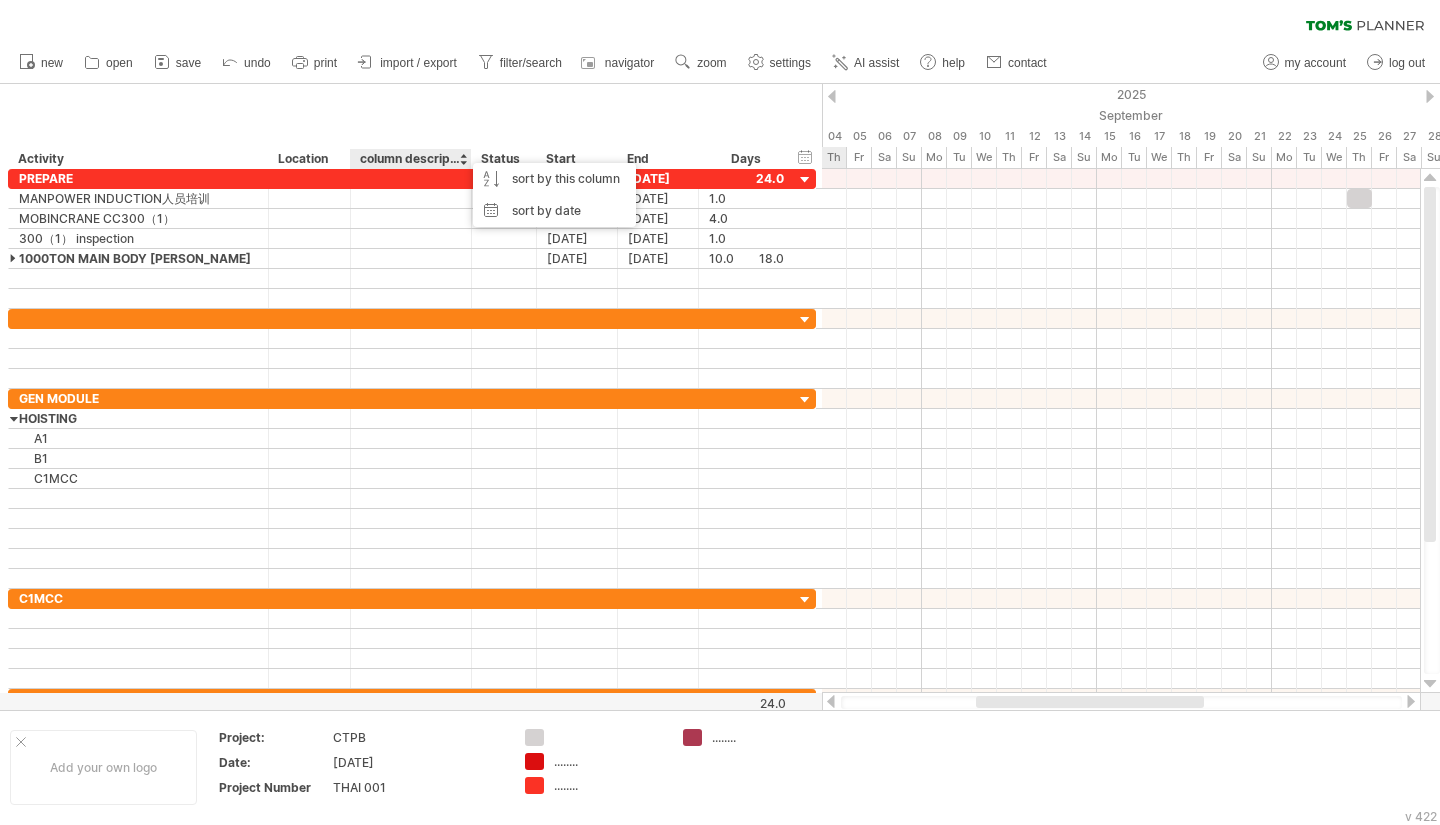 click on "column description" at bounding box center (410, 159) 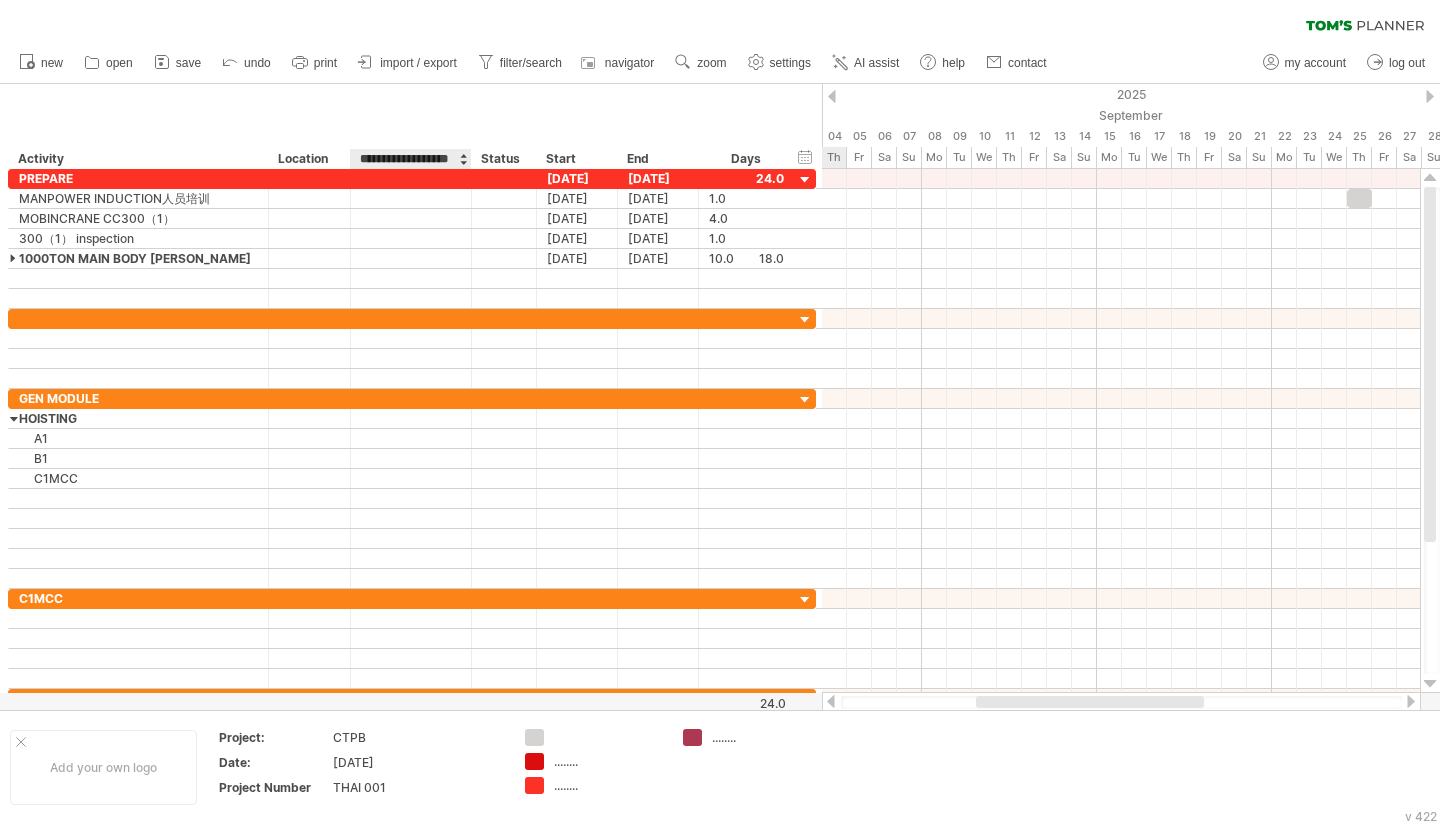 click on "**********" at bounding box center (410, 159) 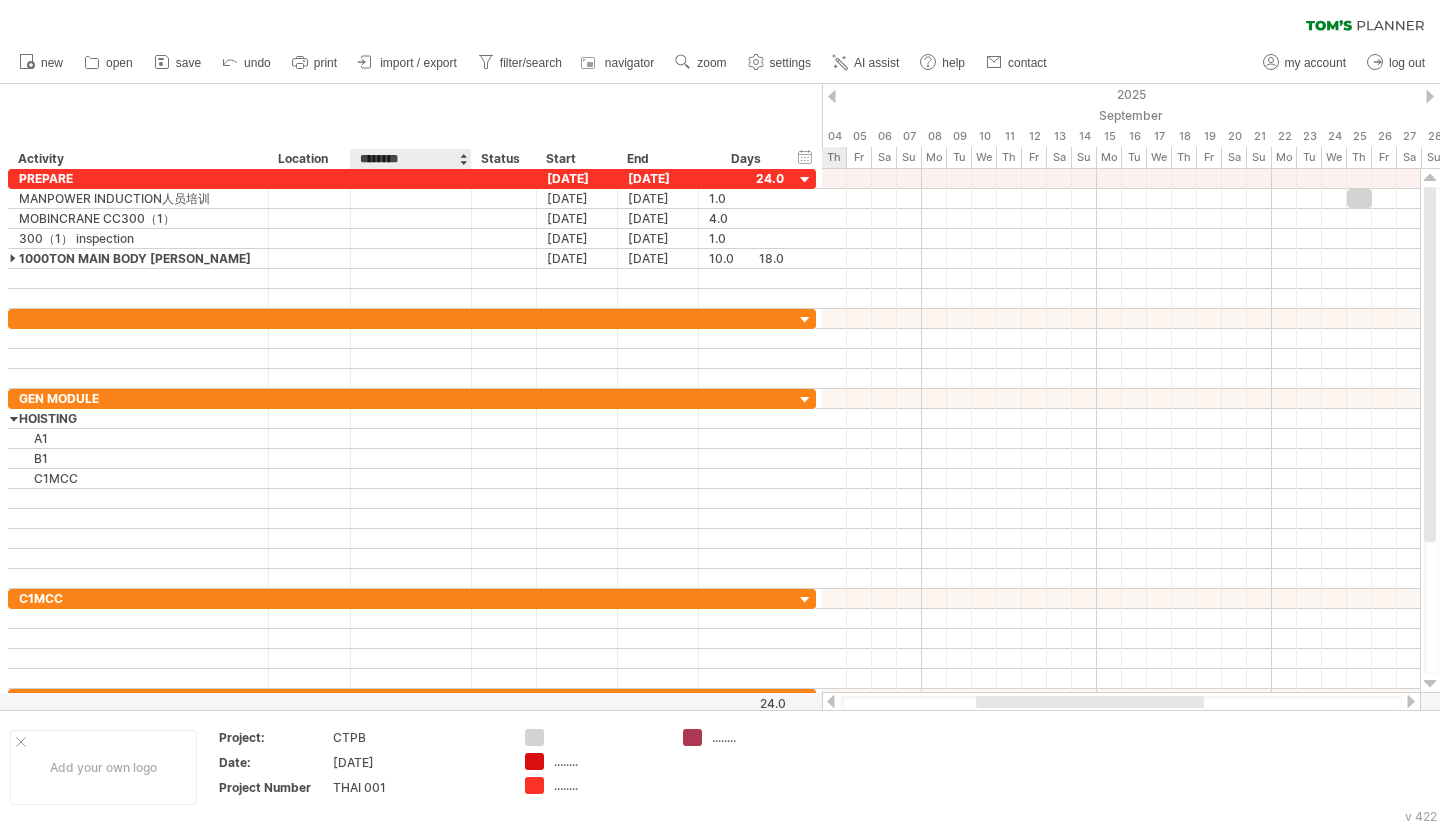 type on "*********" 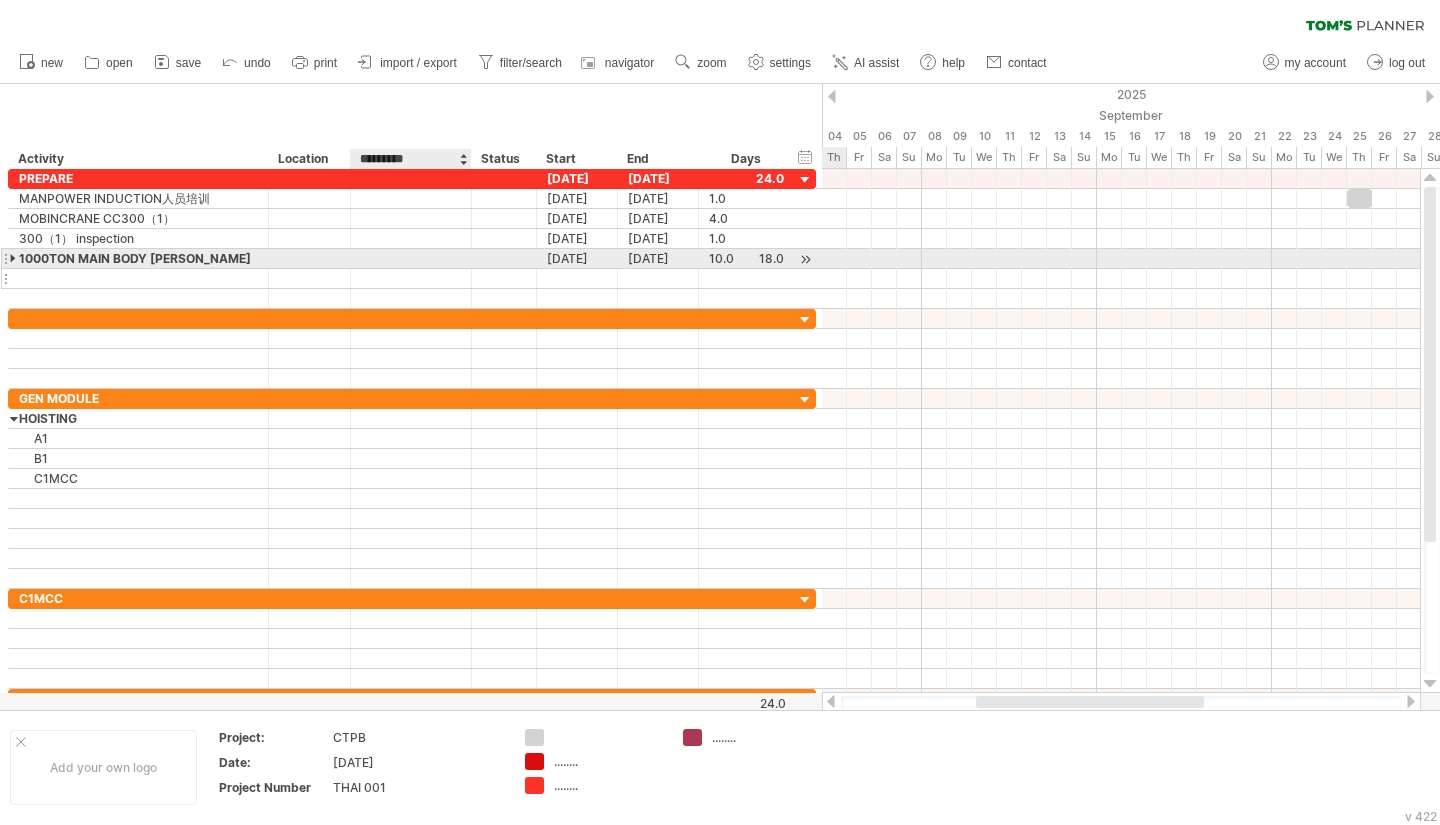 click at bounding box center (411, 278) 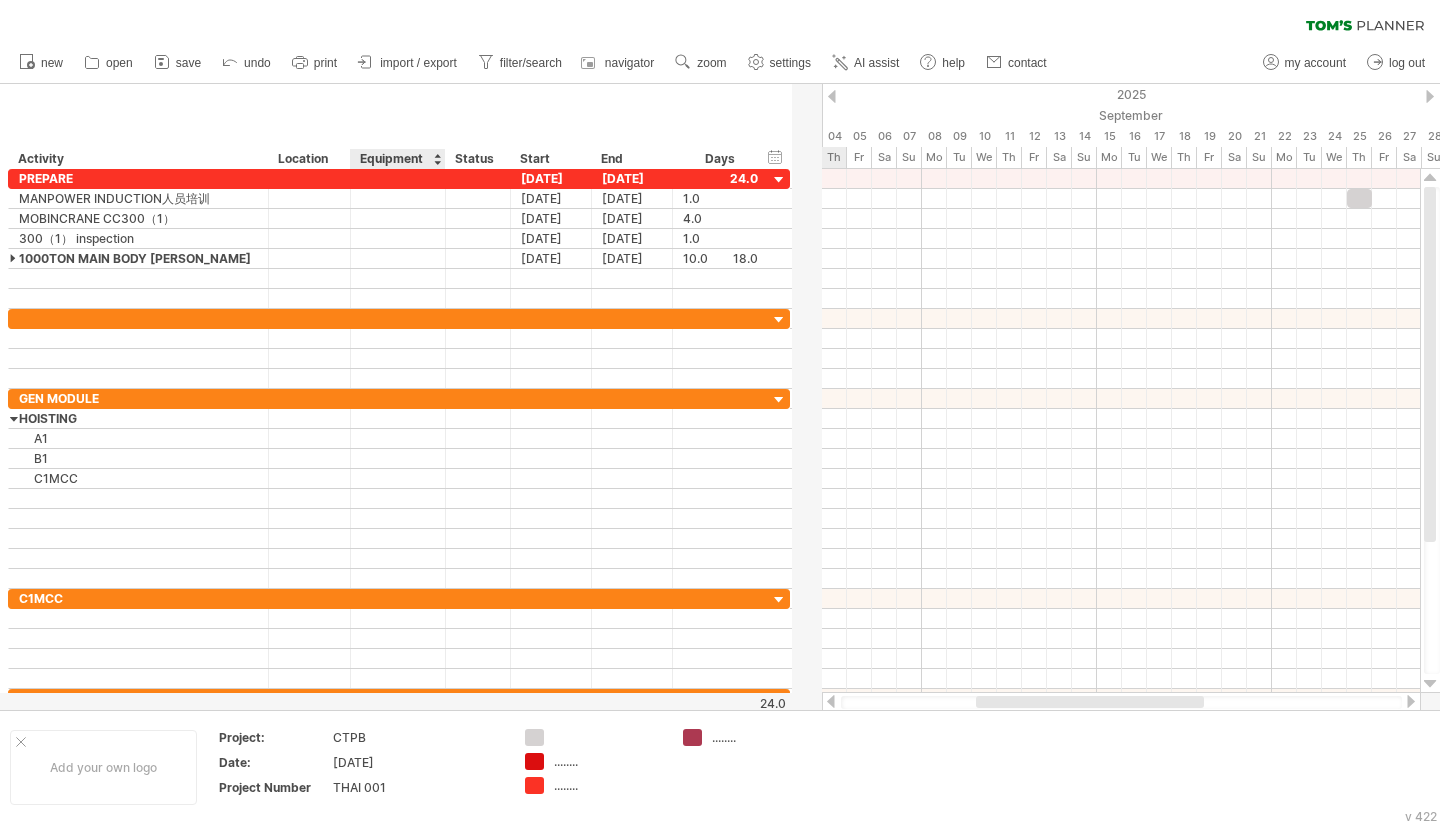 drag, startPoint x: 468, startPoint y: 158, endPoint x: 442, endPoint y: 159, distance: 26.019224 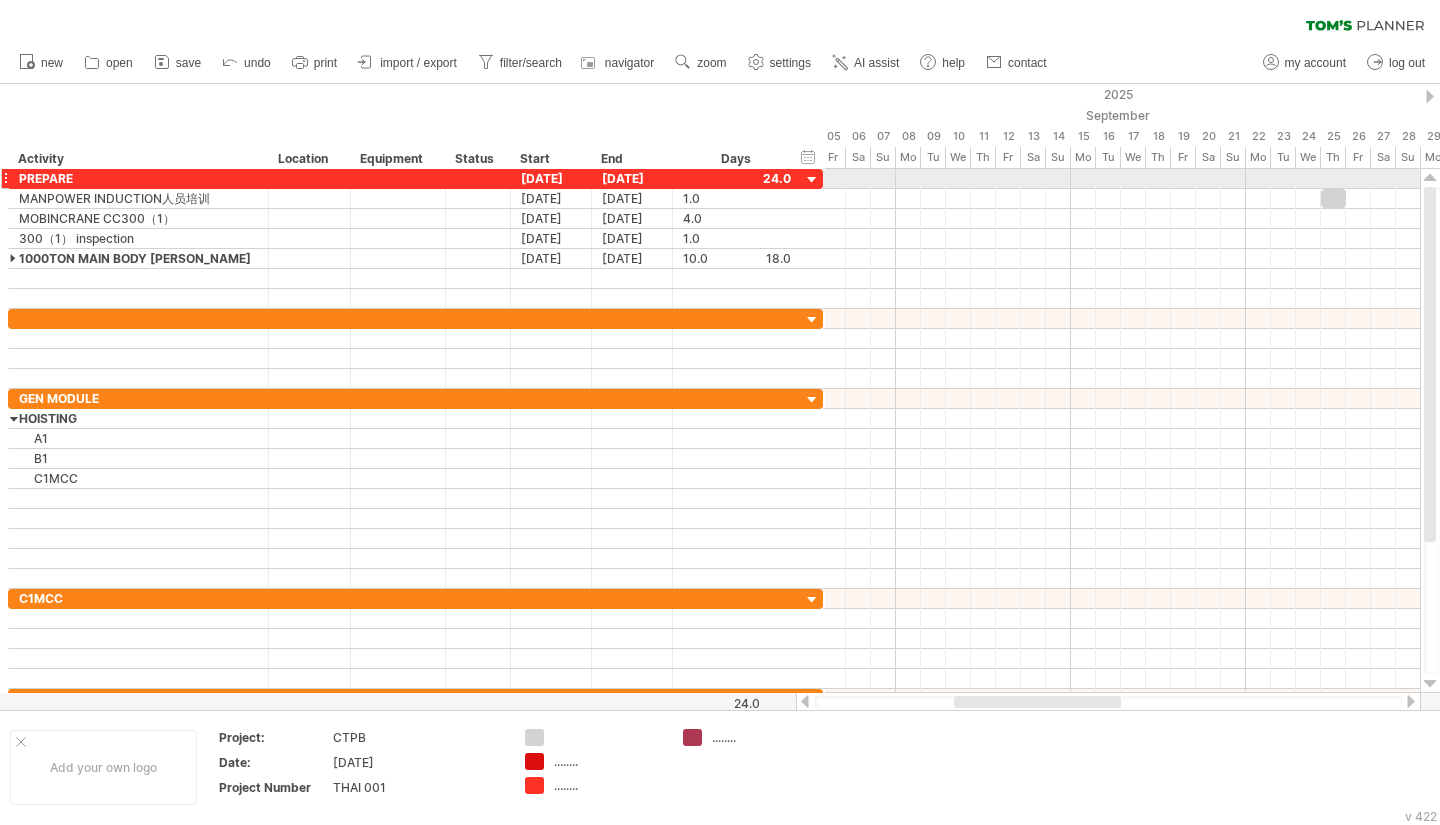 drag, startPoint x: 789, startPoint y: 177, endPoint x: 822, endPoint y: 178, distance: 33.01515 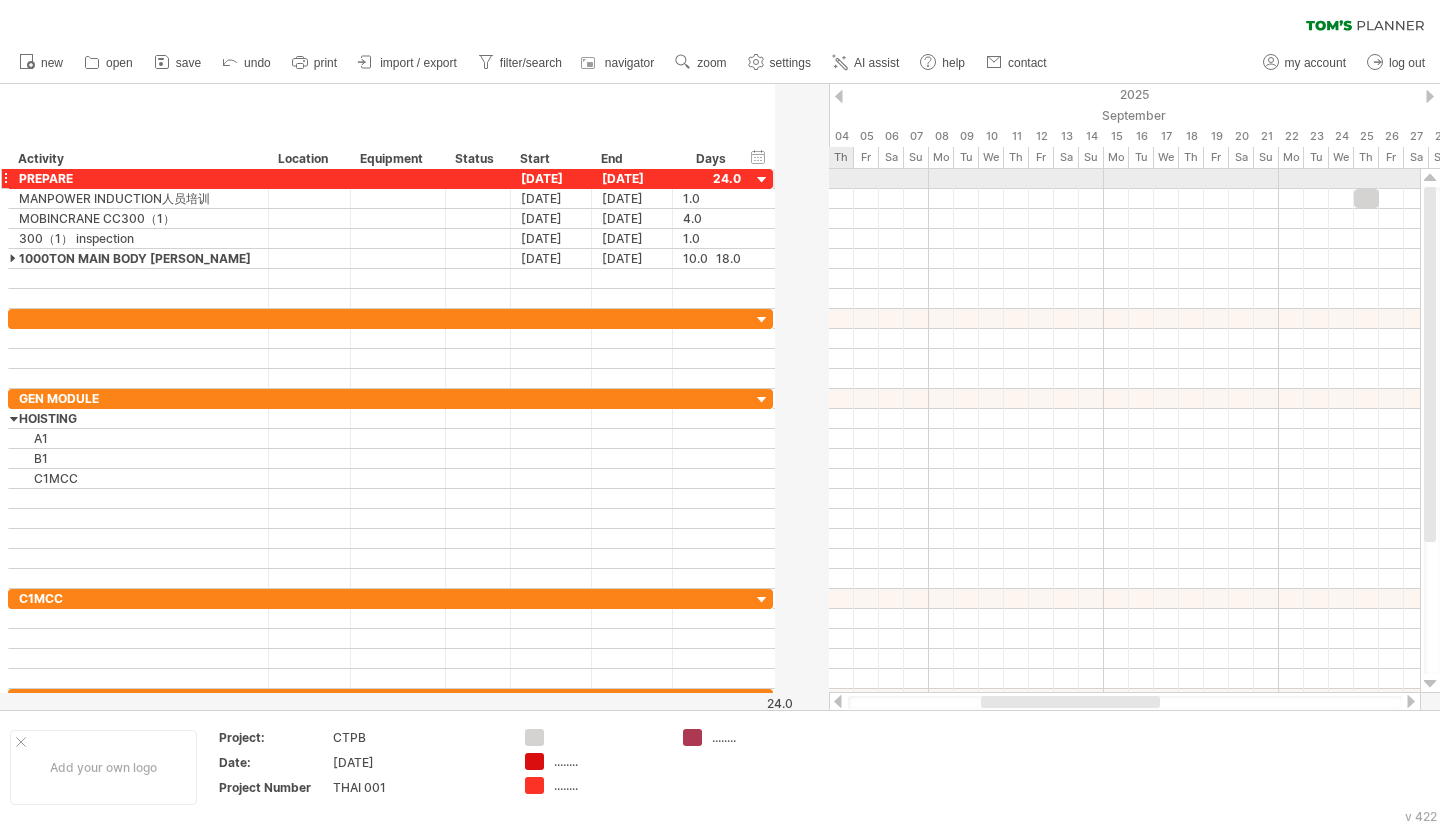 drag, startPoint x: 822, startPoint y: 178, endPoint x: 772, endPoint y: 181, distance: 50.08992 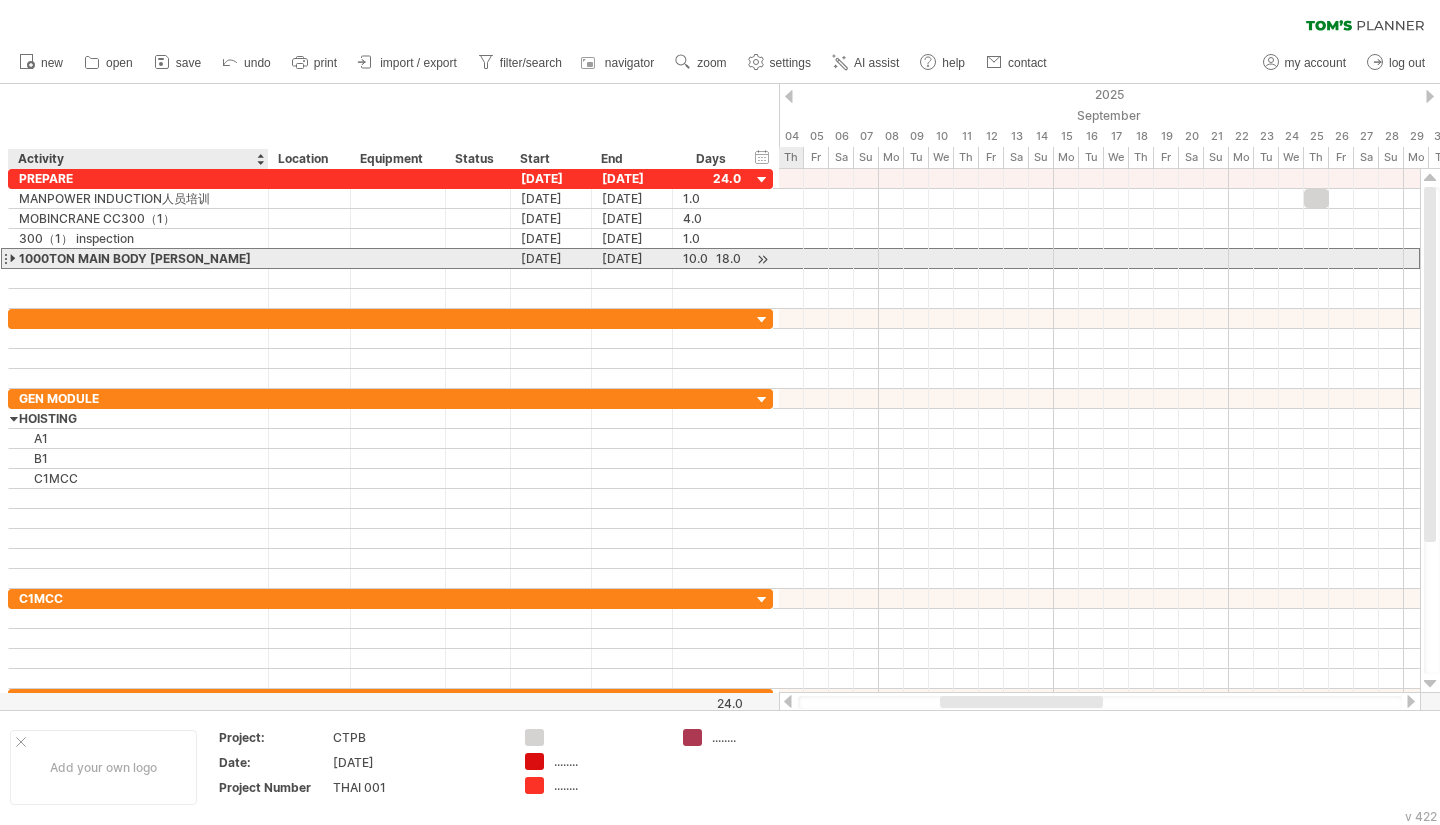 click on "1000TON MAIN BODY [PERSON_NAME]" at bounding box center (138, 258) 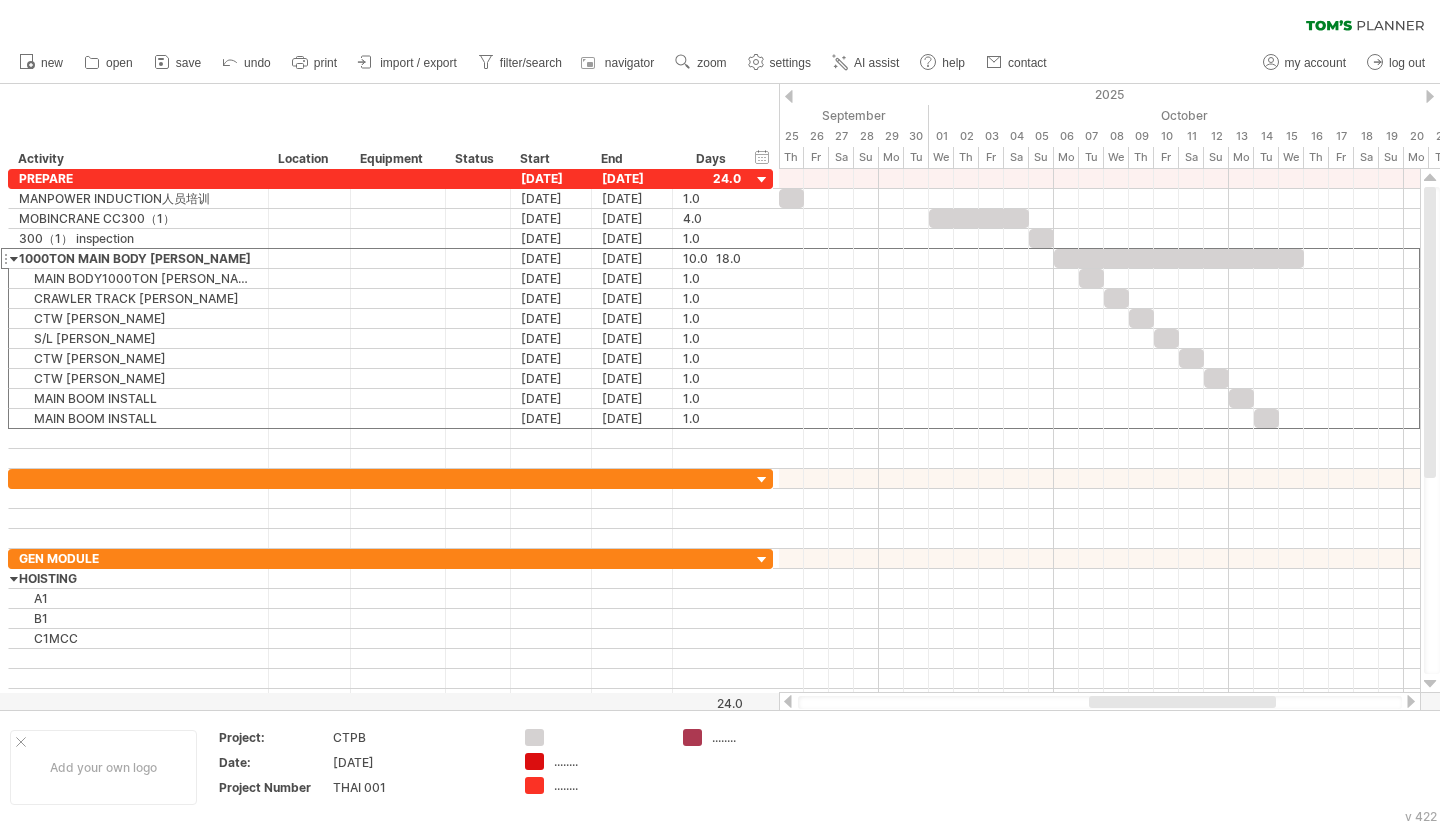 drag, startPoint x: 978, startPoint y: 700, endPoint x: 1127, endPoint y: 694, distance: 149.12076 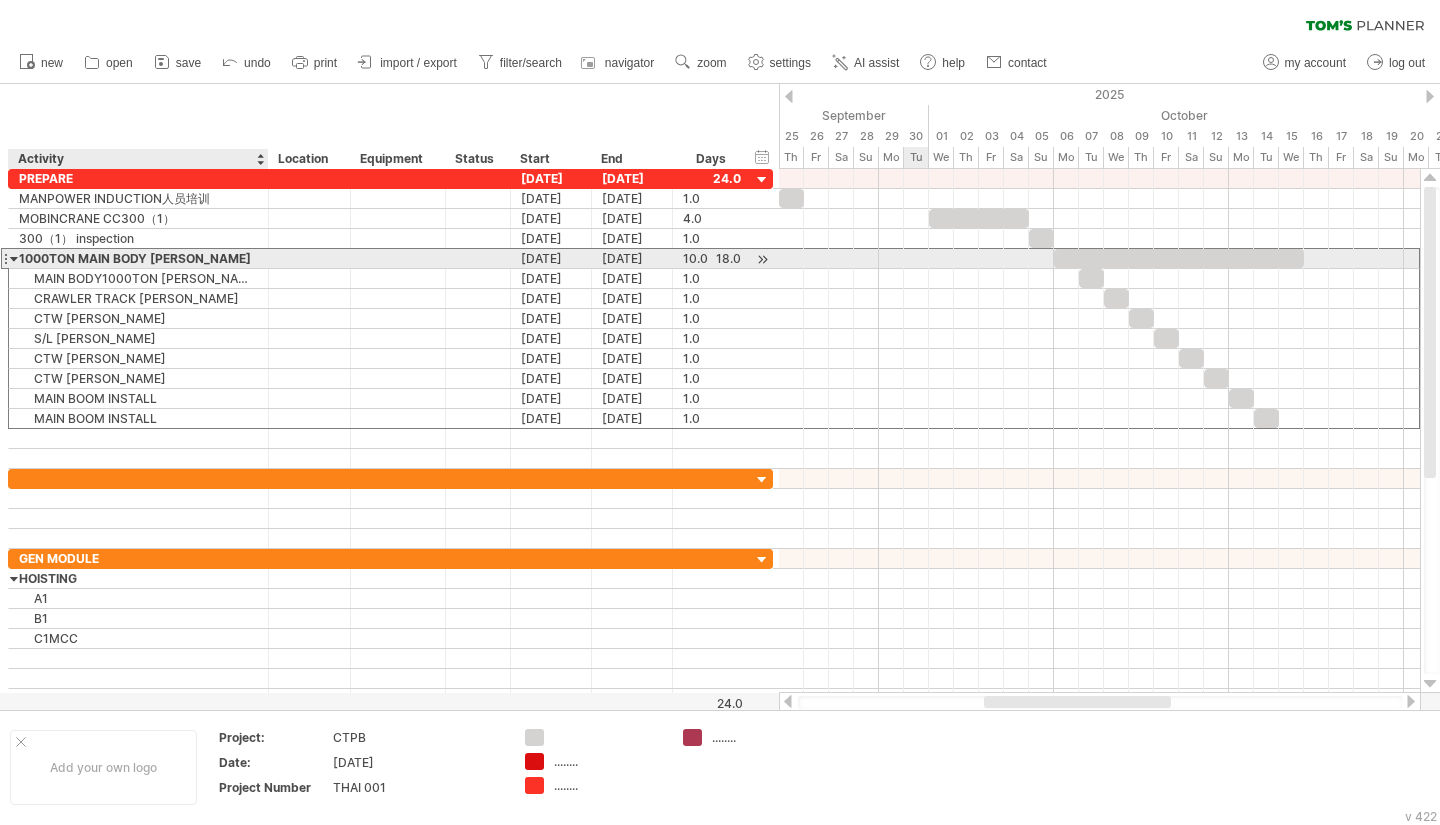 click at bounding box center [14, 258] 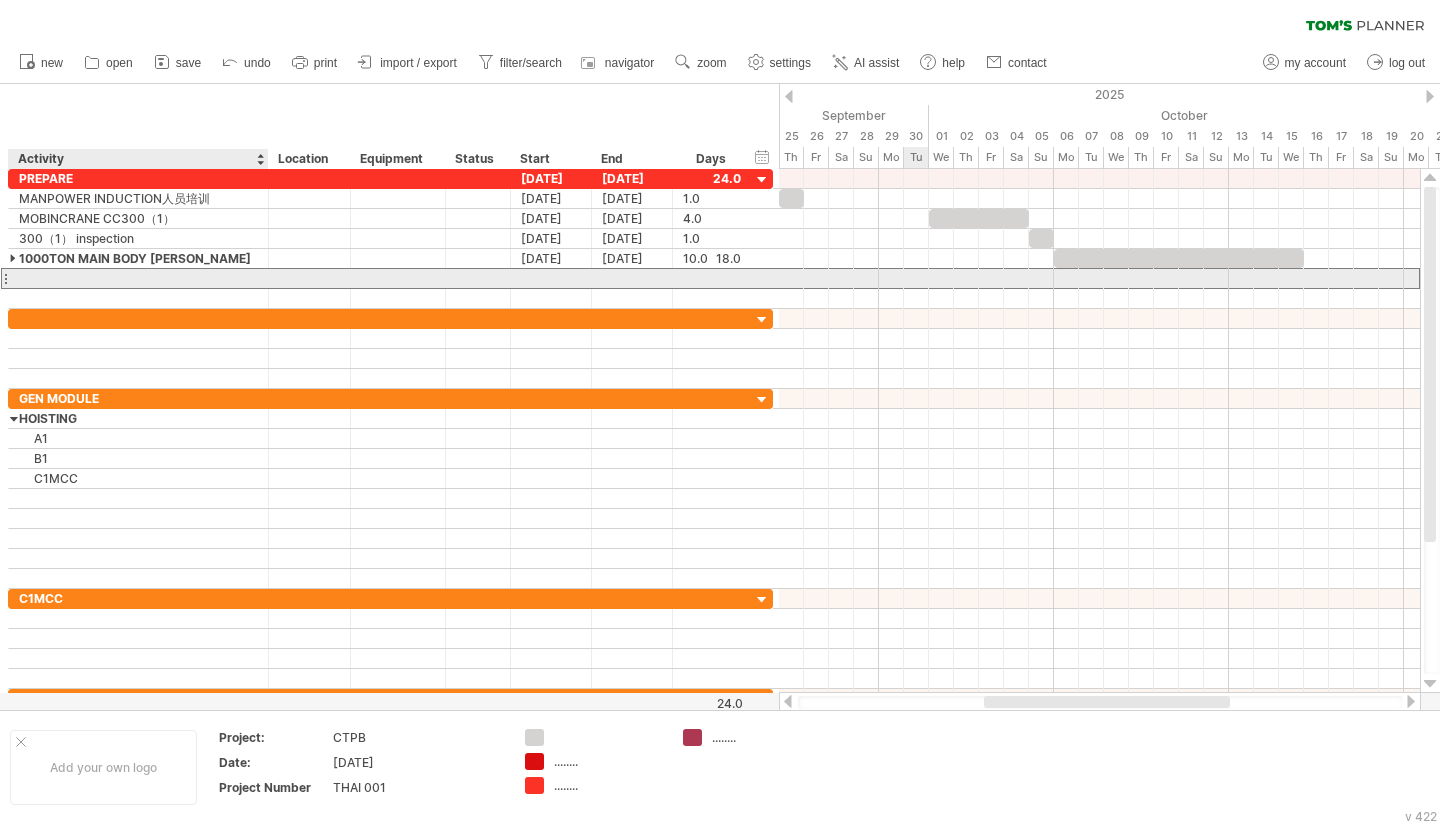 click at bounding box center [138, 278] 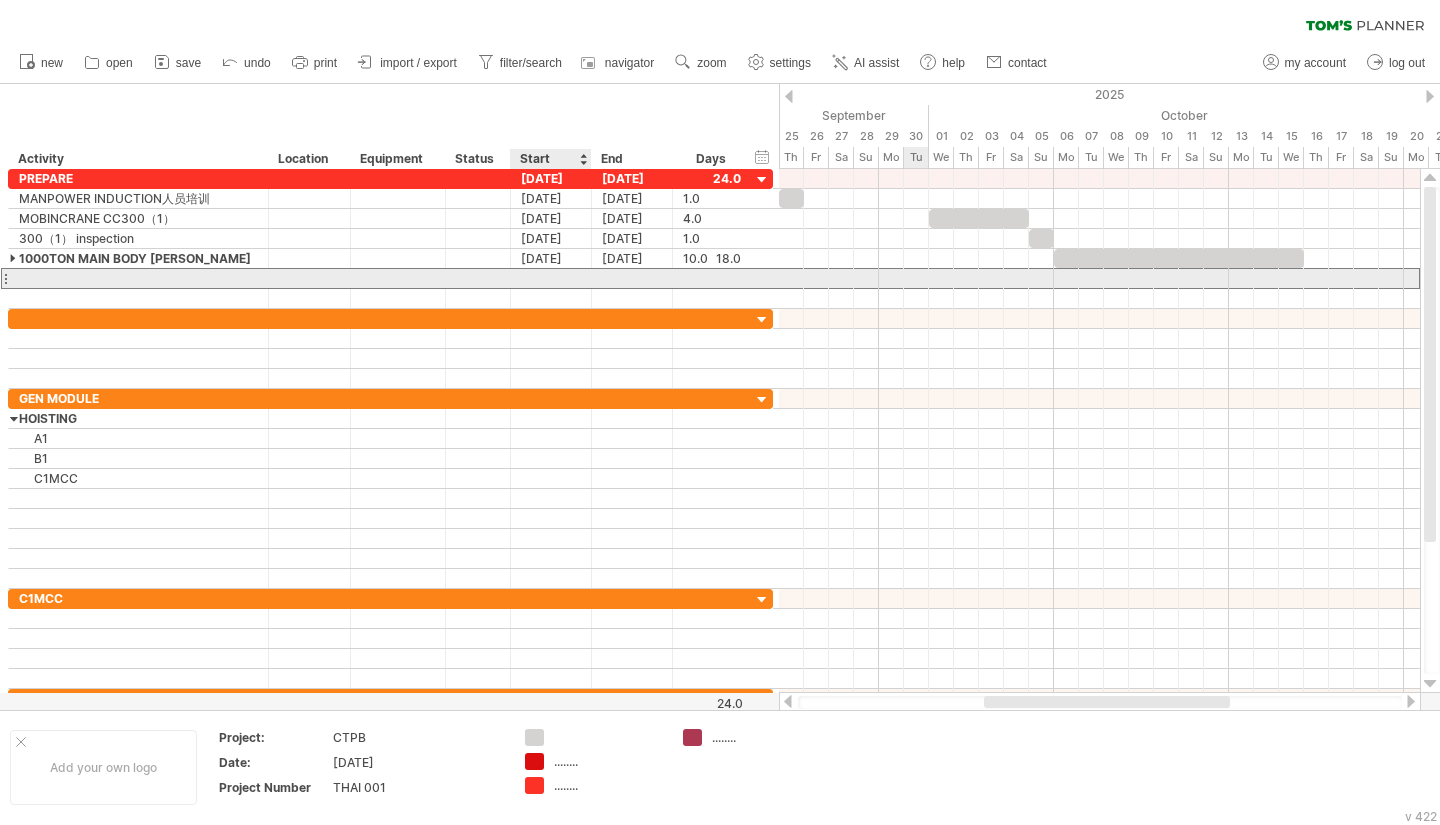 click at bounding box center (551, 278) 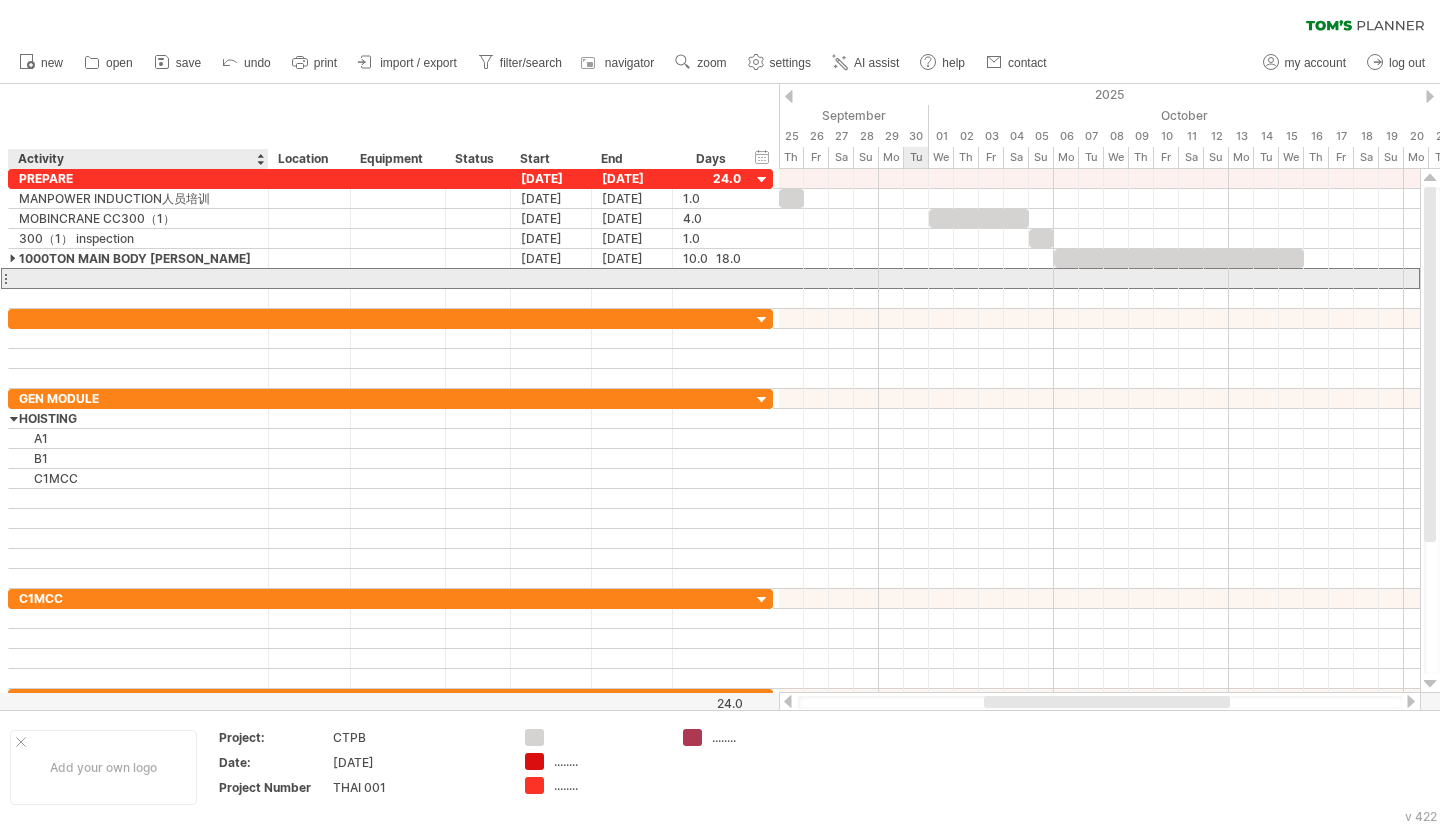 click at bounding box center (138, 278) 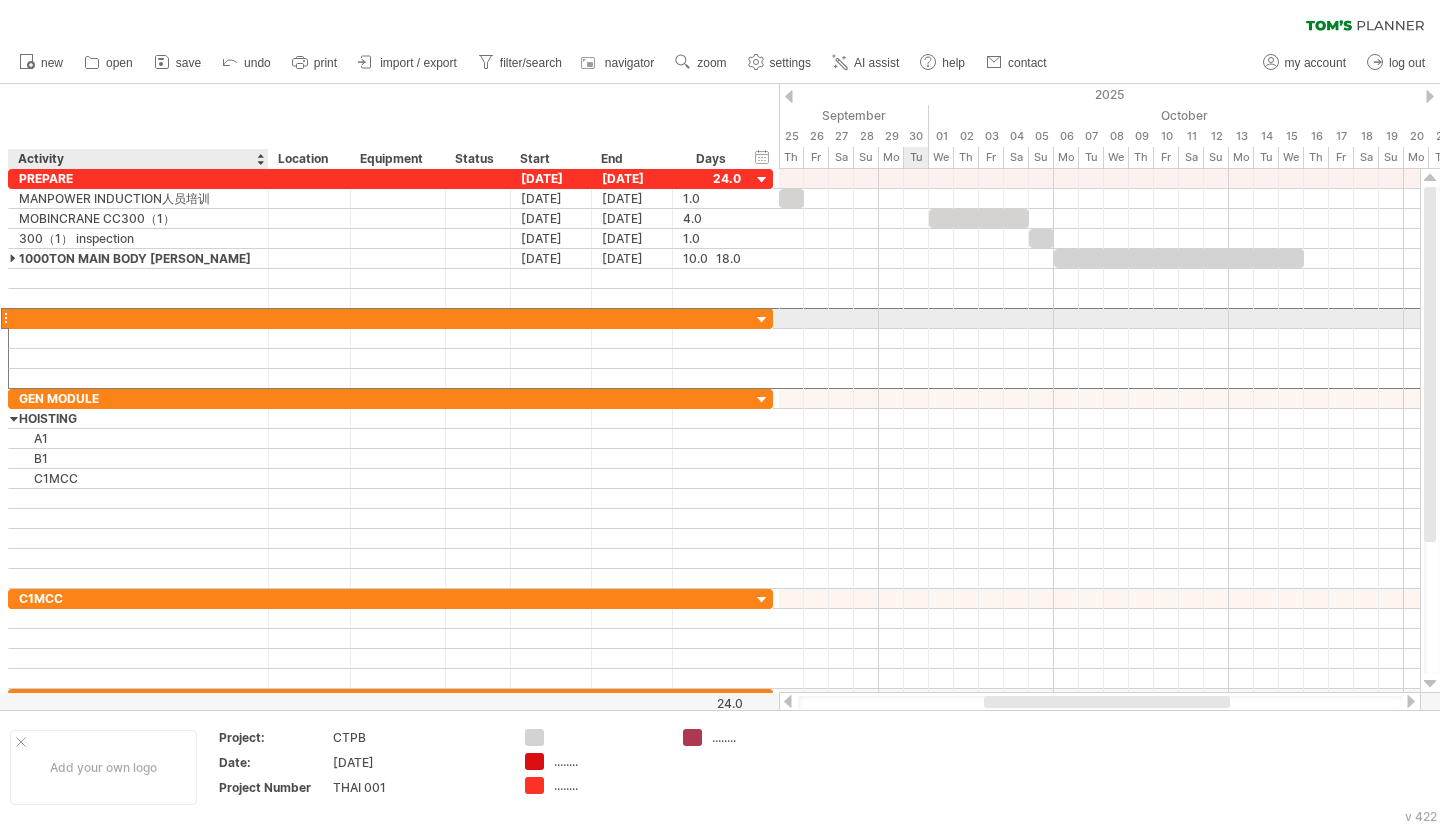 click at bounding box center (138, 318) 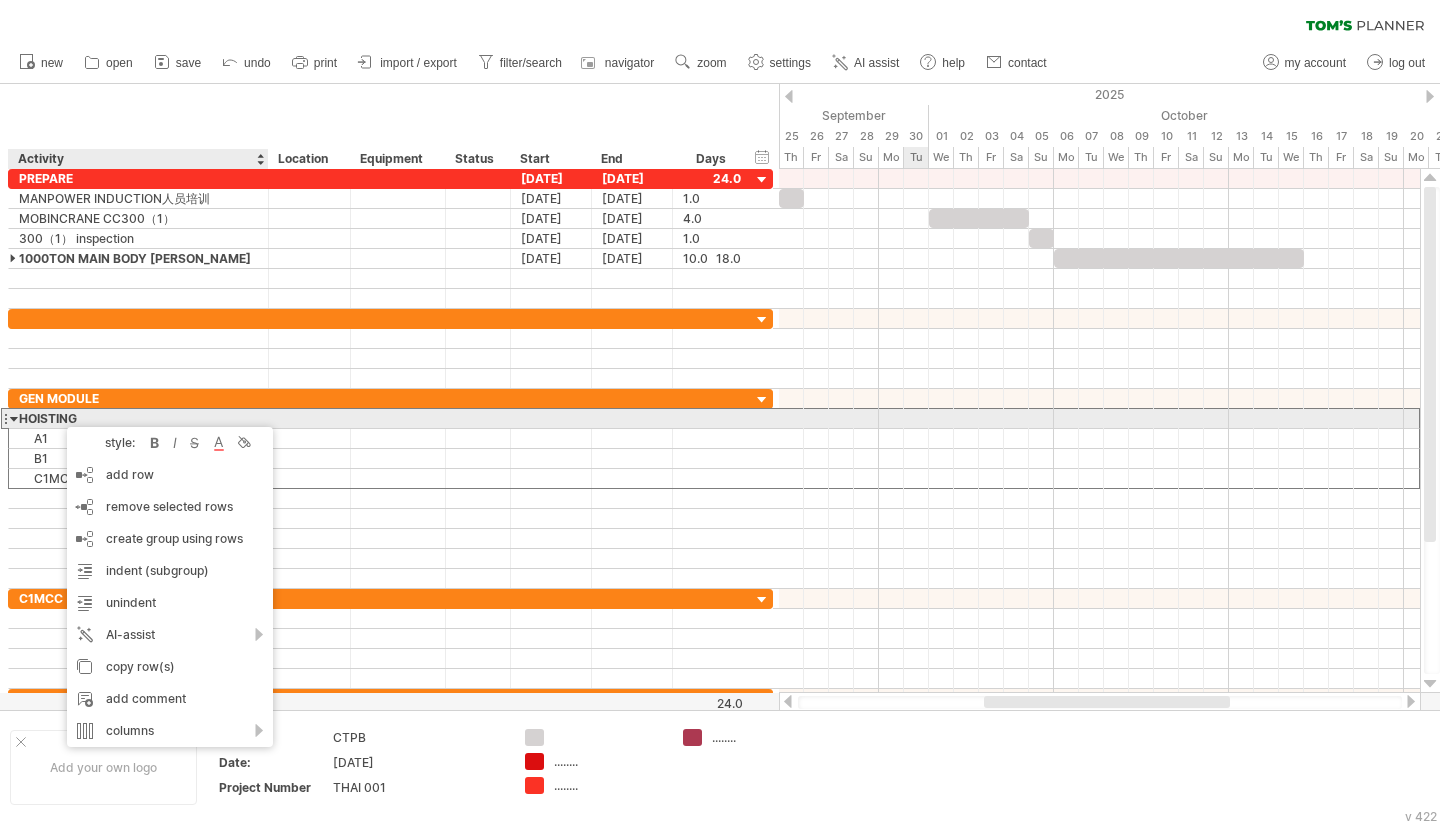 click on "HOISTING" at bounding box center [138, 418] 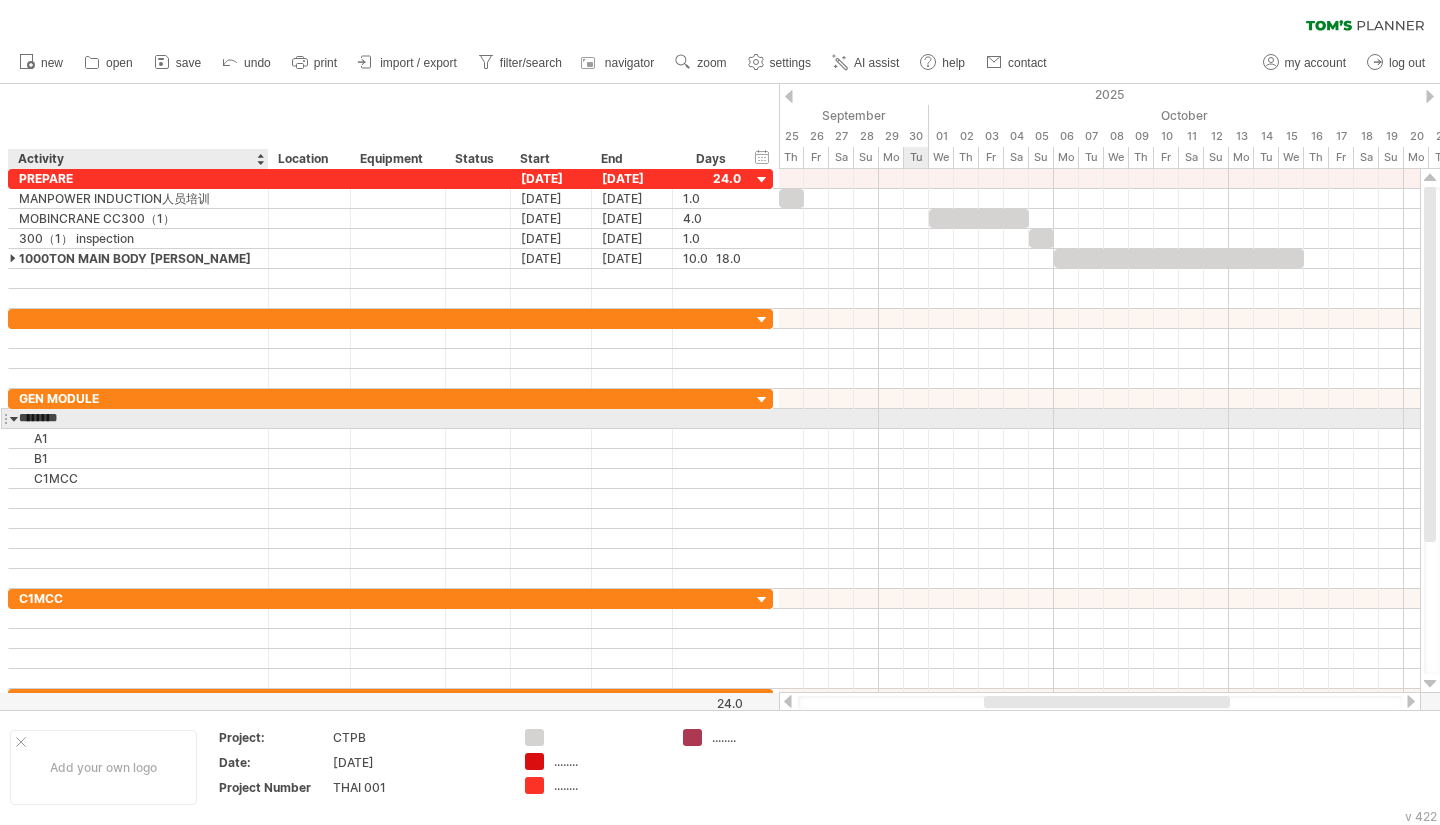 click on "********" at bounding box center (138, 418) 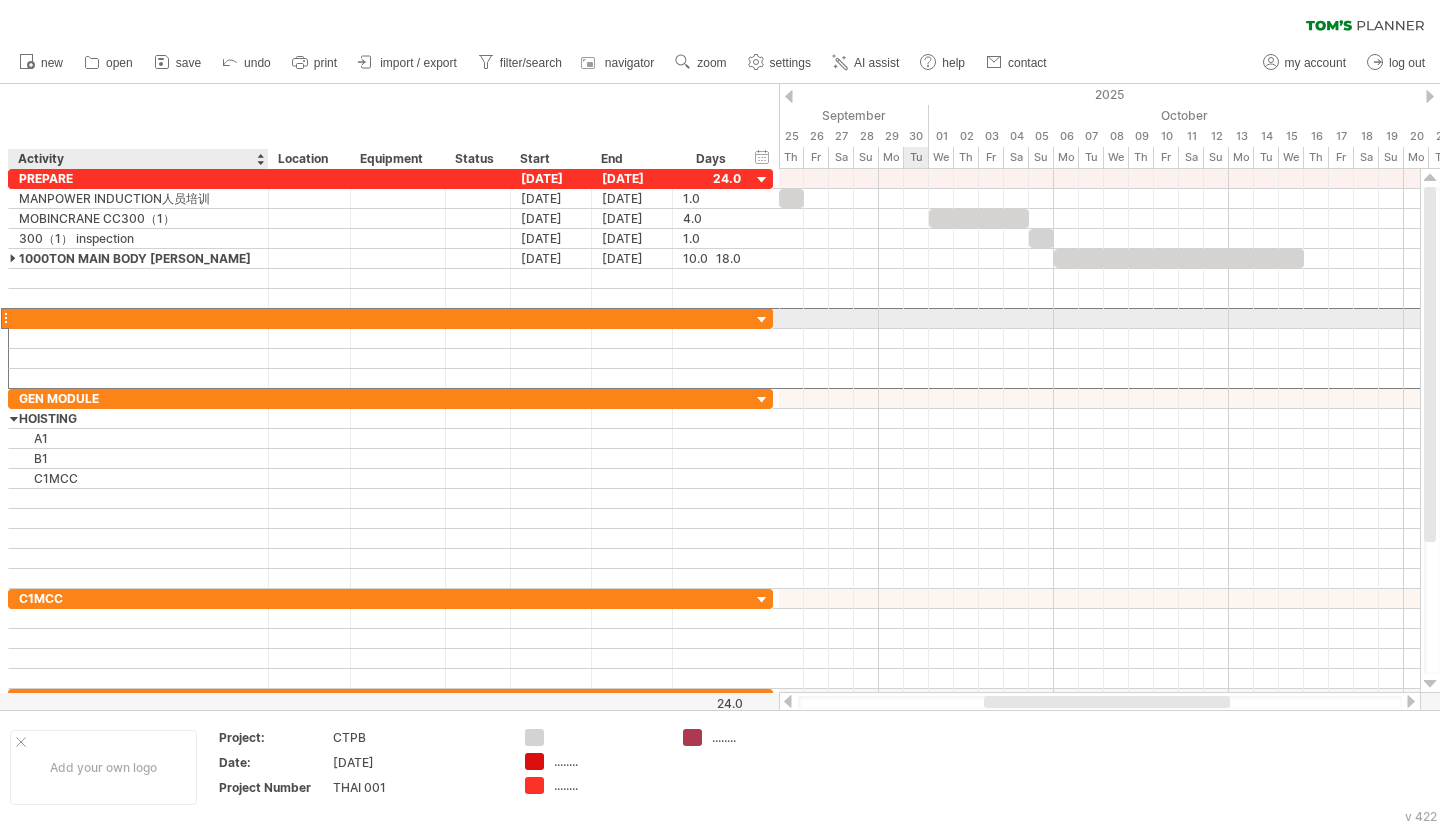click at bounding box center (138, 318) 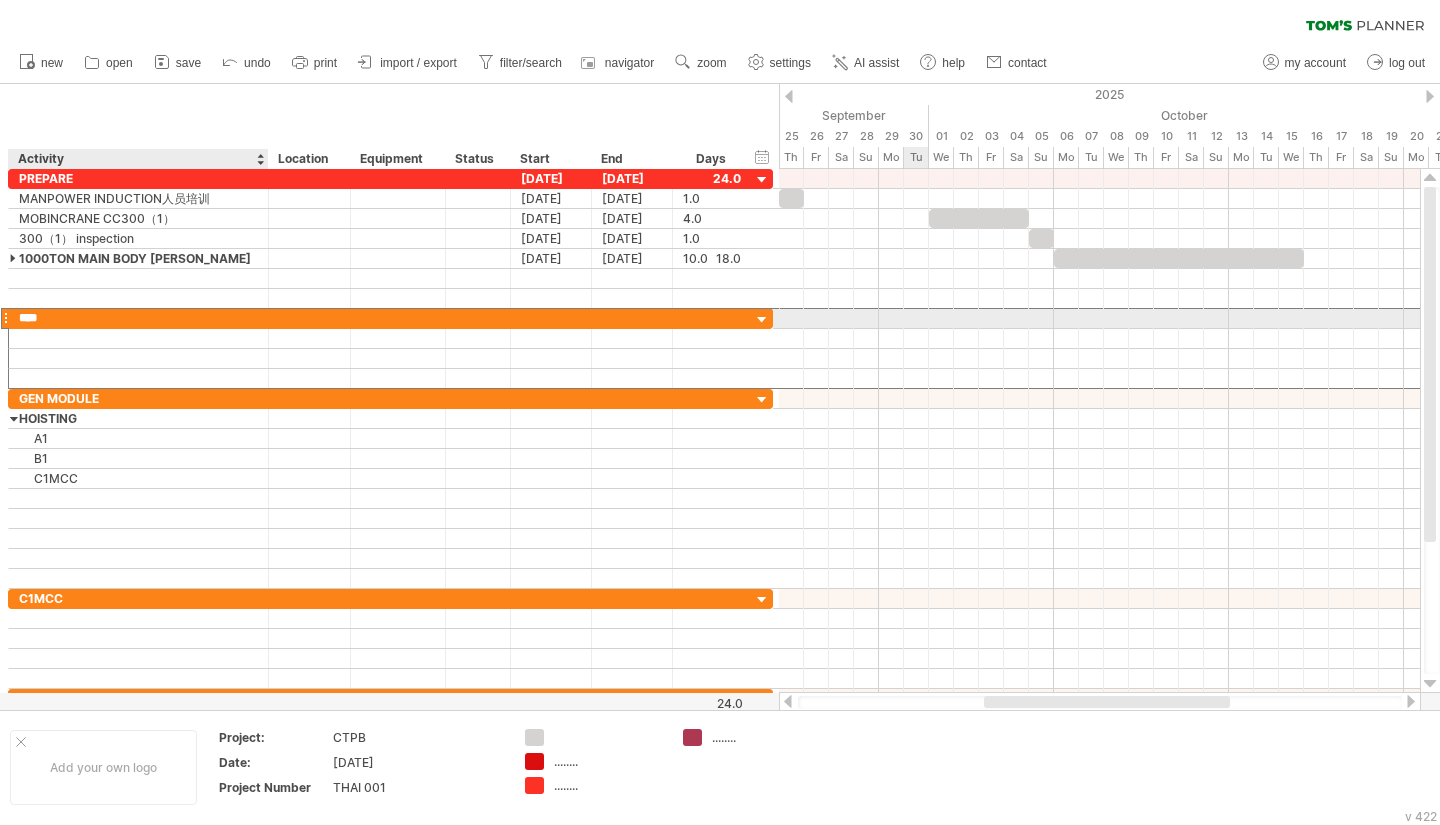 type on "*****" 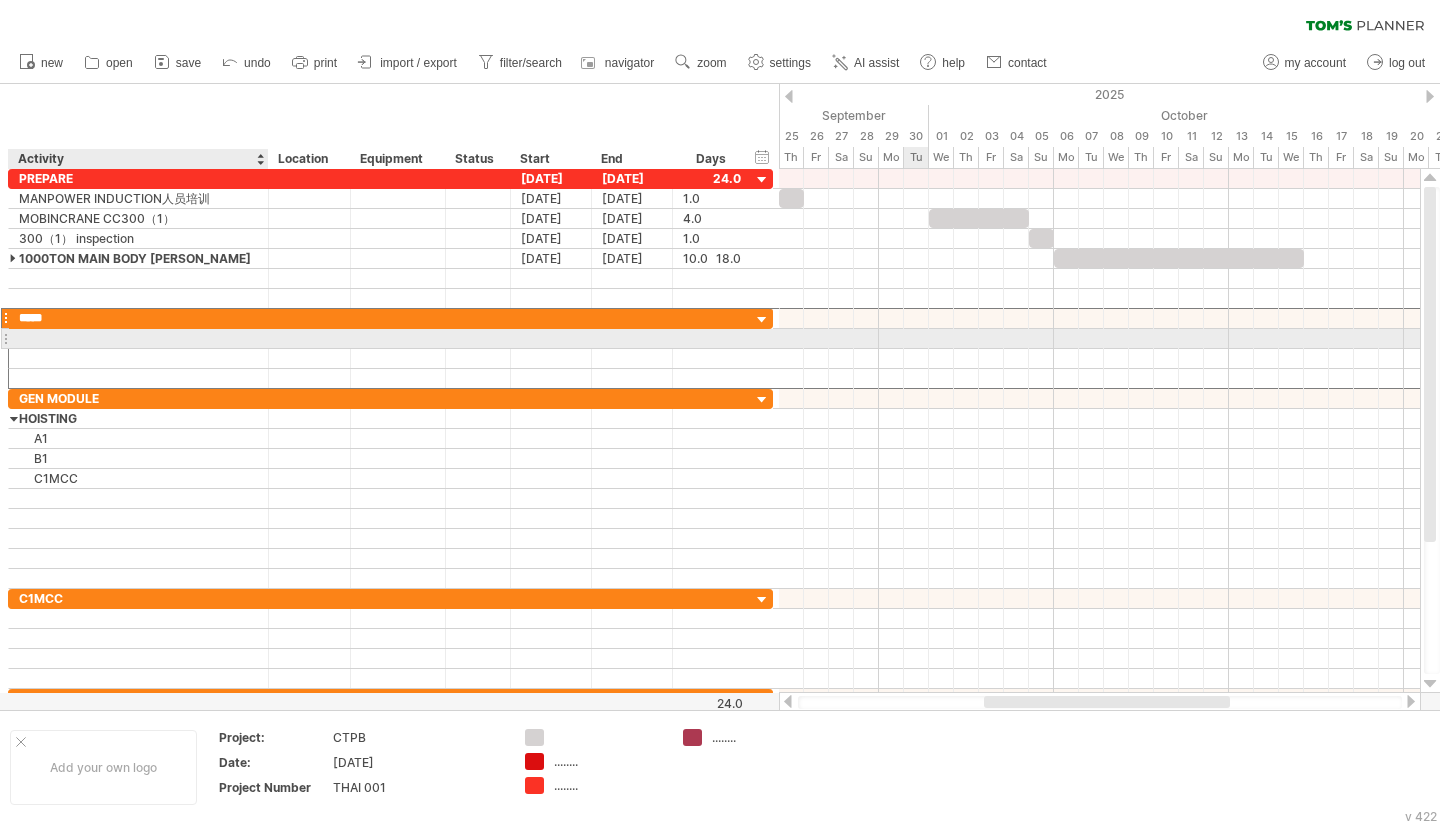 click at bounding box center [138, 338] 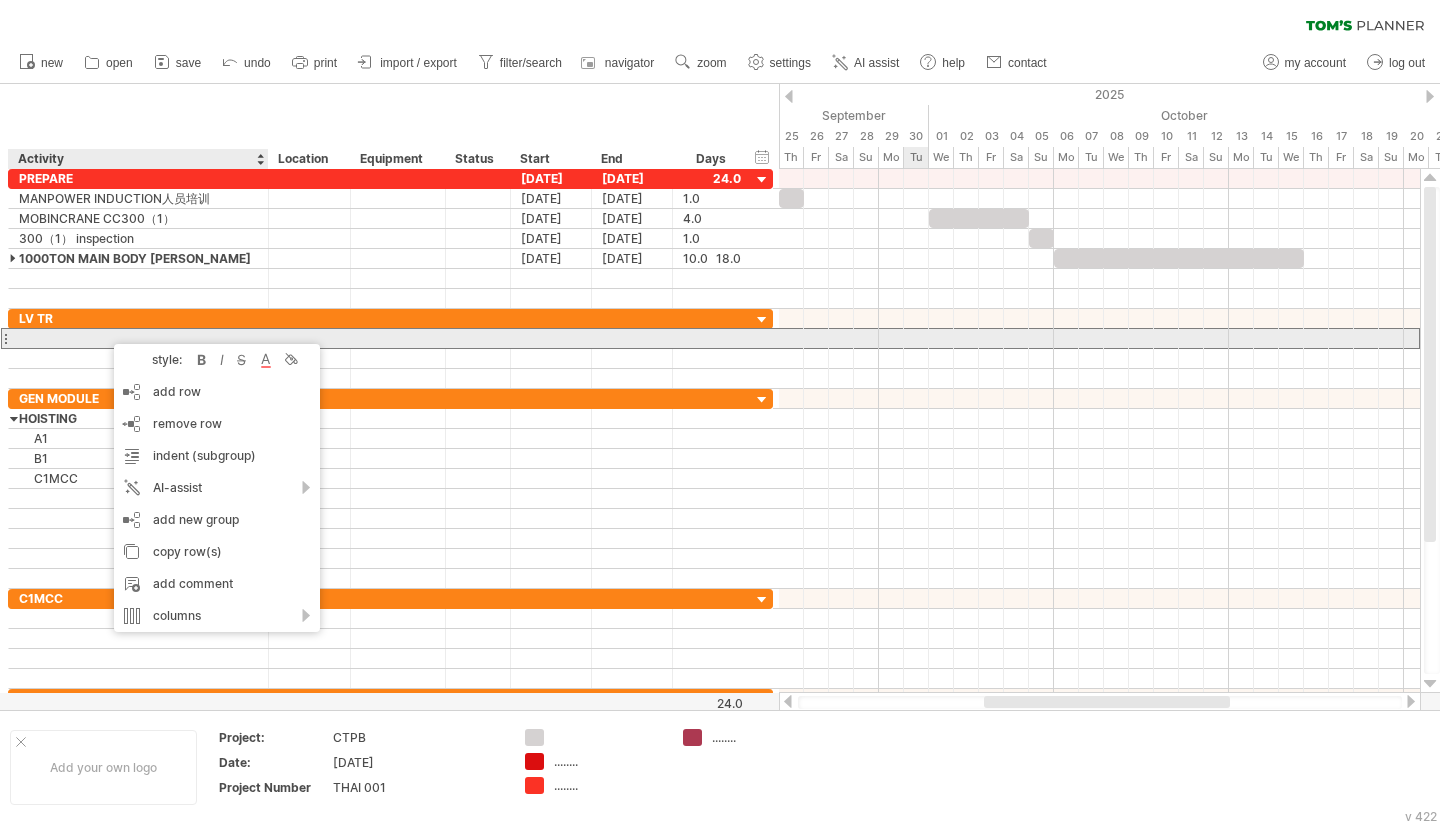 click at bounding box center [138, 338] 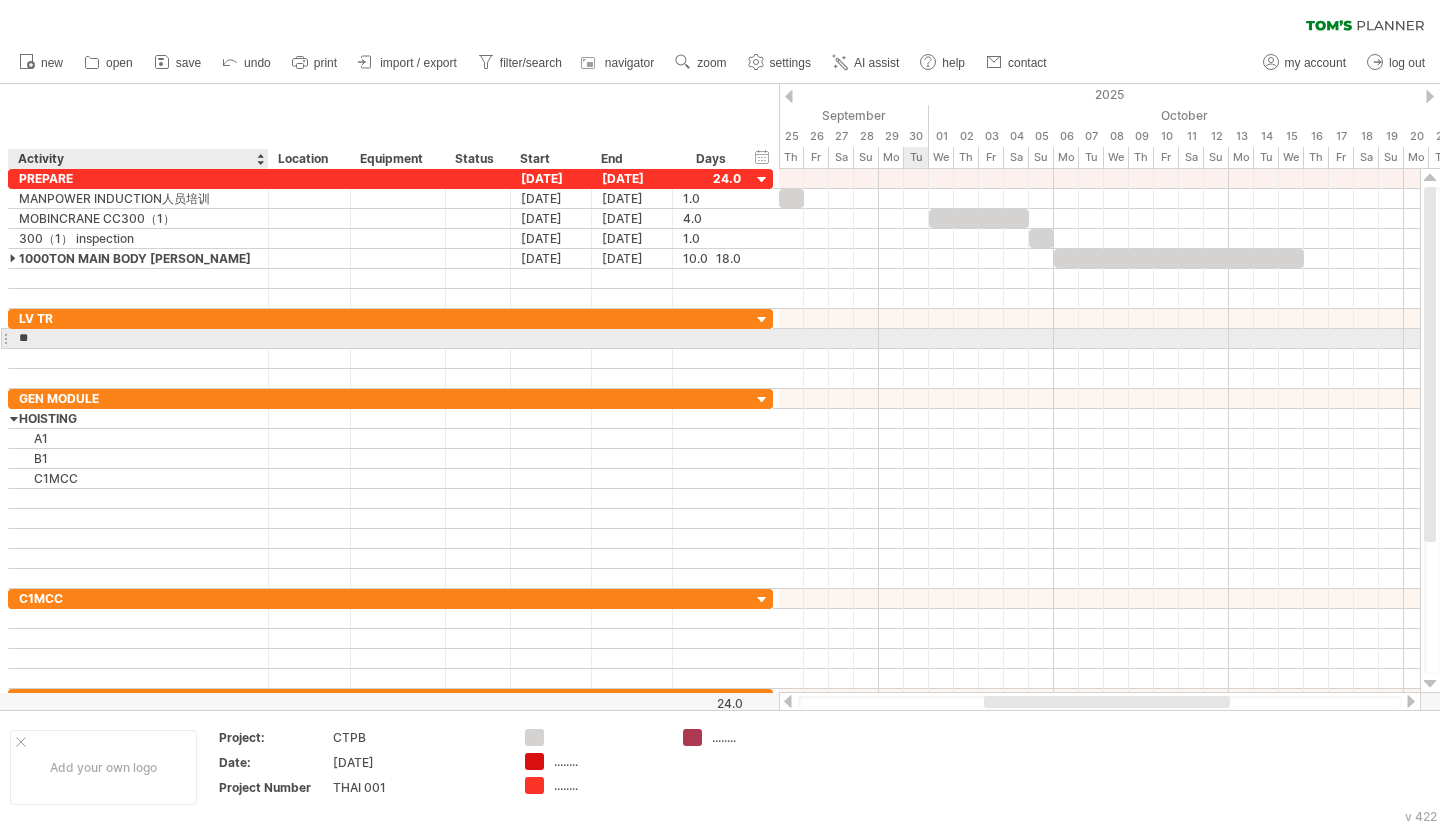 type on "*" 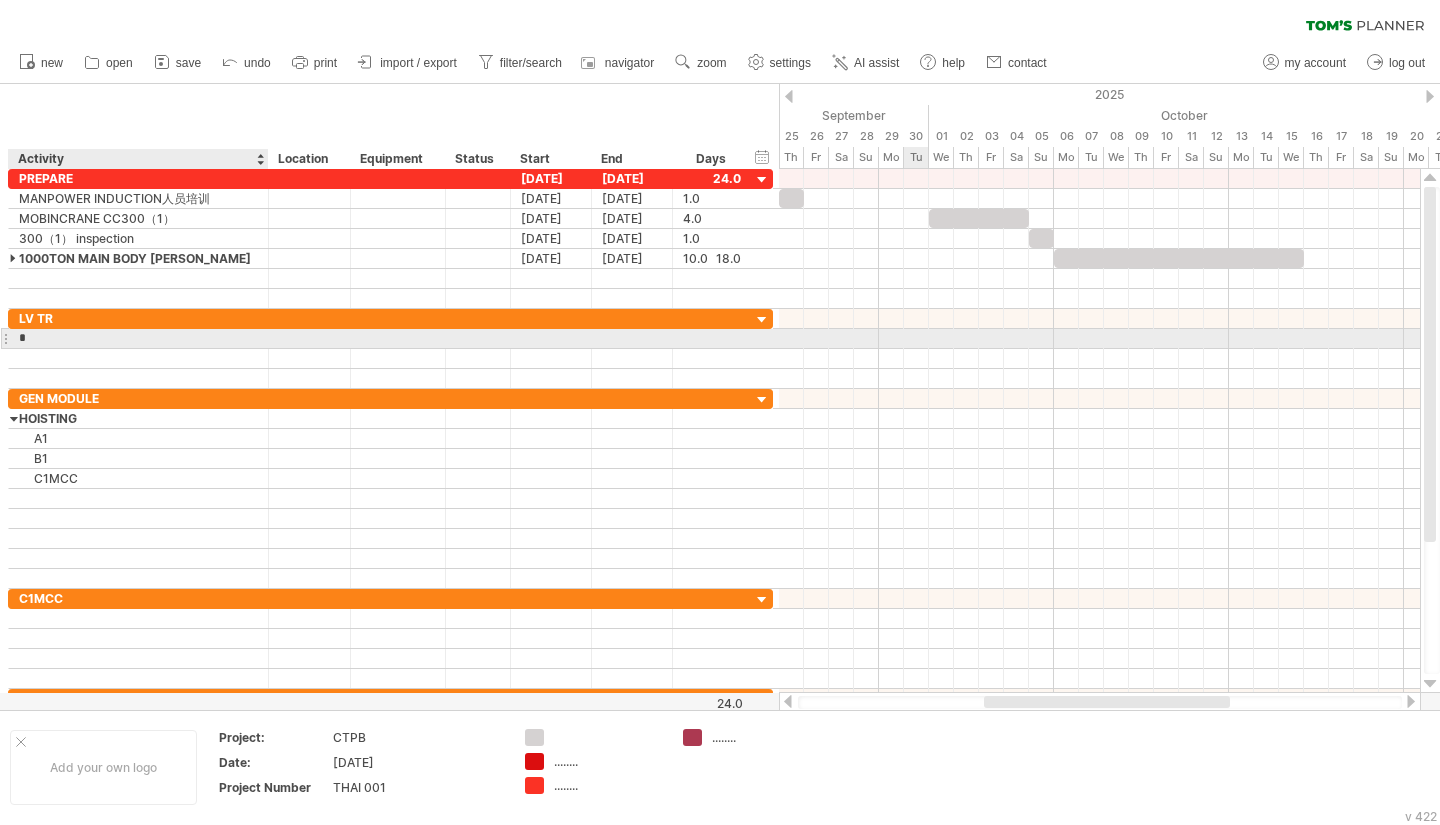 type 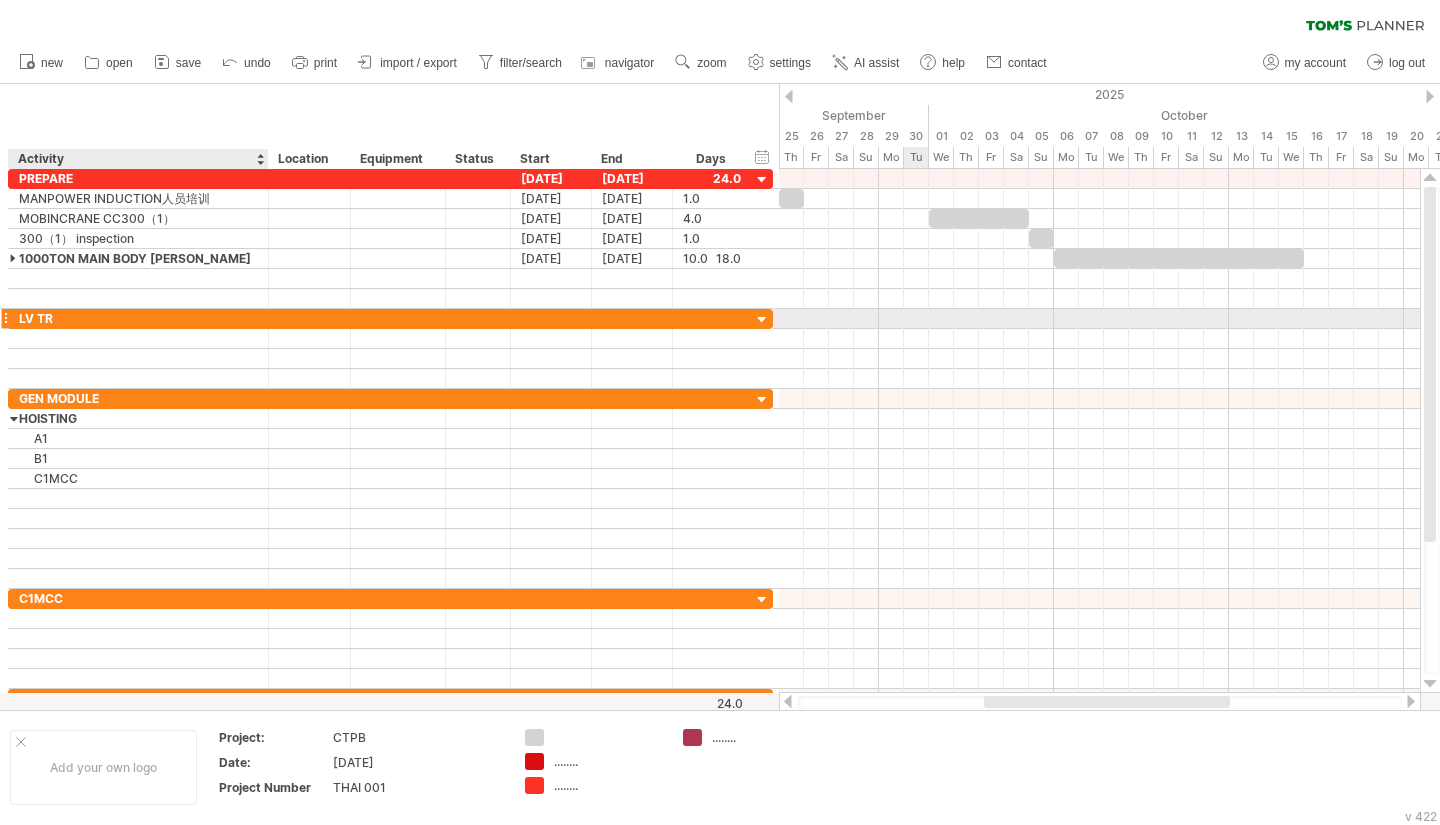 click on "LV TR" at bounding box center [138, 318] 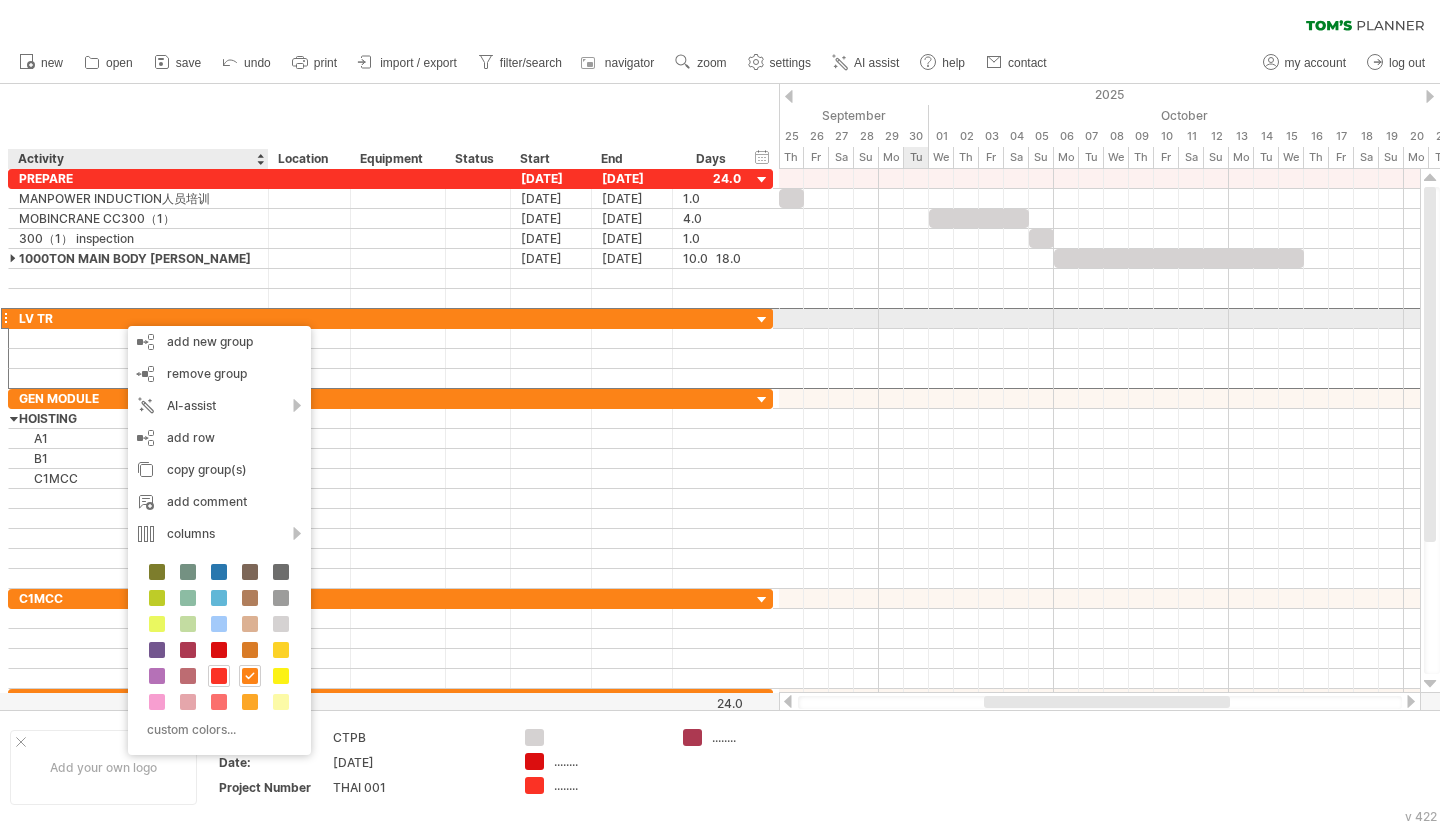 click on "LV TR" at bounding box center (138, 318) 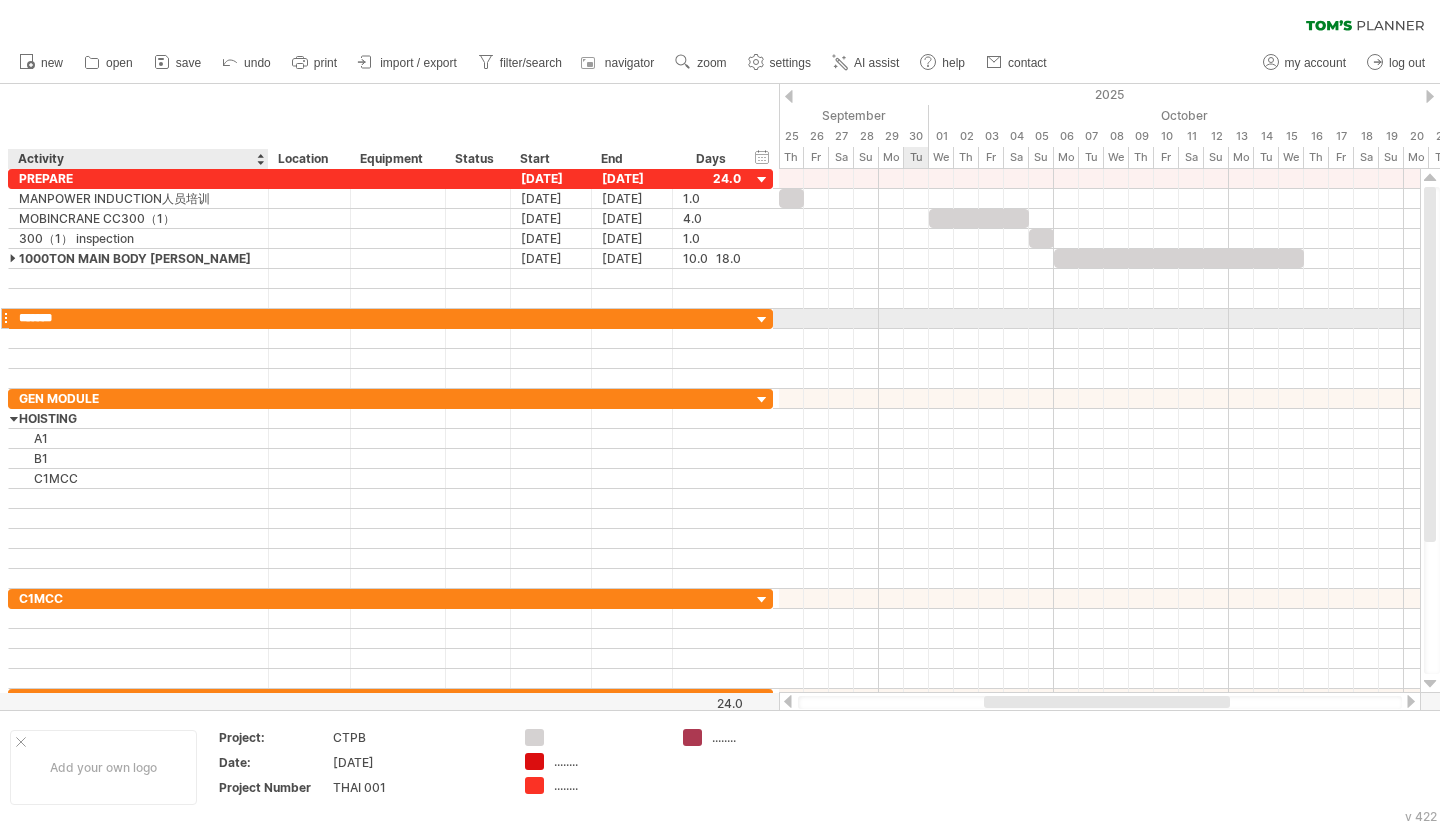 click on "*******" at bounding box center [138, 318] 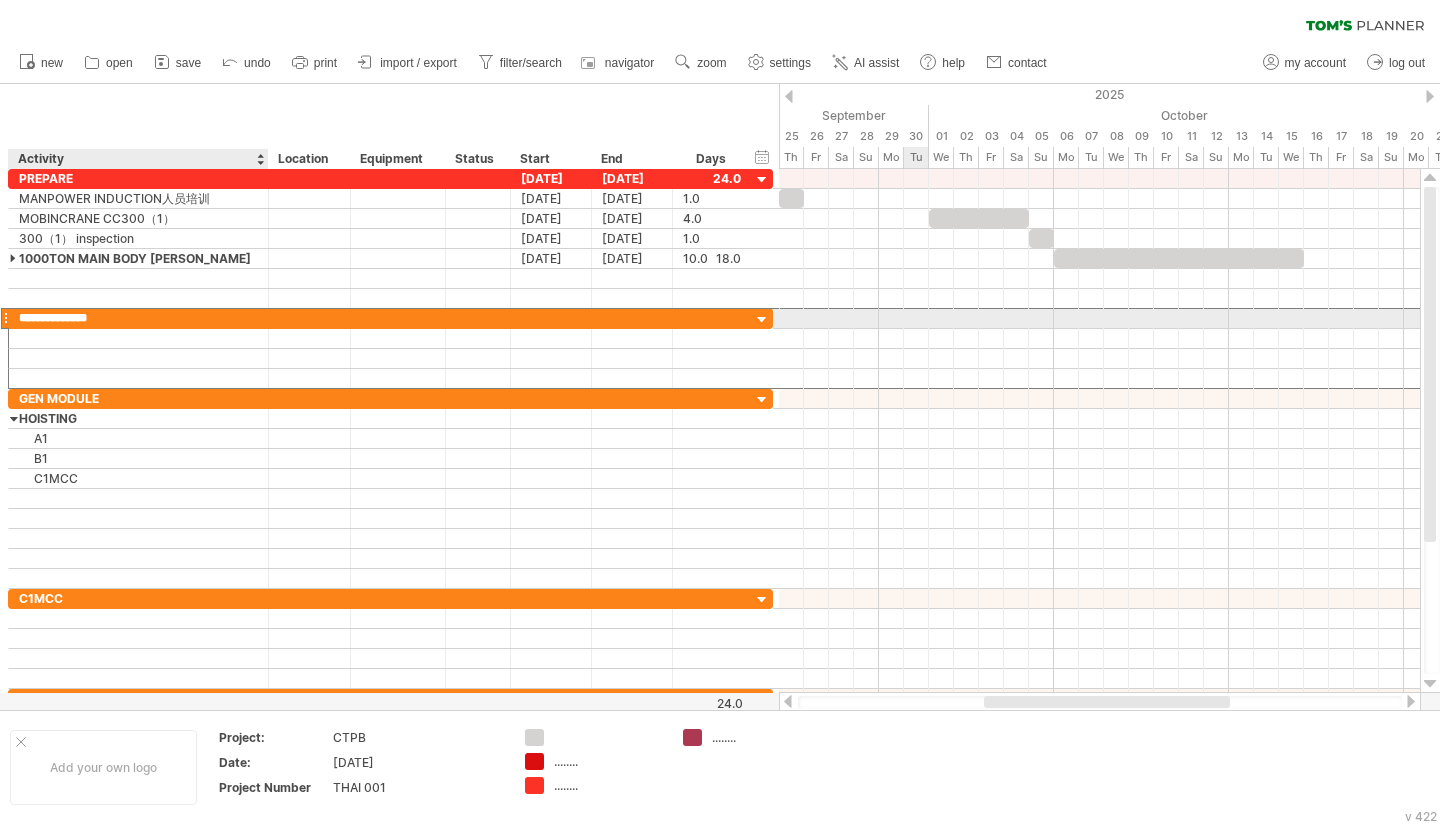 type on "**********" 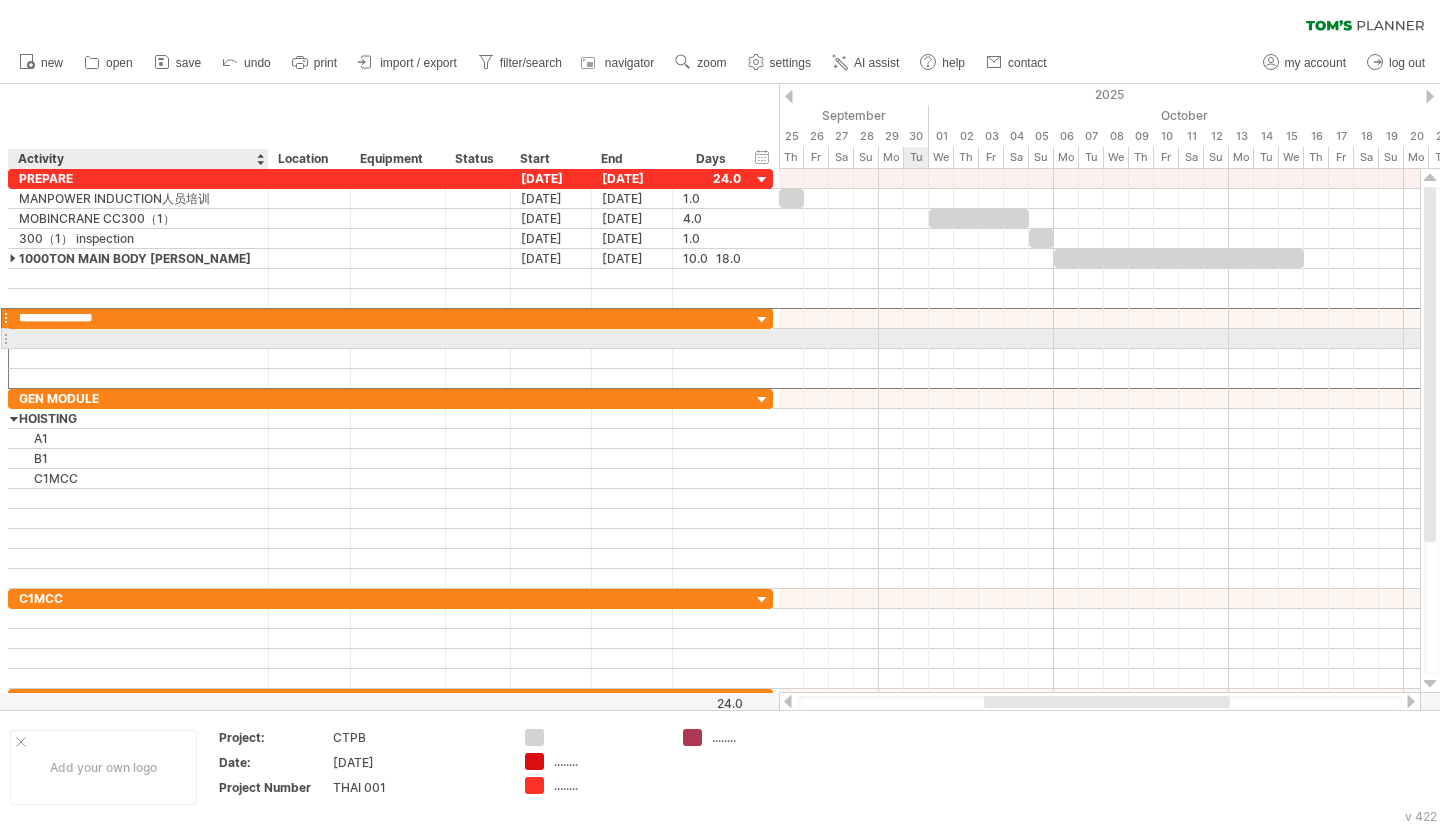 click at bounding box center (138, 338) 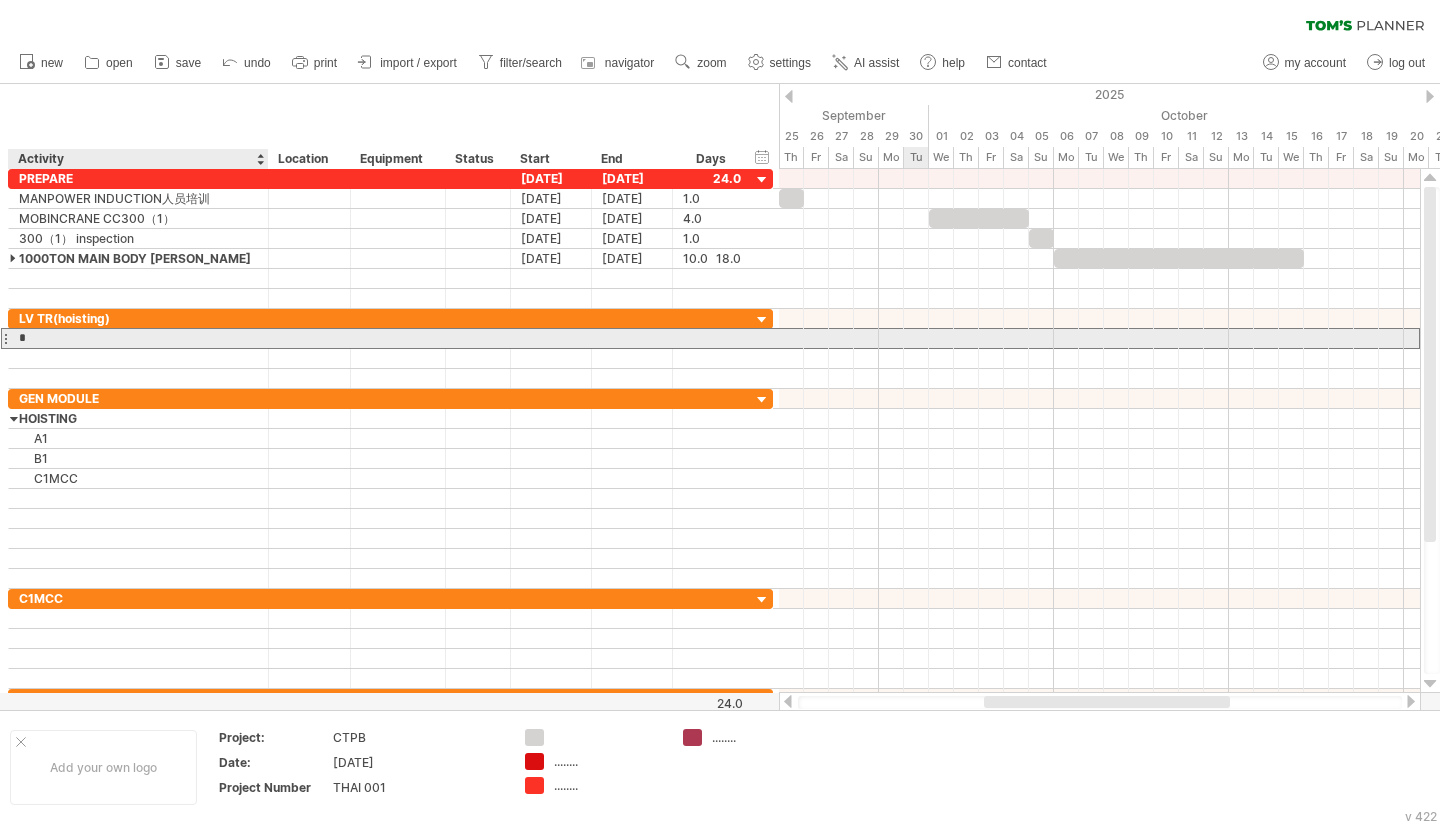 type on "**********" 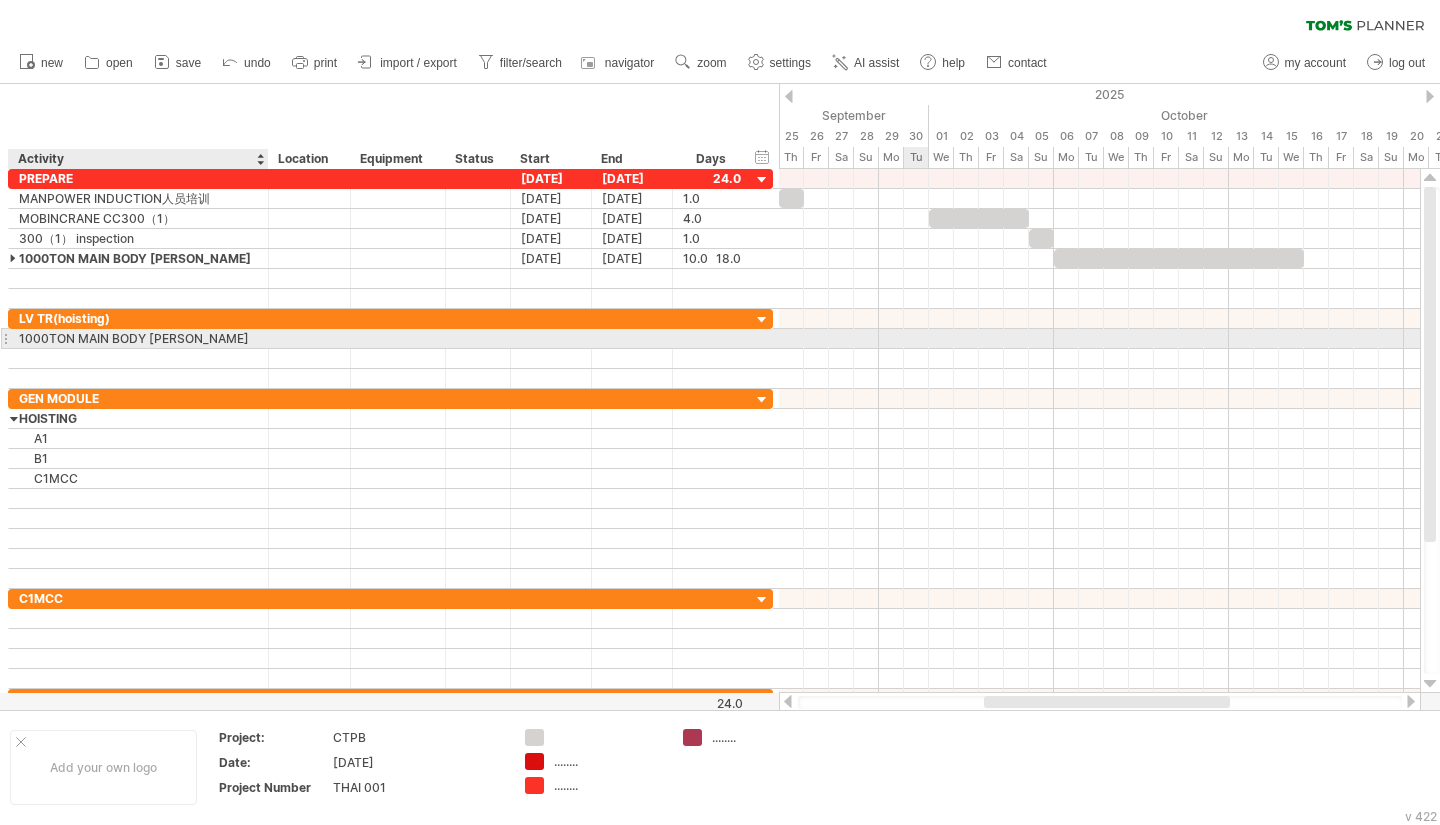 type on "*" 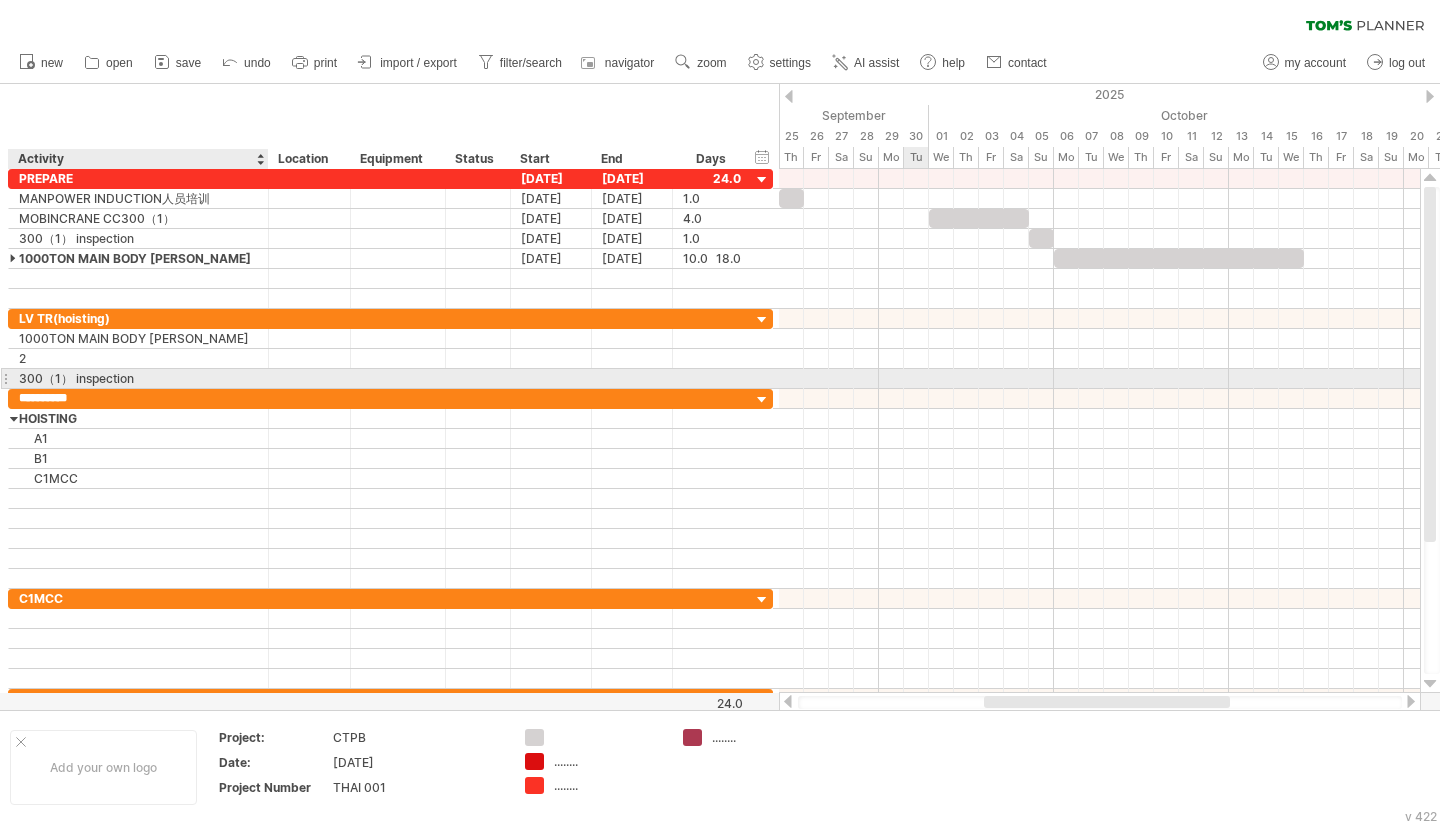 click on "300（1） inspection" at bounding box center (138, 378) 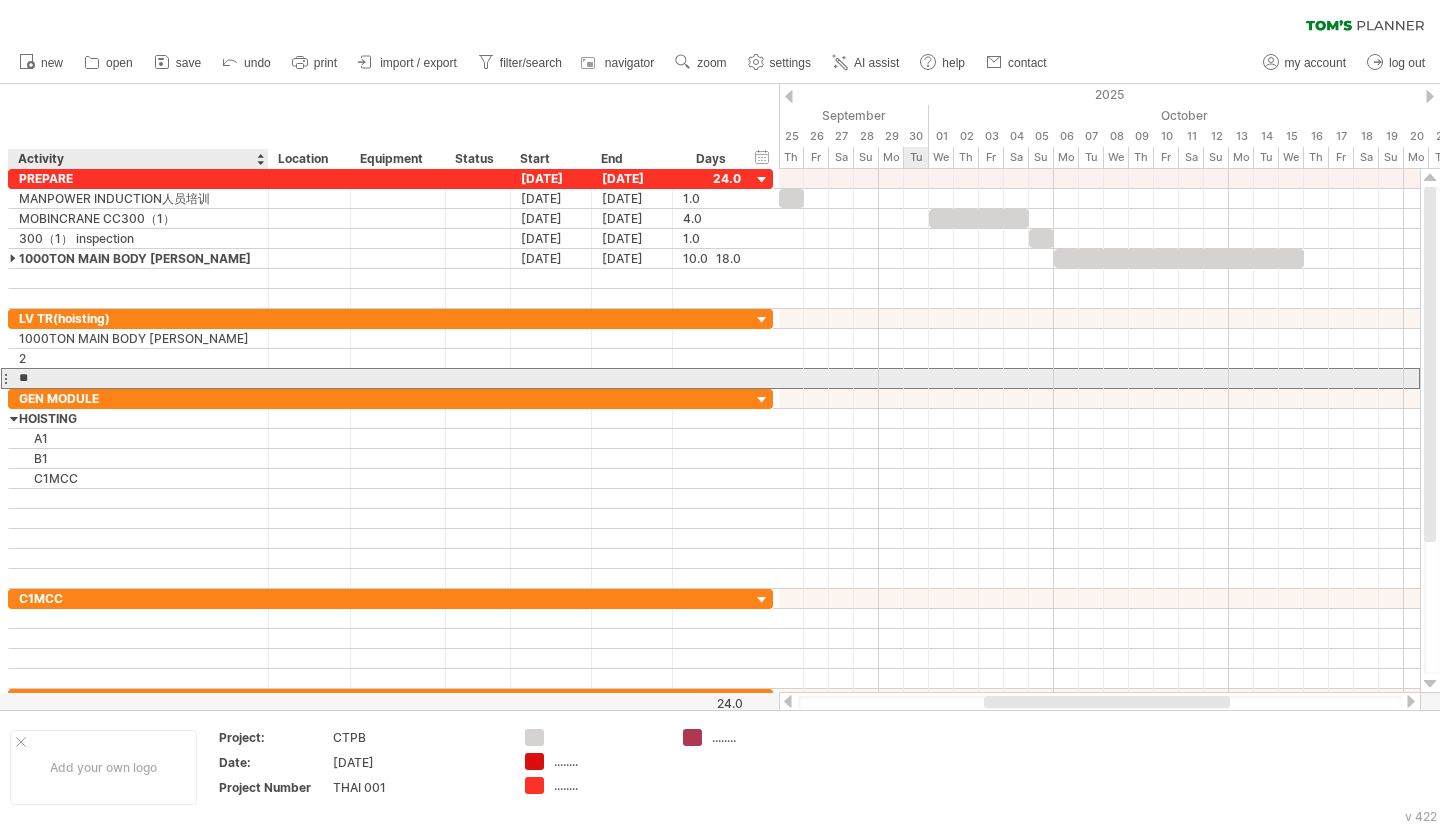 type on "*" 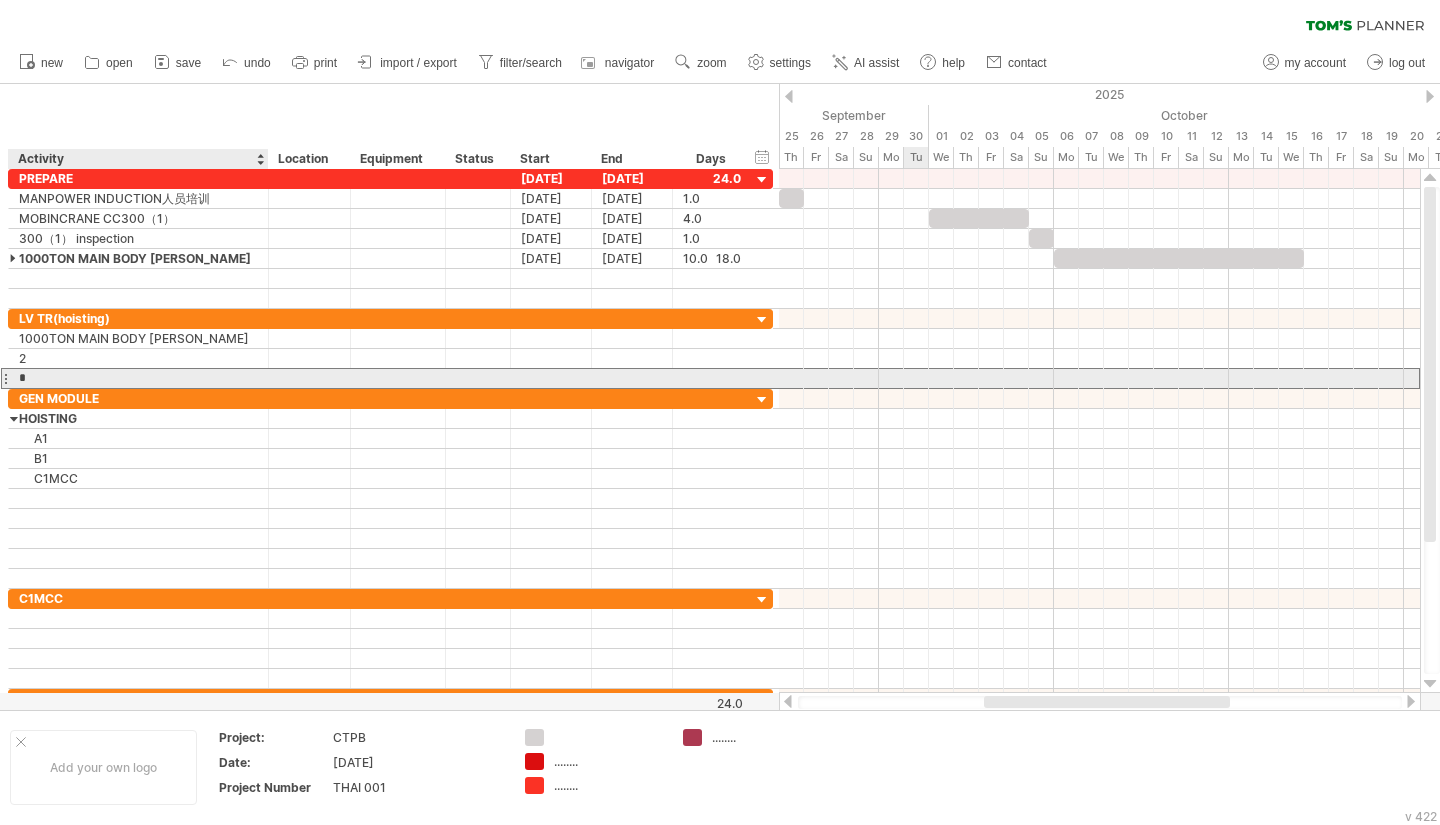 type 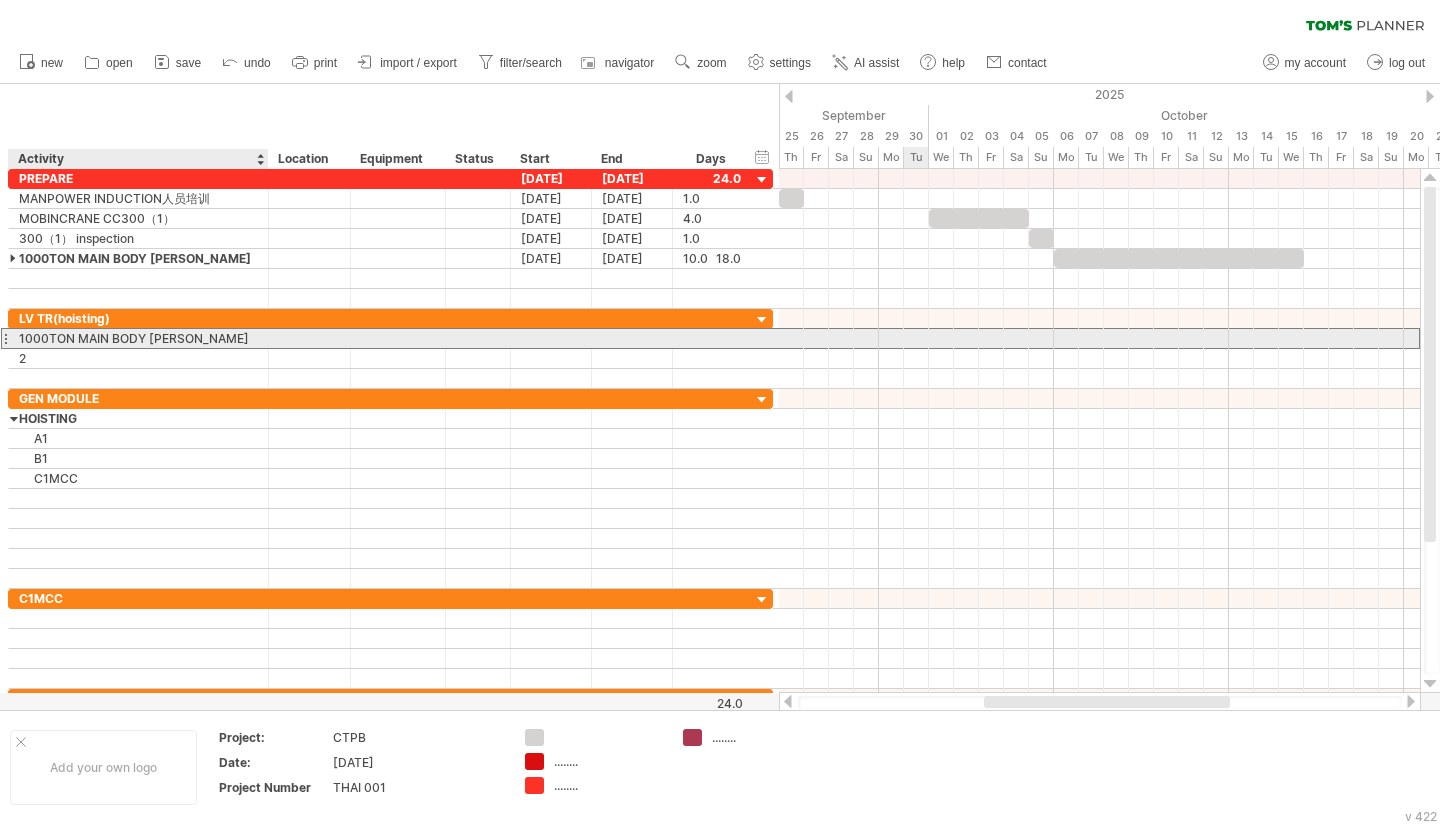 click on "1000TON MAIN BODY [PERSON_NAME]" at bounding box center [138, 338] 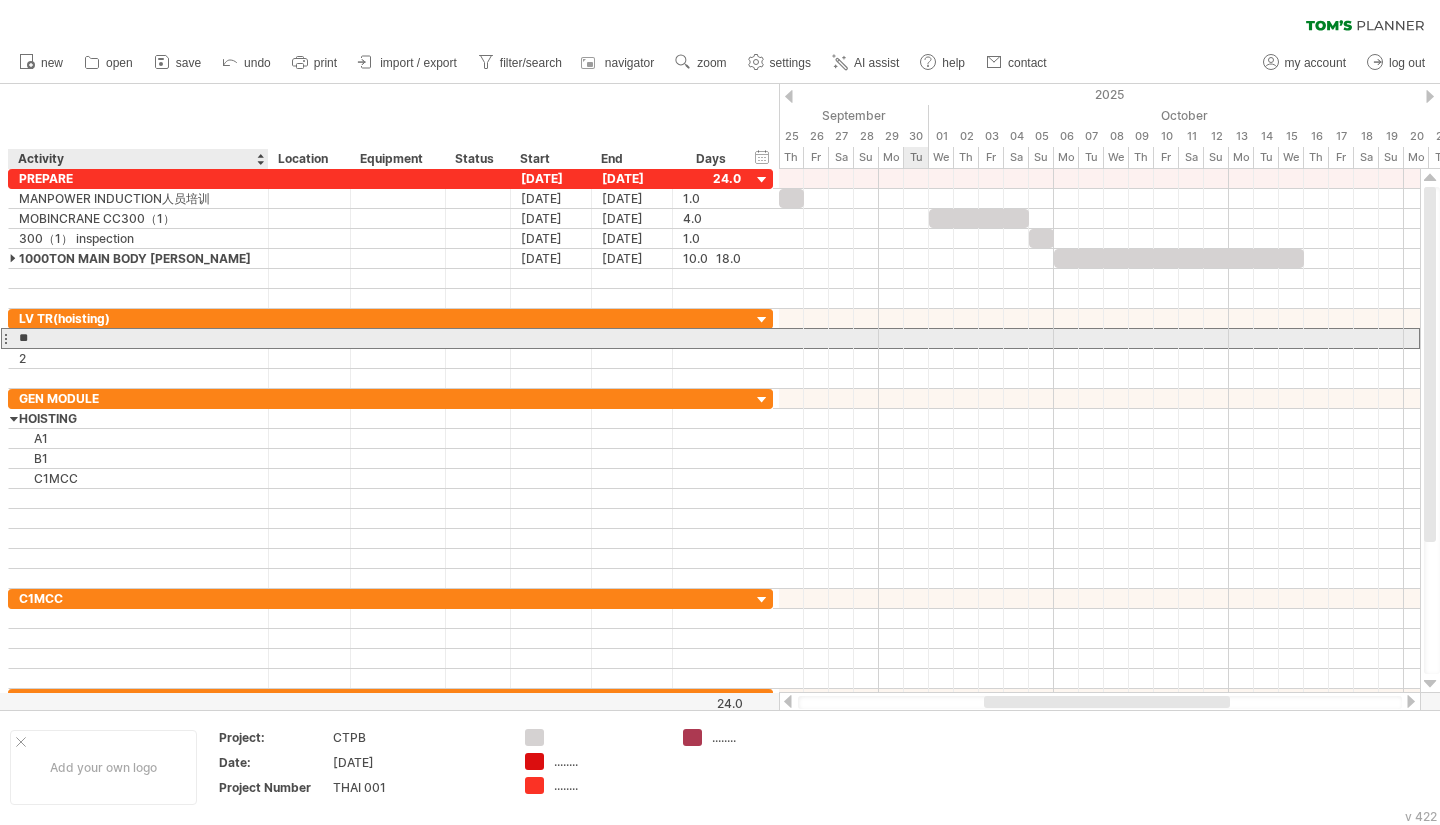 type on "*" 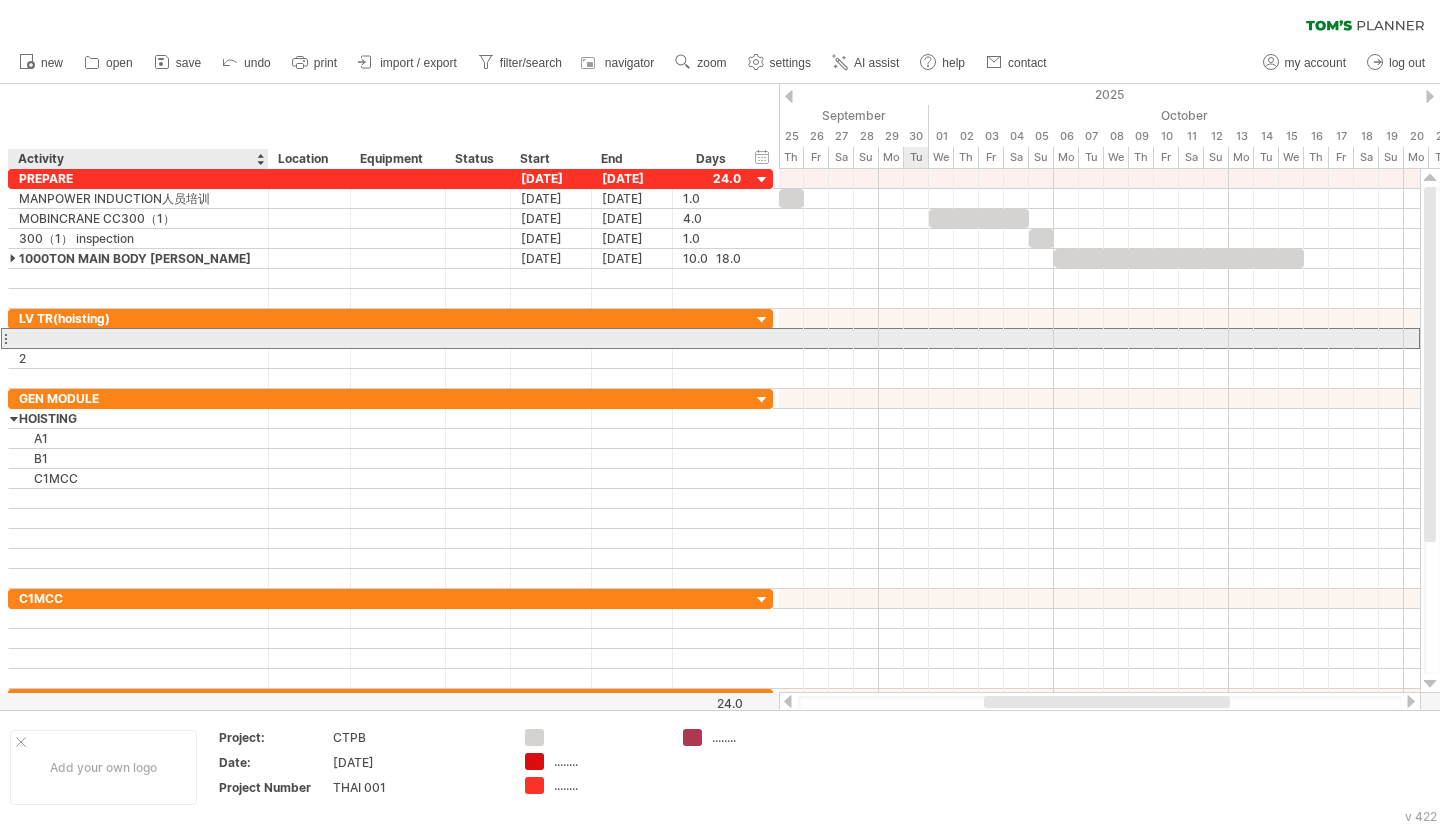 type on "*" 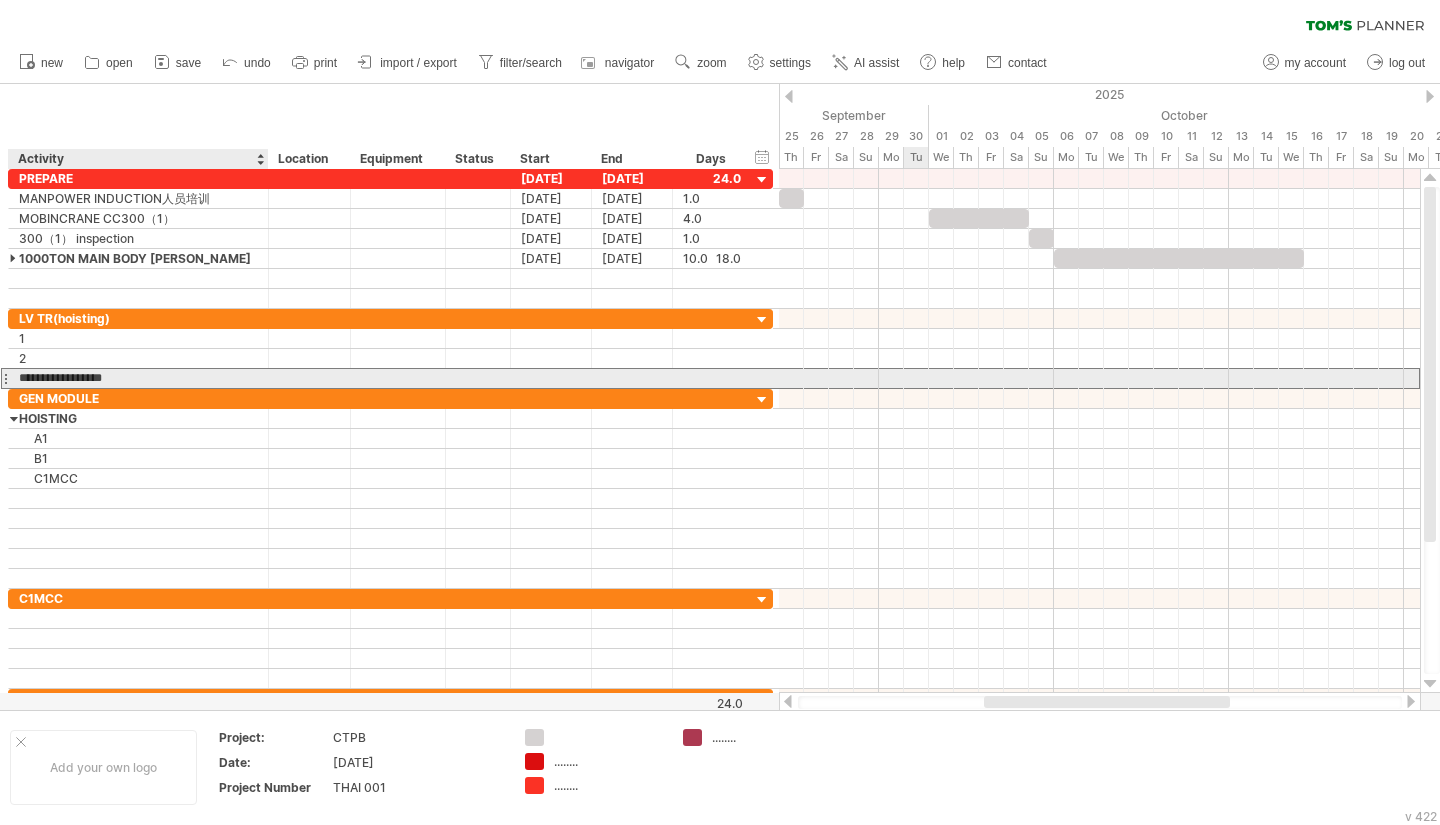 click on "**********" at bounding box center [138, 378] 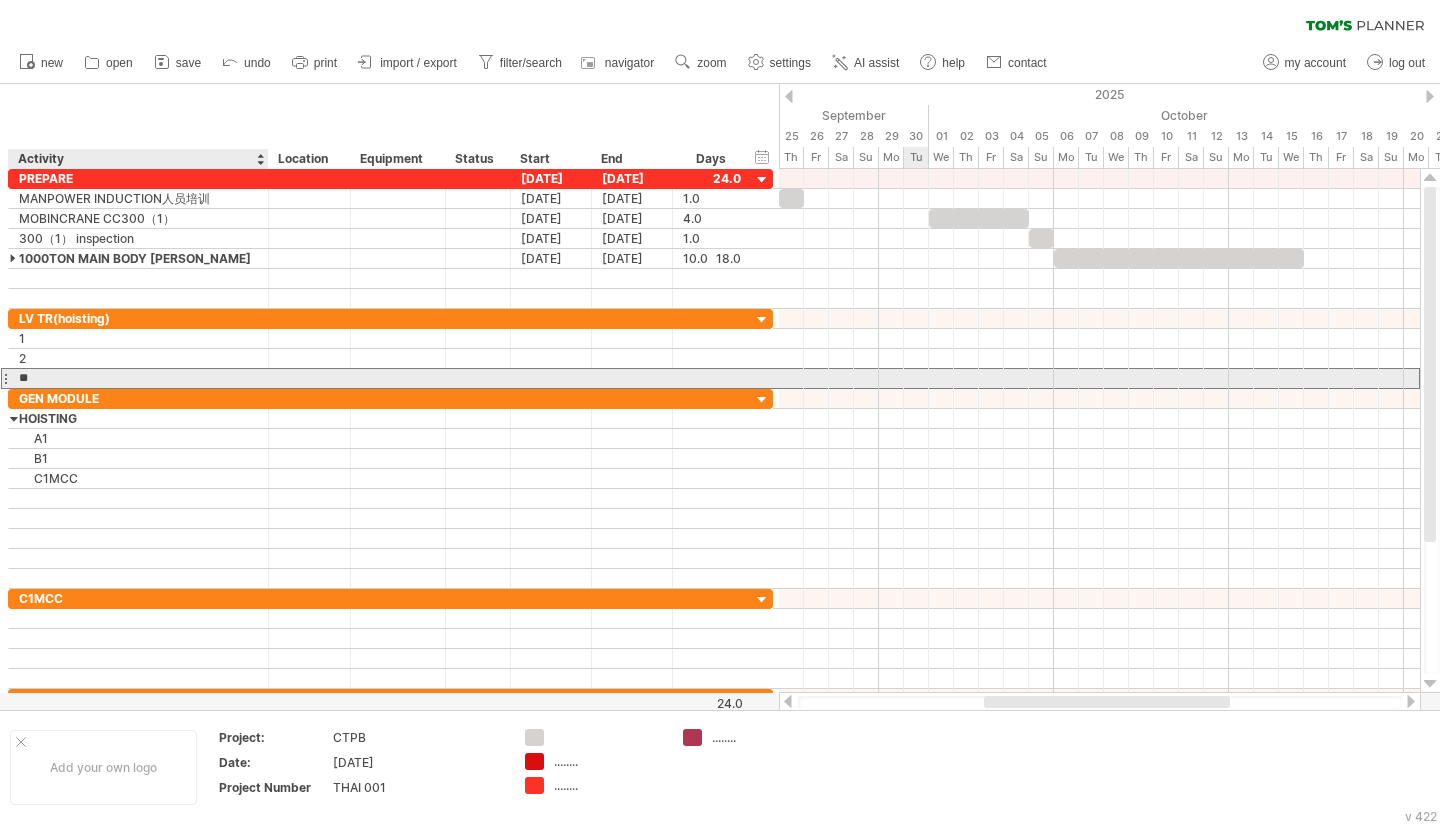 type on "*" 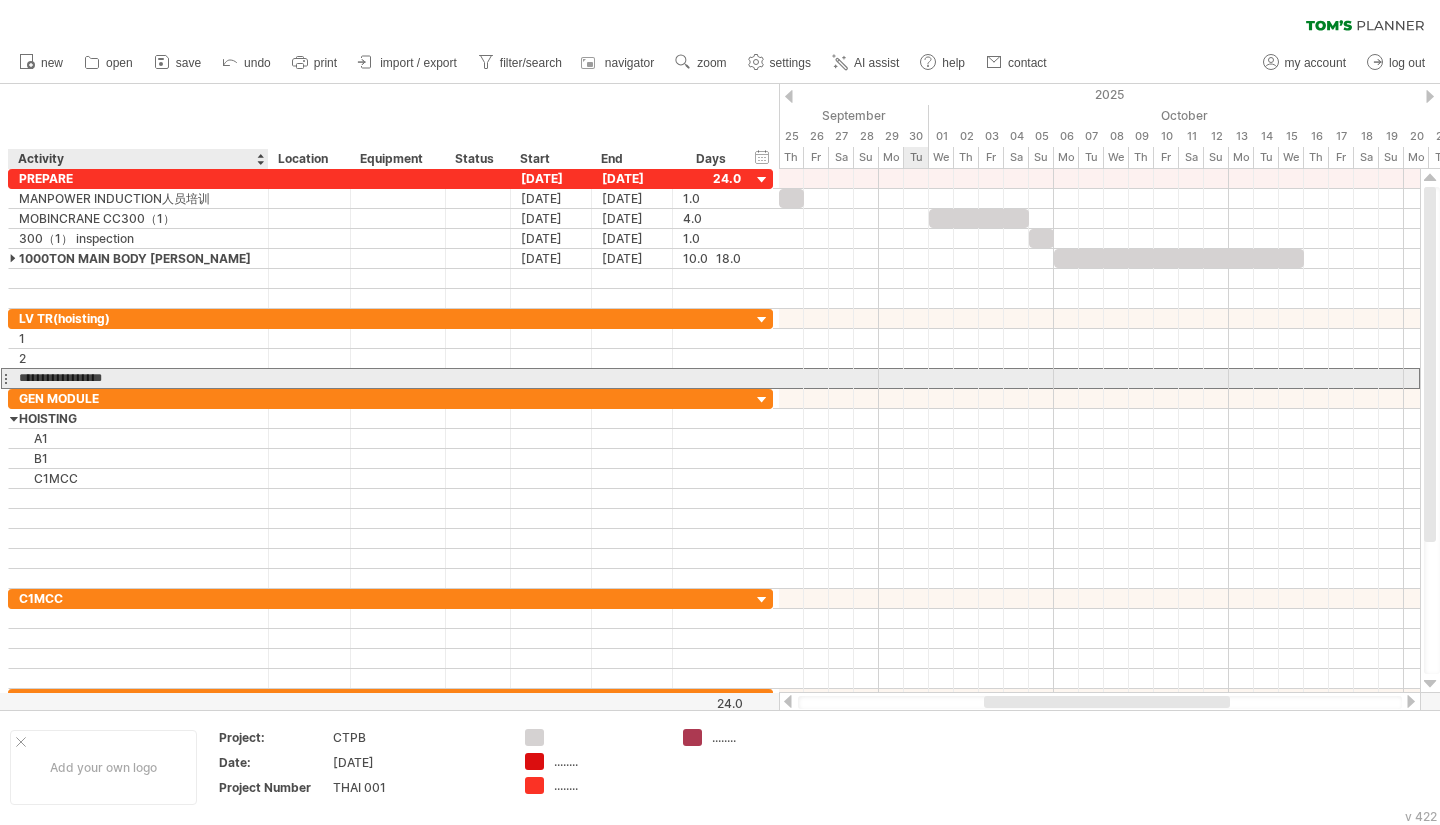 type on "*" 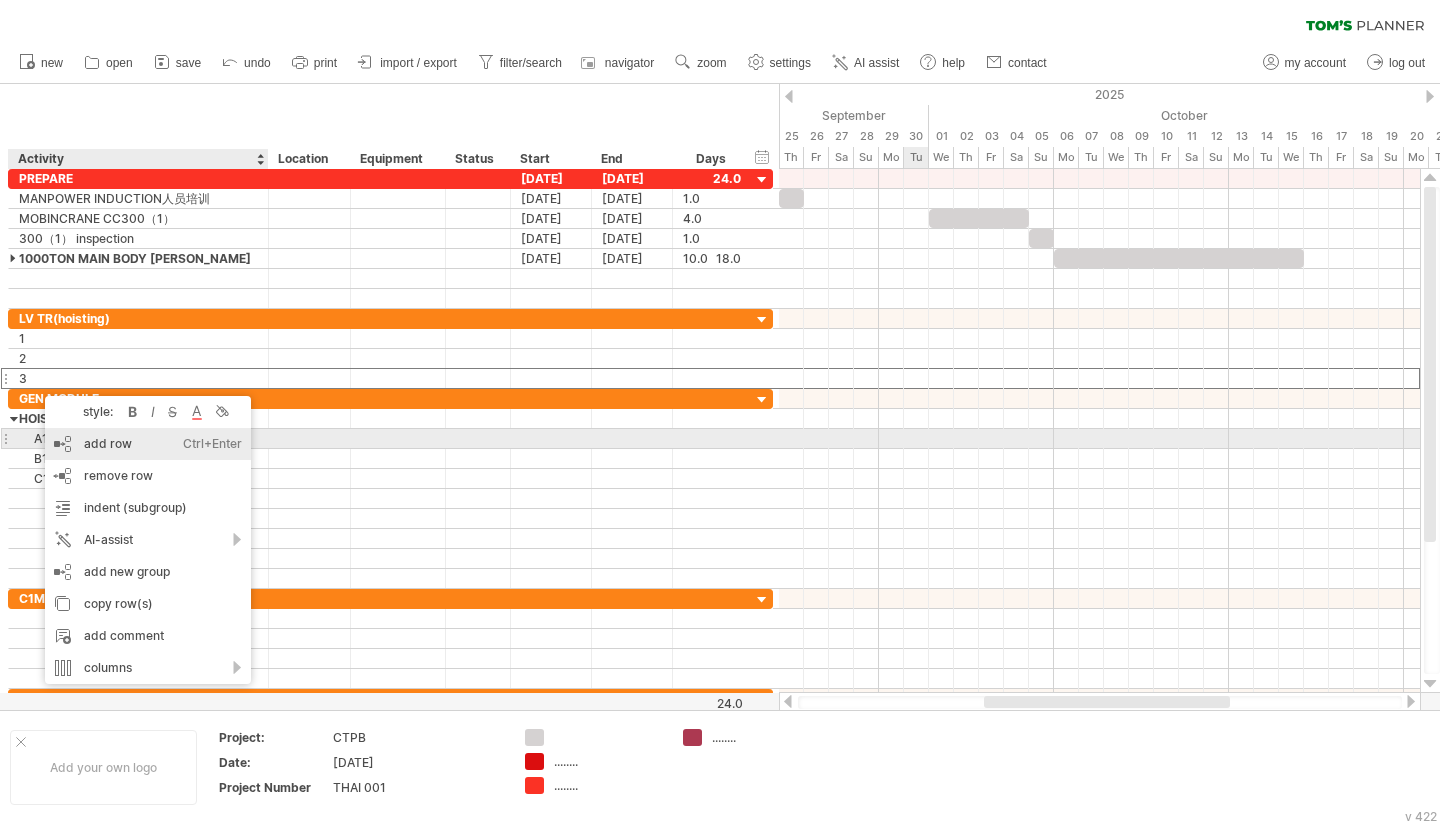 click on "add row Ctrl+Enter Cmd+Enter" at bounding box center (148, 444) 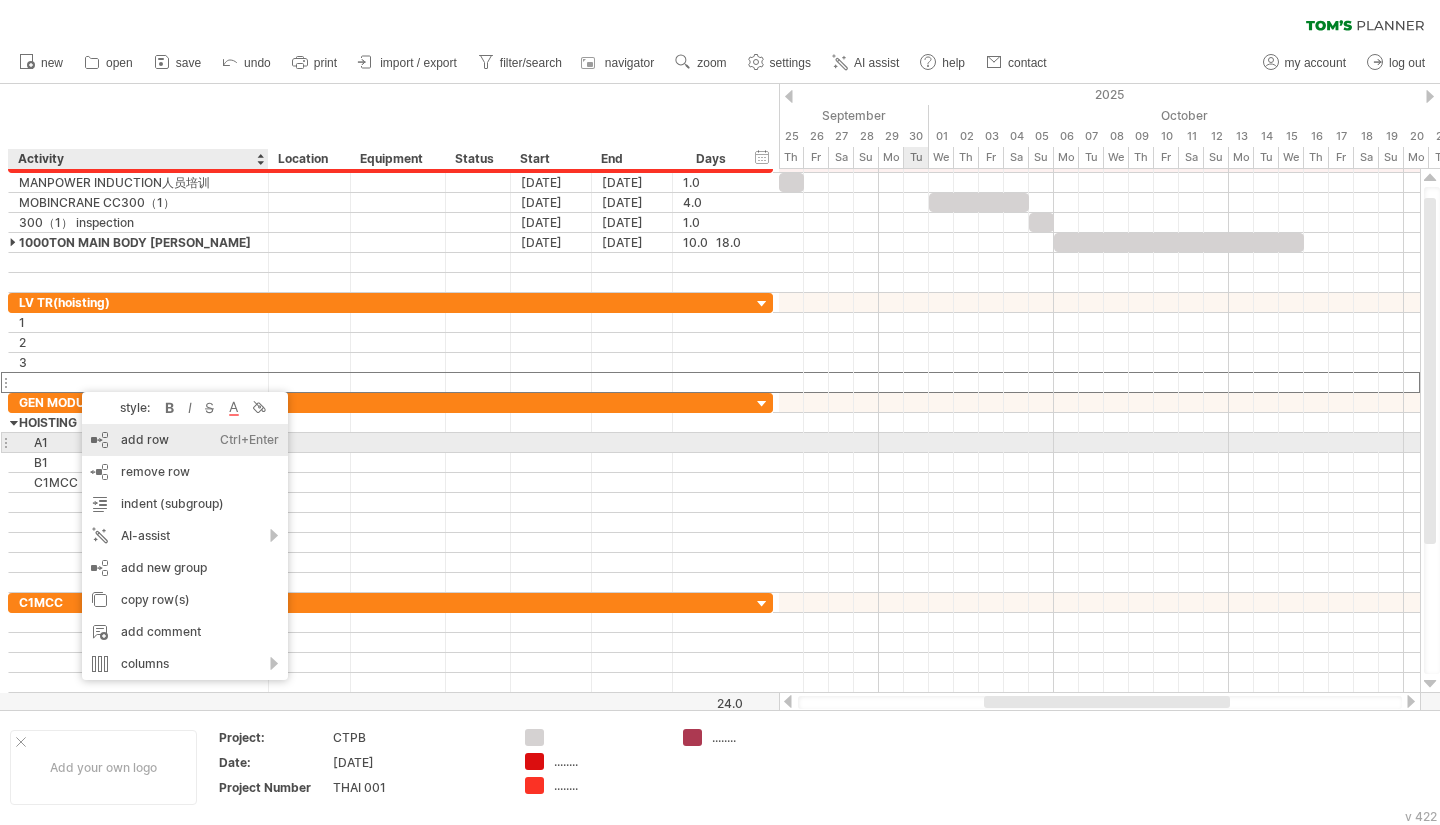 click on "add row Ctrl+Enter Cmd+Enter" at bounding box center [185, 440] 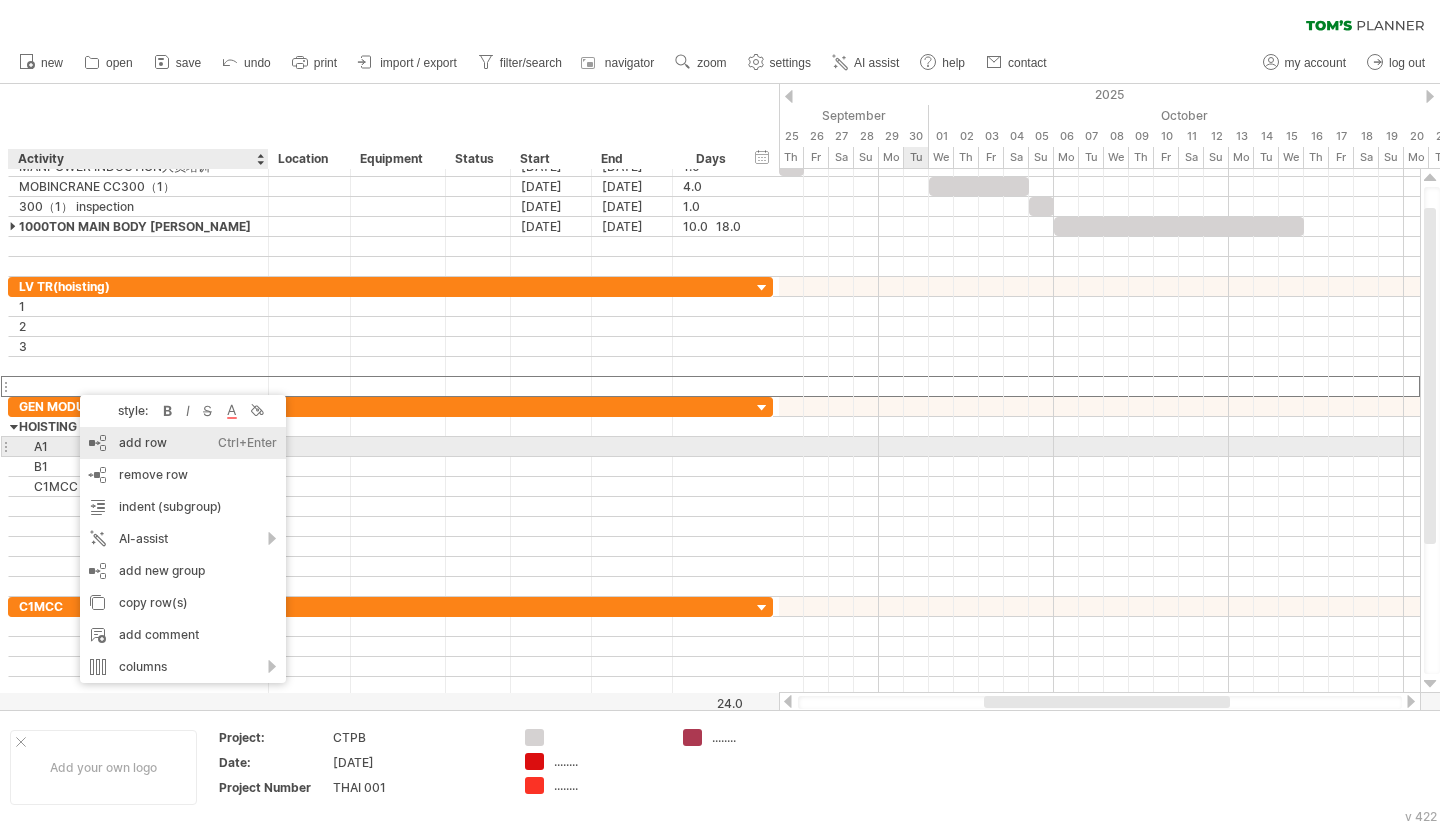 click on "add row Ctrl+Enter Cmd+Enter" at bounding box center [183, 443] 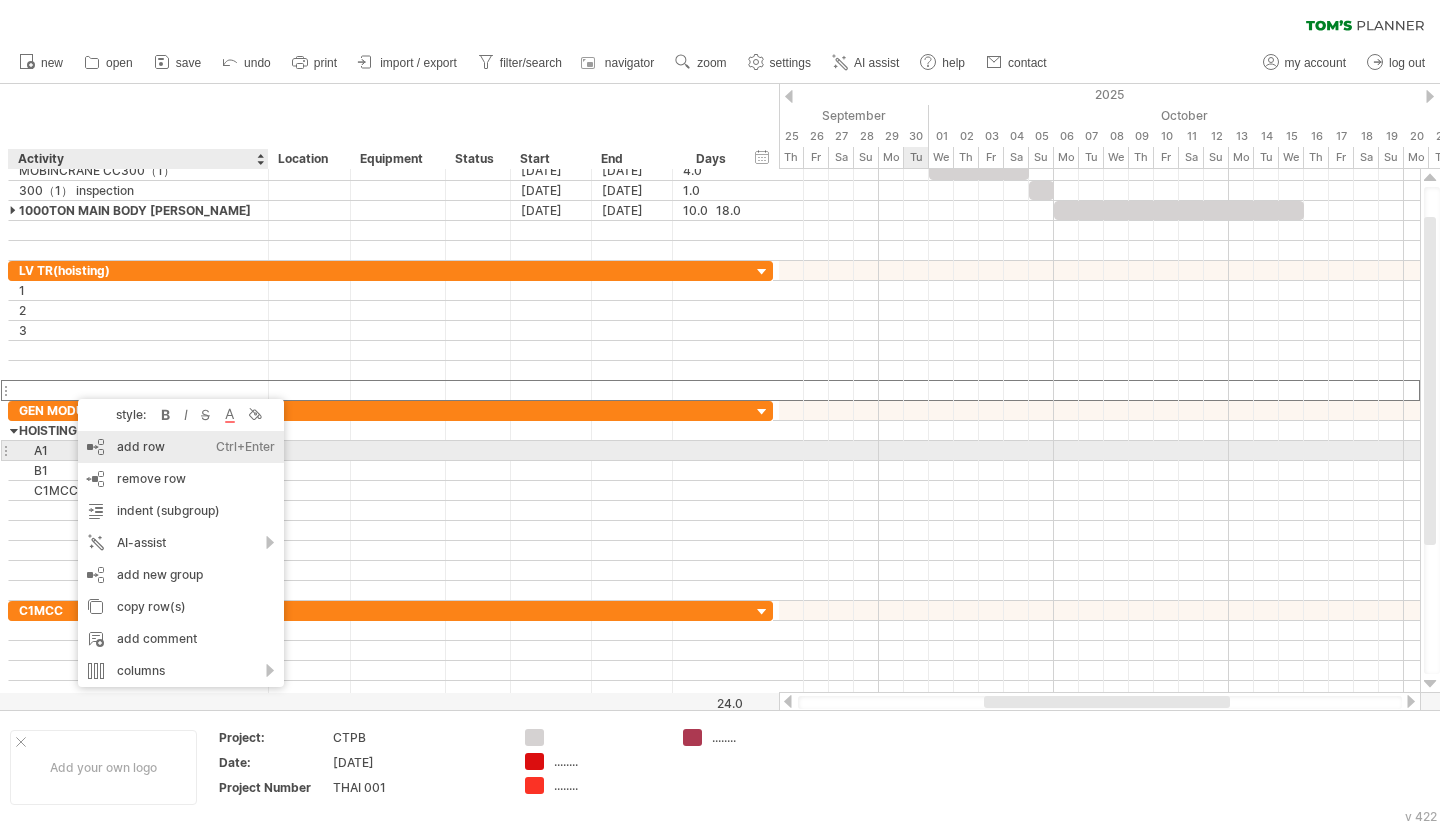 click on "add row Ctrl+Enter Cmd+Enter" at bounding box center [181, 447] 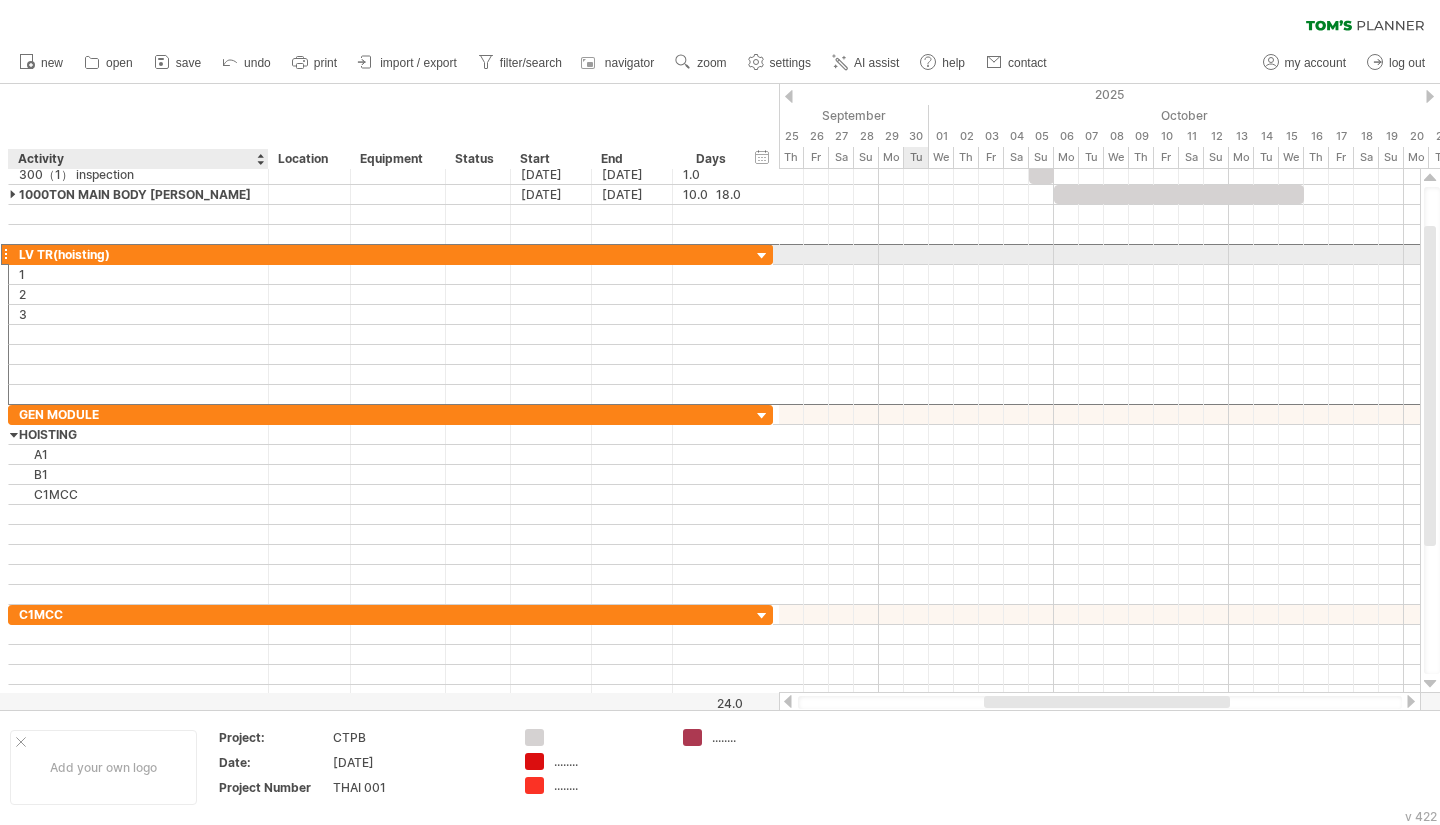 click on "LV TR(hoisting)" at bounding box center (138, 254) 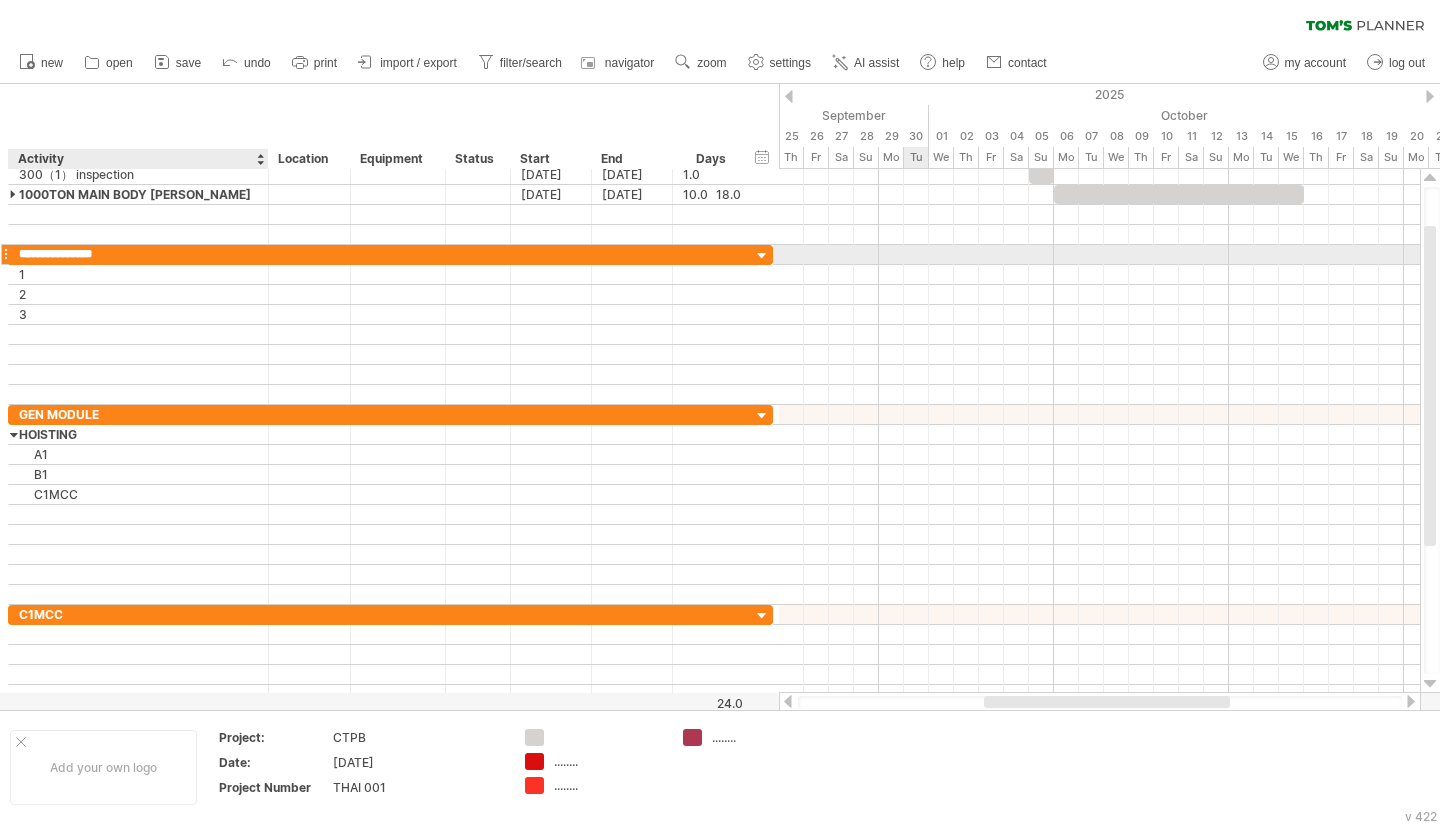 click on "**********" at bounding box center [138, 254] 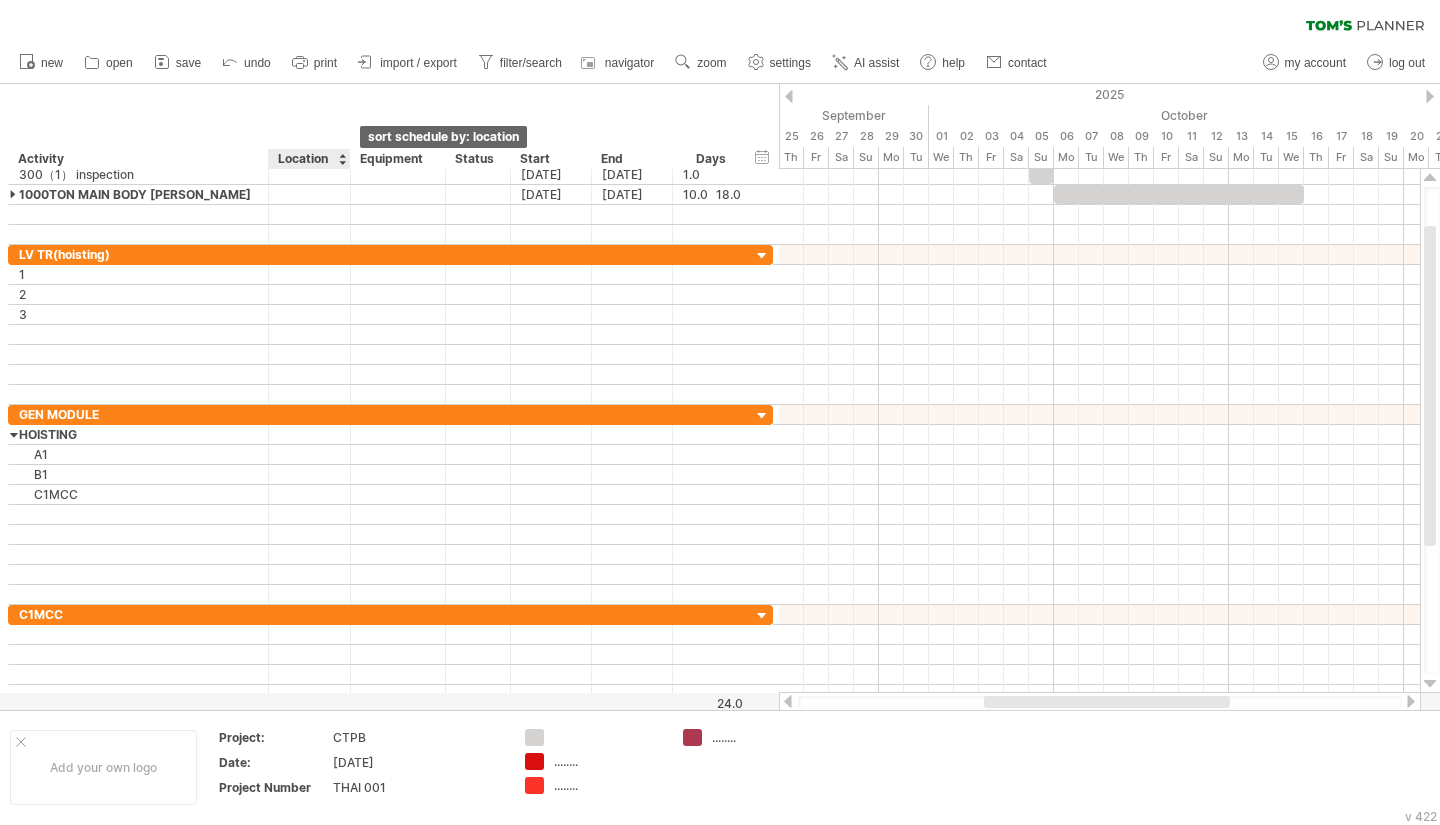 click at bounding box center (342, 159) 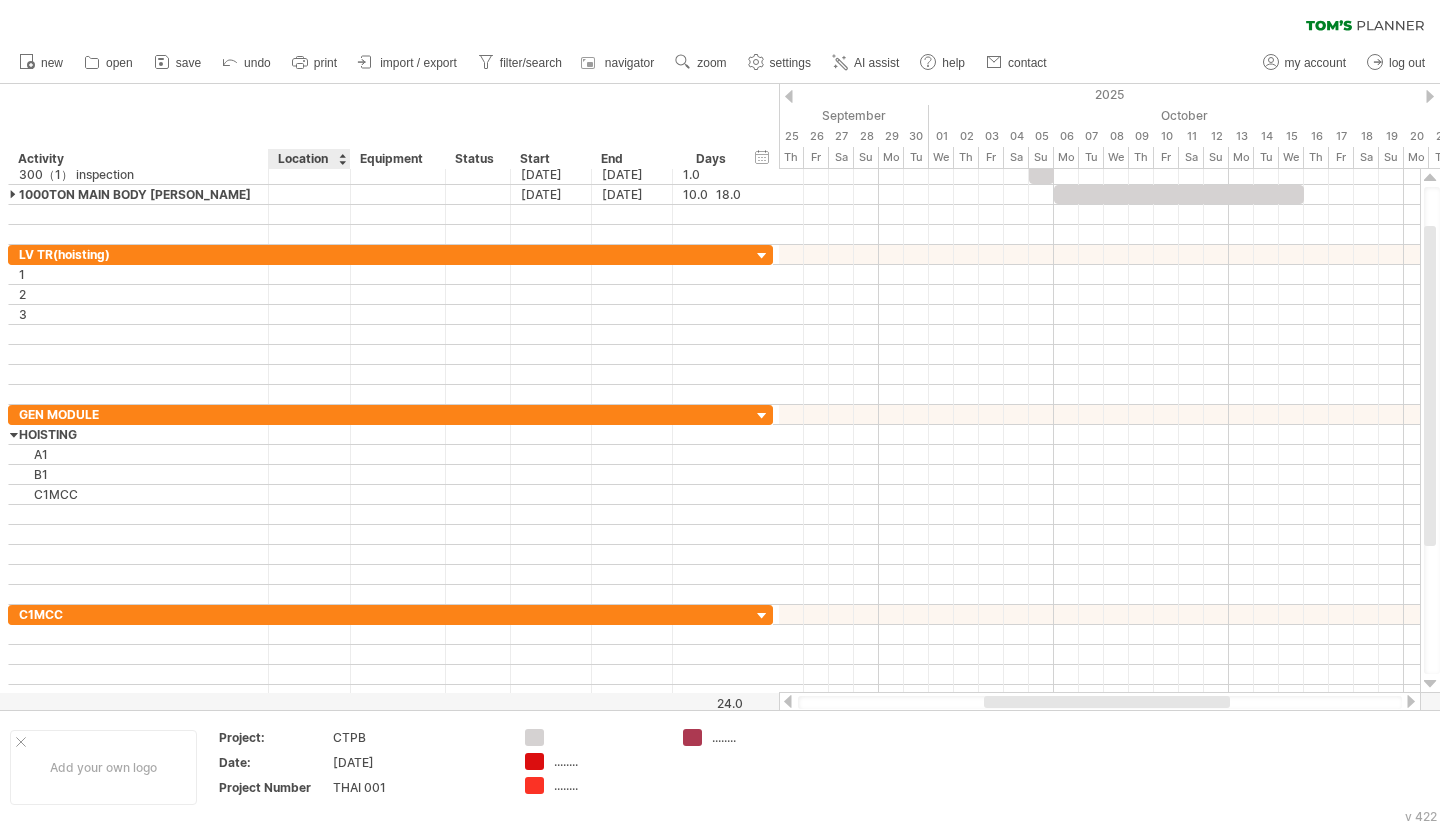 click at bounding box center [342, 159] 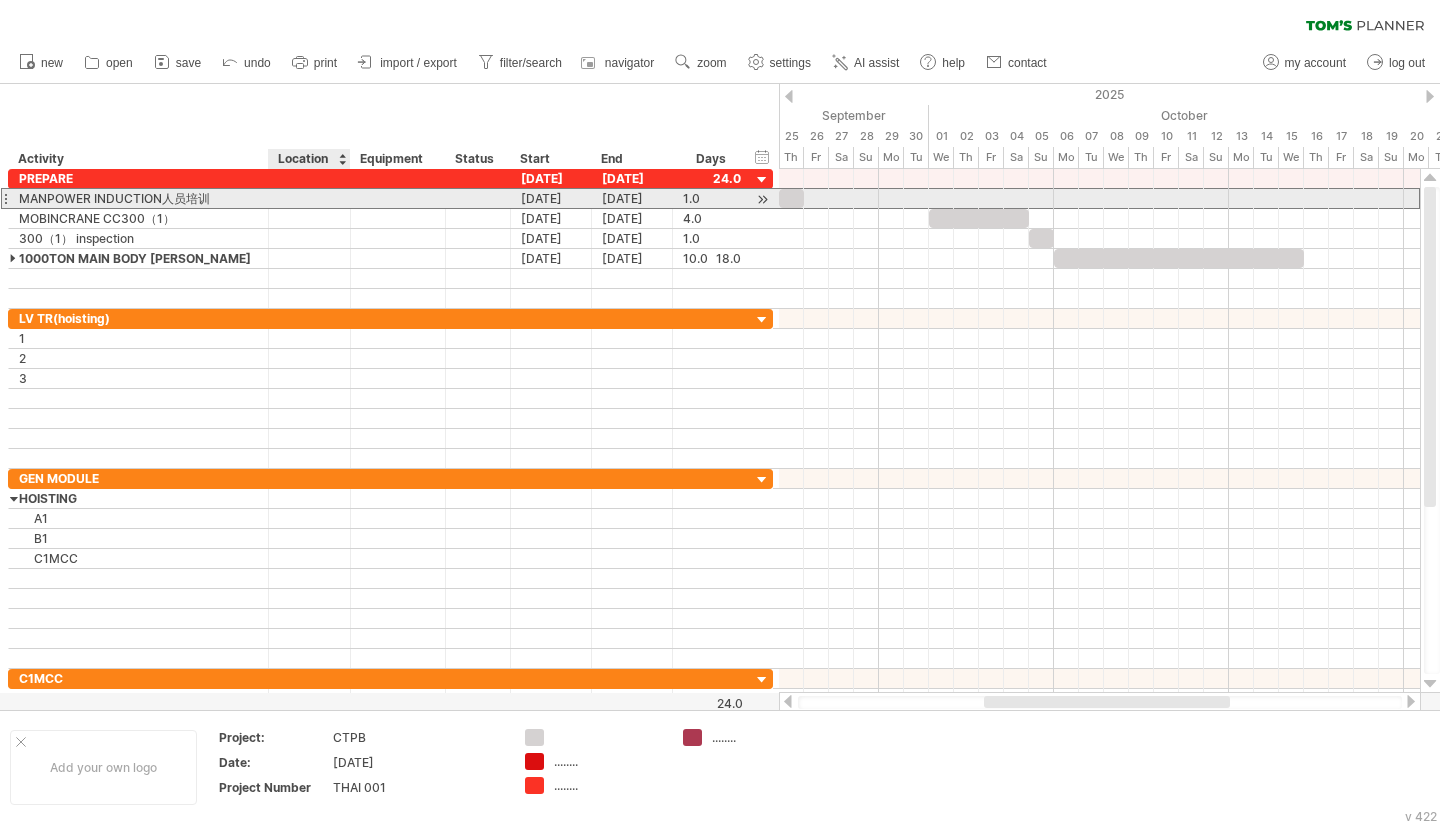click at bounding box center (309, 198) 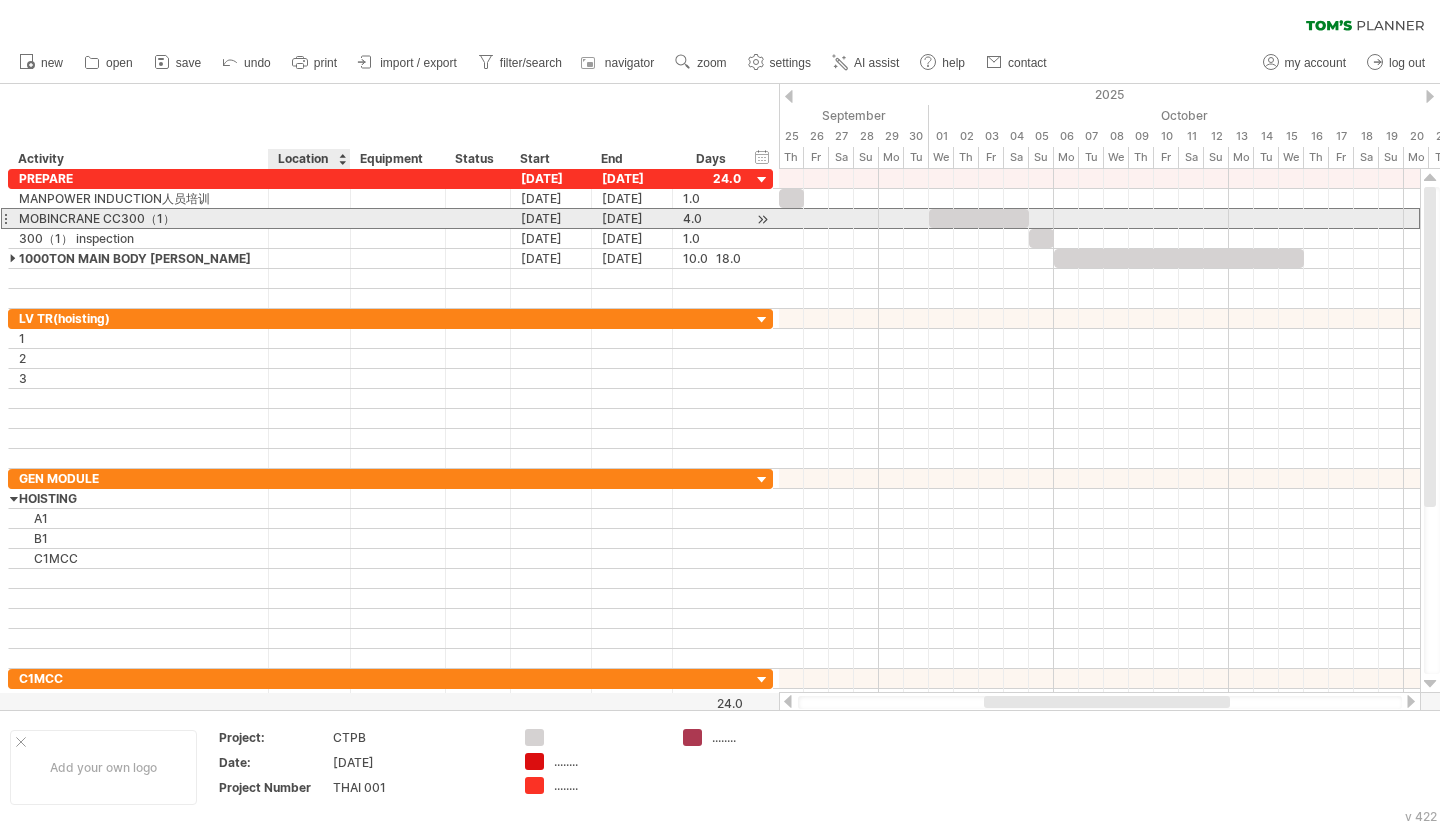 click at bounding box center [309, 218] 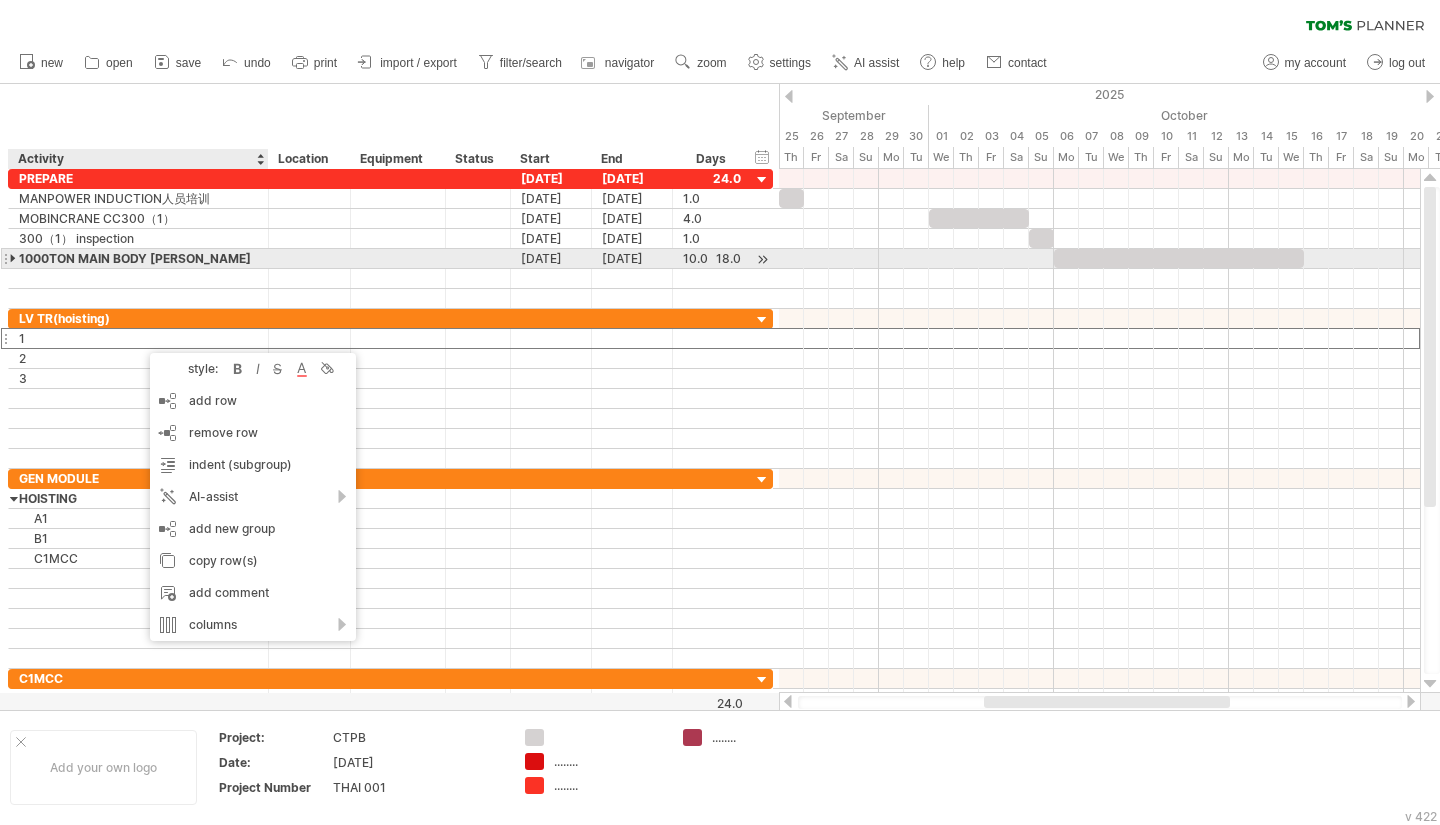 click on "1000TON MAIN BODY [PERSON_NAME]" at bounding box center (138, 258) 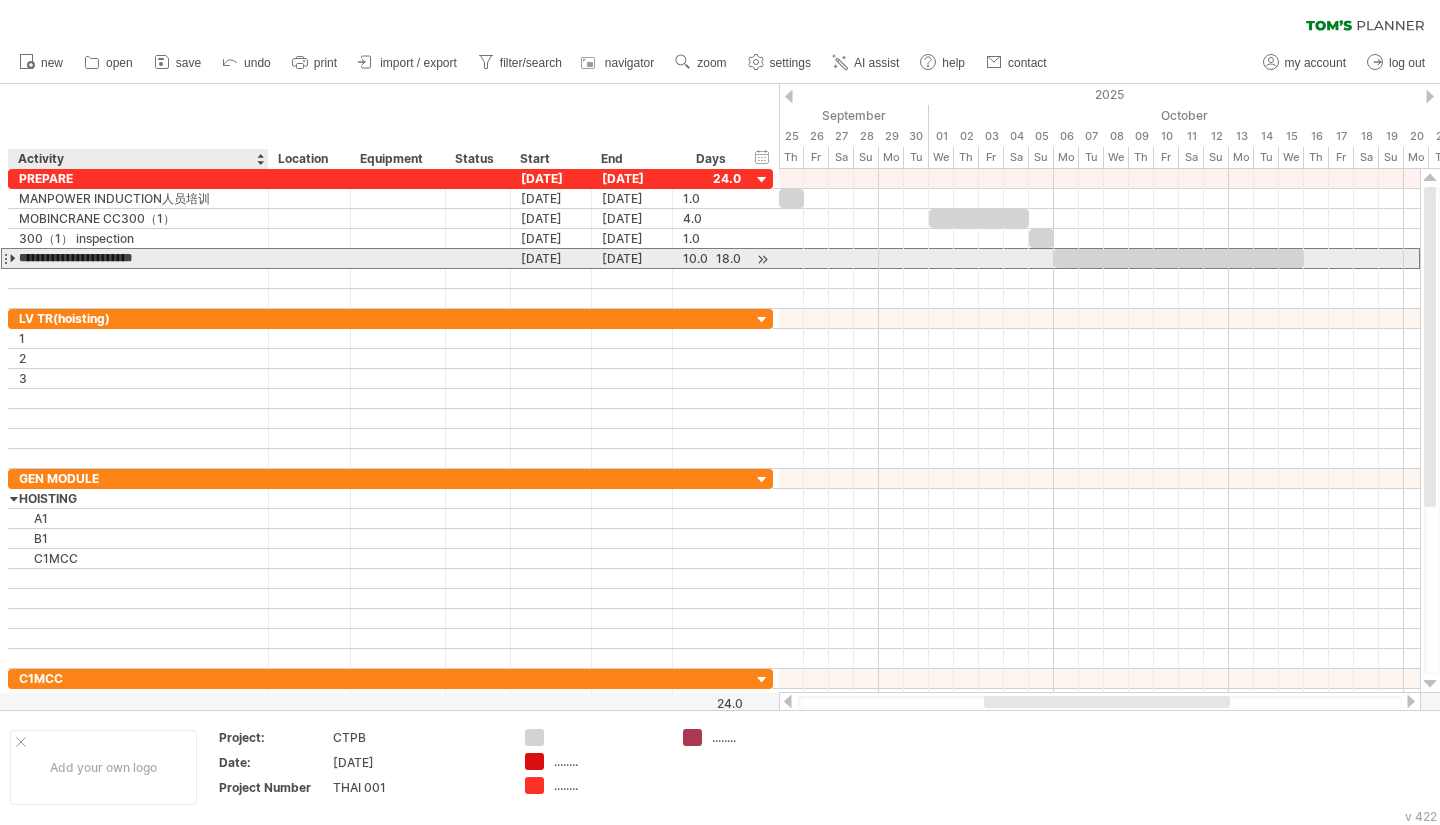 click on "**********" at bounding box center [138, 258] 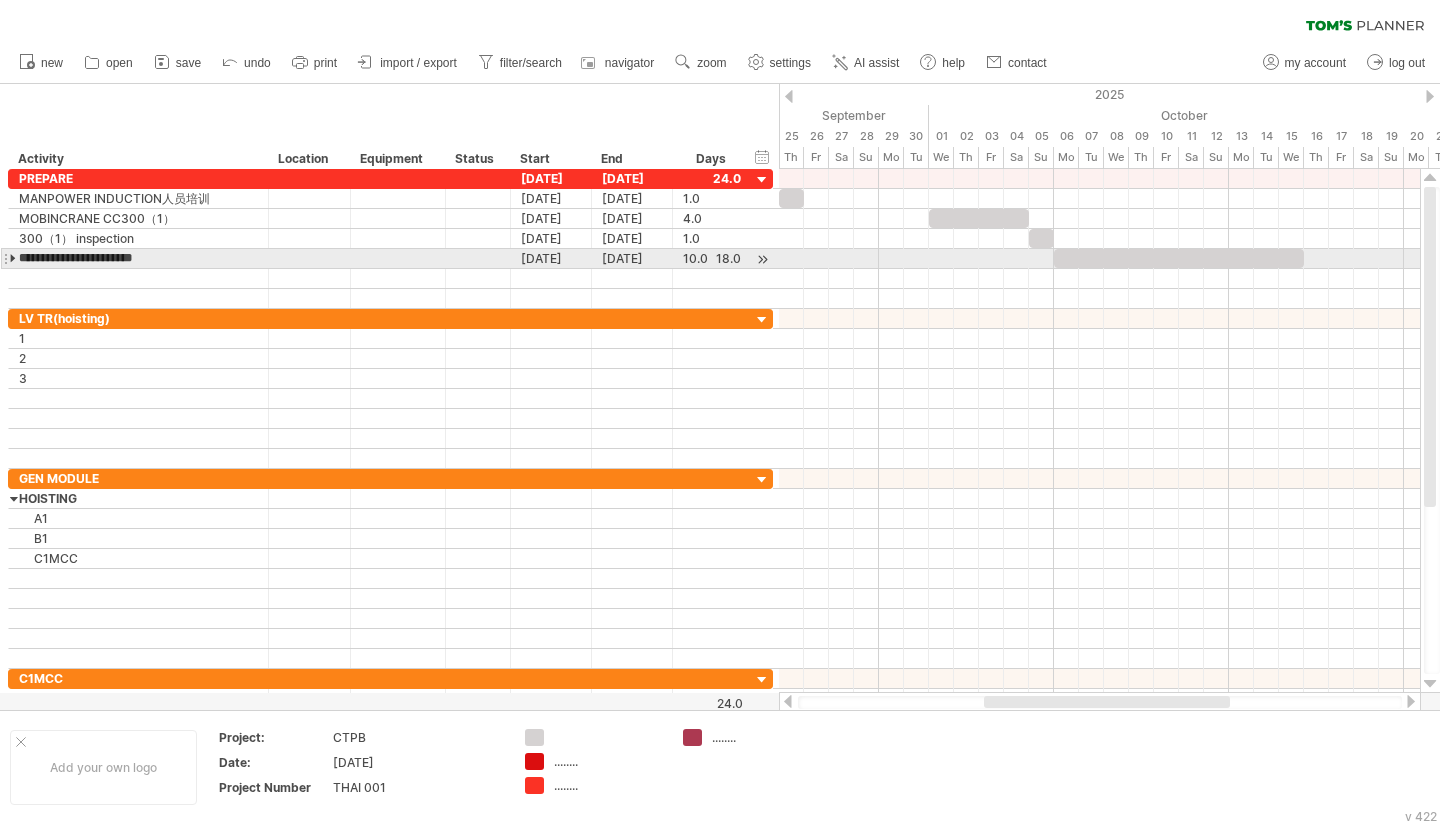 click at bounding box center (14, 258) 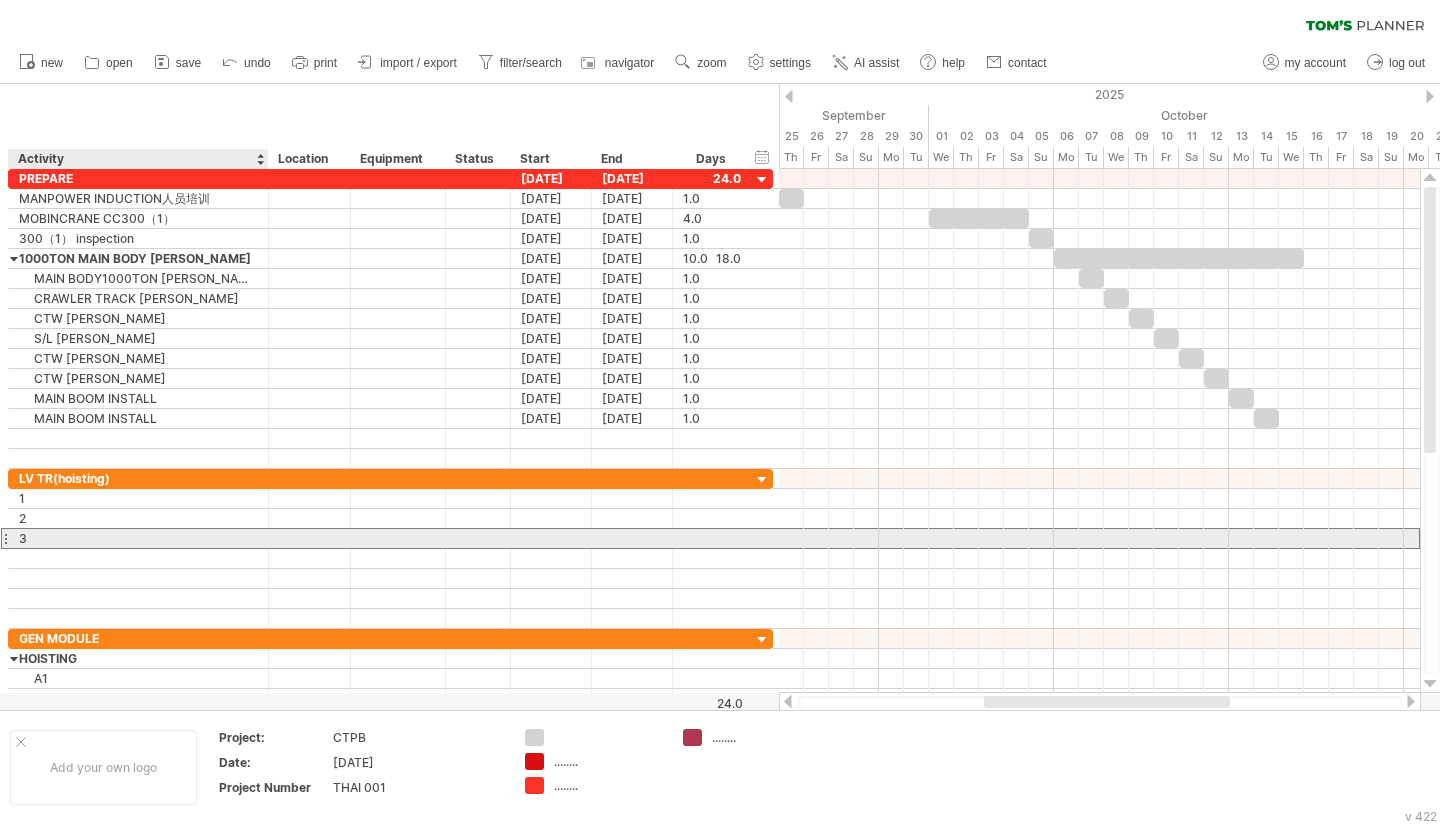 click at bounding box center [398, 538] 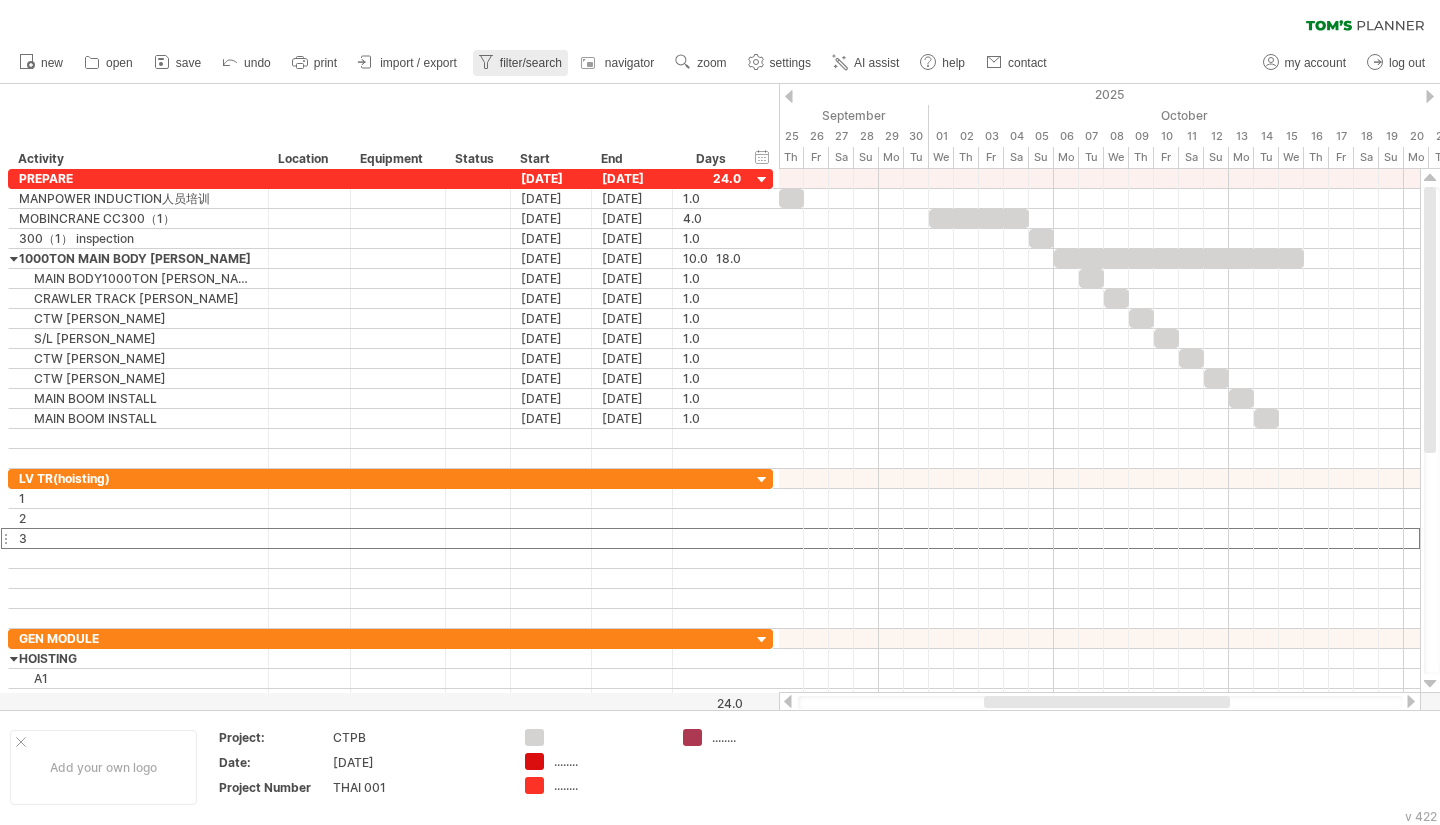 click on "filter/search" at bounding box center (520, 63) 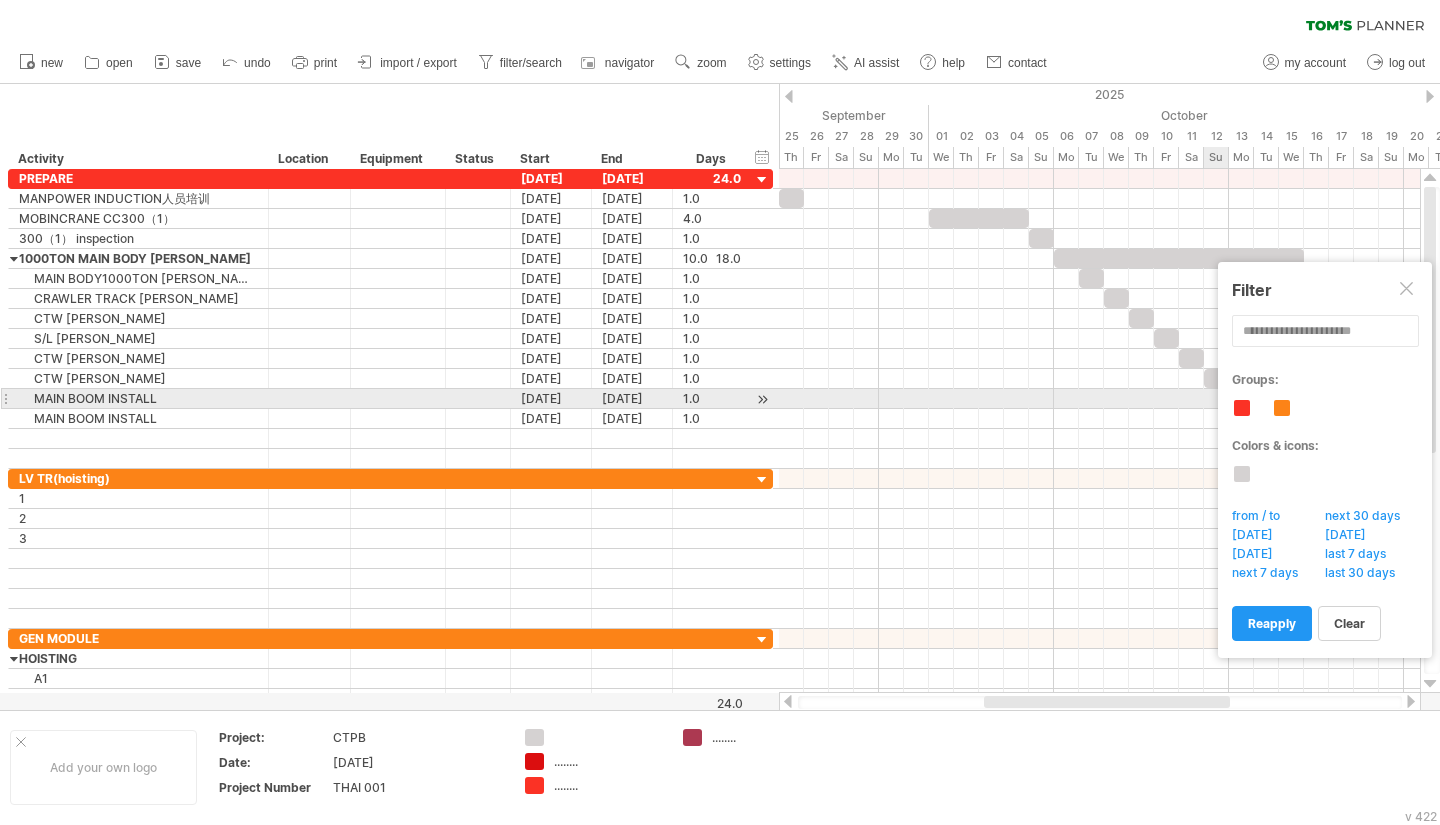 click at bounding box center [1242, 408] 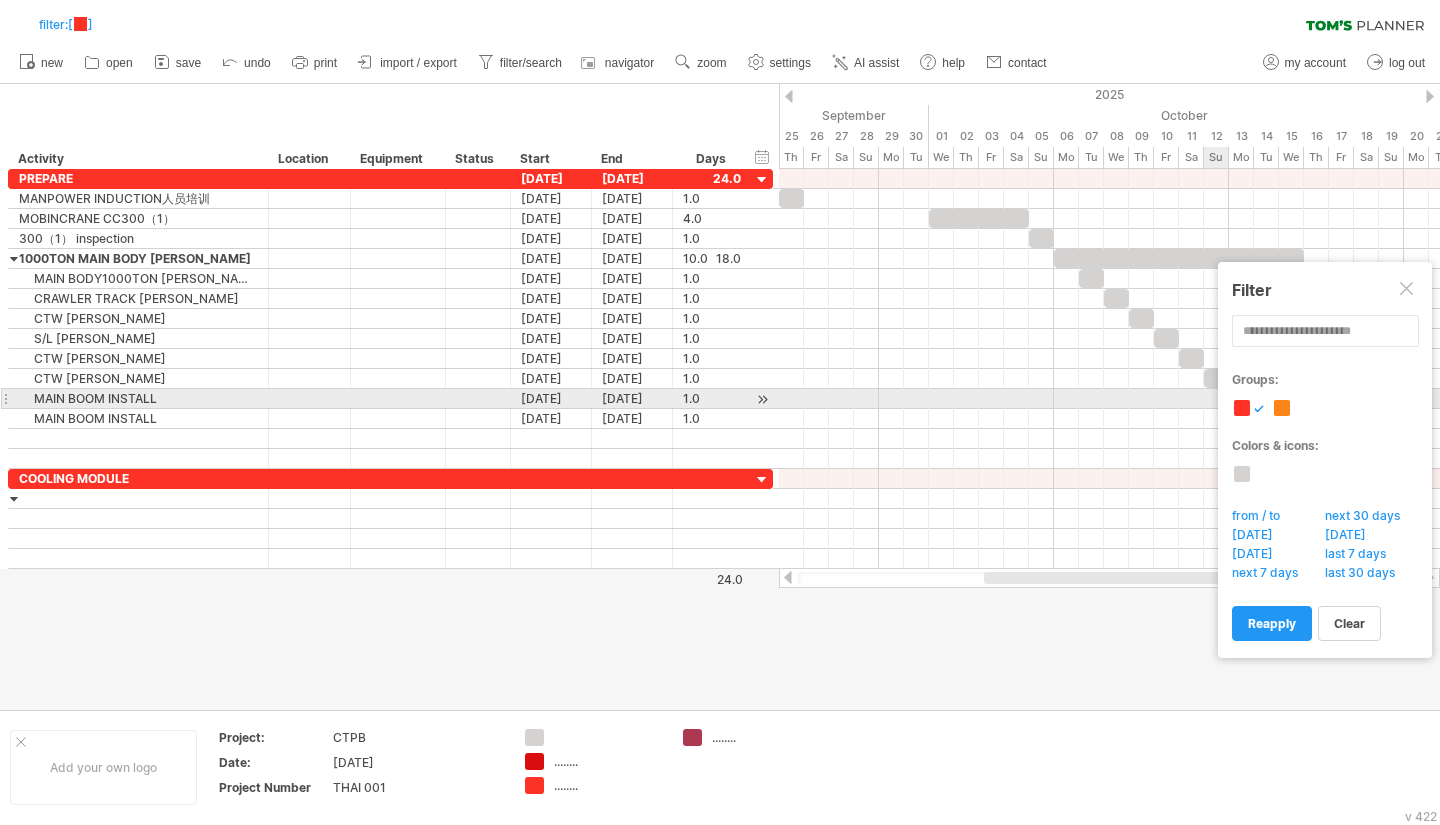 click at bounding box center [1242, 408] 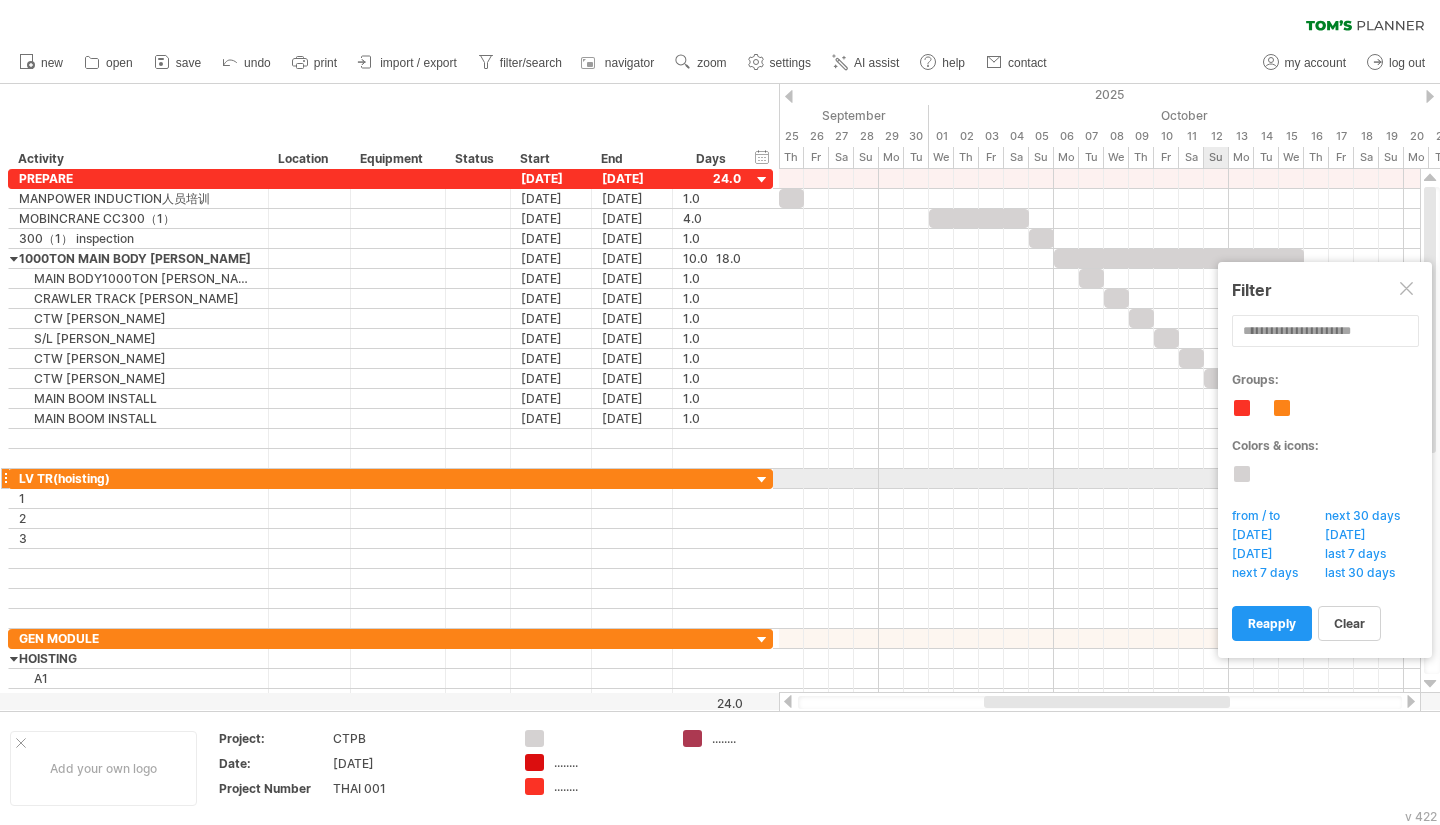 click at bounding box center (1242, 474) 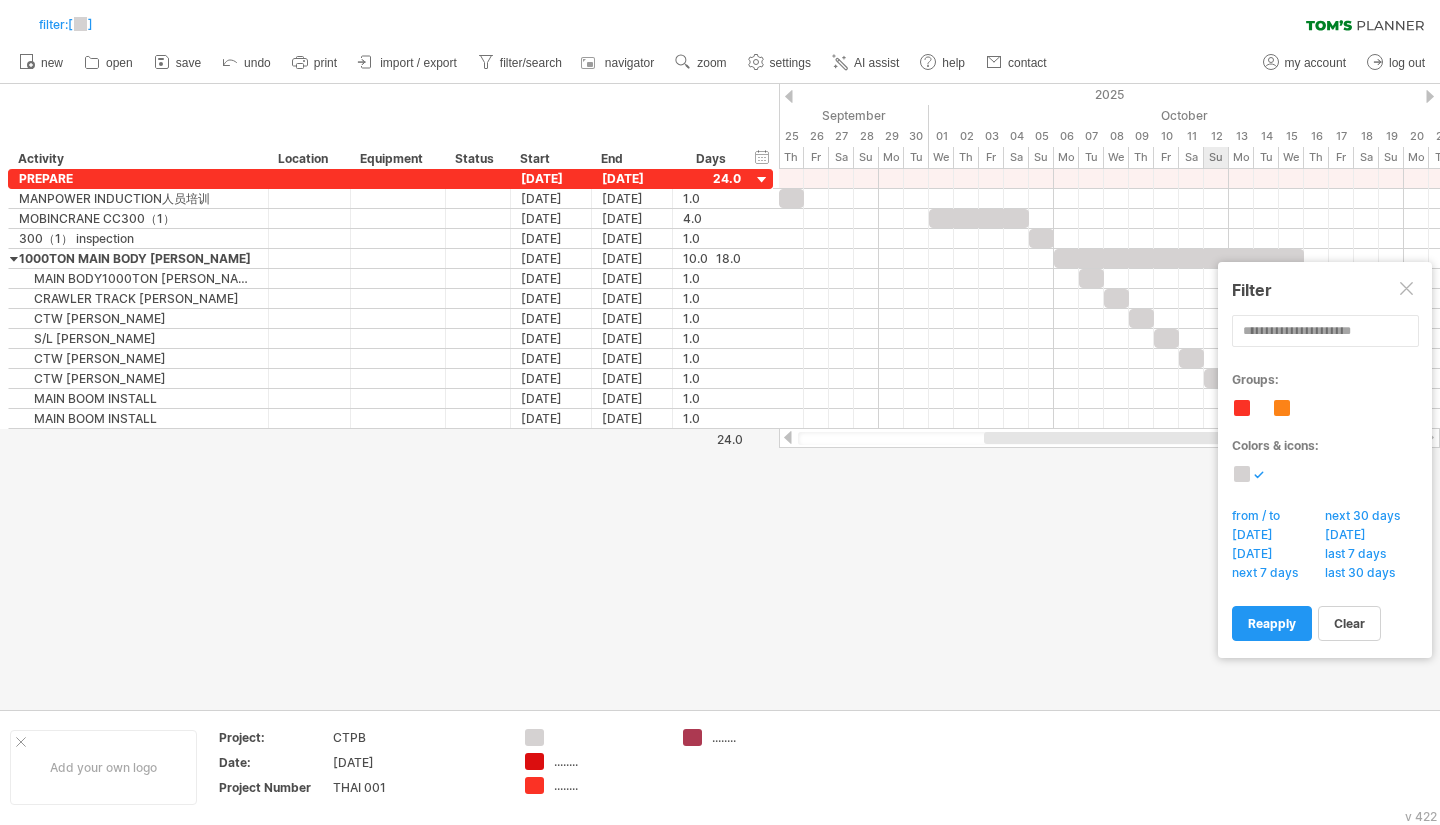 click at bounding box center (1242, 474) 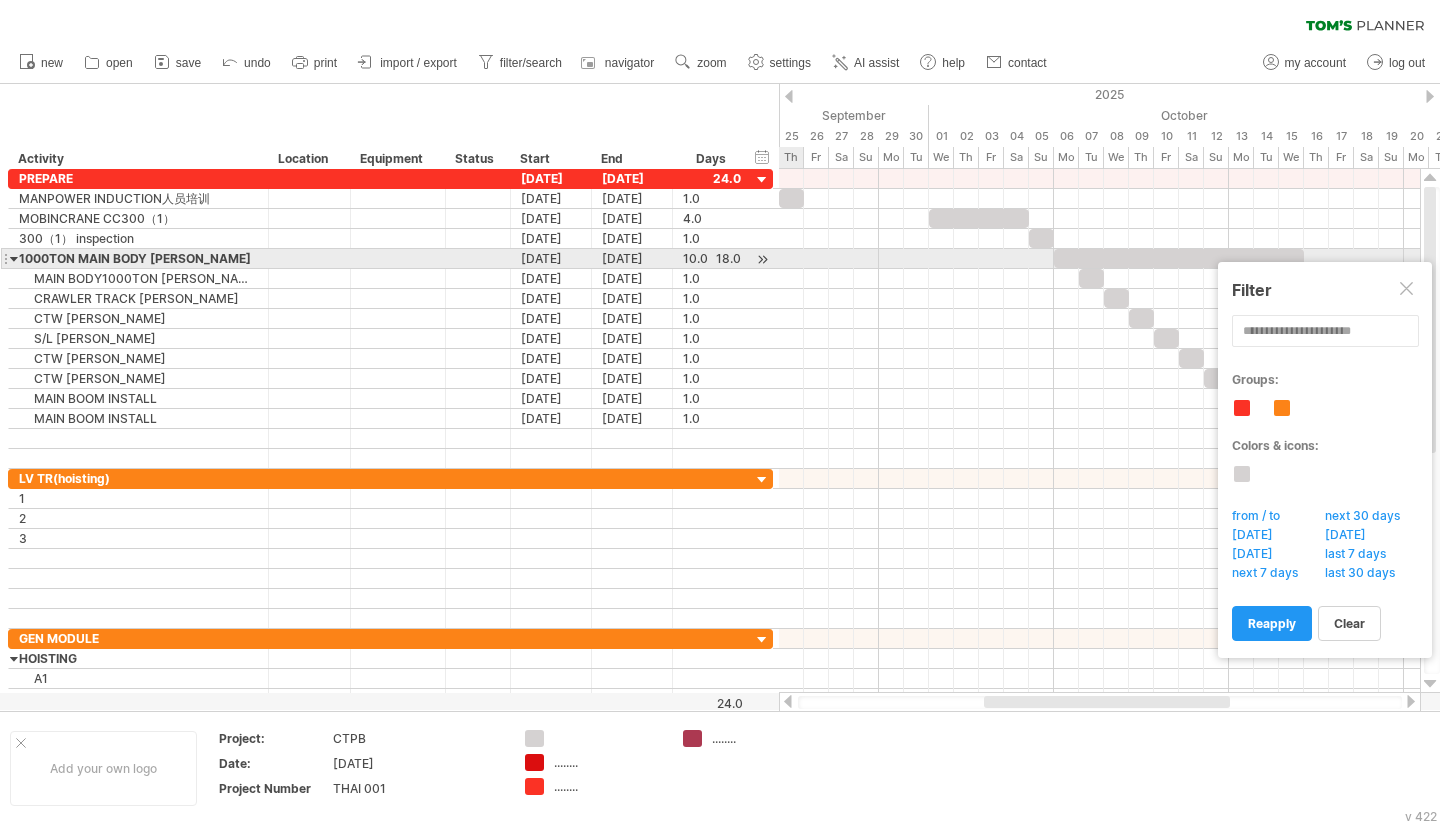 click at bounding box center (14, 258) 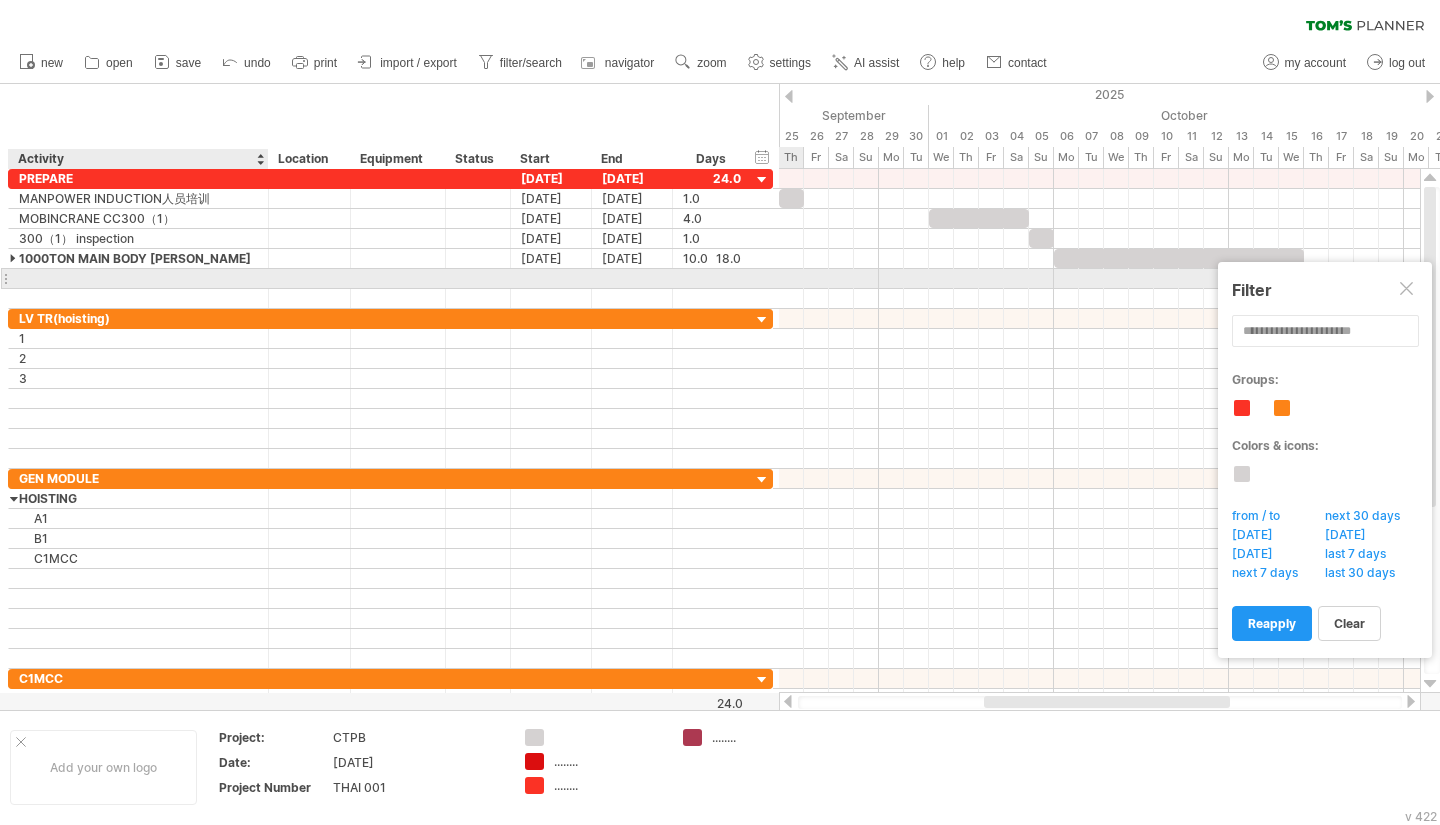 click at bounding box center (138, 278) 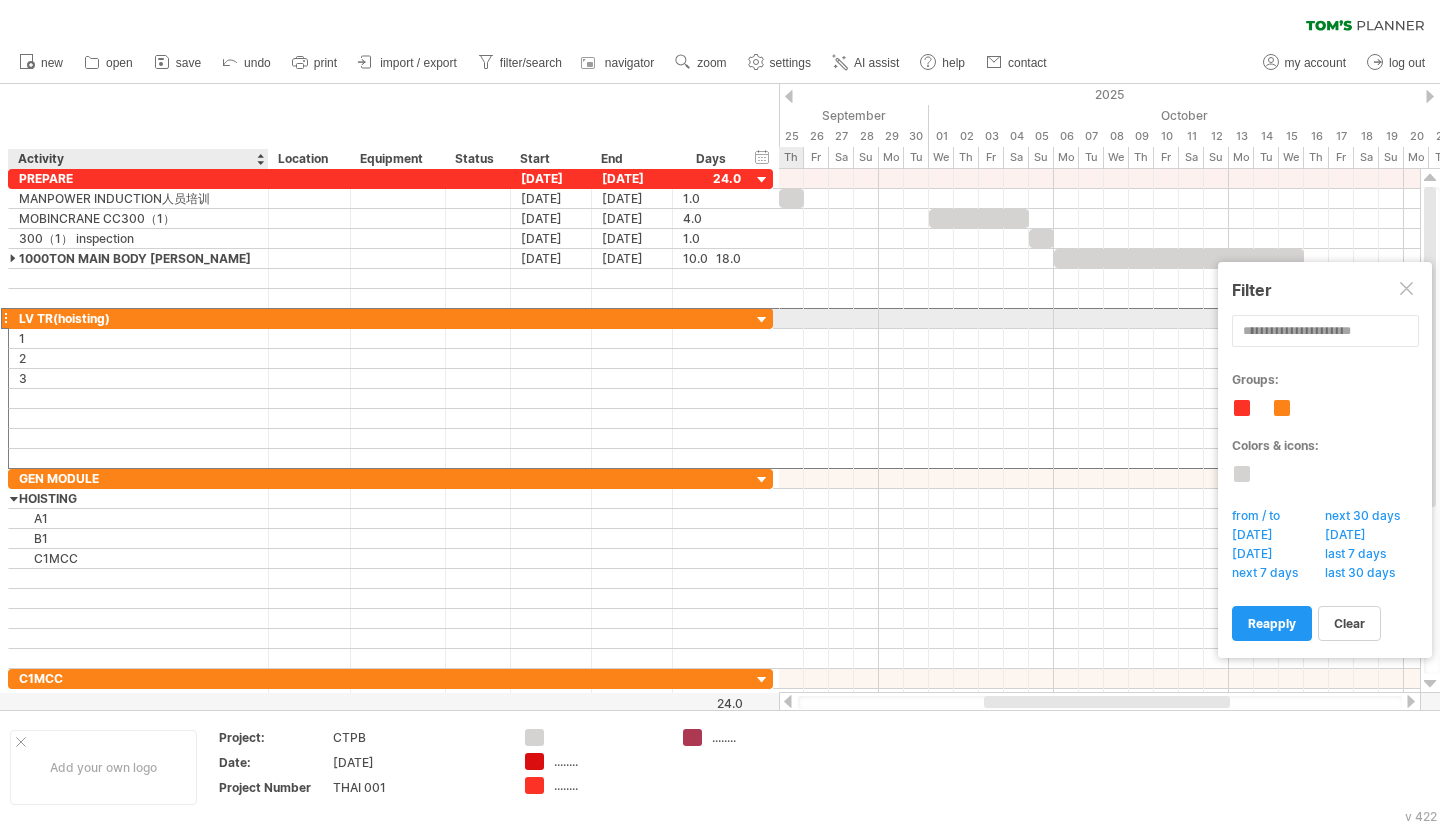 click on "LV TR(hoisting)" at bounding box center (138, 318) 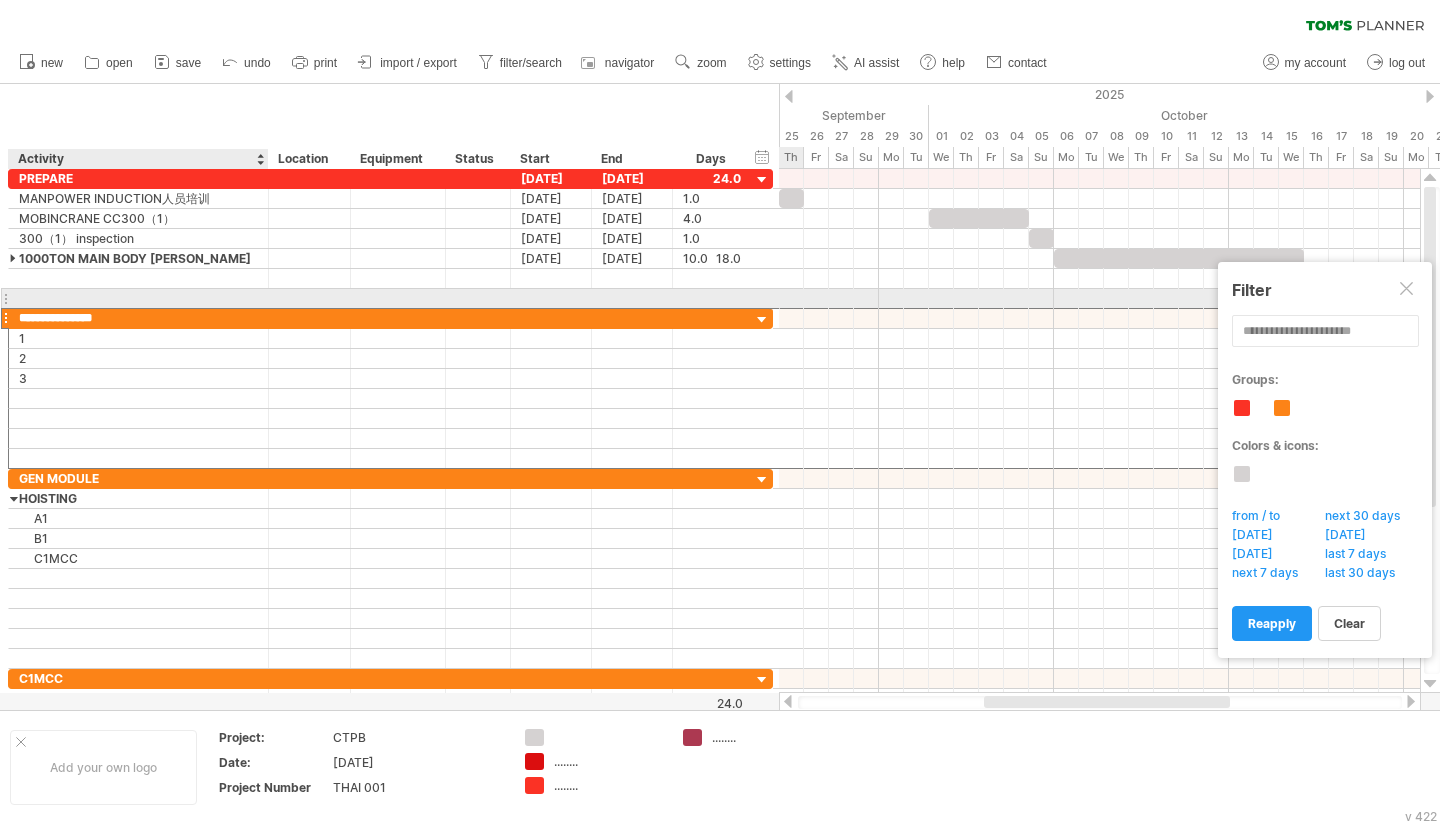 drag, startPoint x: 177, startPoint y: 318, endPoint x: 108, endPoint y: 303, distance: 70.61161 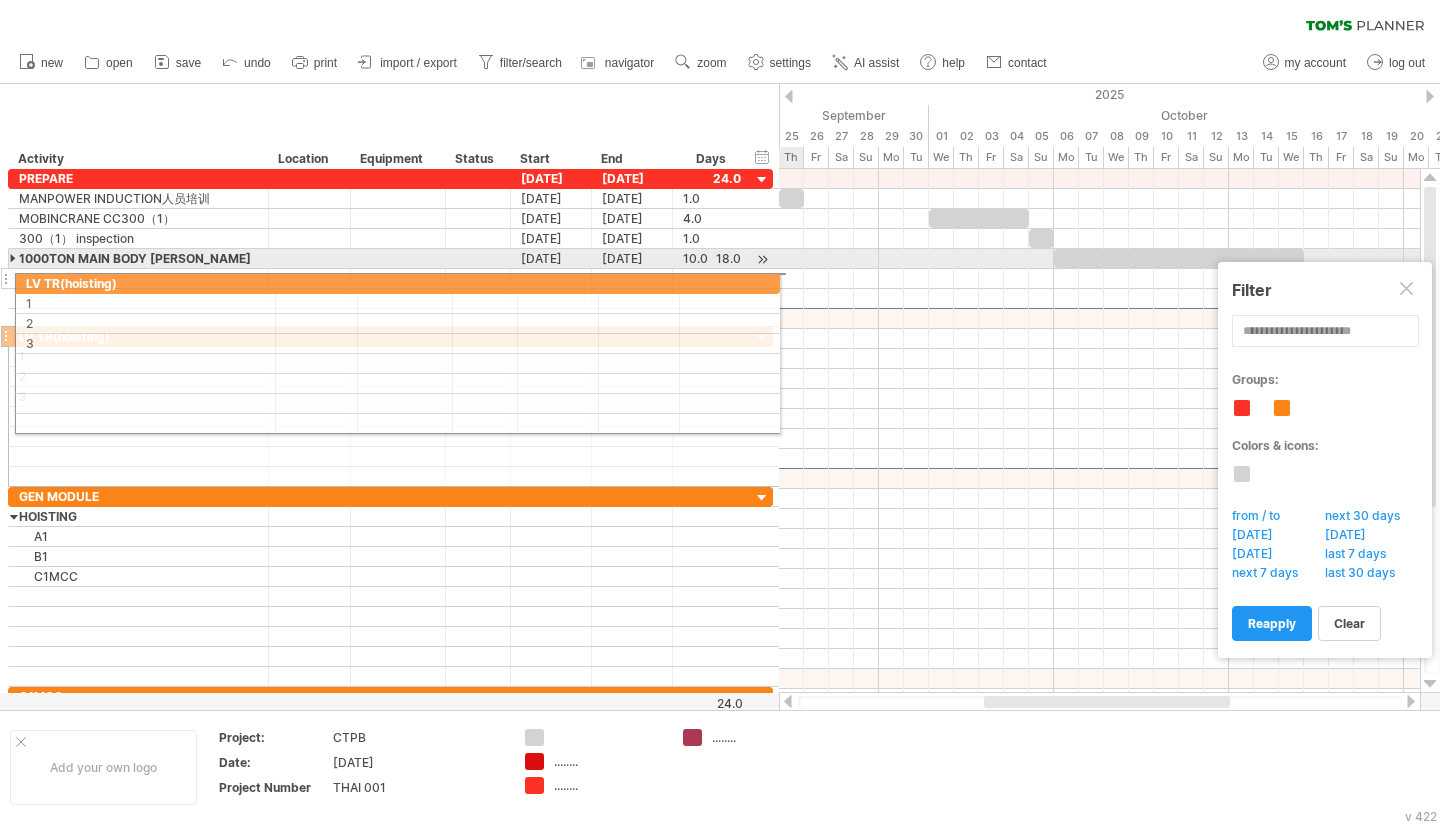 drag, startPoint x: 8, startPoint y: 320, endPoint x: 12, endPoint y: 280, distance: 40.1995 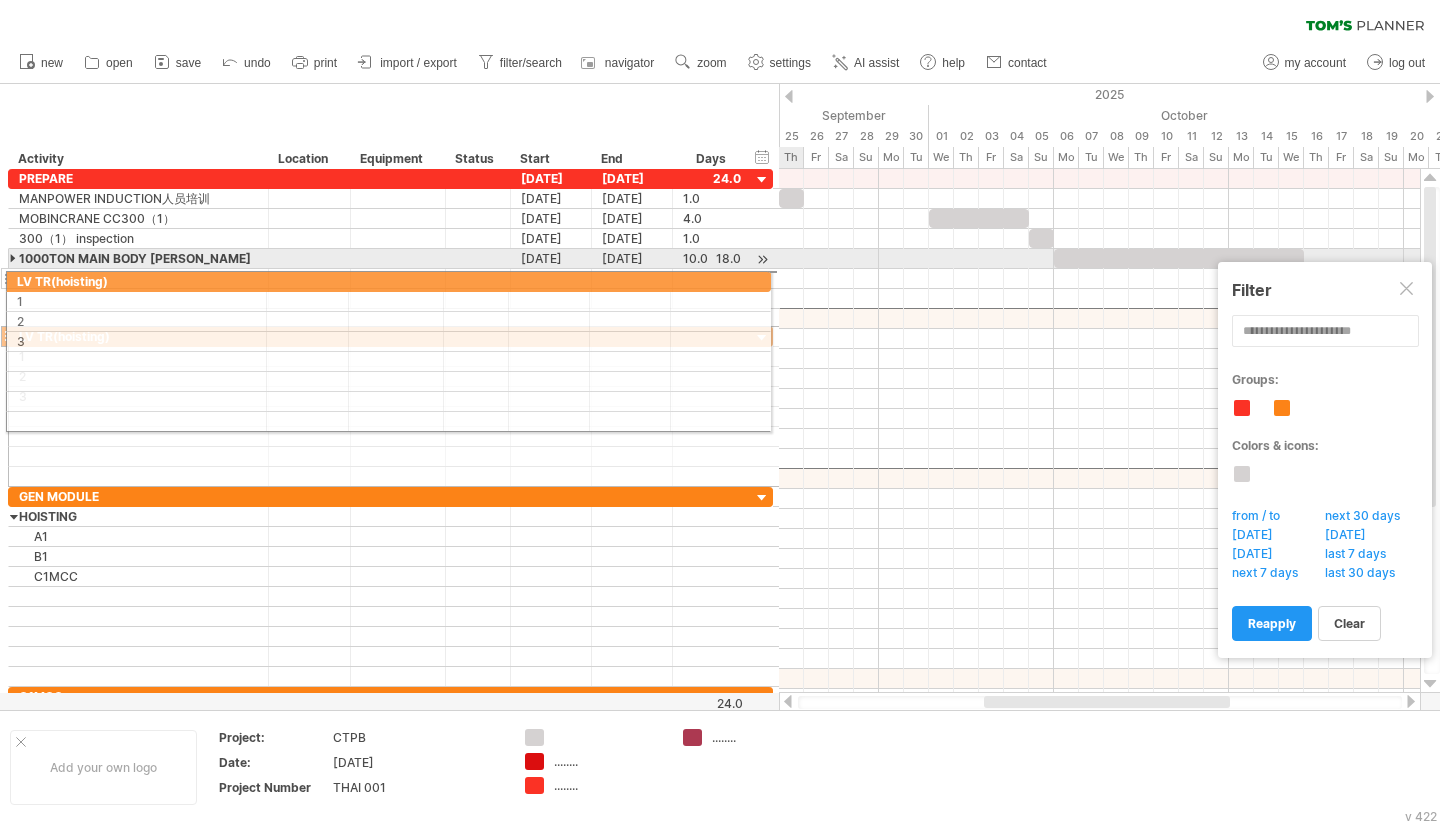 drag, startPoint x: 11, startPoint y: 319, endPoint x: 3, endPoint y: 278, distance: 41.773197 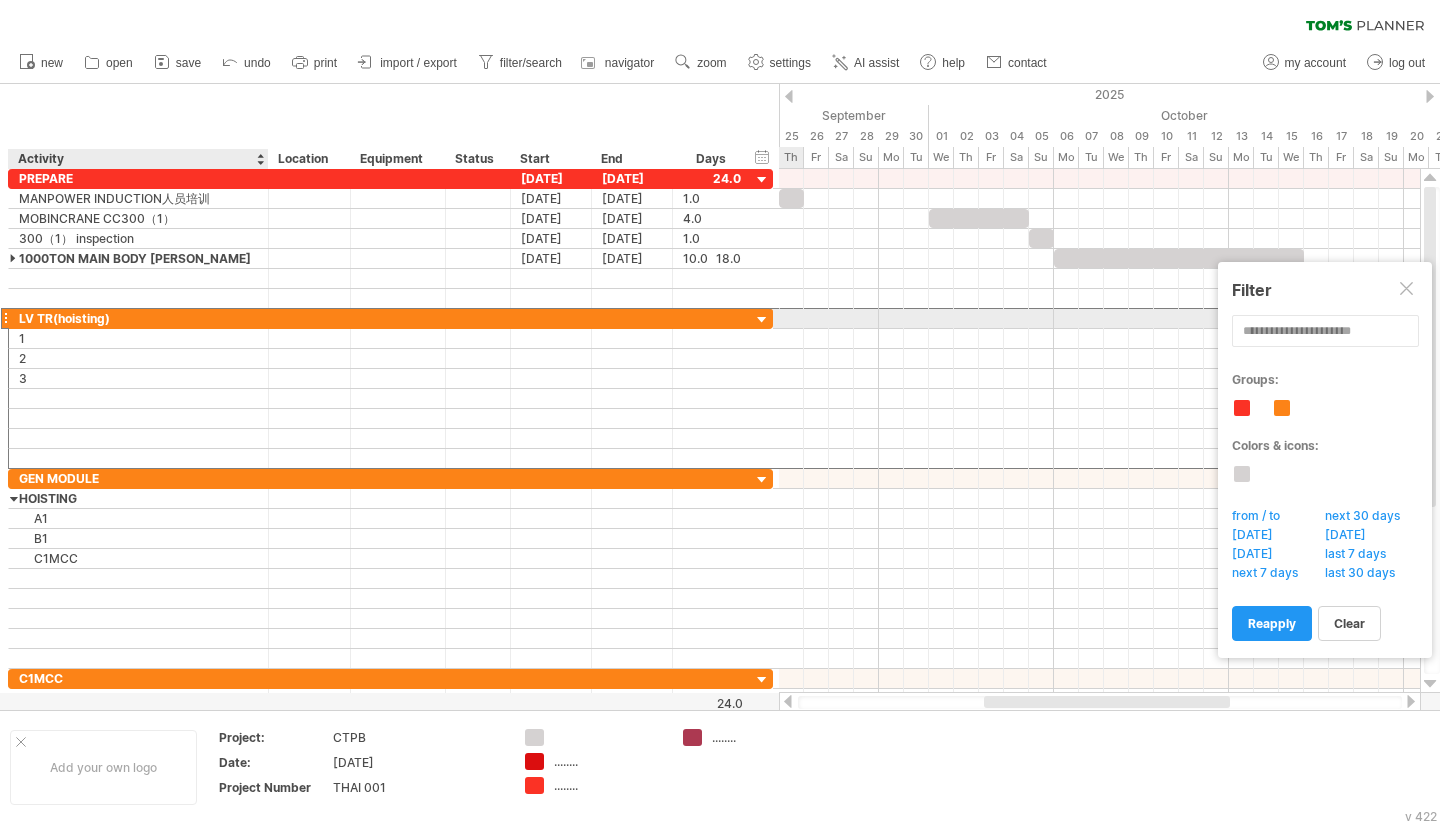 click on "LV TR(hoisting)" at bounding box center [138, 318] 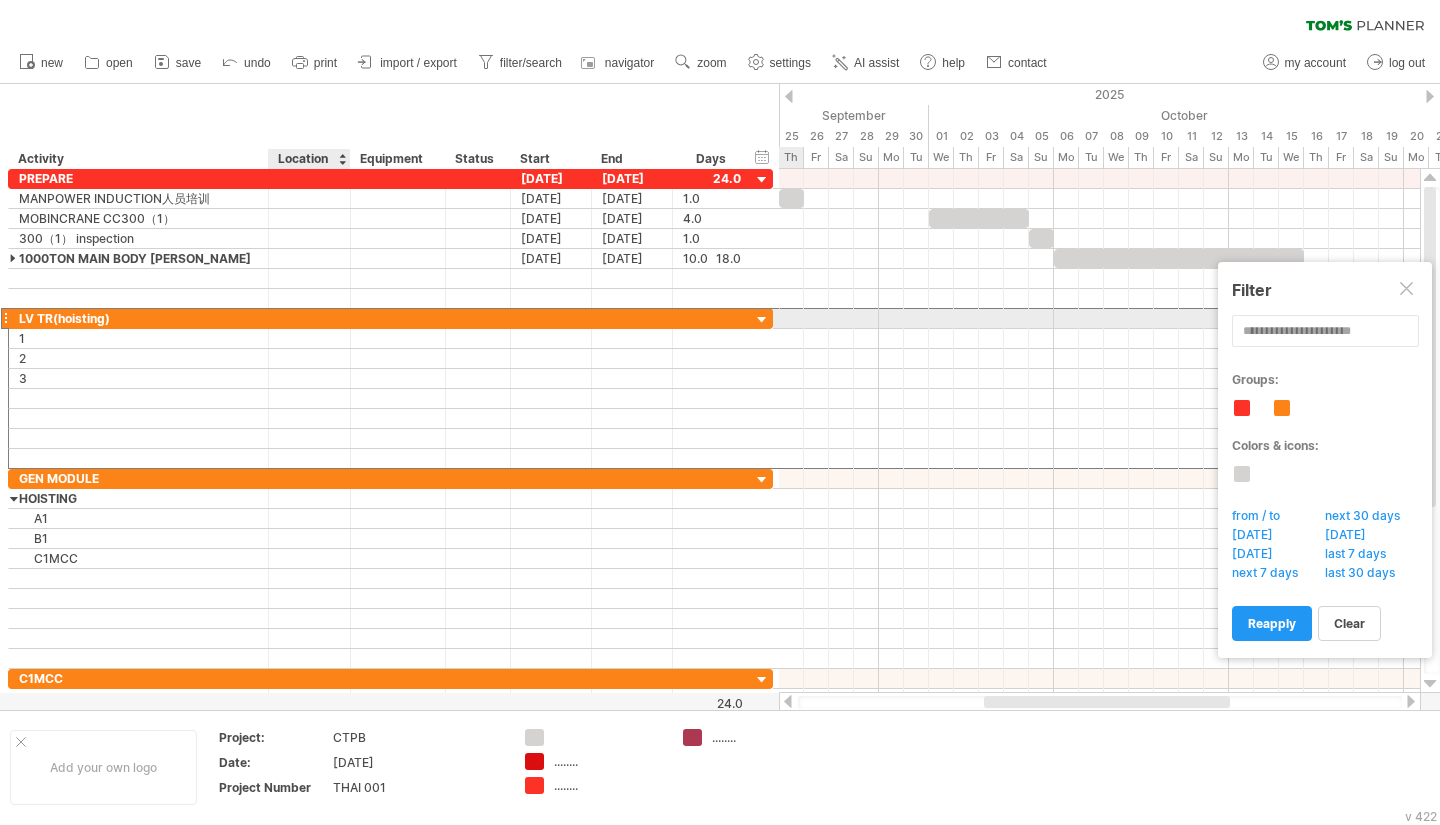 click on "**********" at bounding box center (390, 318) 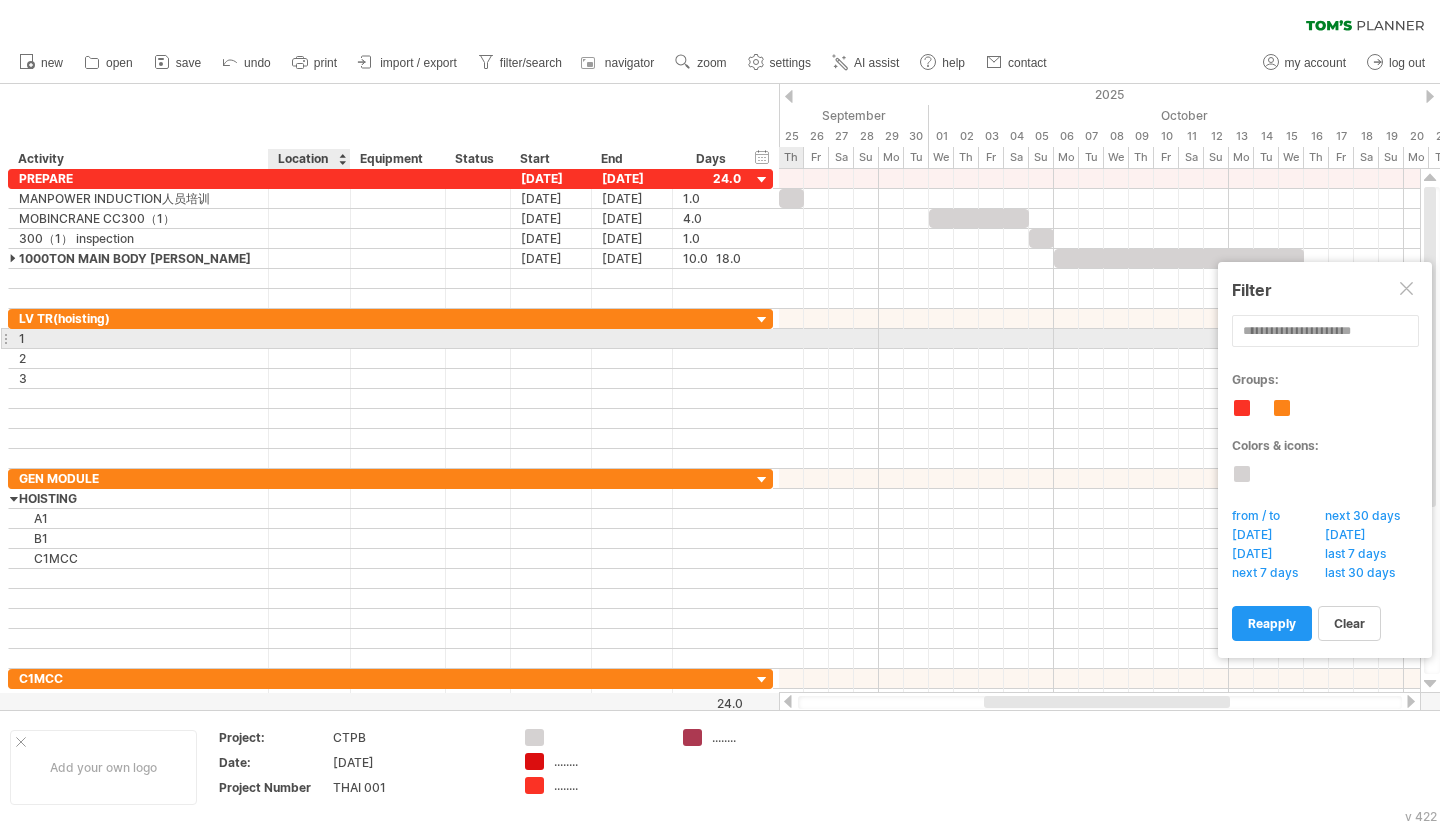 click at bounding box center [309, 338] 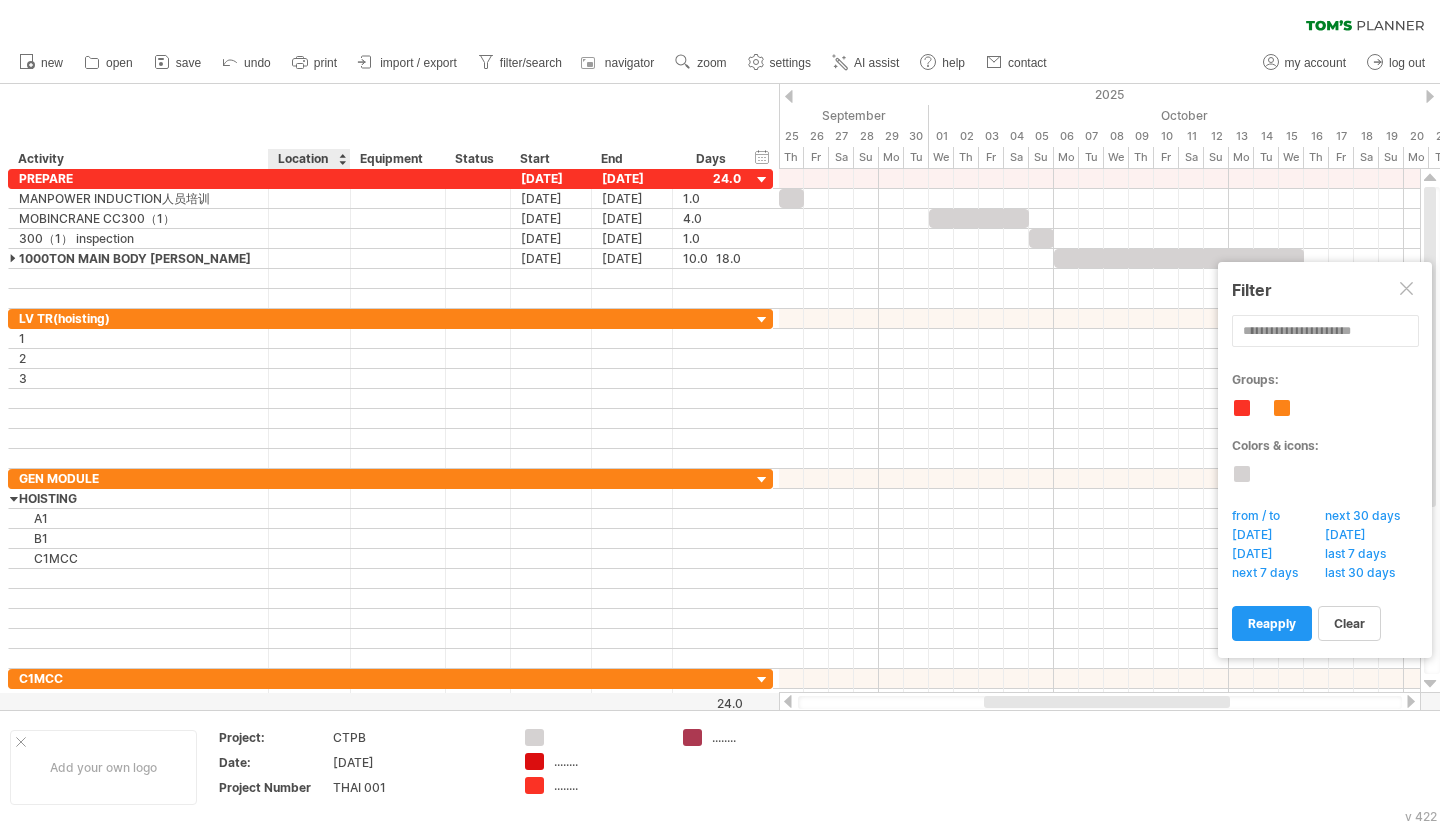 click at bounding box center (342, 159) 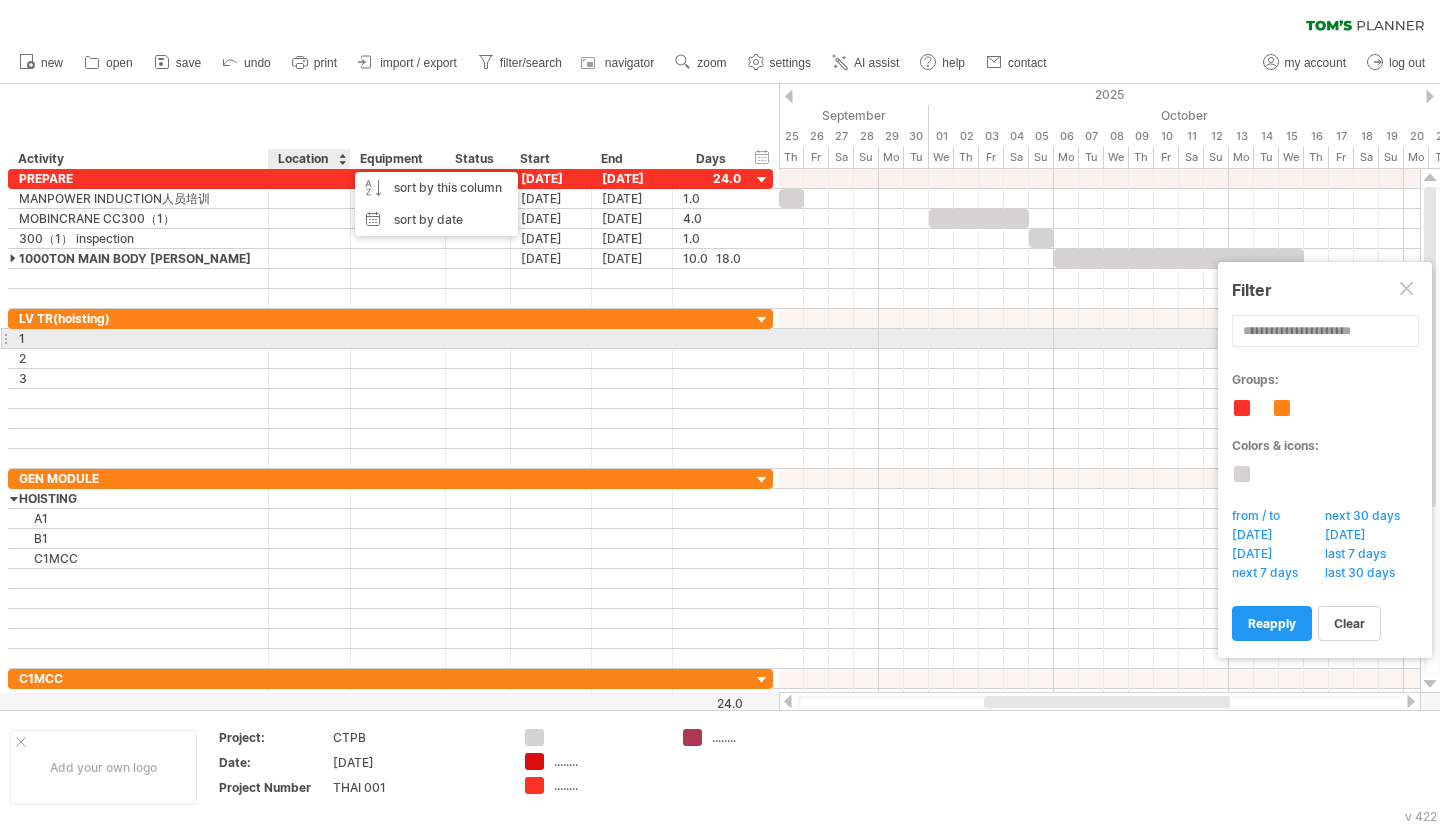 click at bounding box center [309, 338] 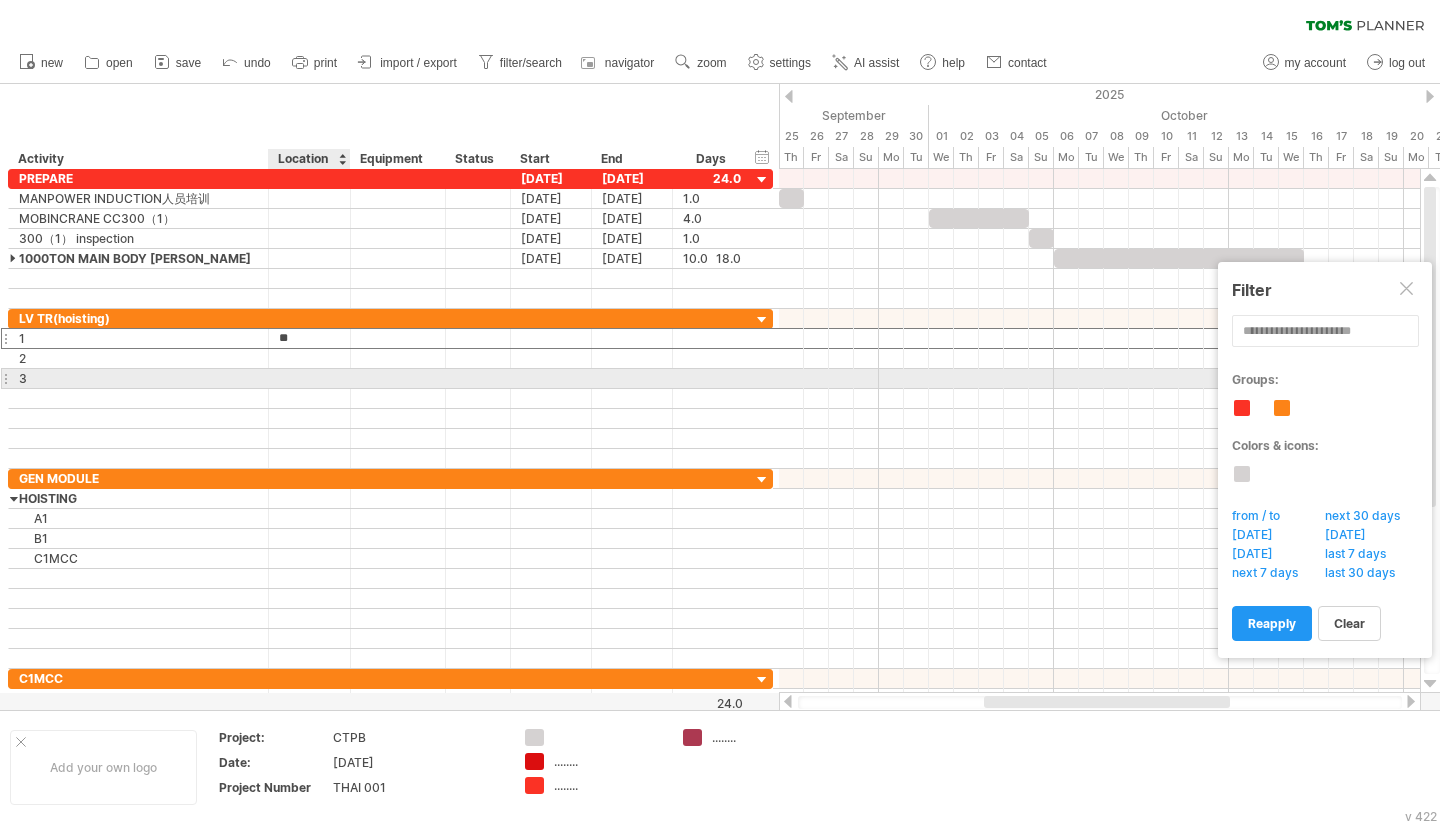 type on "*" 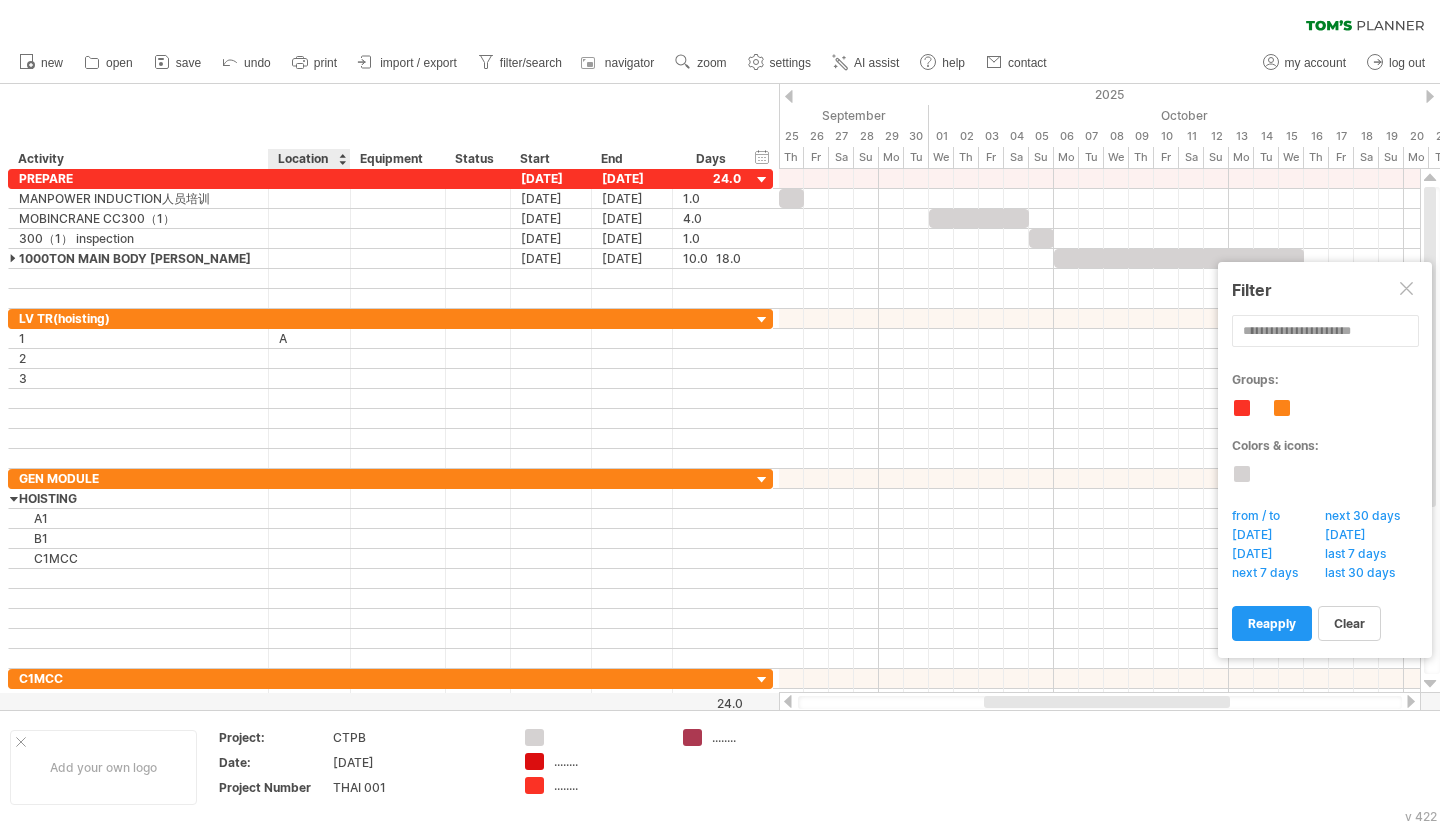 click on "Location" at bounding box center [308, 159] 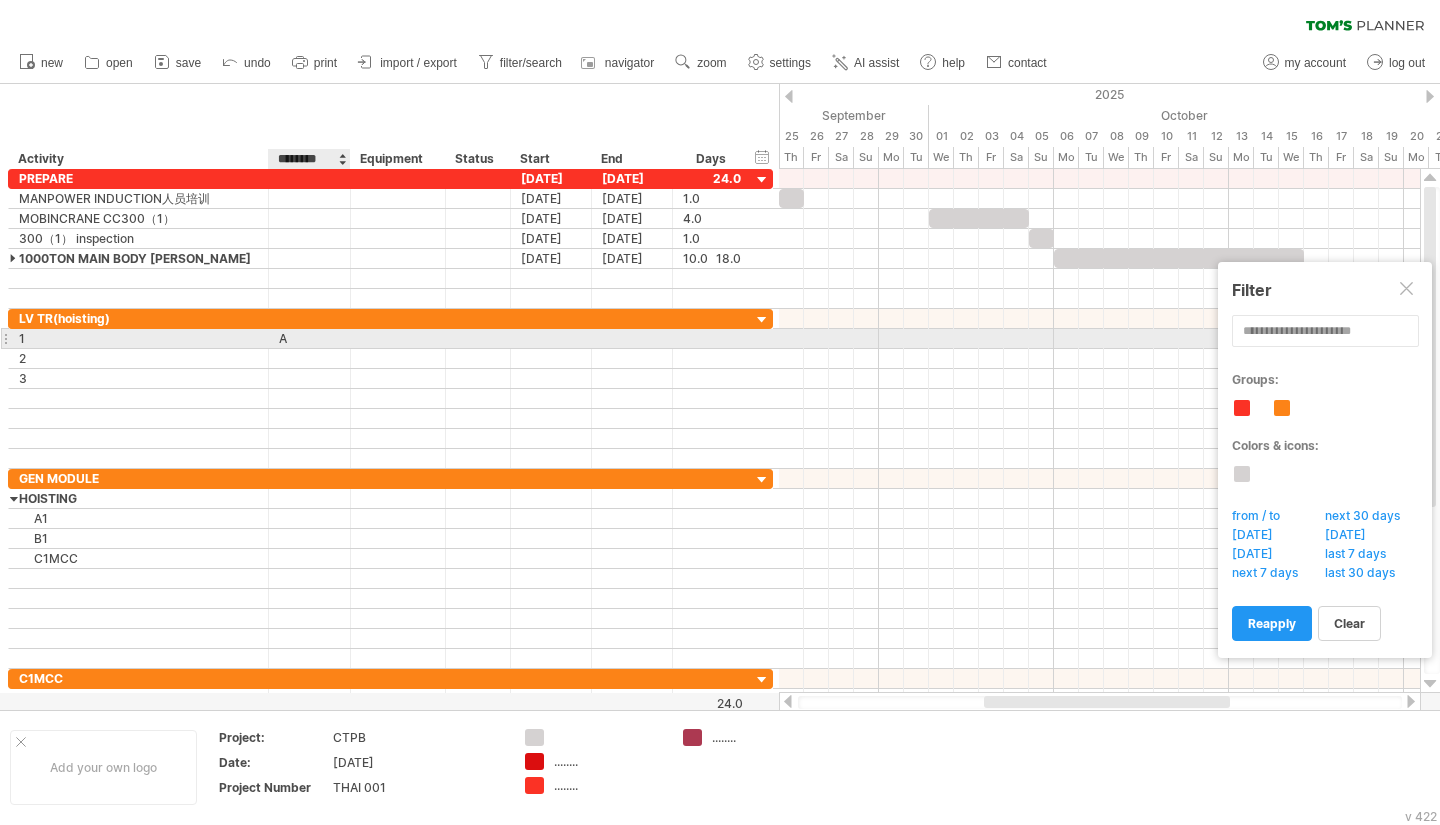 click on "A" at bounding box center (309, 338) 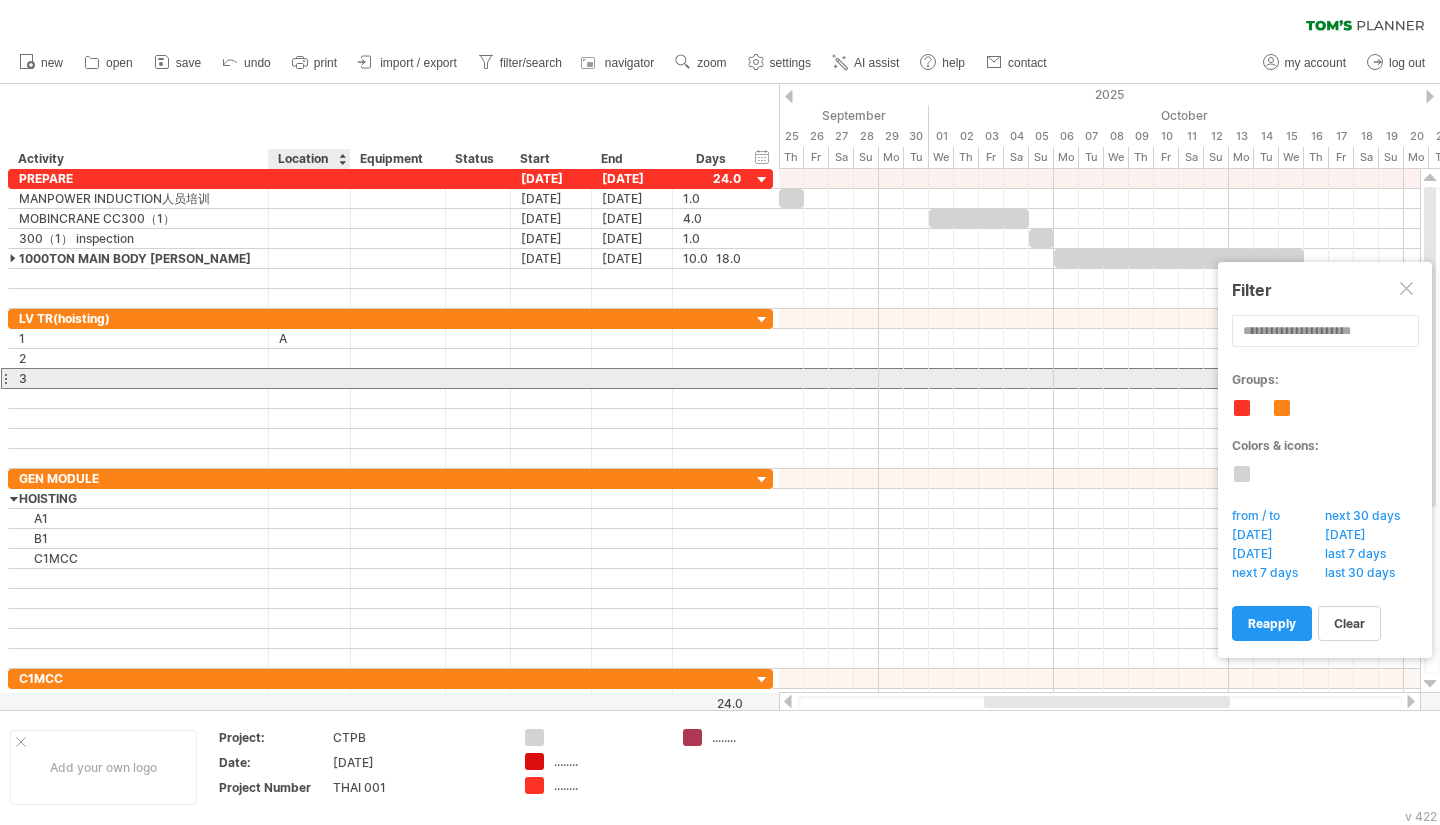 click at bounding box center (309, 378) 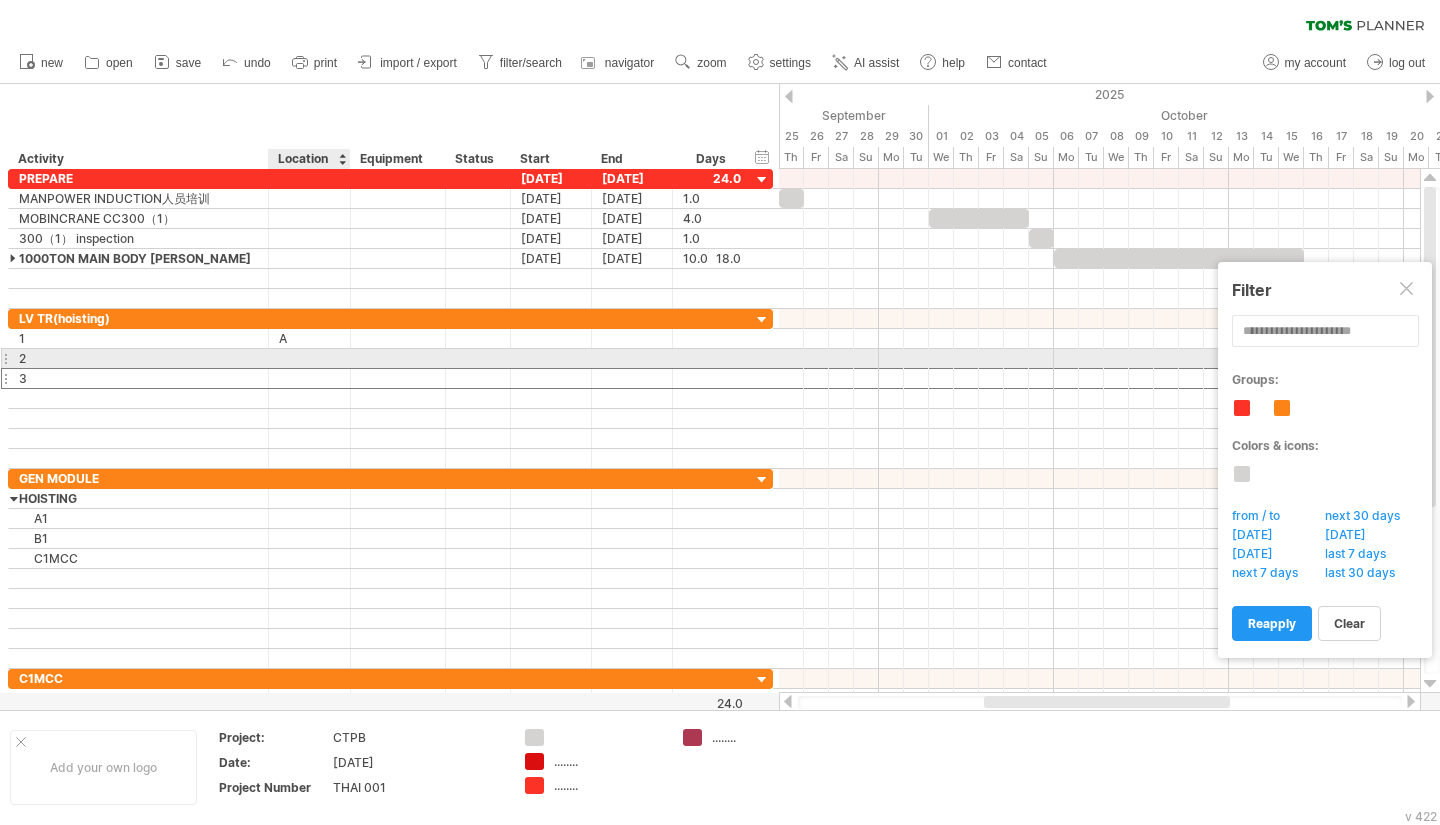 click at bounding box center [309, 358] 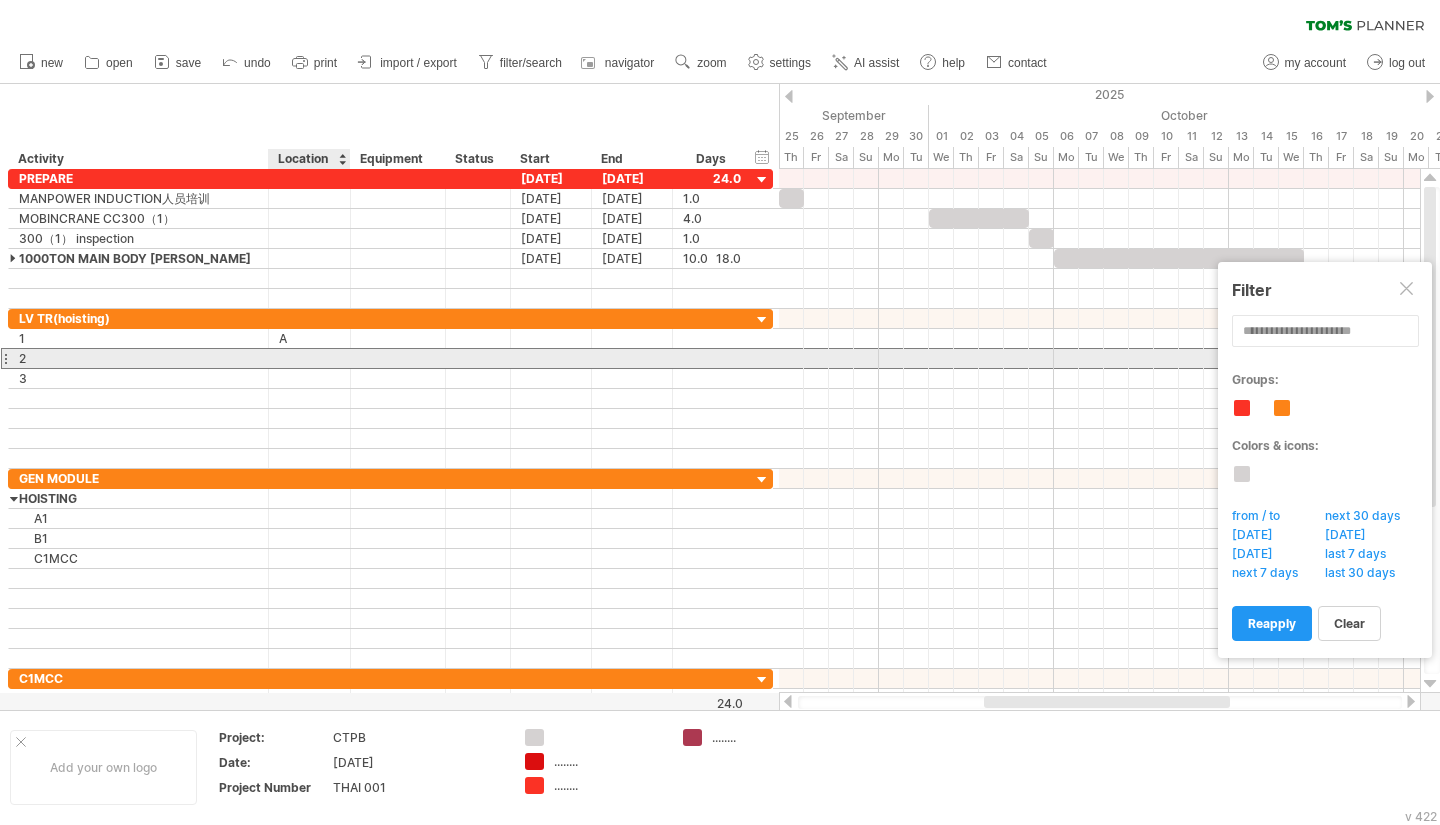 click at bounding box center [309, 358] 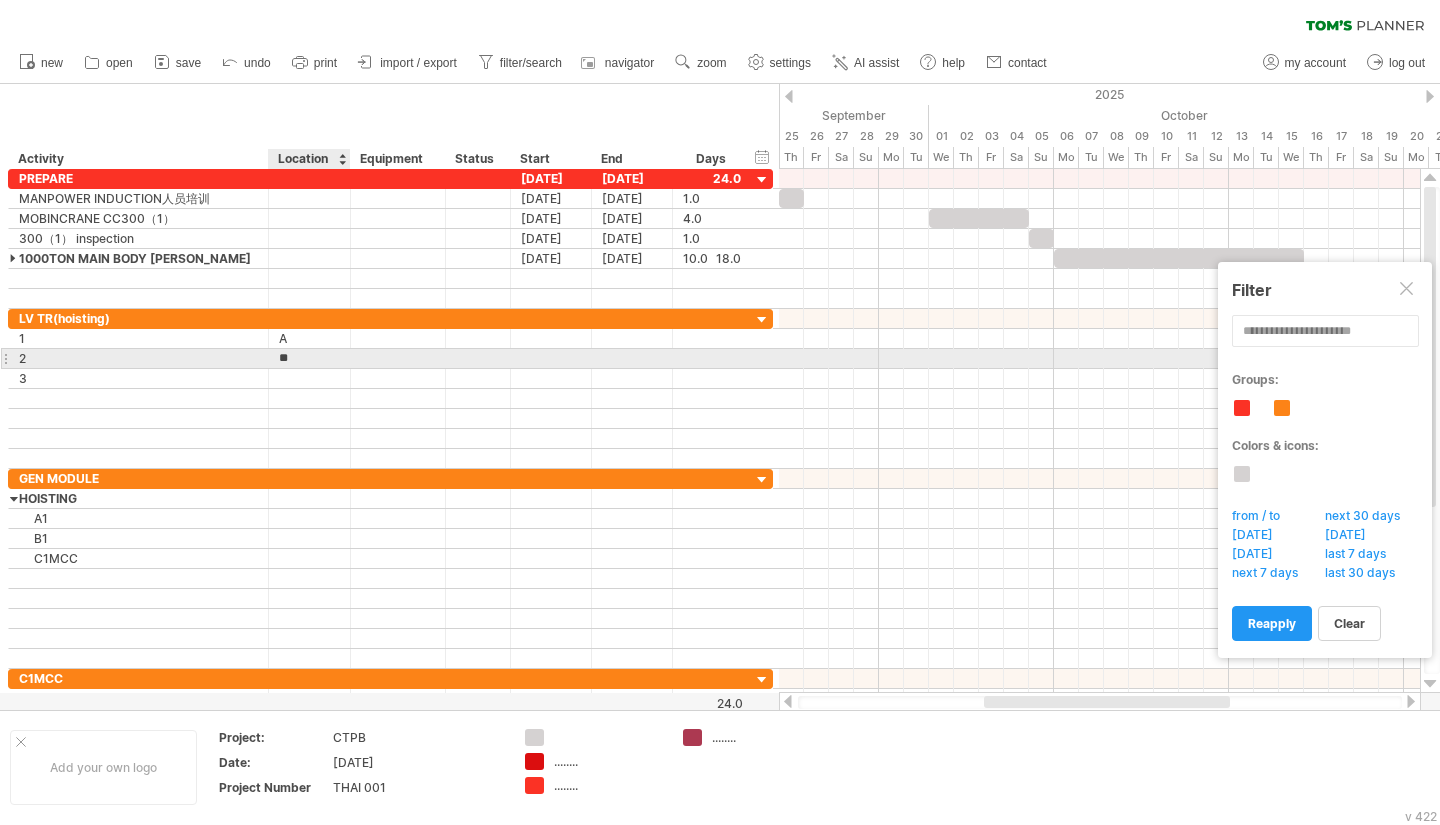type on "*" 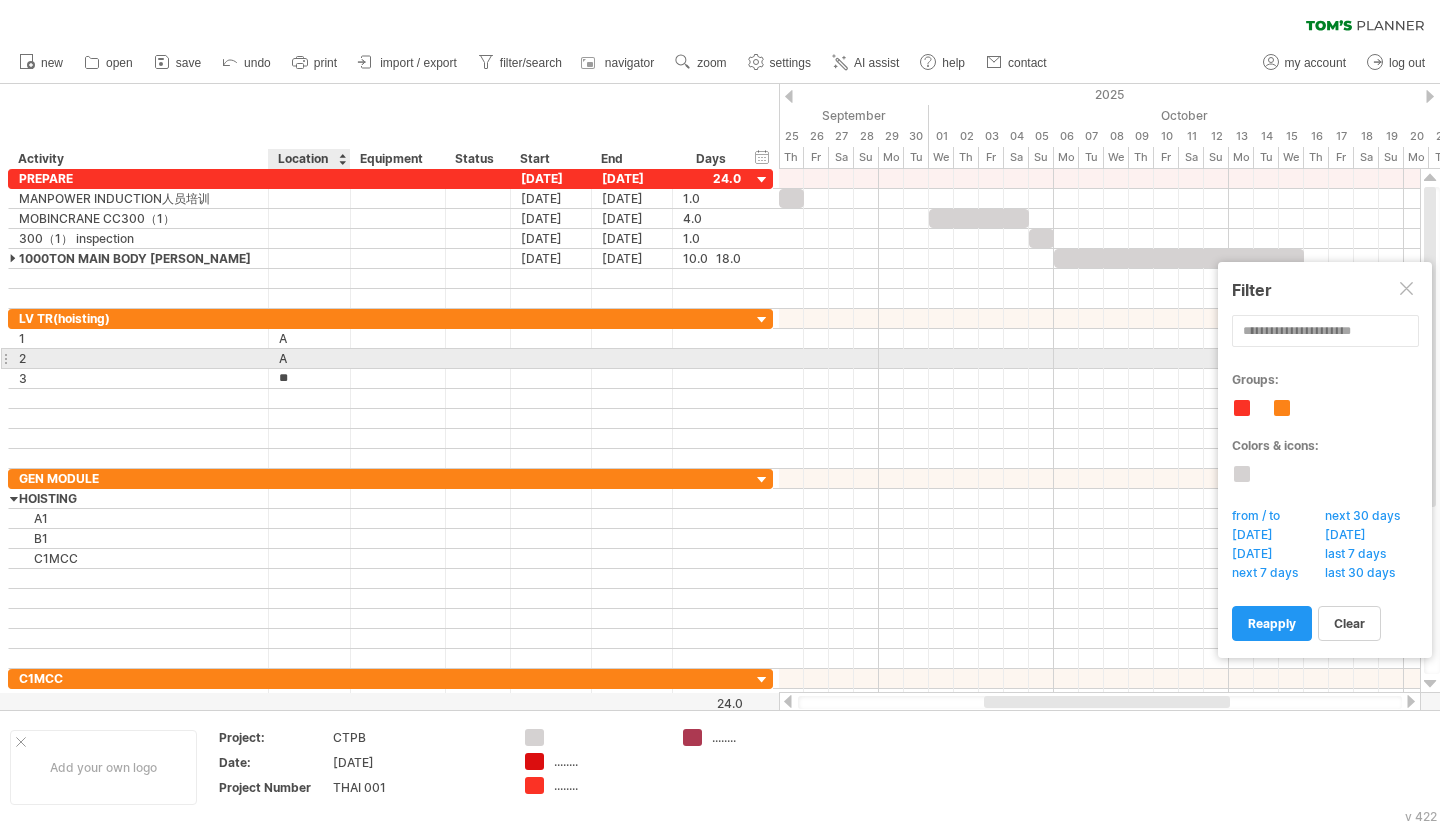 type on "*" 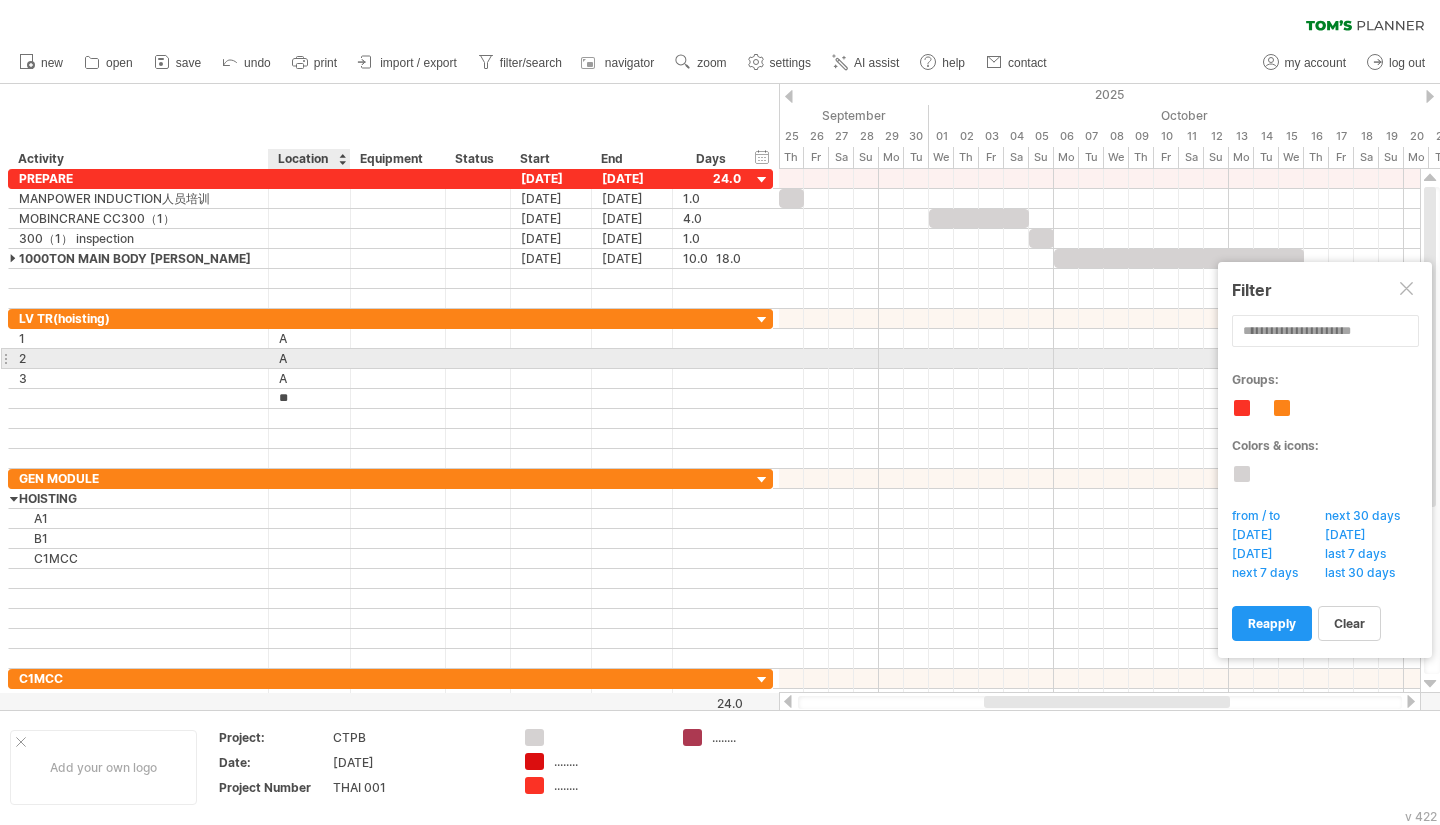 type on "*" 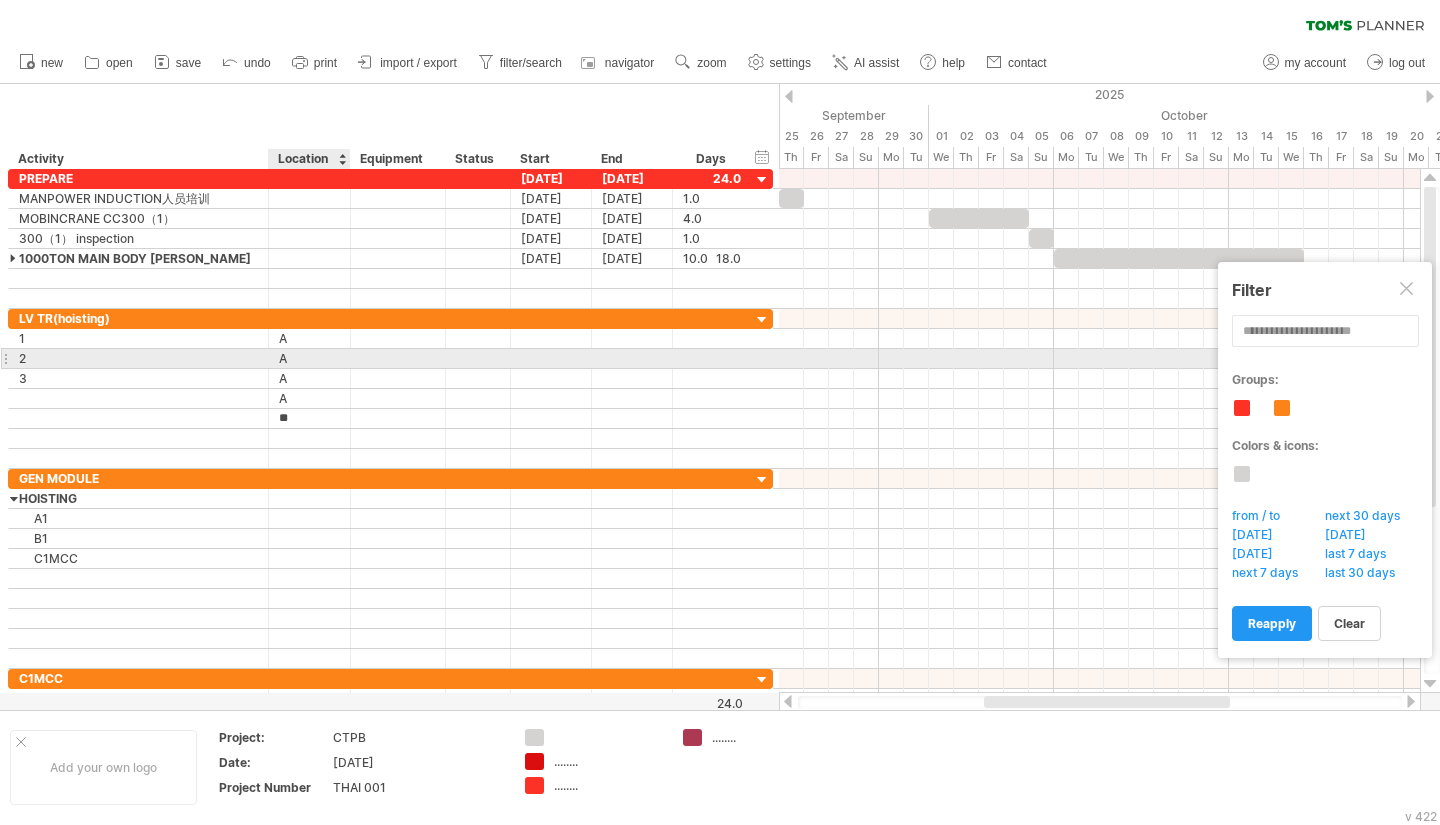 type on "*" 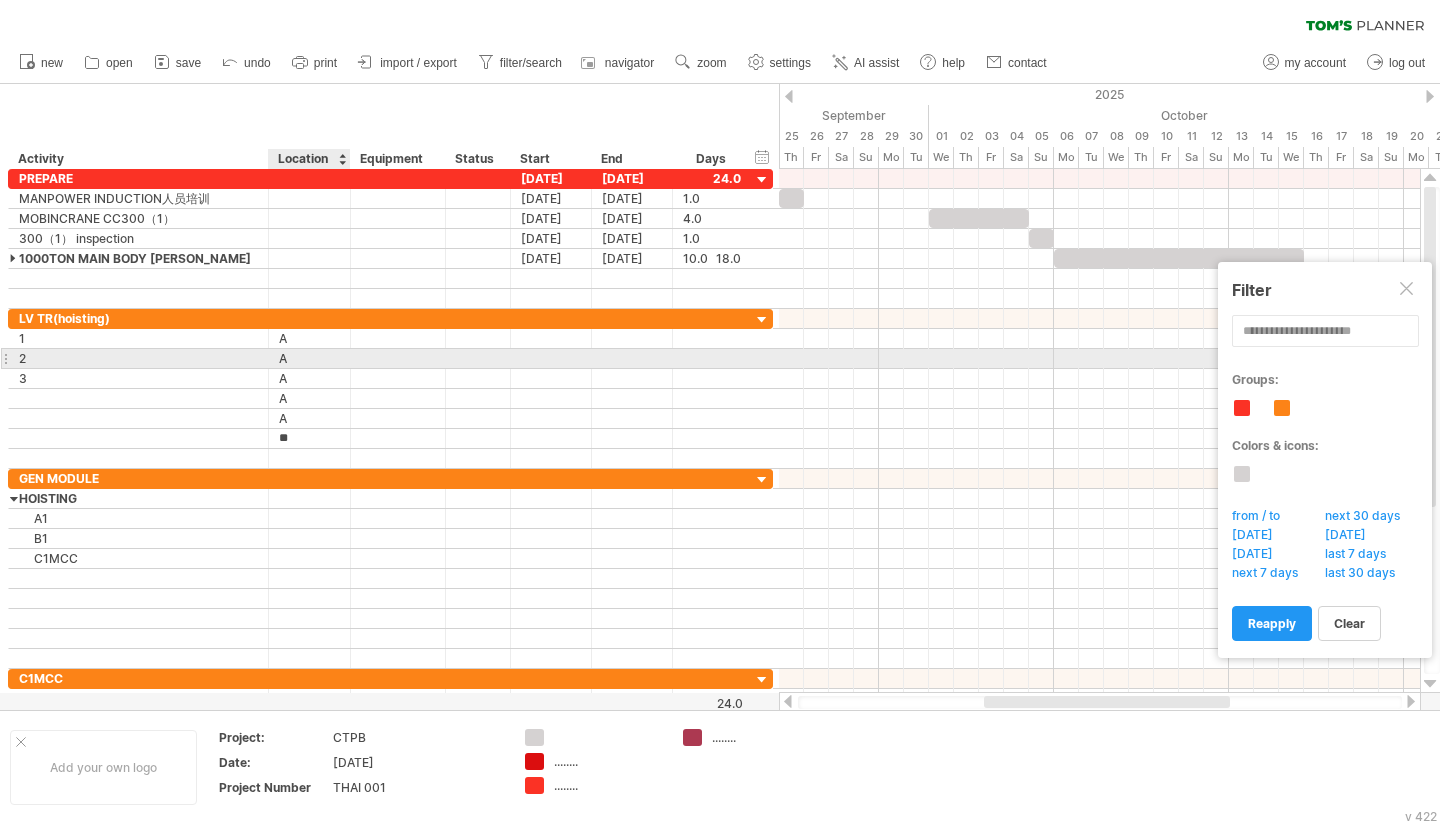 type on "*" 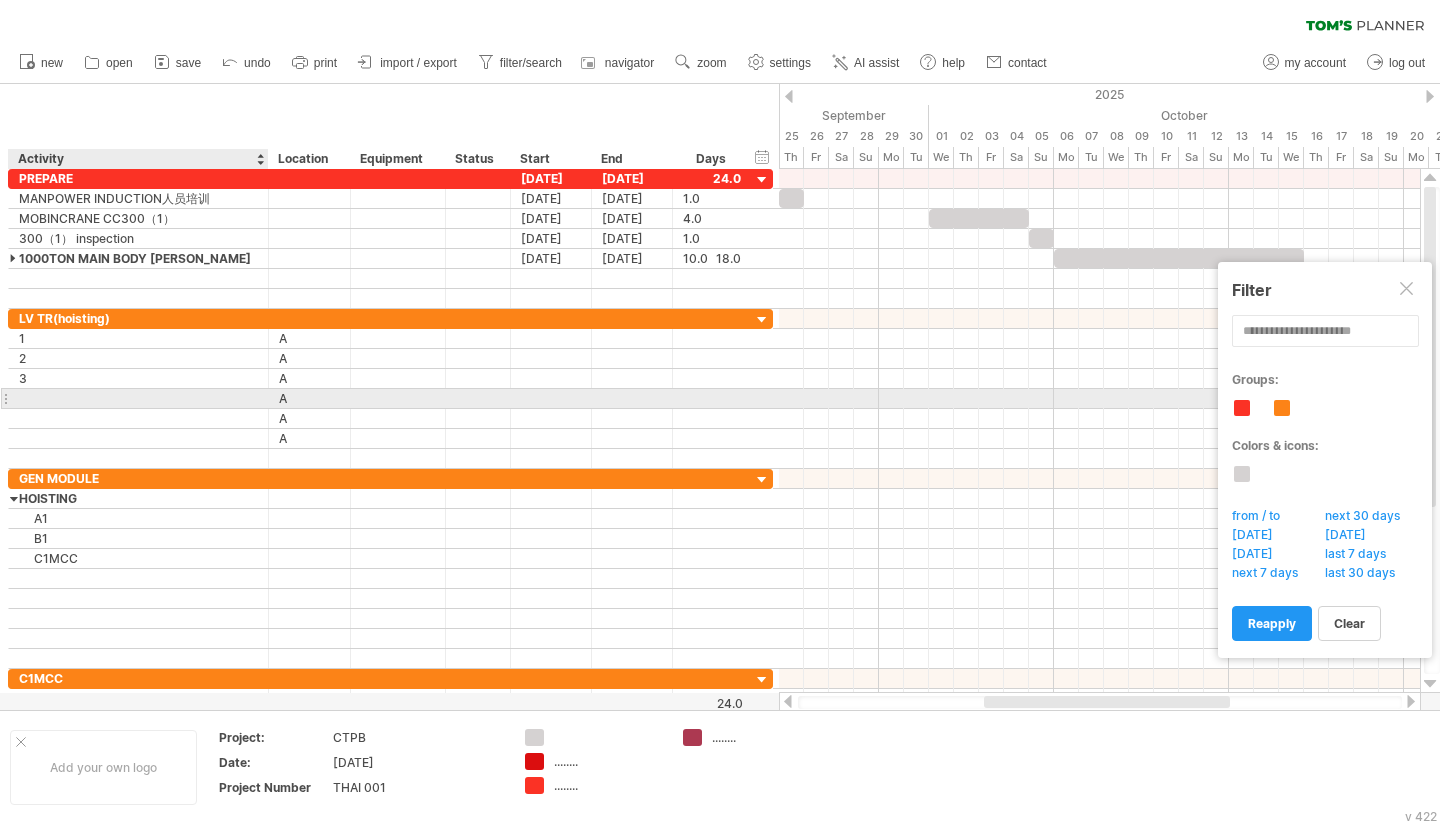 click at bounding box center (138, 398) 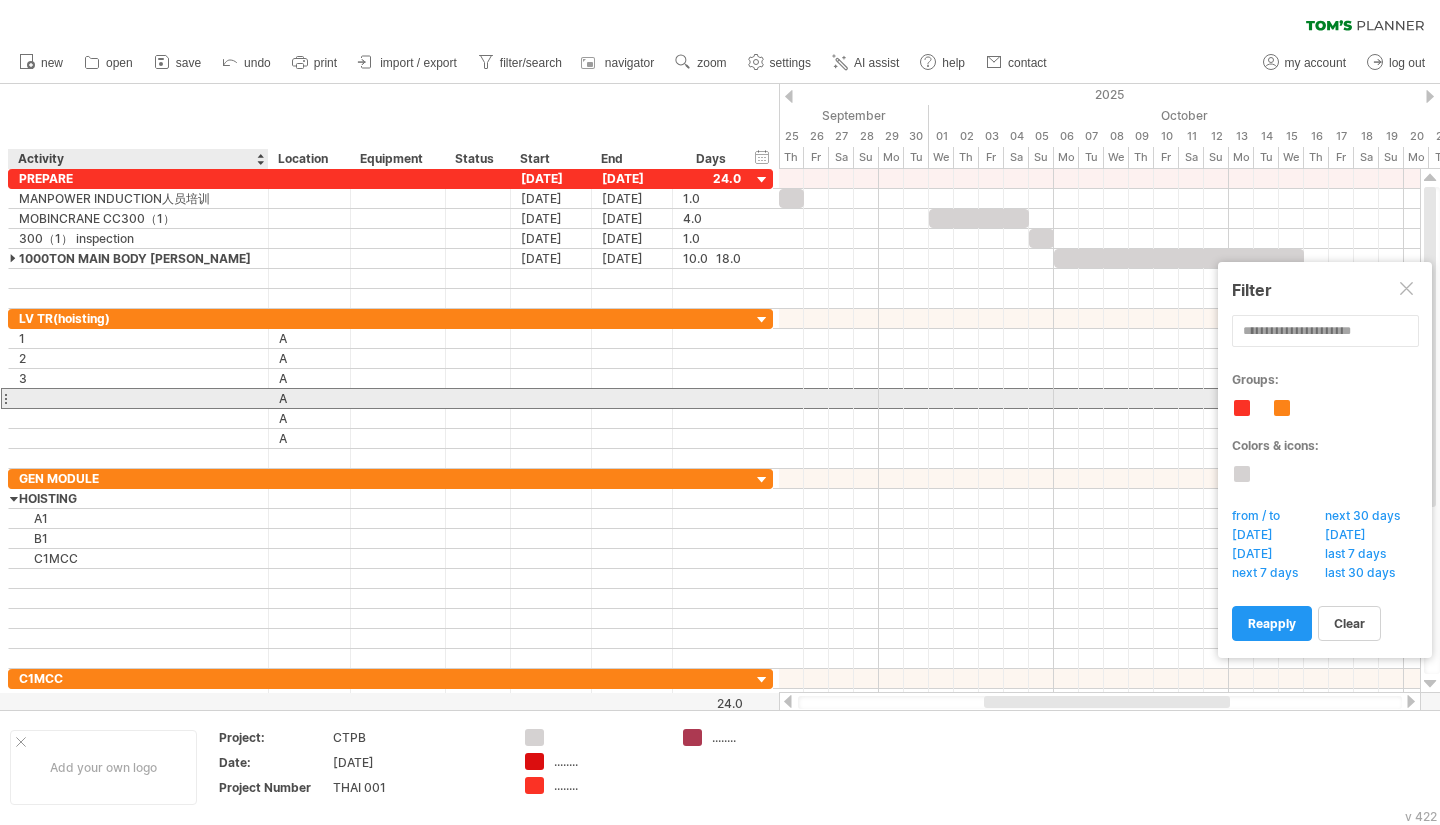 type on "*" 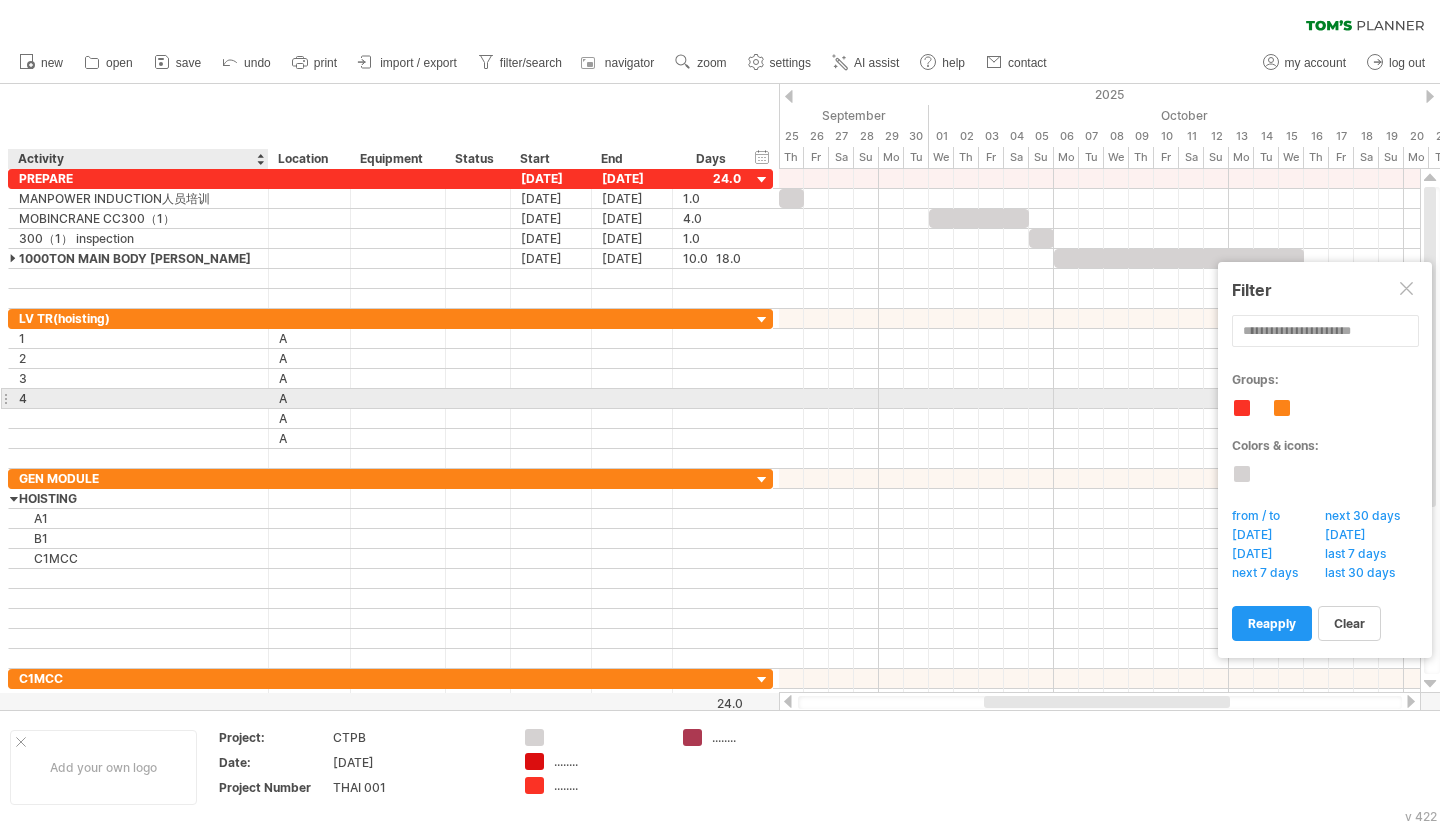 type on "*" 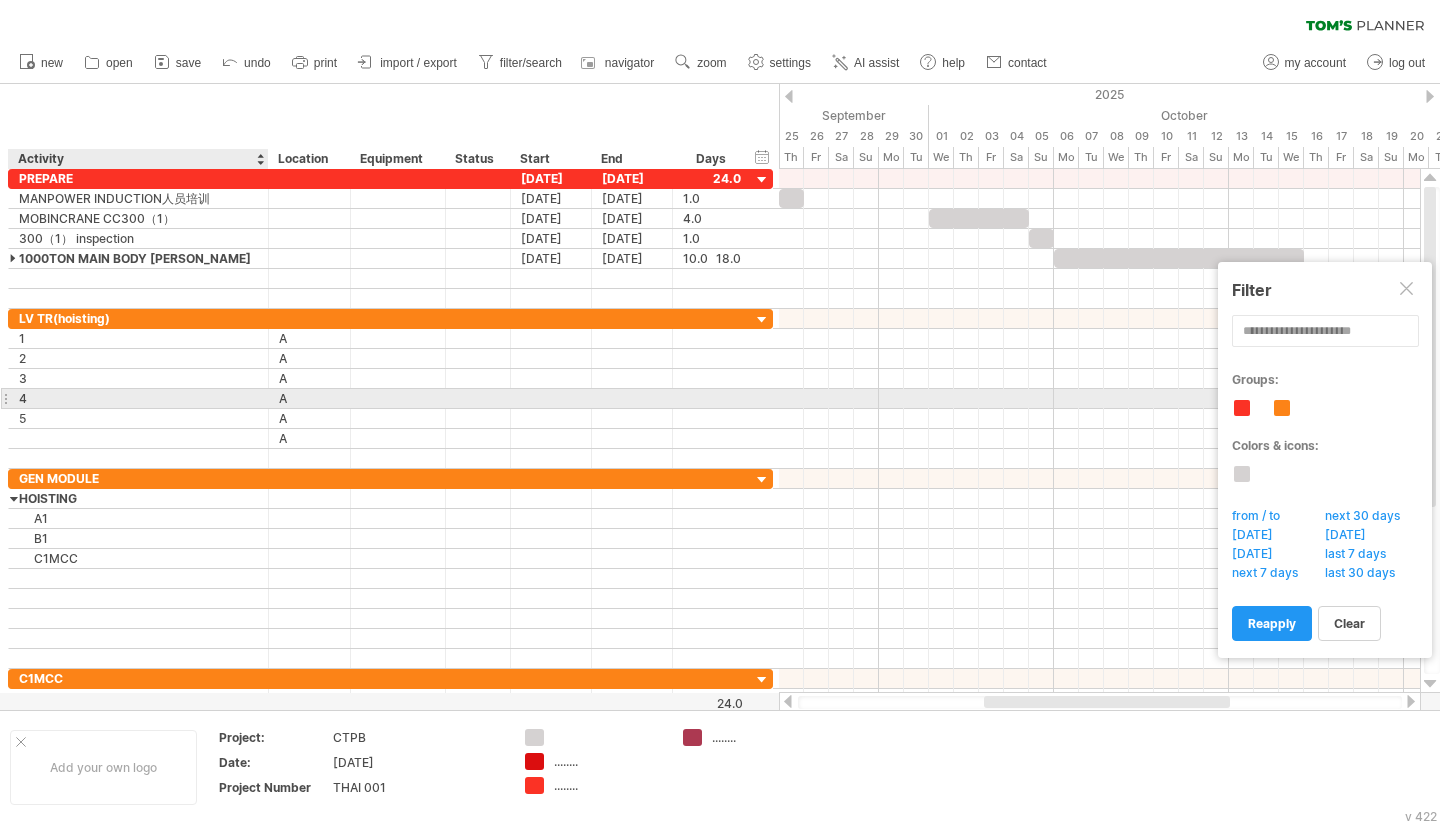 type on "*" 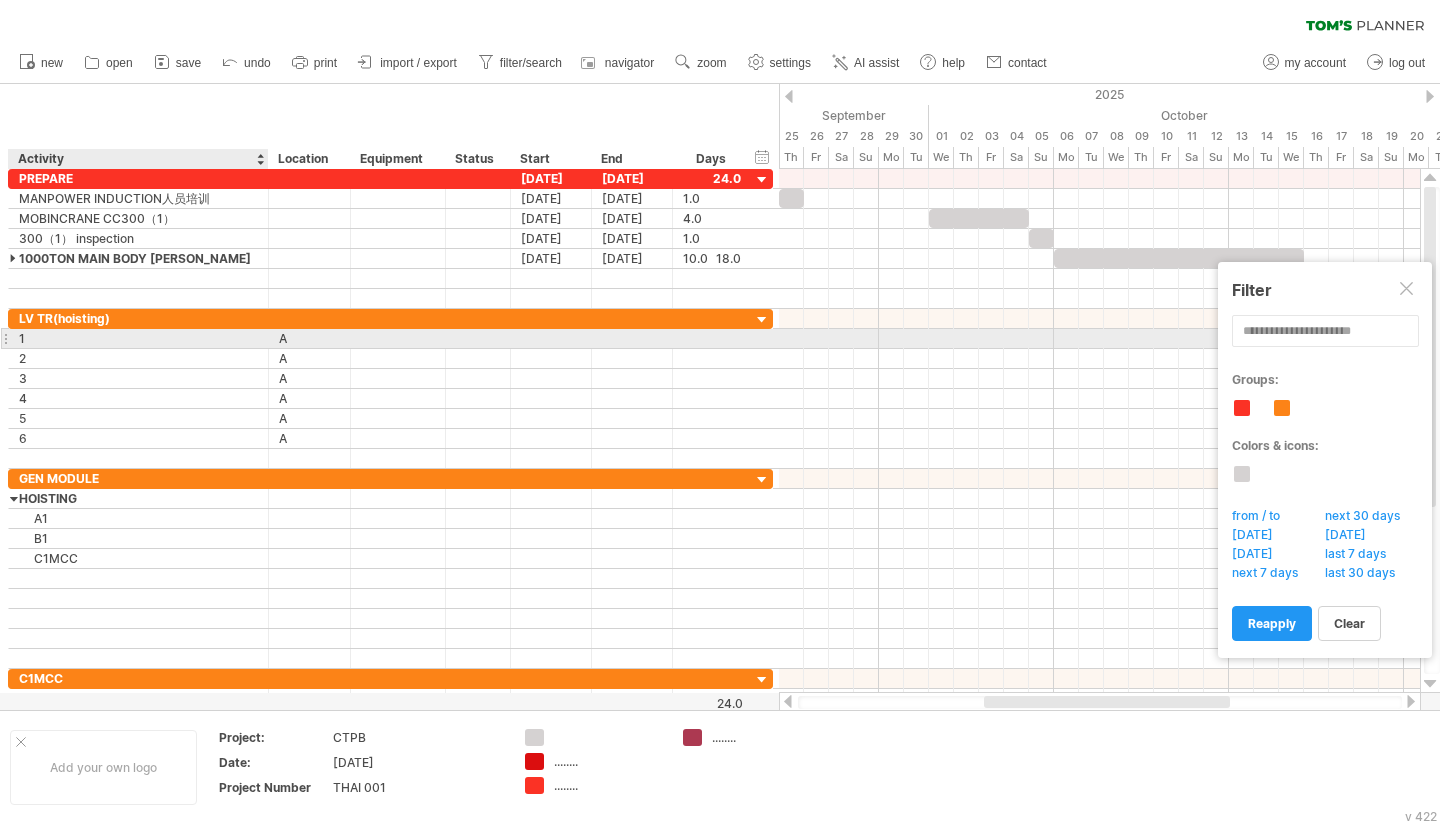 click on "1" at bounding box center [138, 338] 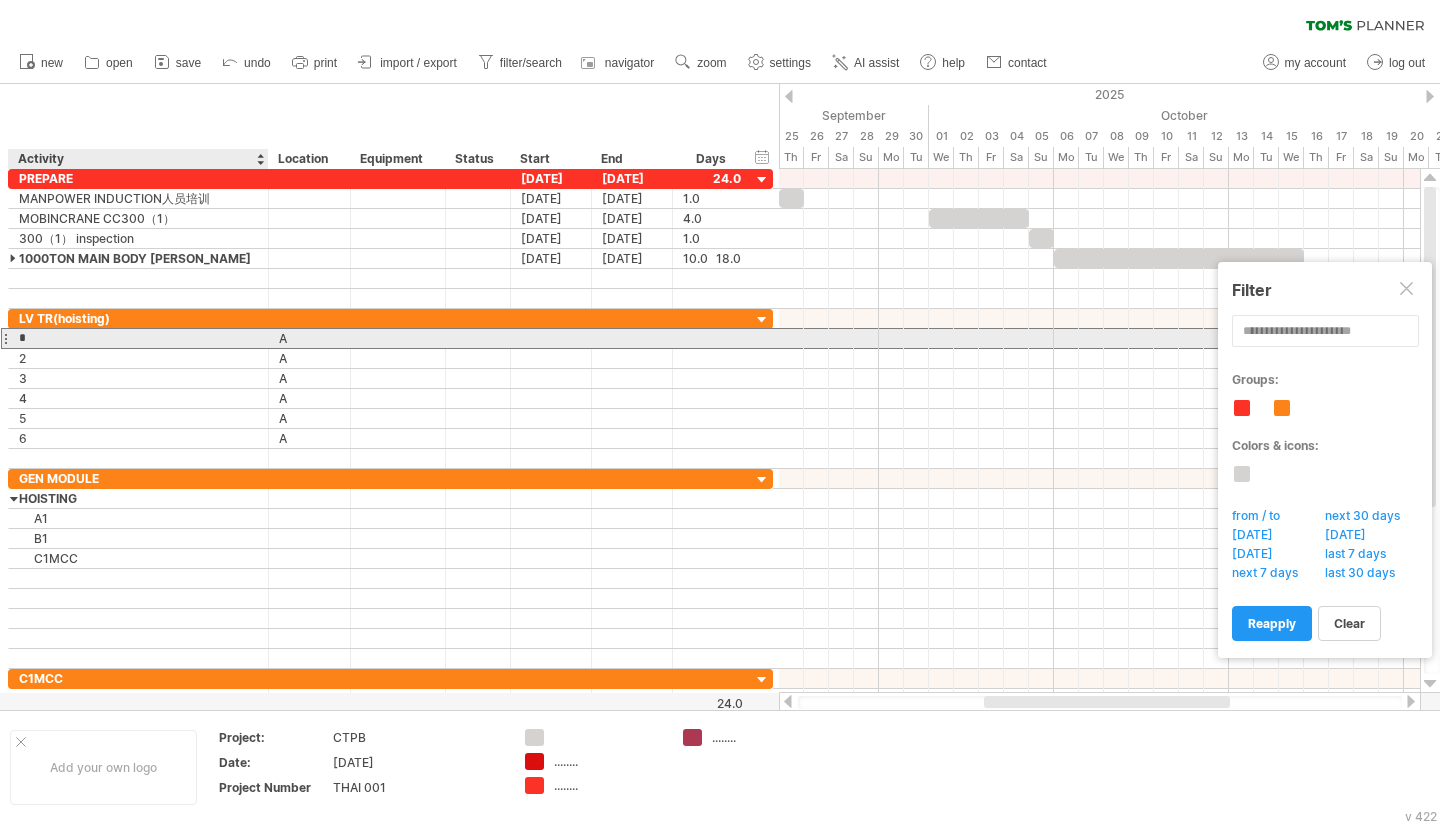 click on "*" at bounding box center [138, 338] 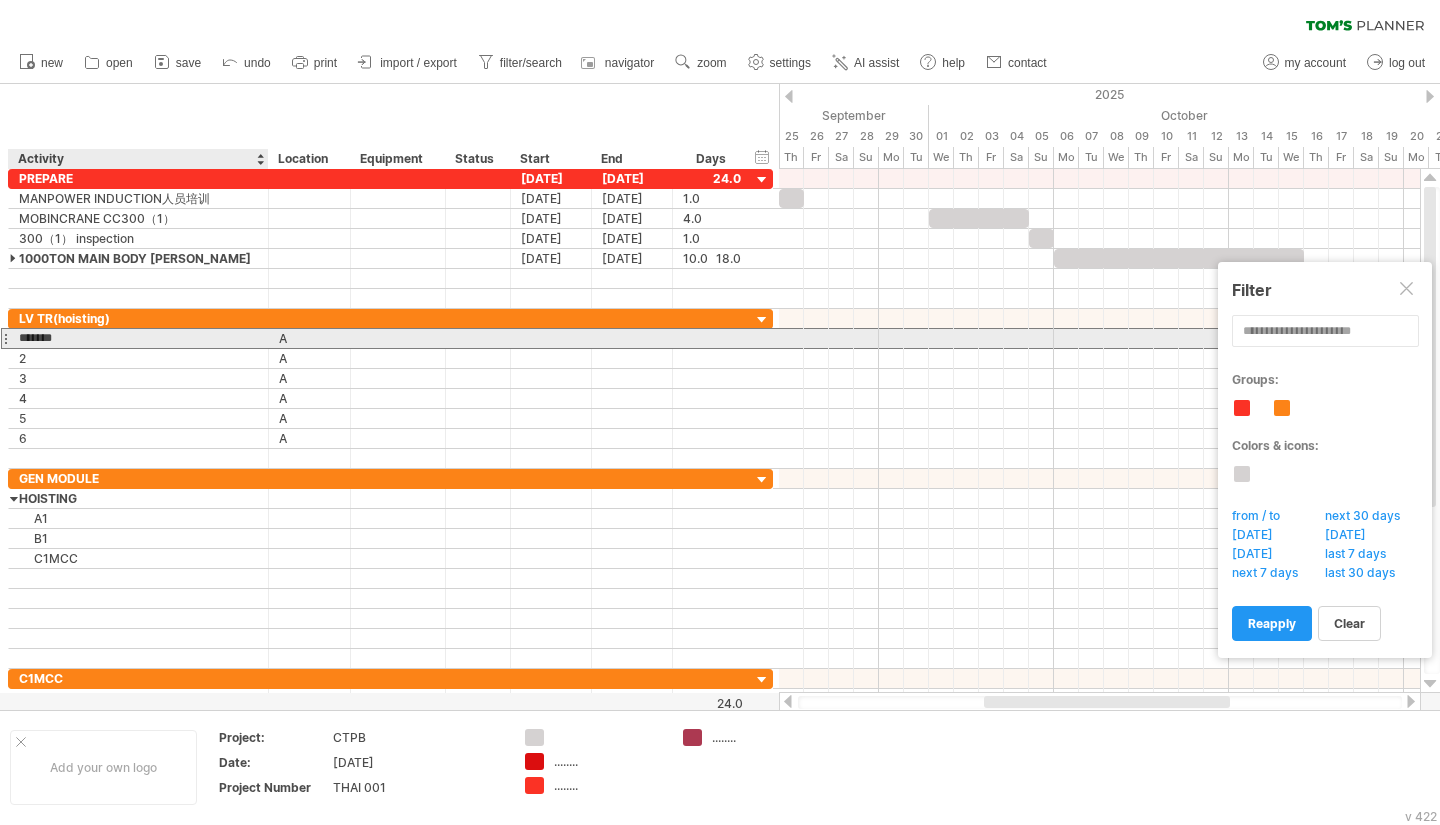 click on "*******" at bounding box center (138, 338) 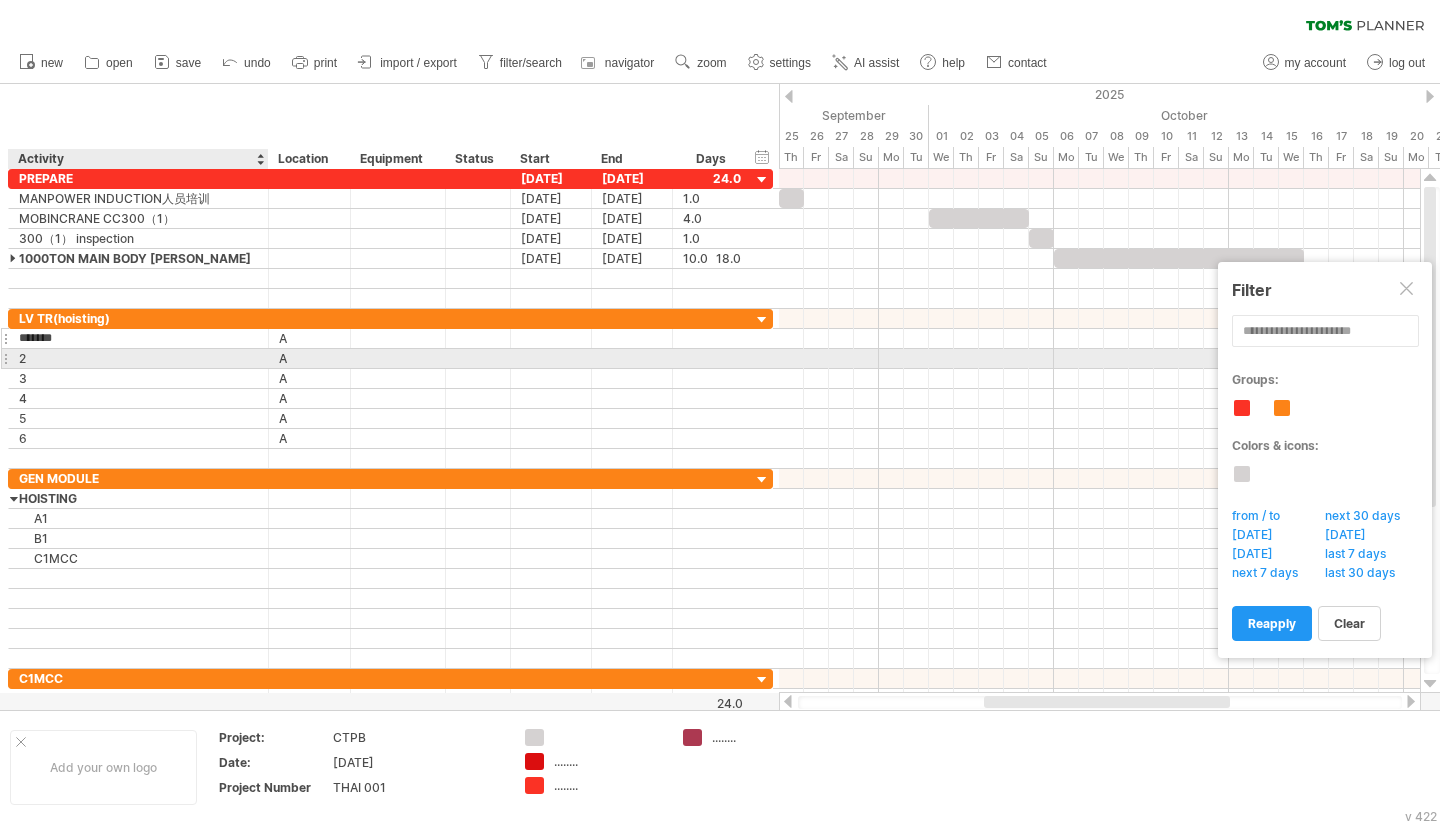 click on "*******" at bounding box center [138, 338] 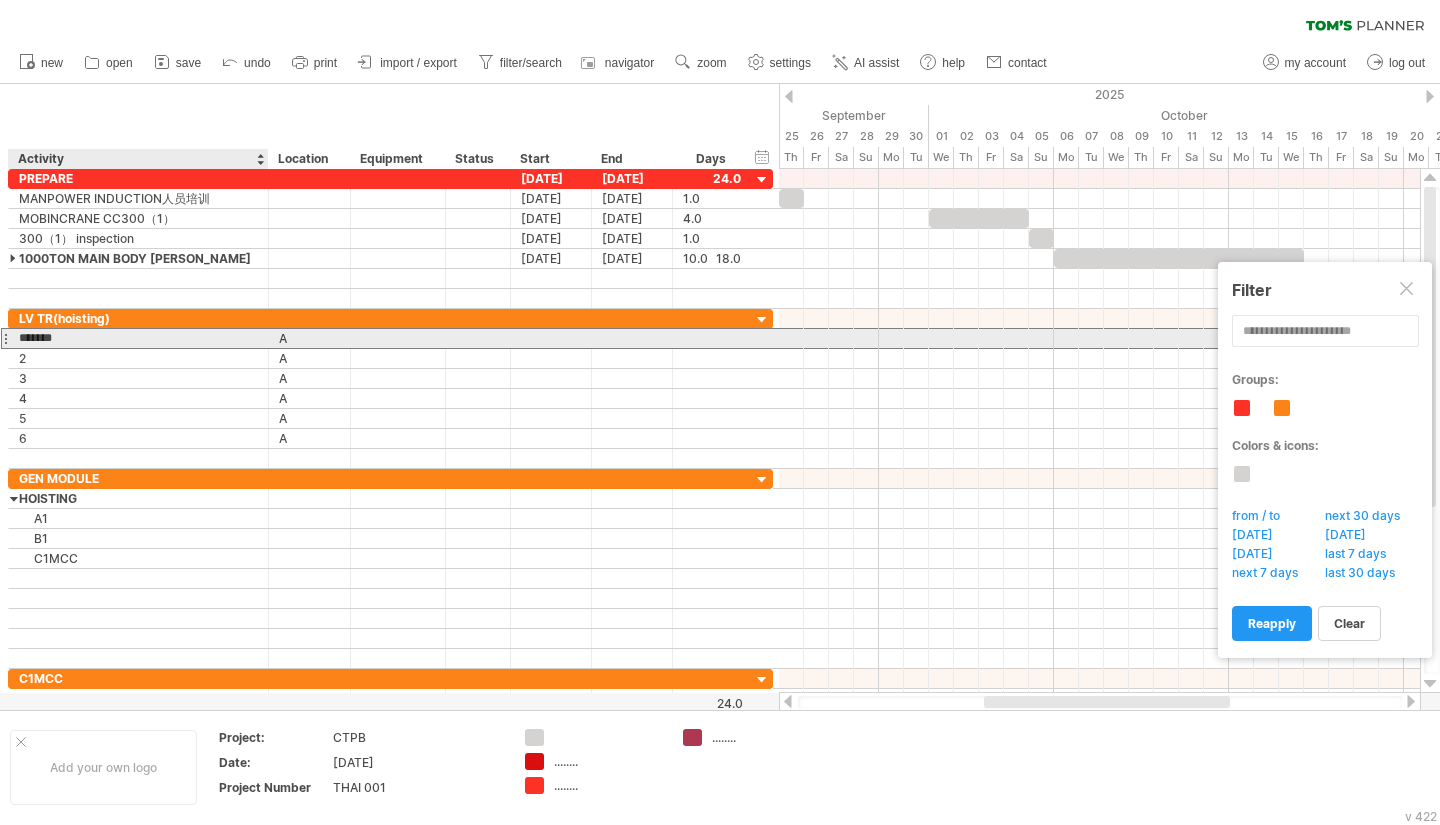 click on "*******" at bounding box center [138, 338] 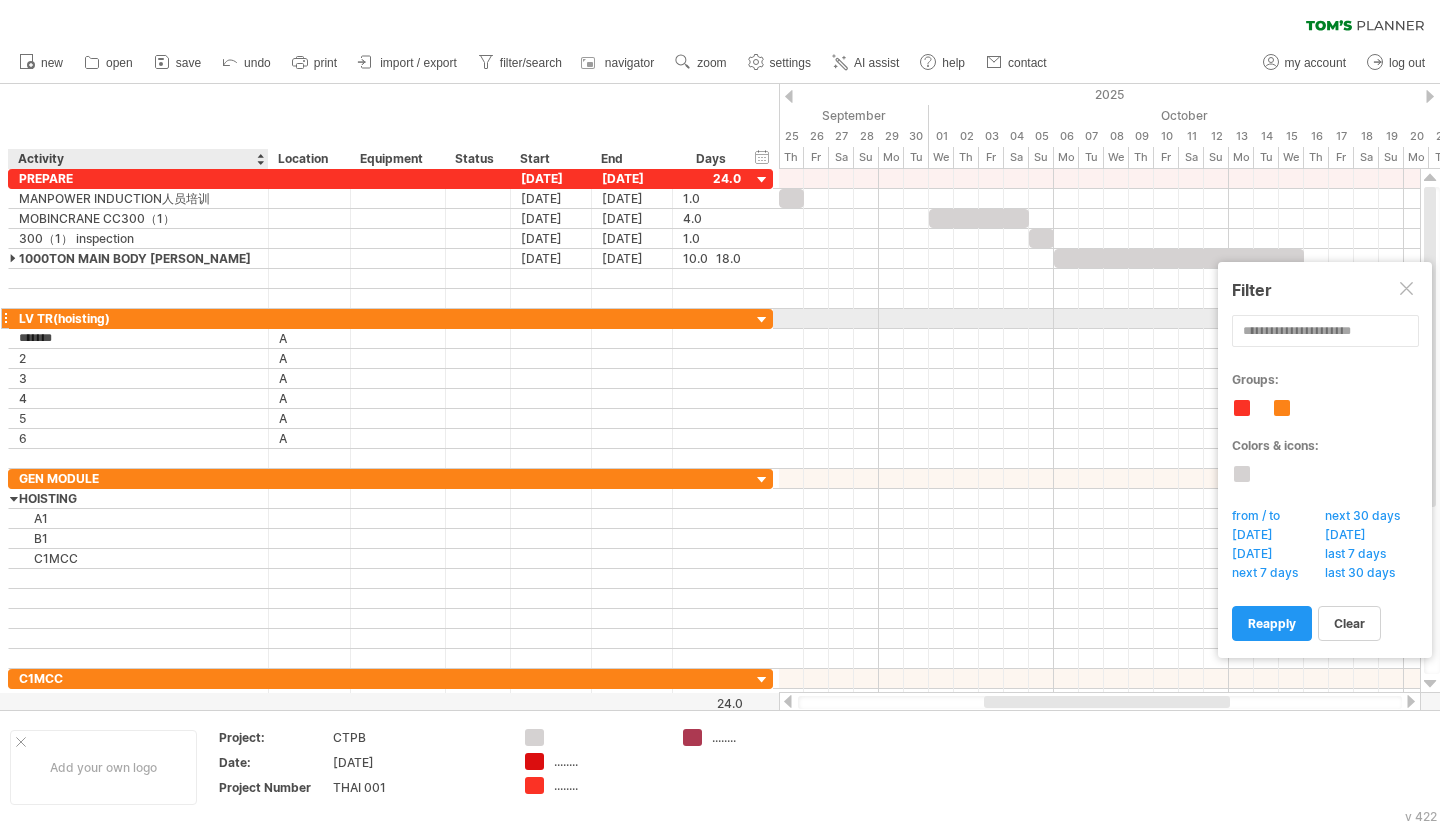 type on "*******" 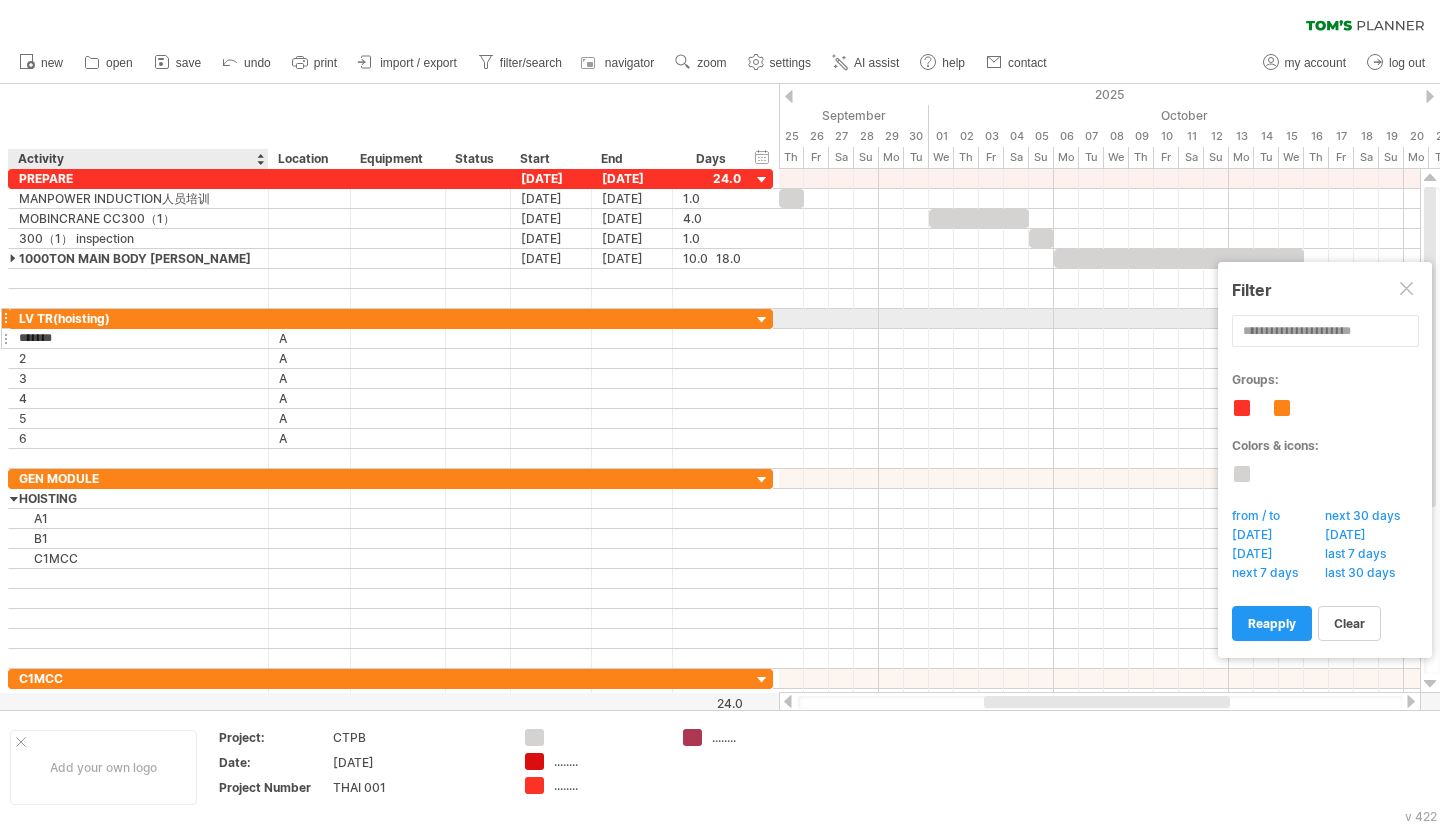 drag, startPoint x: 93, startPoint y: 327, endPoint x: 80, endPoint y: 330, distance: 13.341664 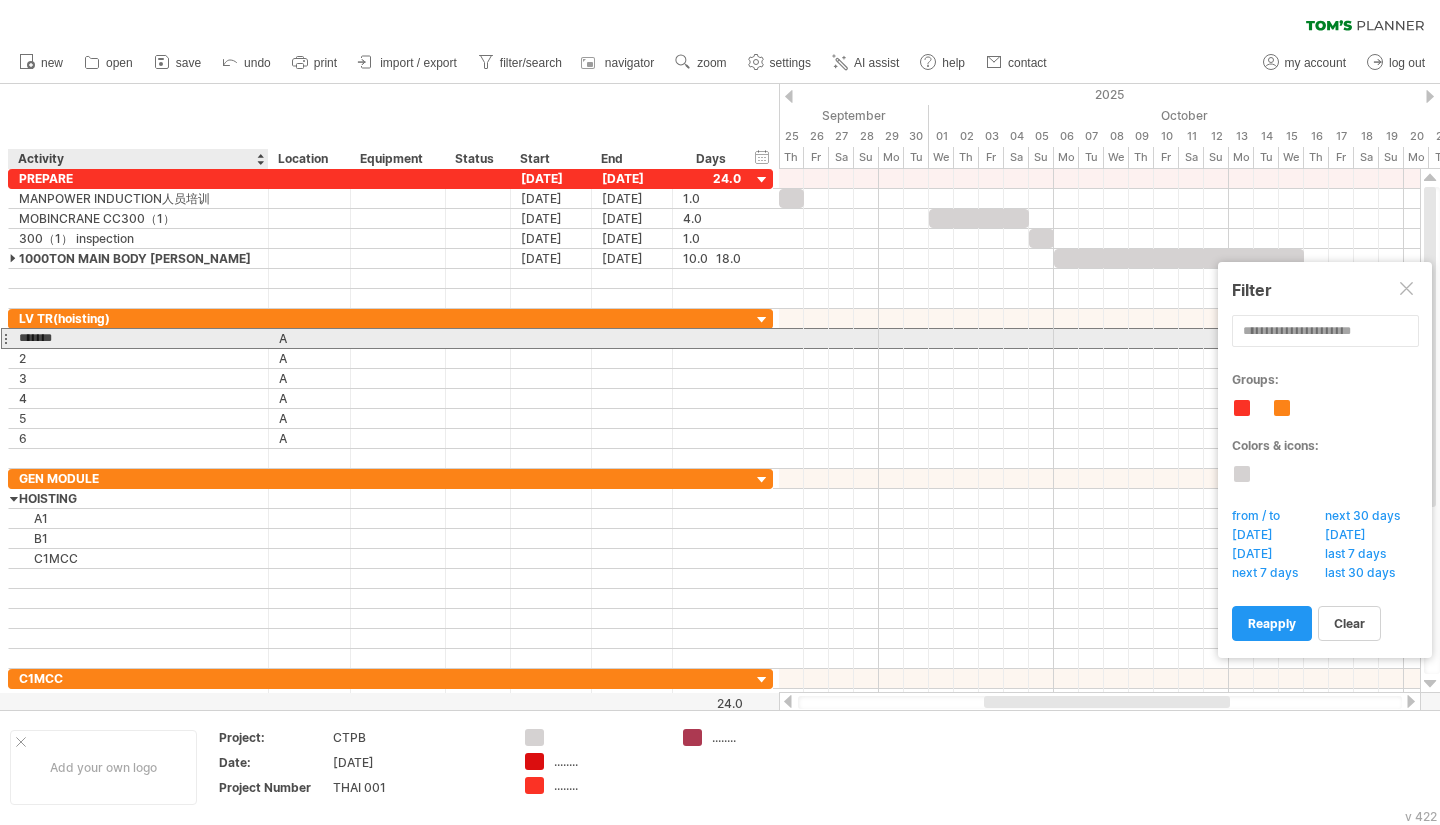 drag, startPoint x: 75, startPoint y: 337, endPoint x: 23, endPoint y: 338, distance: 52.009613 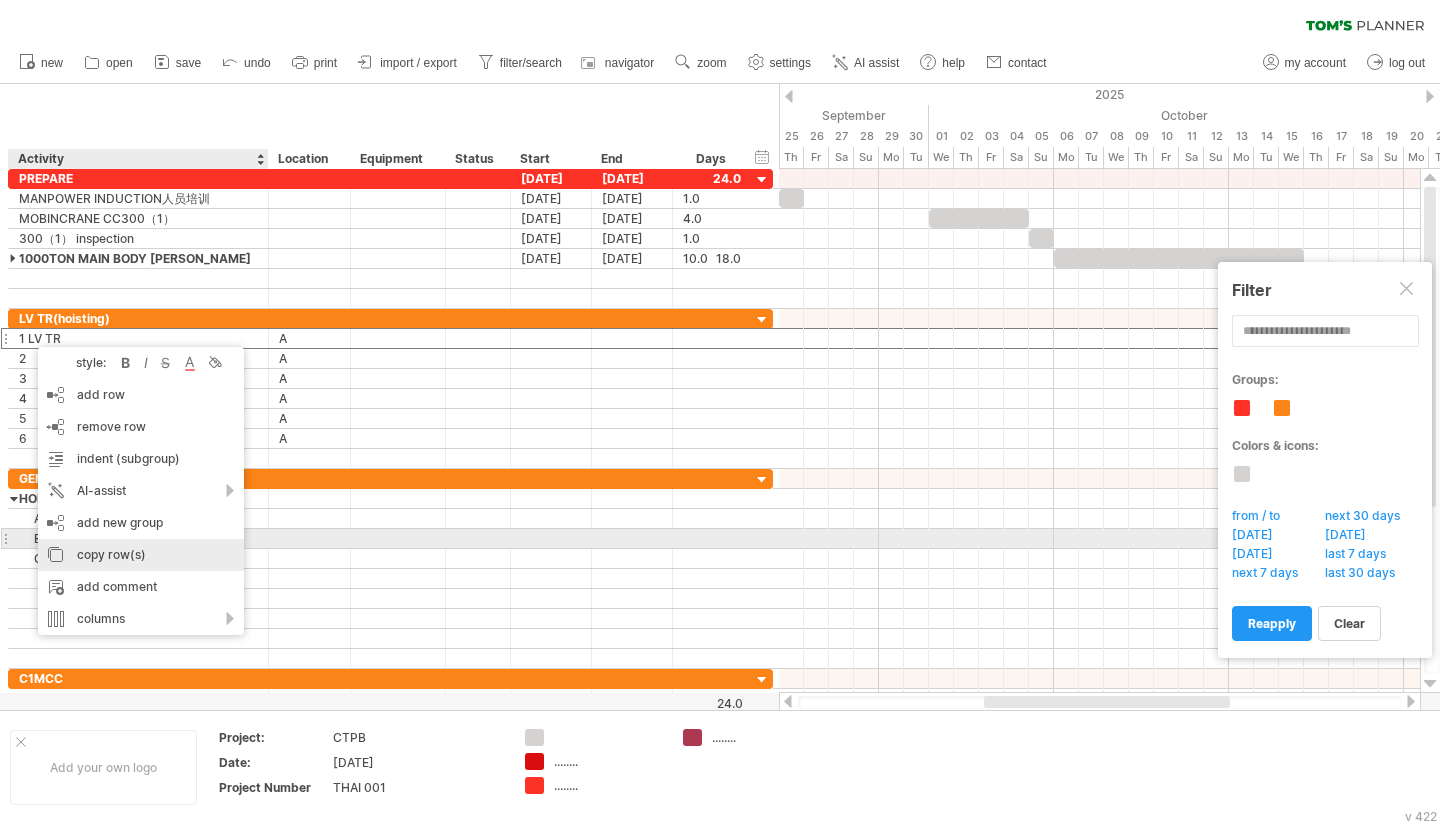 click on "copy row(s)" at bounding box center [141, 555] 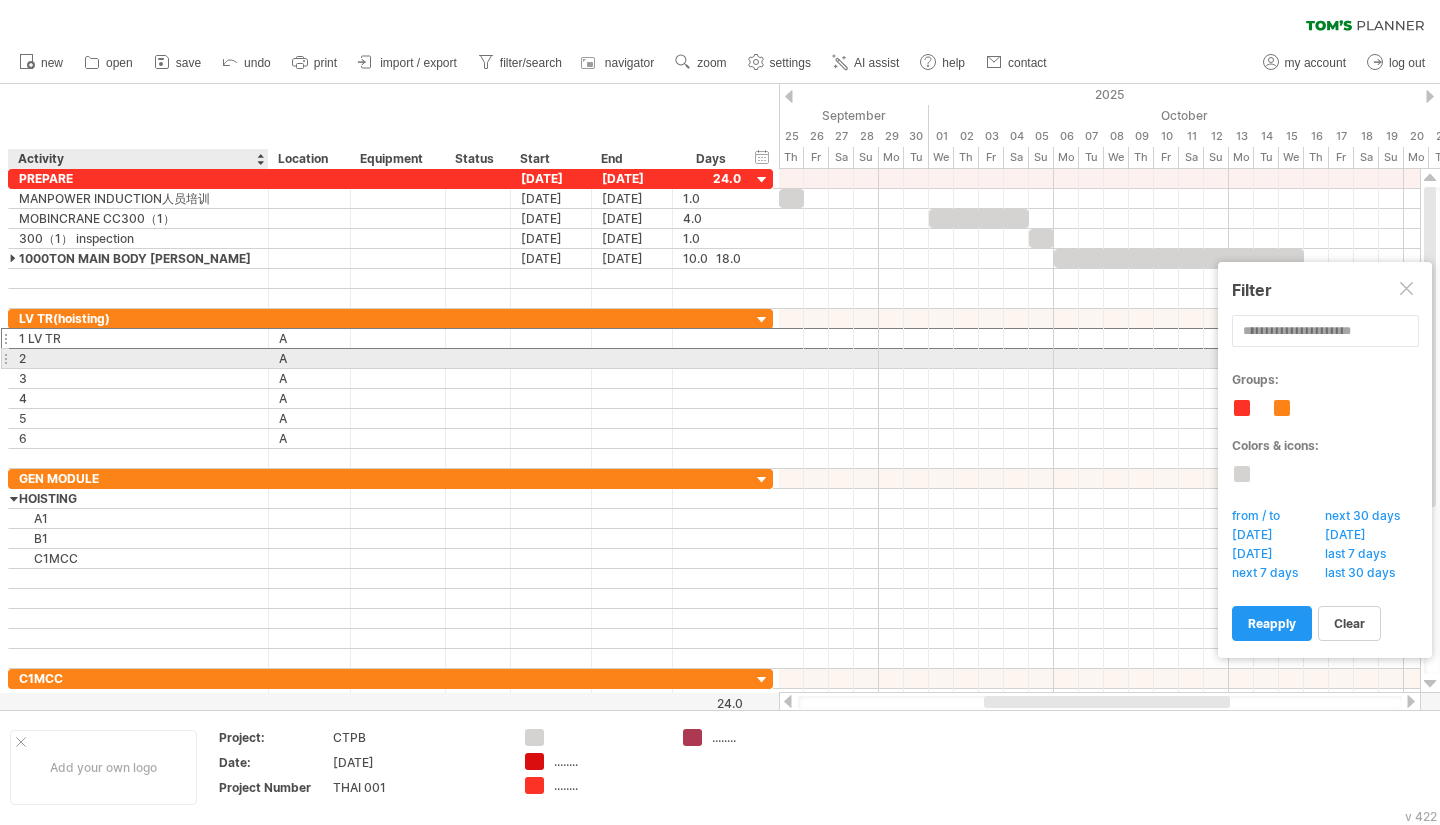 click on "2" at bounding box center (138, 358) 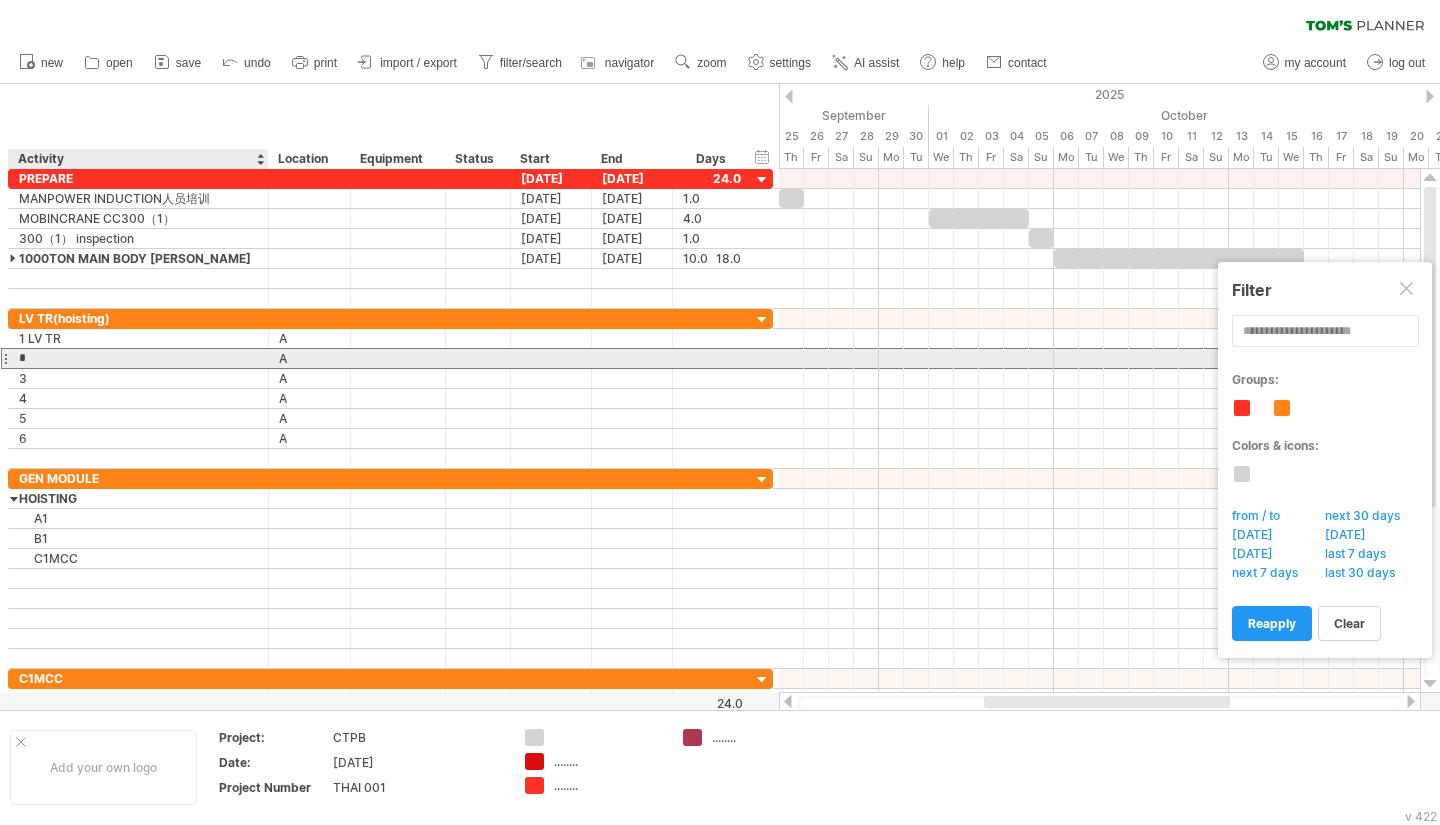 click on "*" at bounding box center (138, 358) 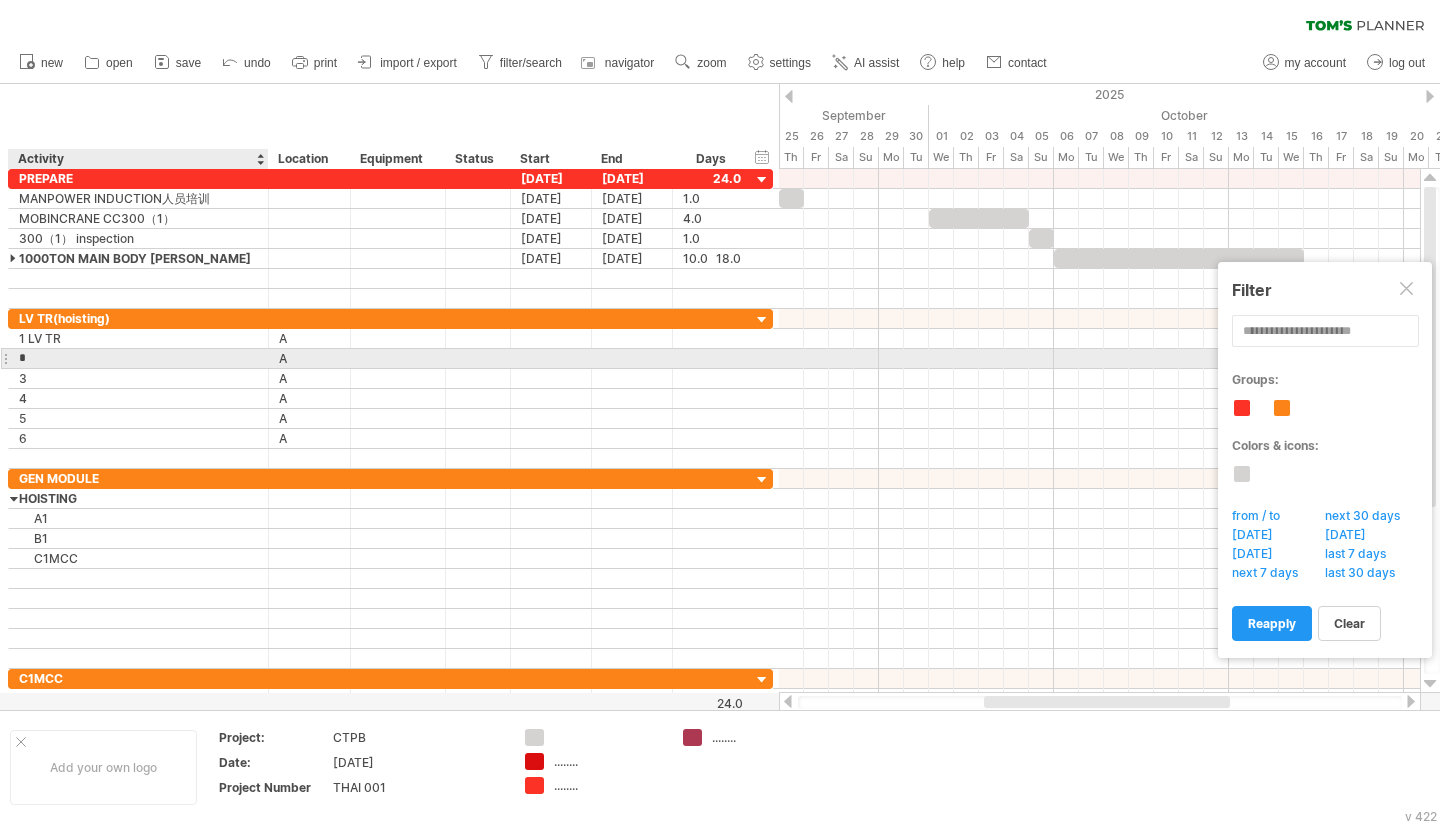 click on "*" at bounding box center (138, 358) 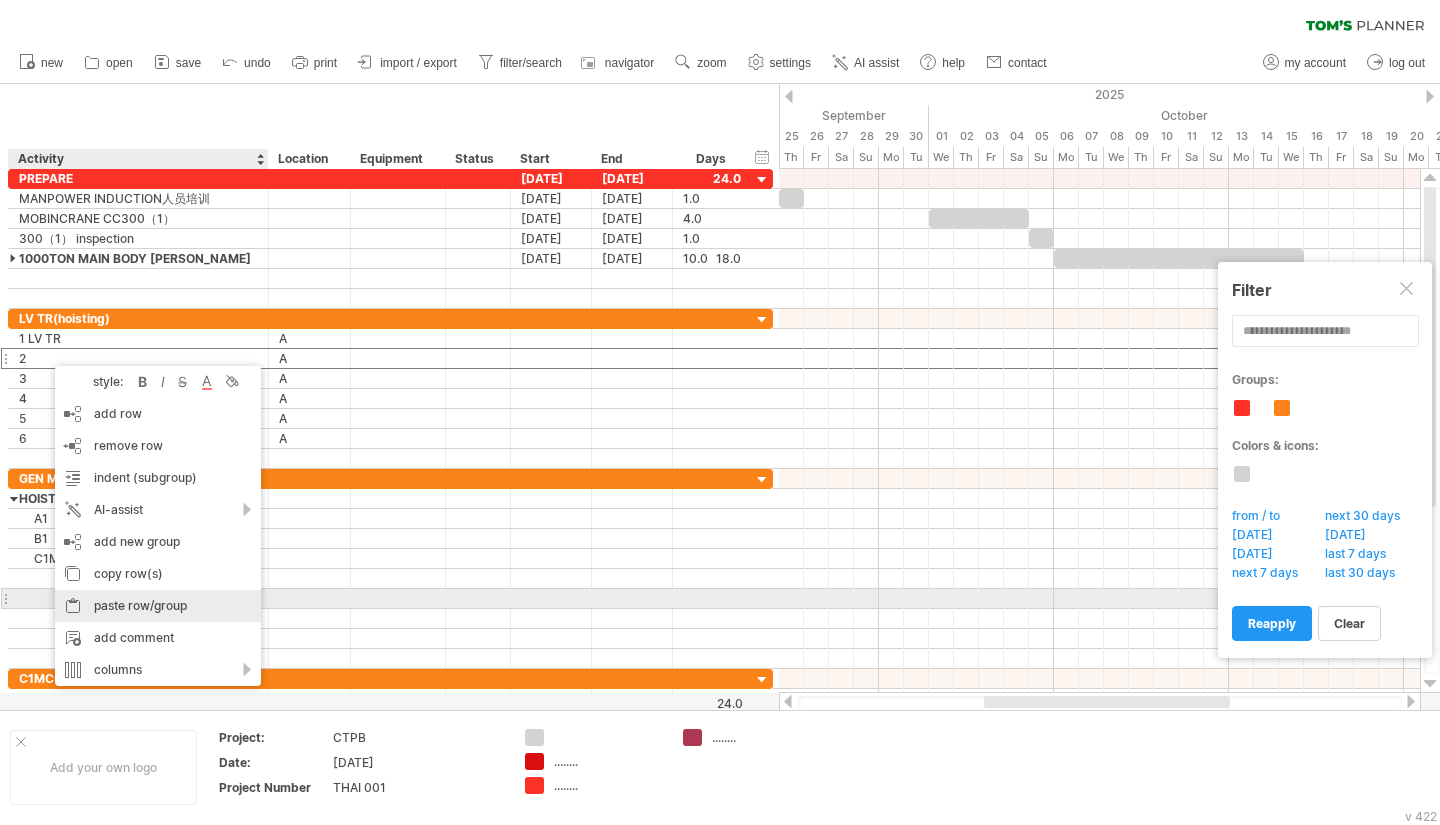 click on "paste row/group" at bounding box center (158, 606) 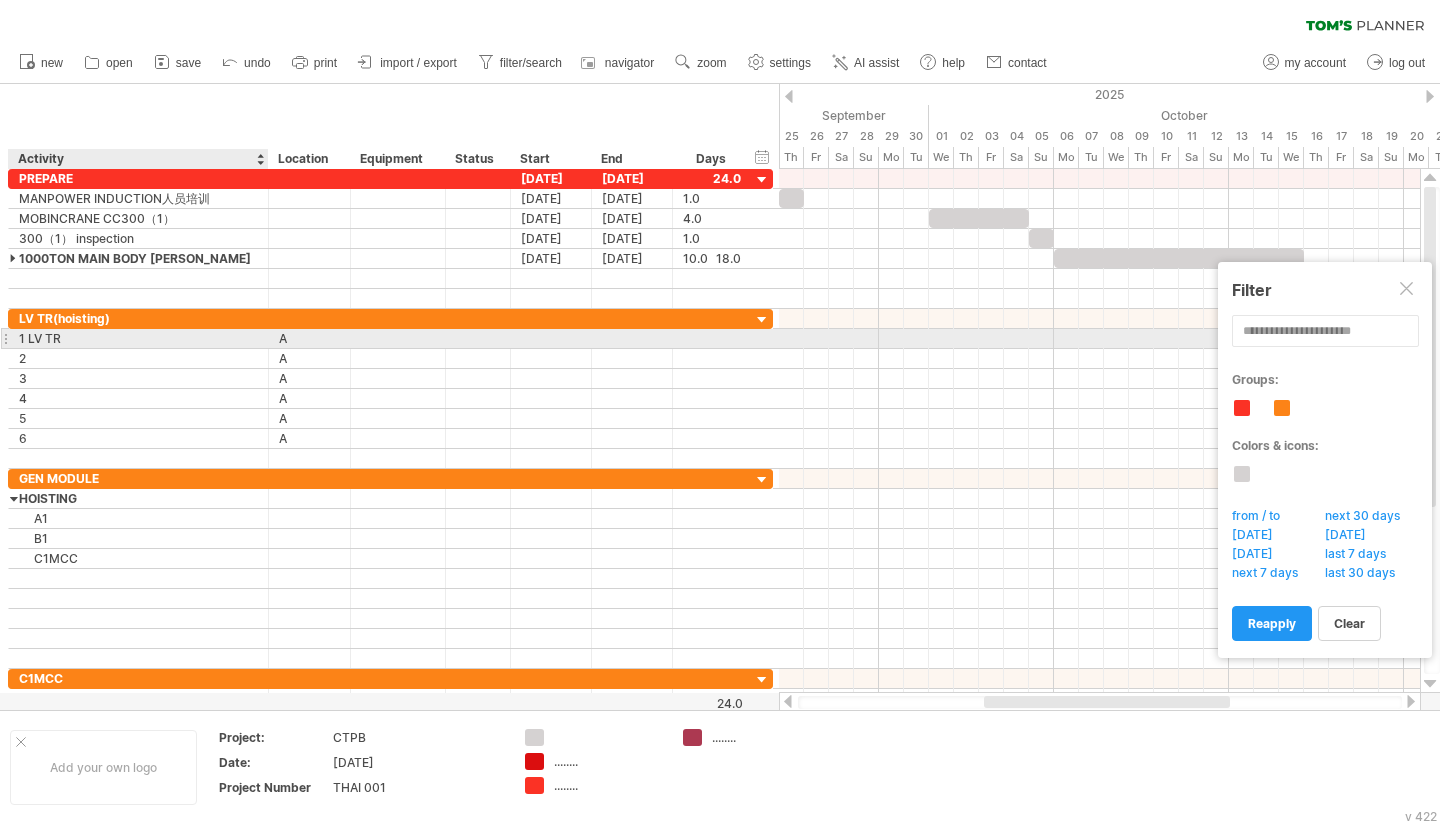 click on "1 LV TR" at bounding box center (138, 338) 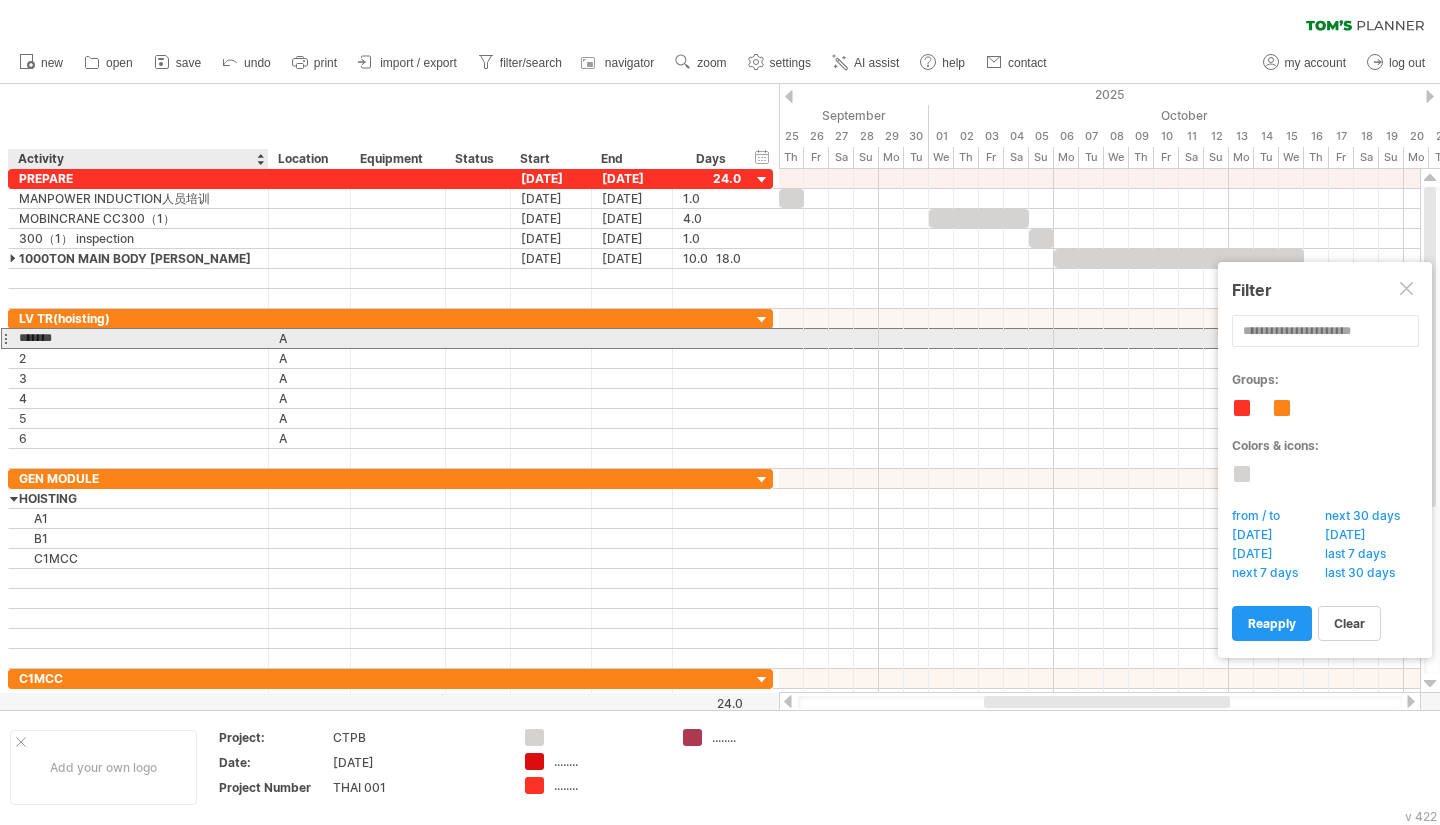 click on "*******" at bounding box center (138, 338) 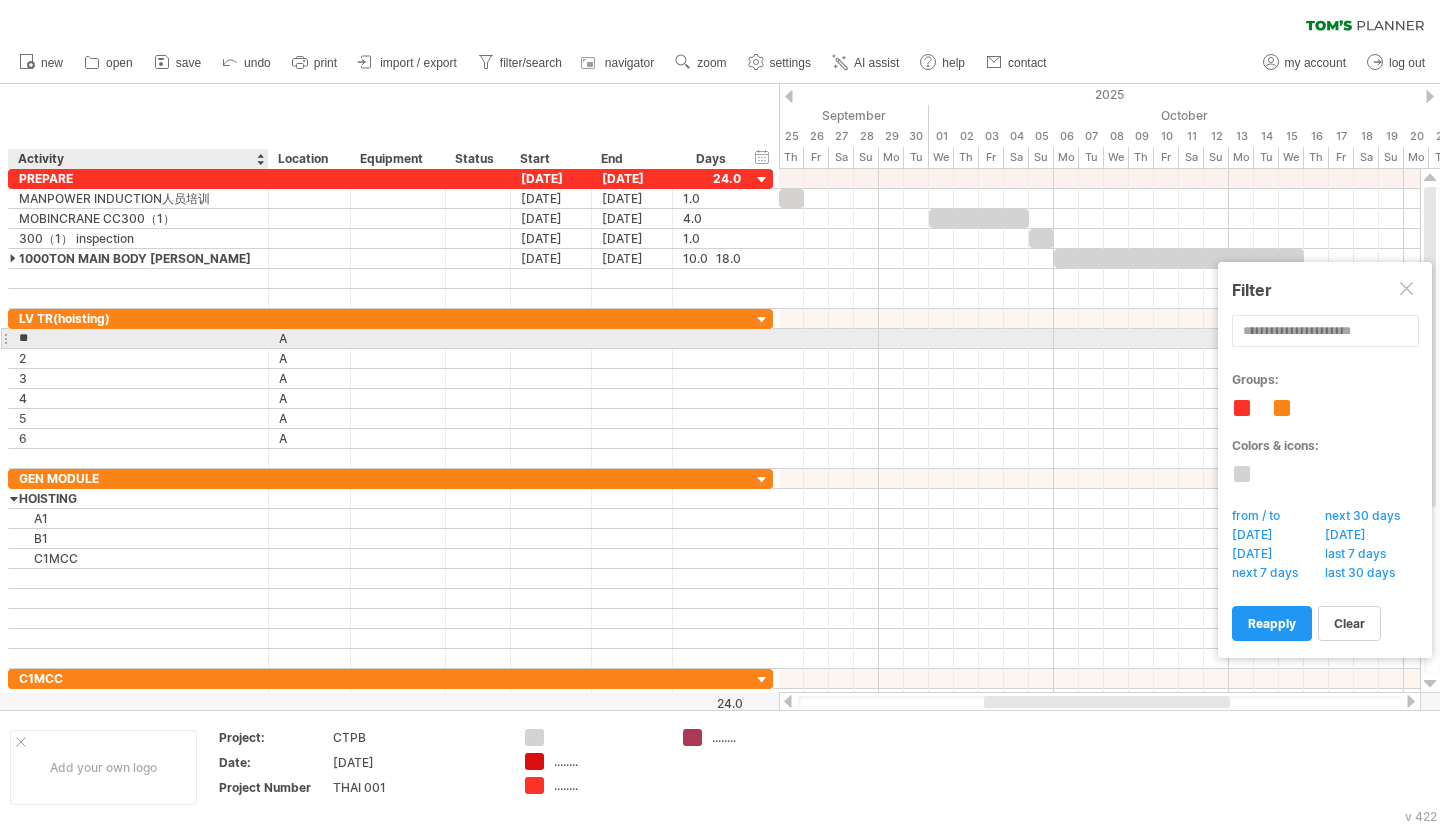 type on "*" 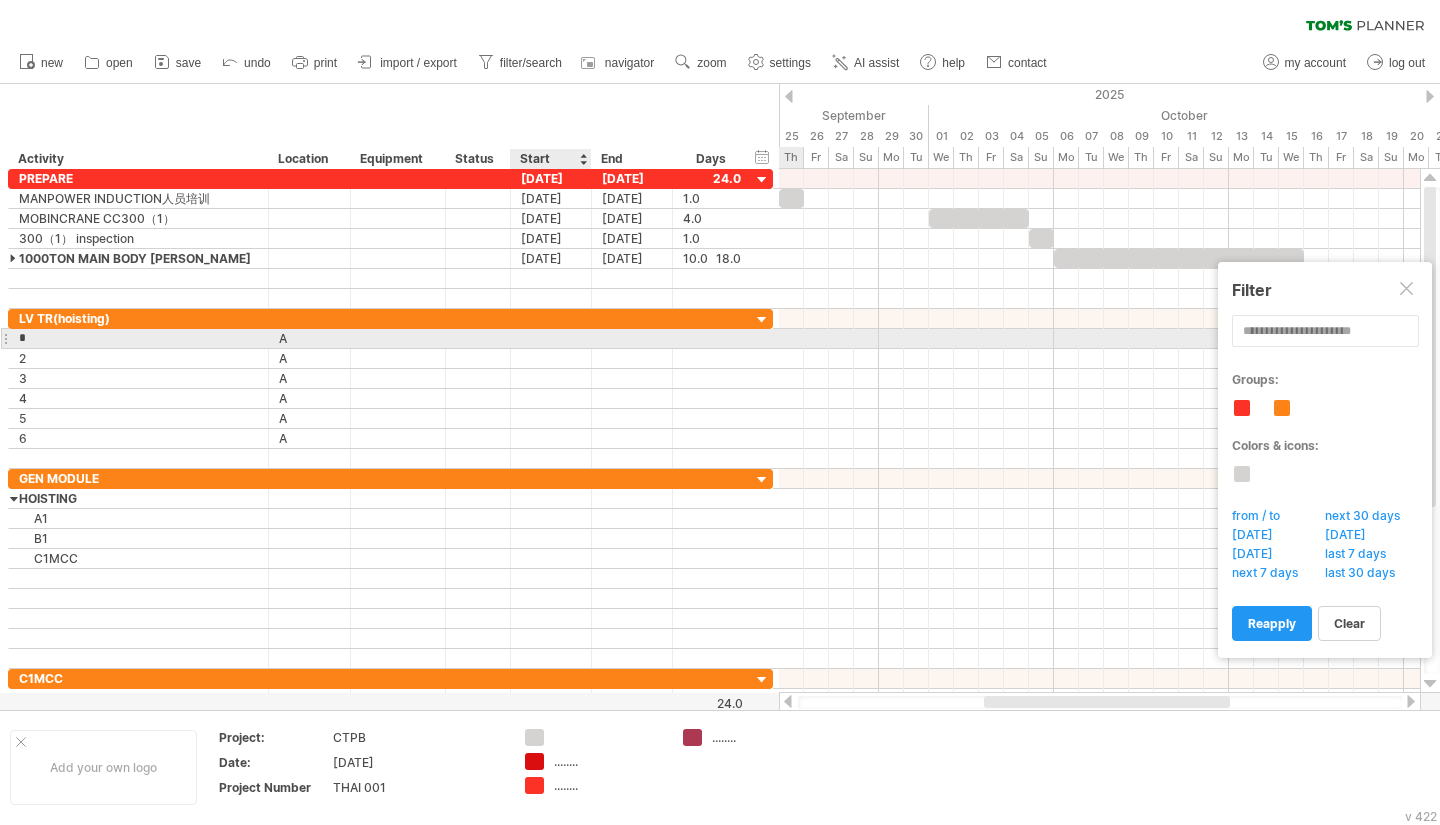 click at bounding box center [551, 338] 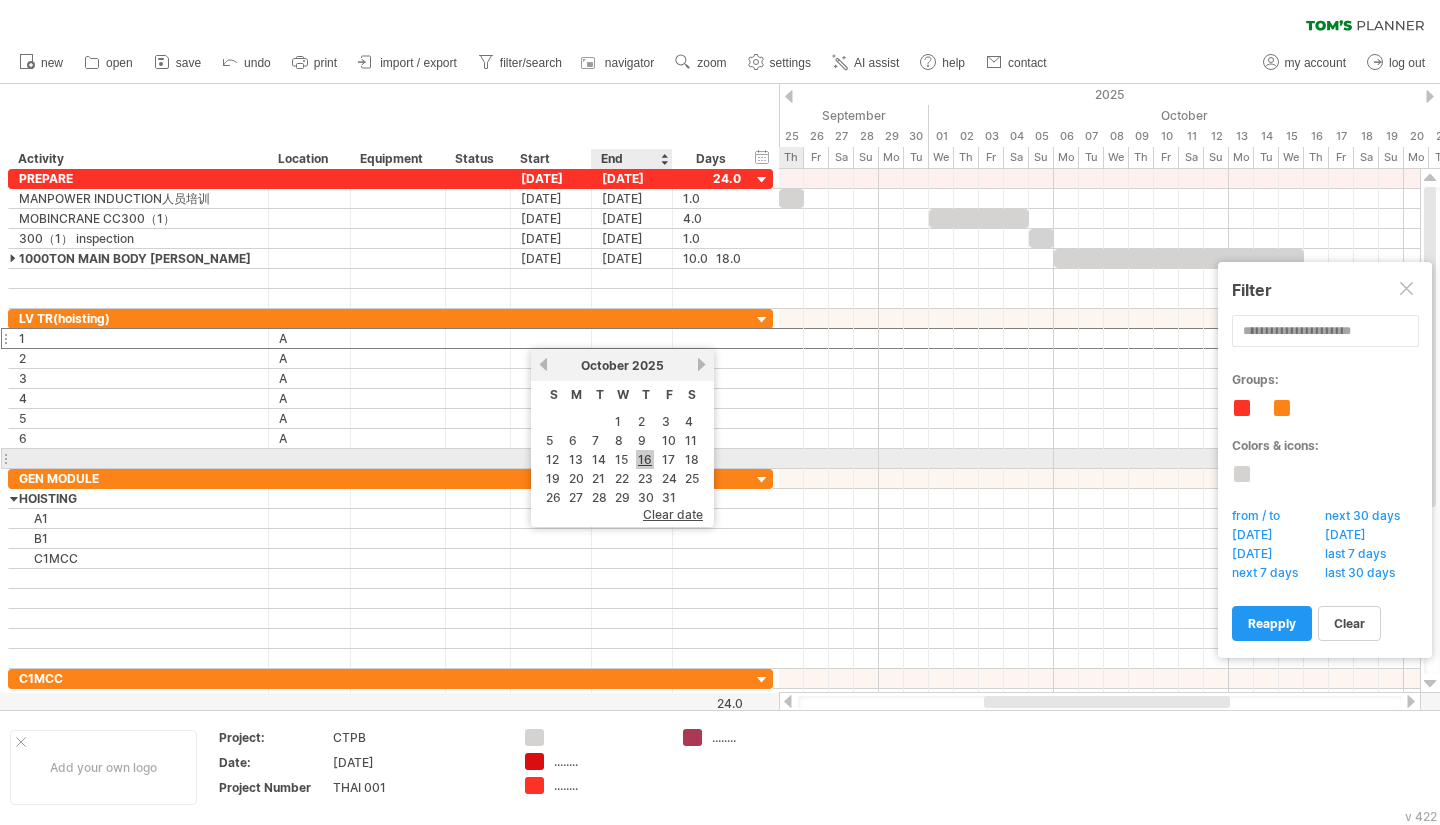 click on "16" at bounding box center (645, 459) 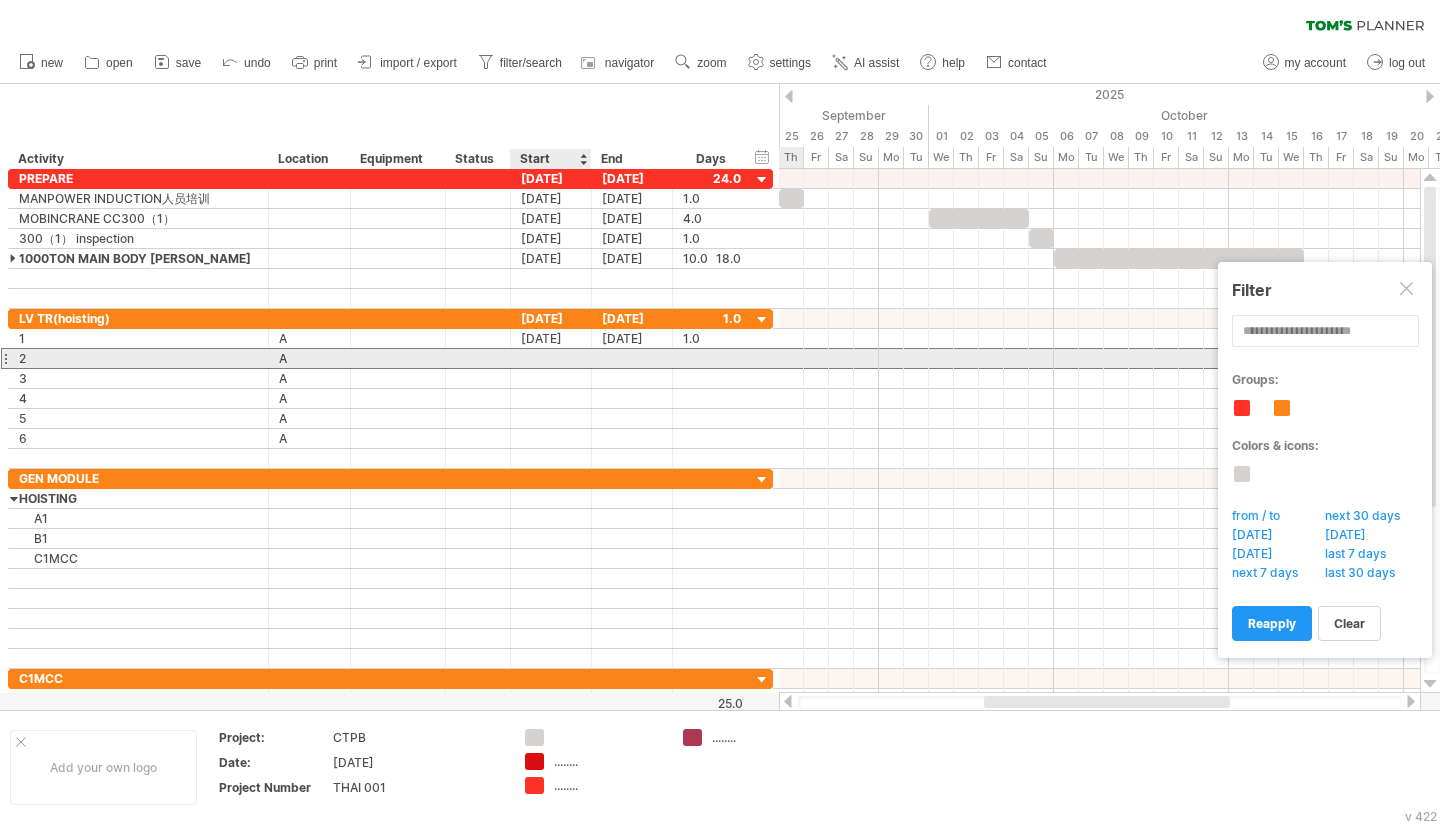 click at bounding box center [551, 358] 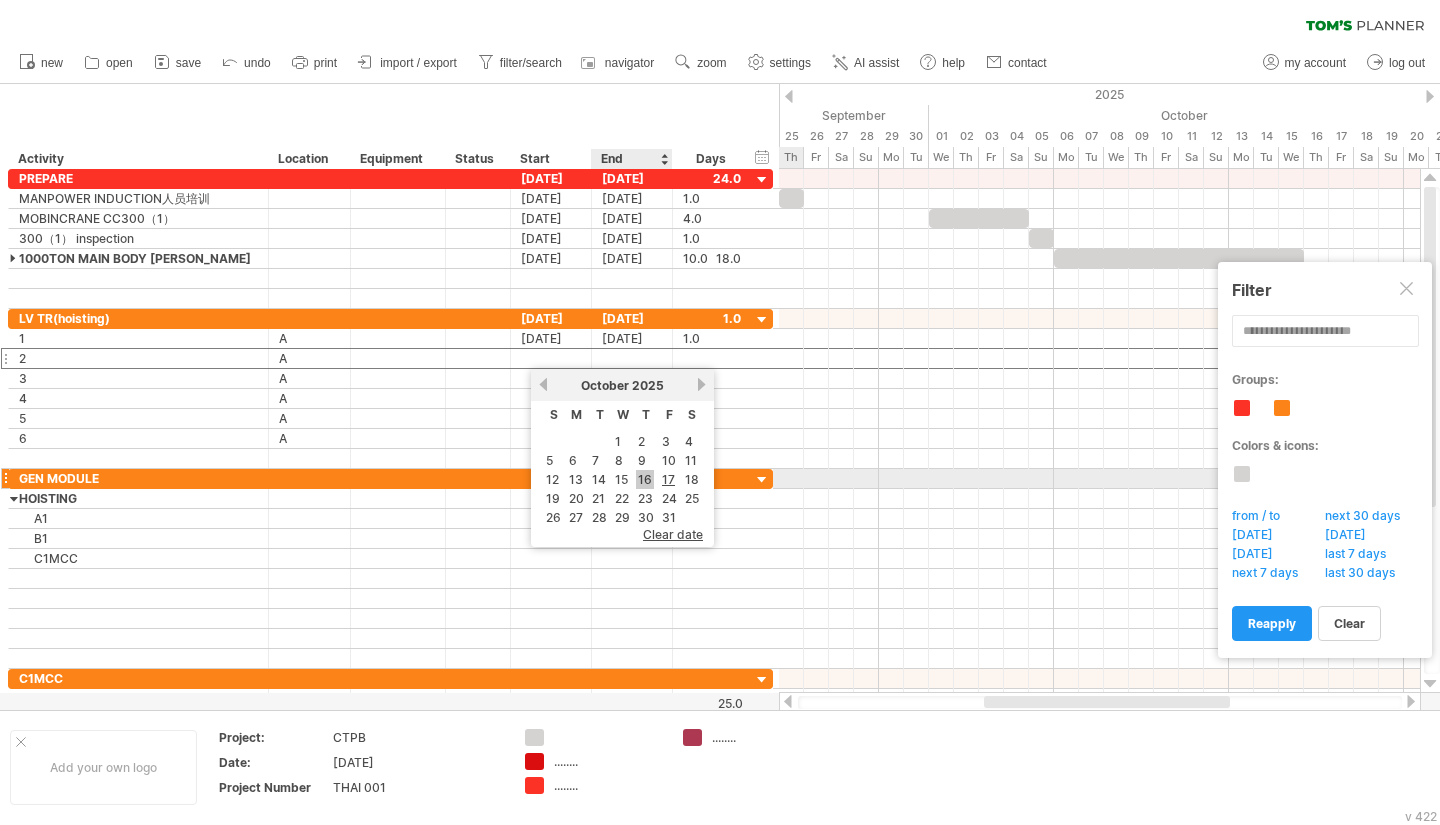 click on "16" at bounding box center [645, 479] 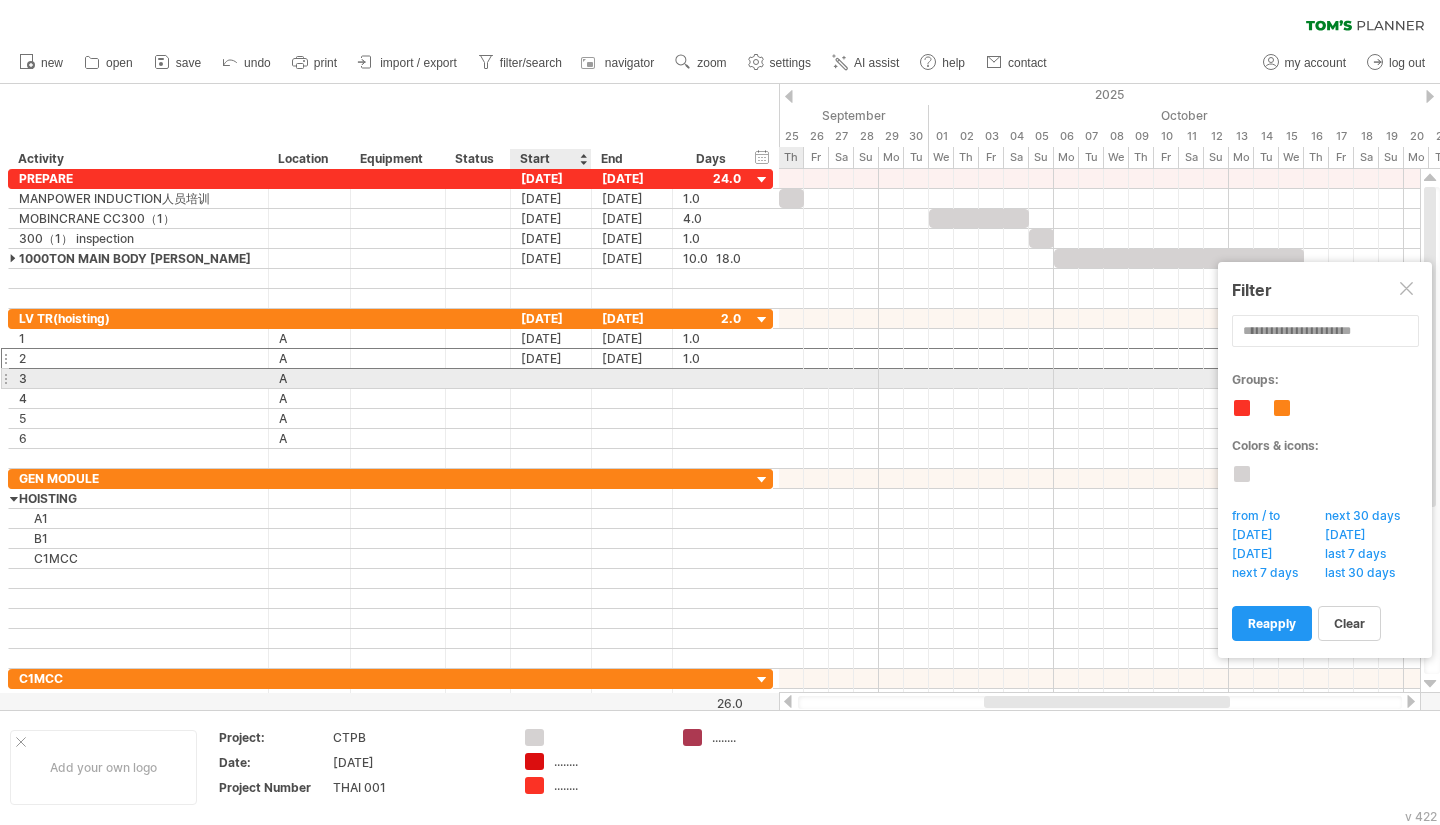 click at bounding box center [551, 378] 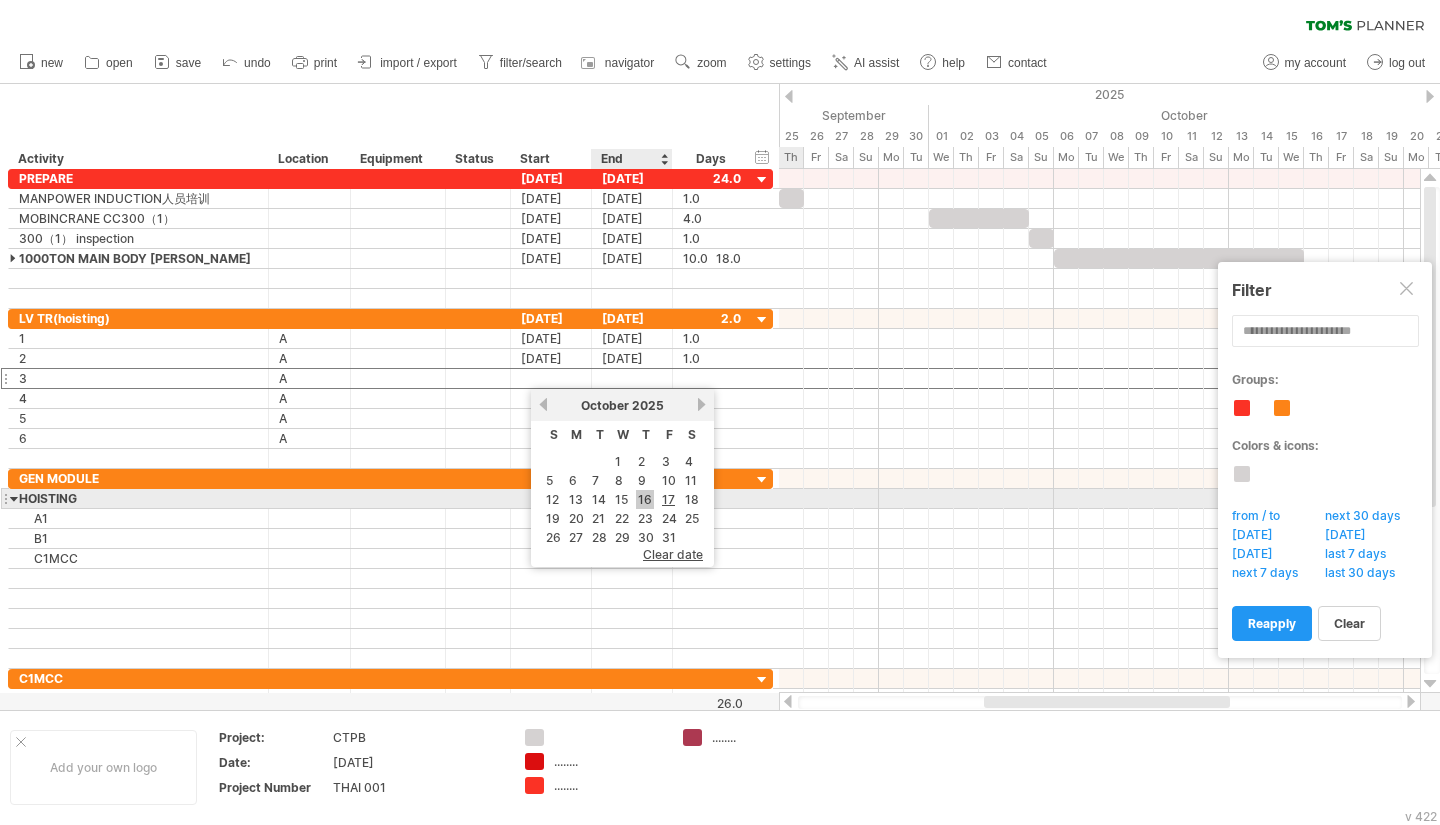 click on "16" at bounding box center [645, 499] 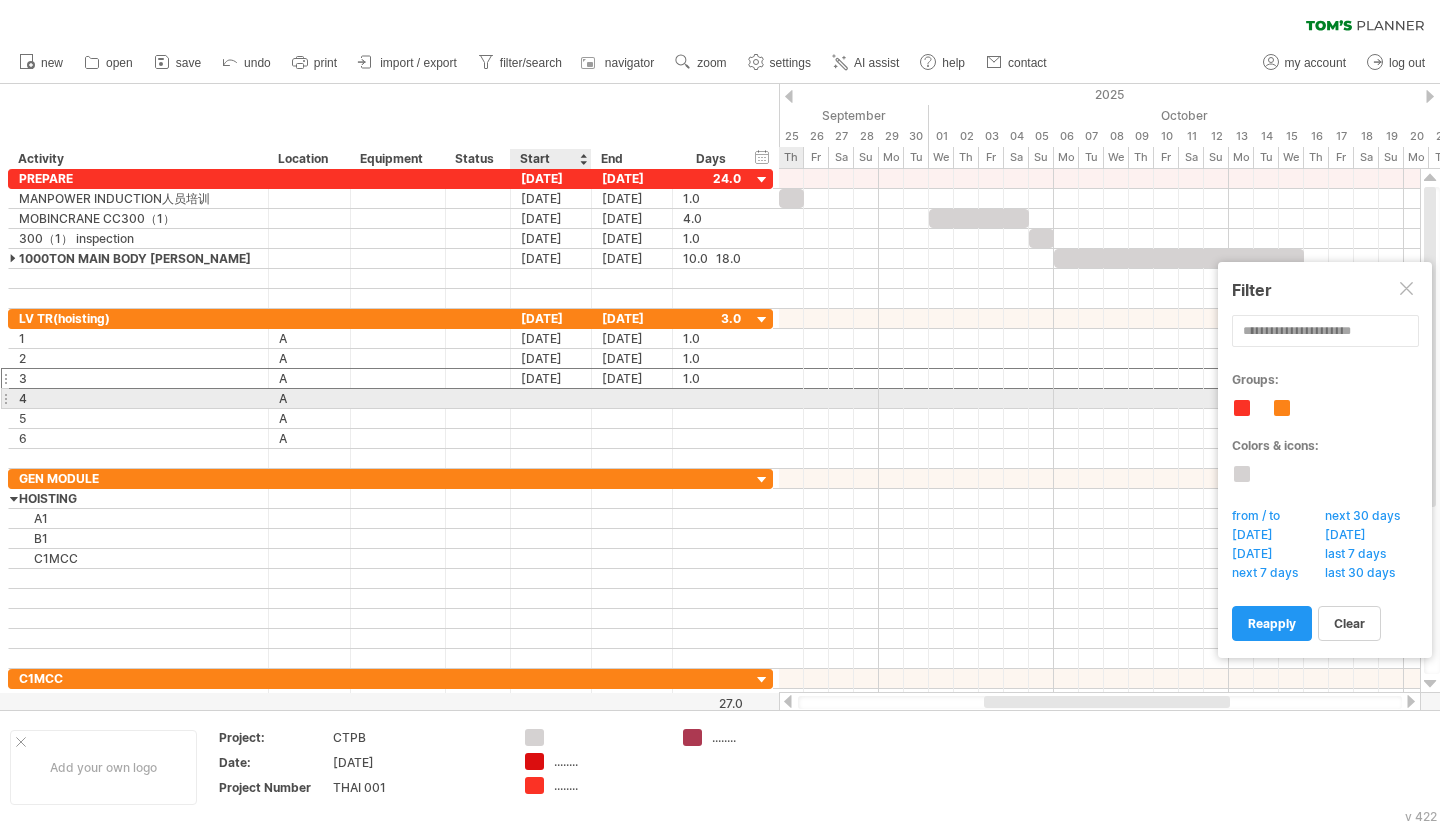 click at bounding box center (551, 398) 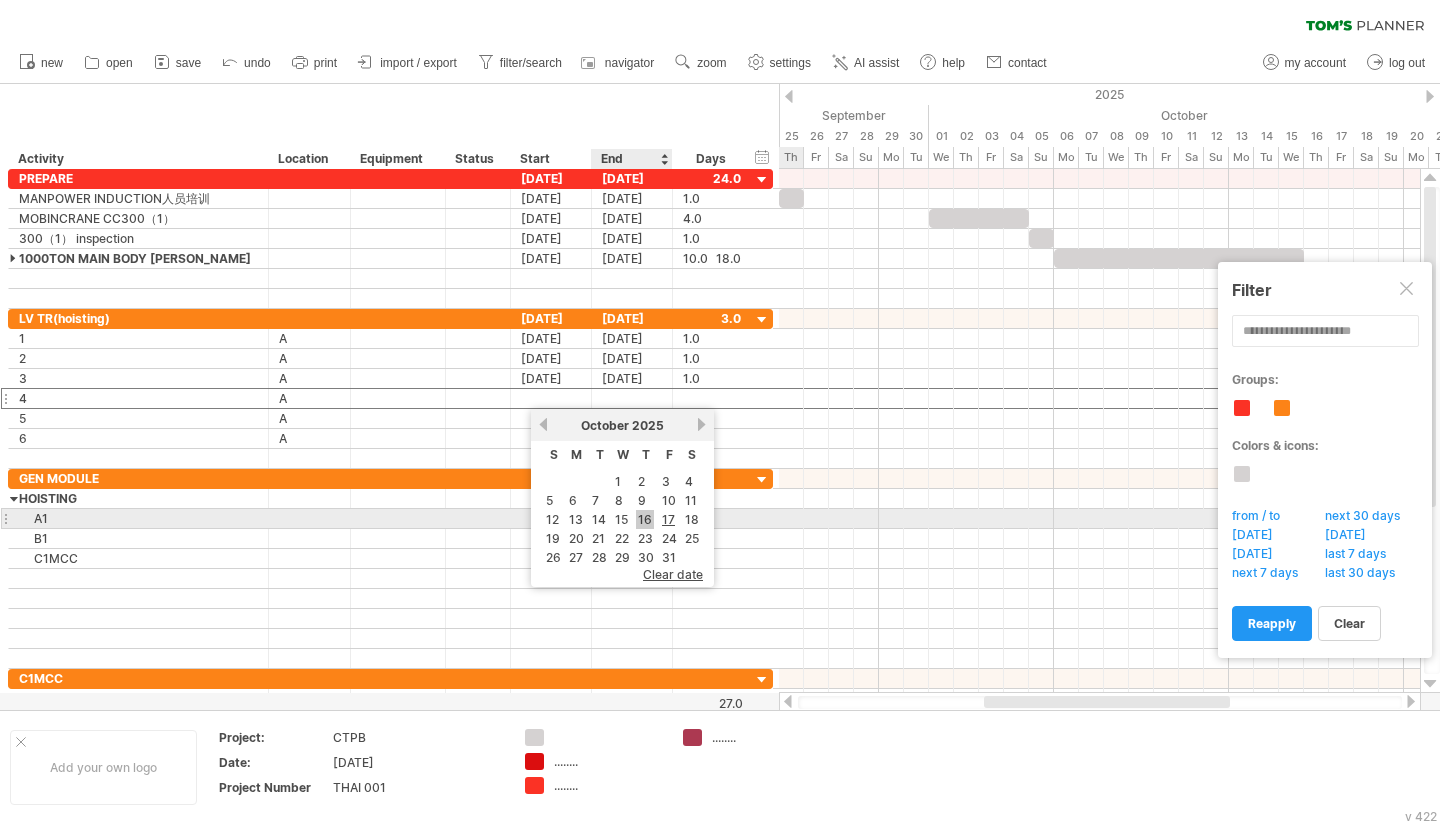 click on "16" at bounding box center (645, 519) 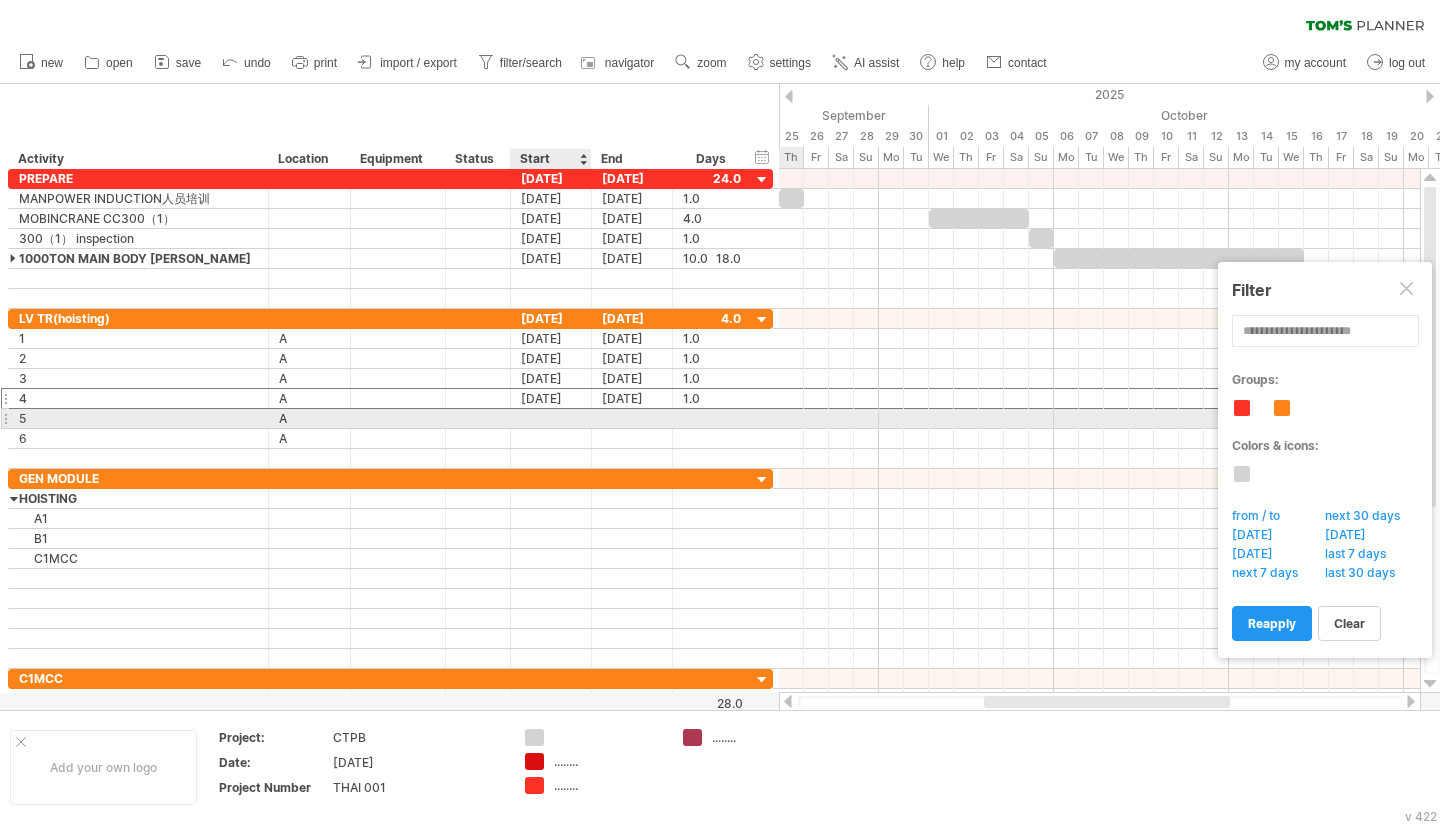 click at bounding box center [551, 418] 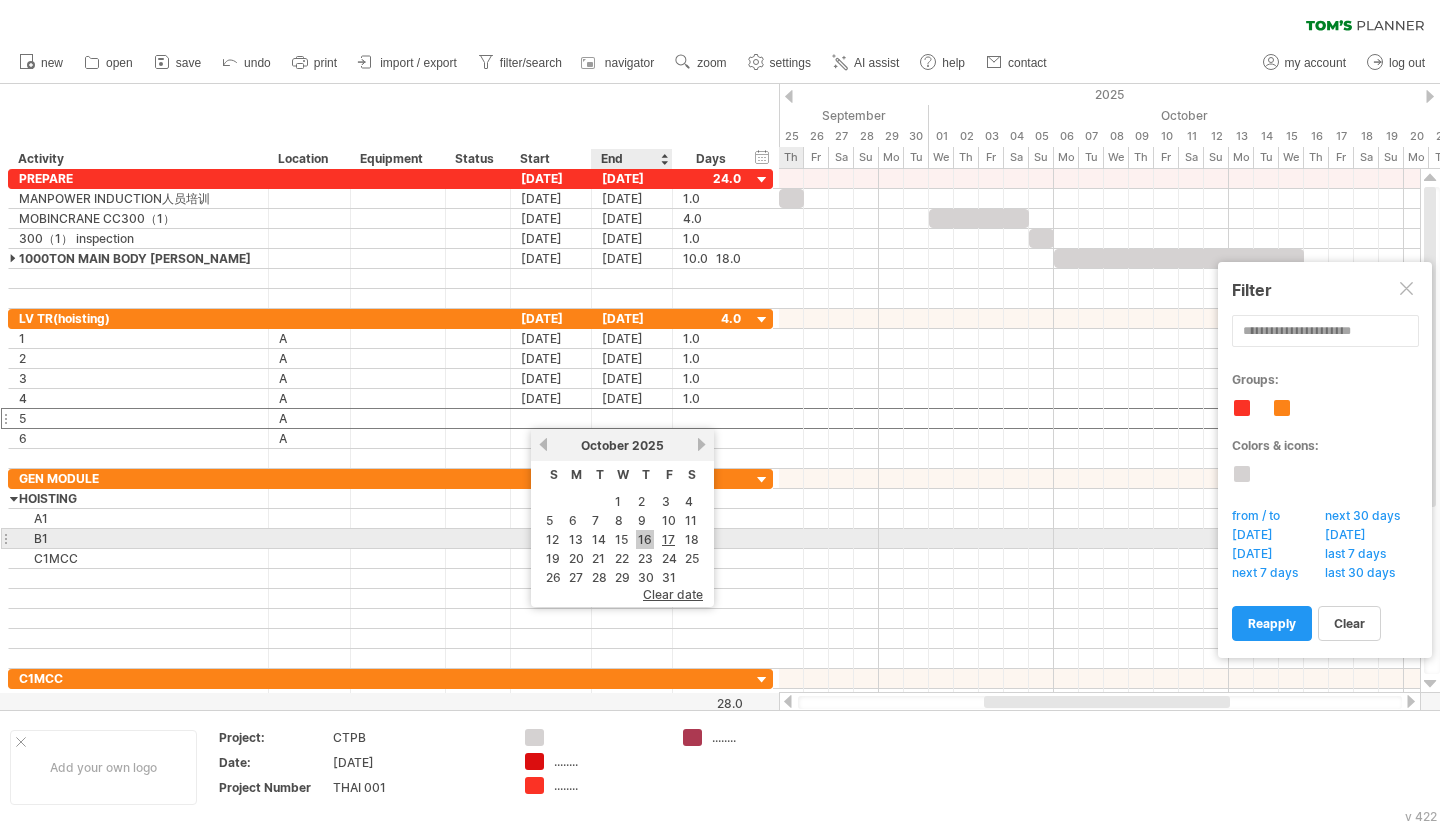 click on "16" at bounding box center (645, 539) 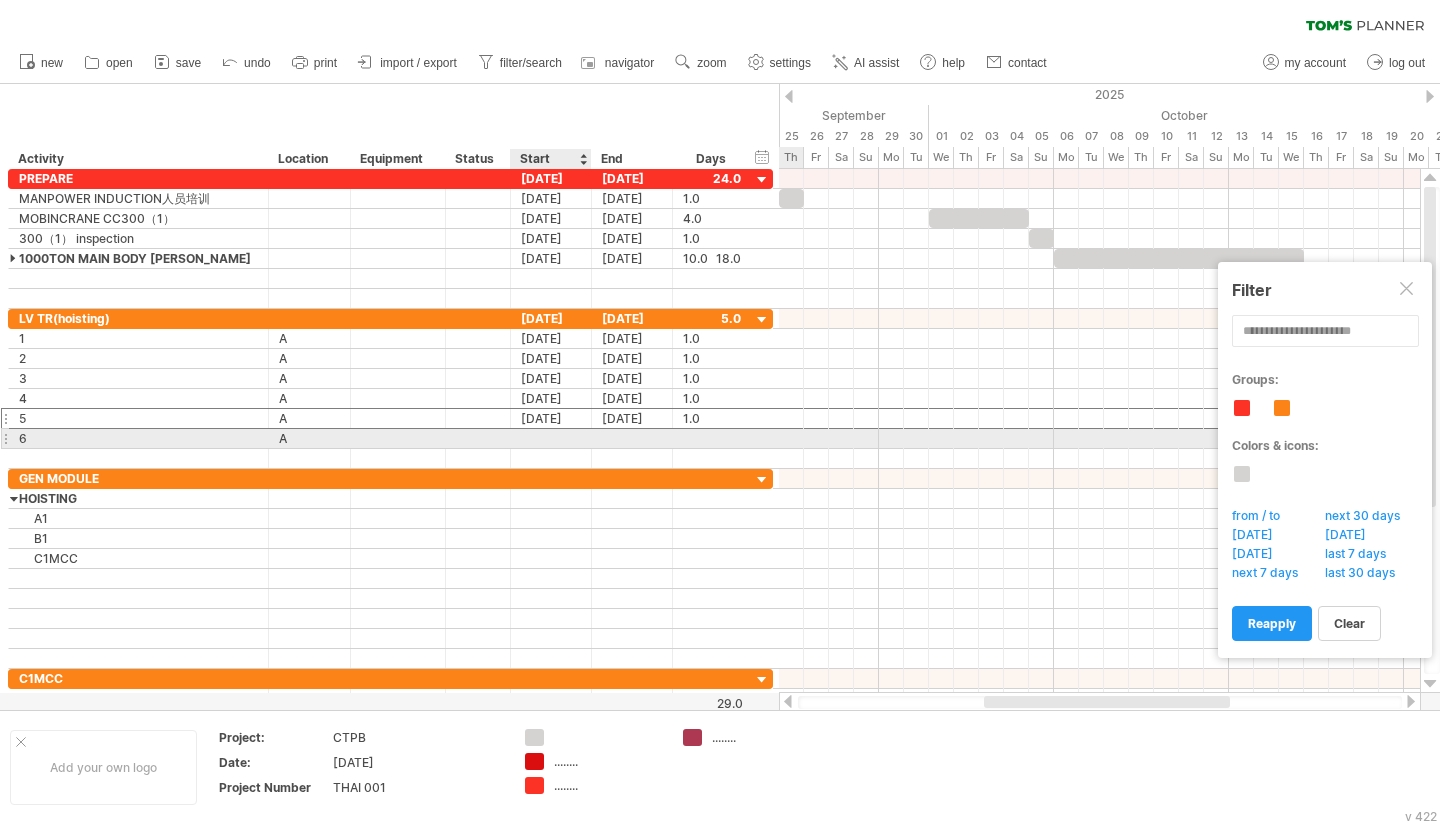 click at bounding box center (551, 438) 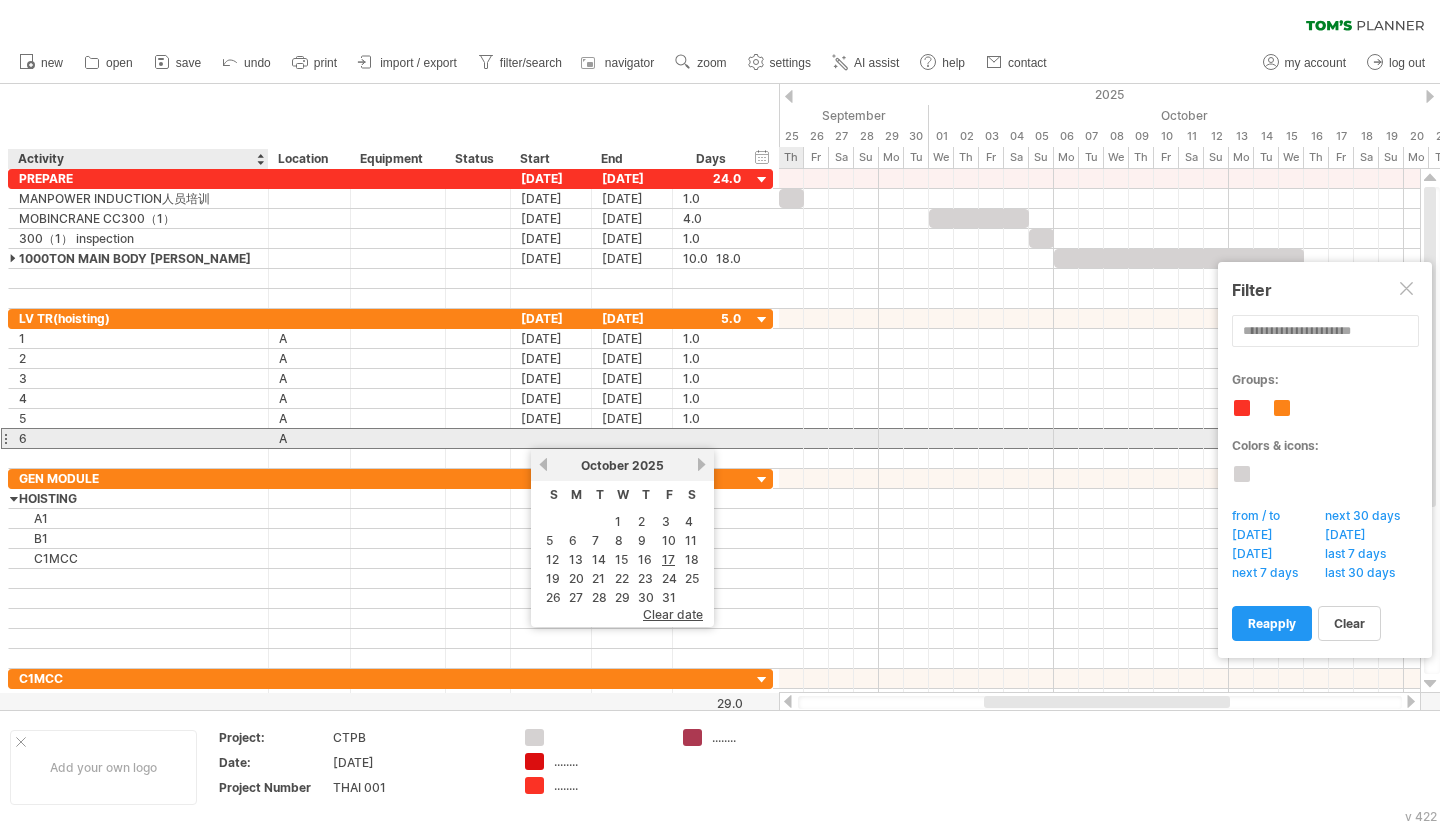 click on "6" at bounding box center [138, 438] 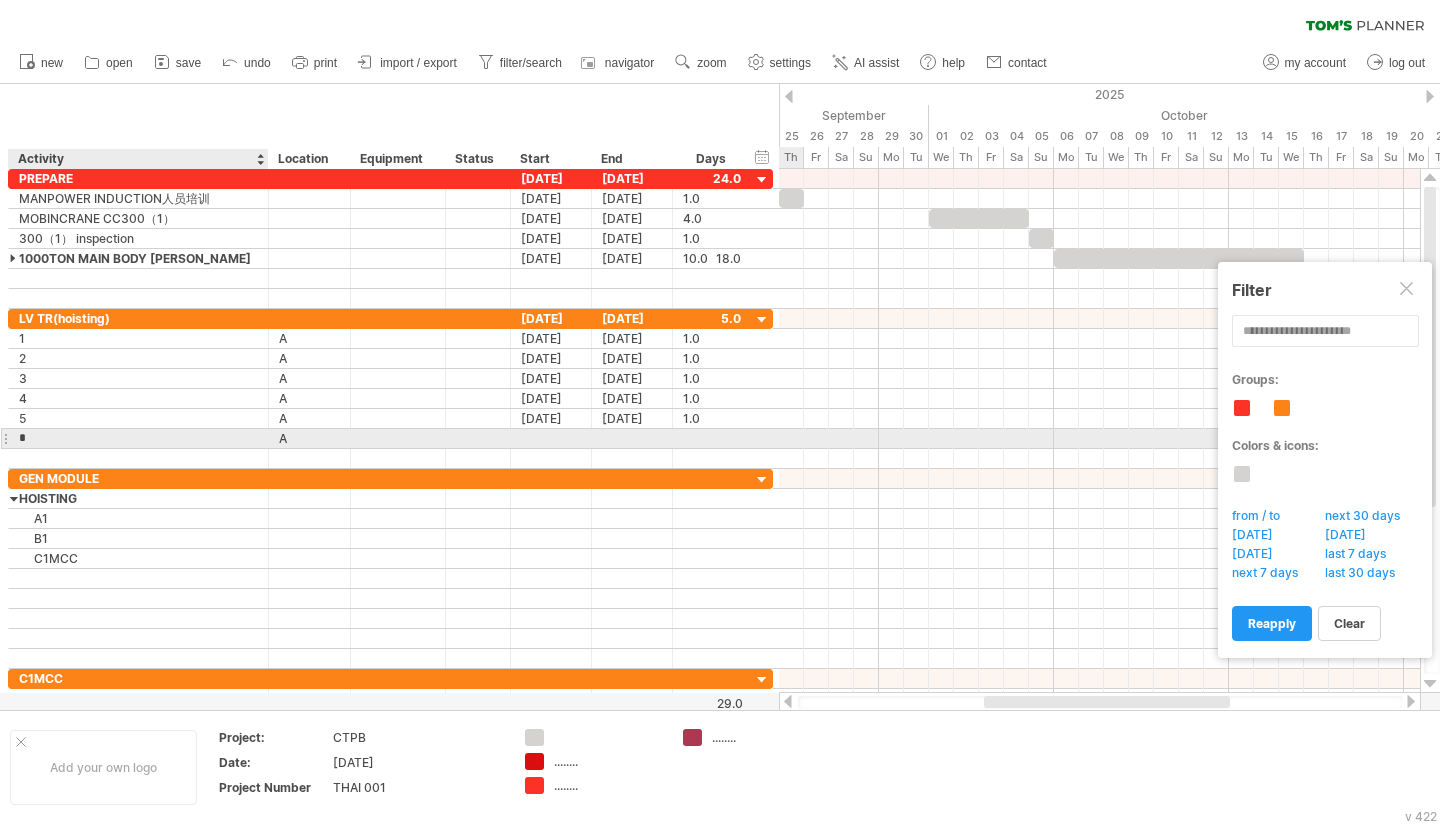 type 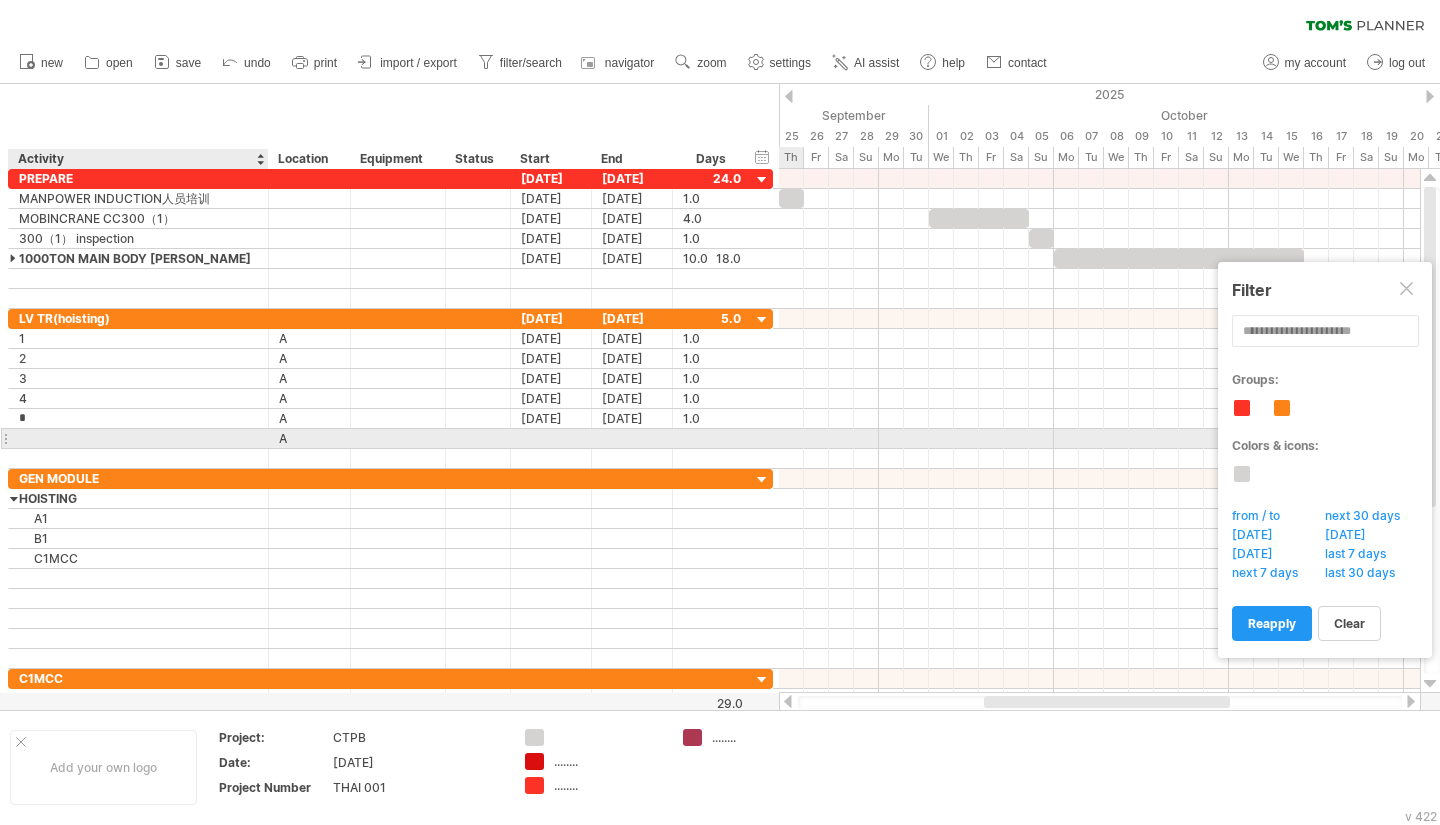 type 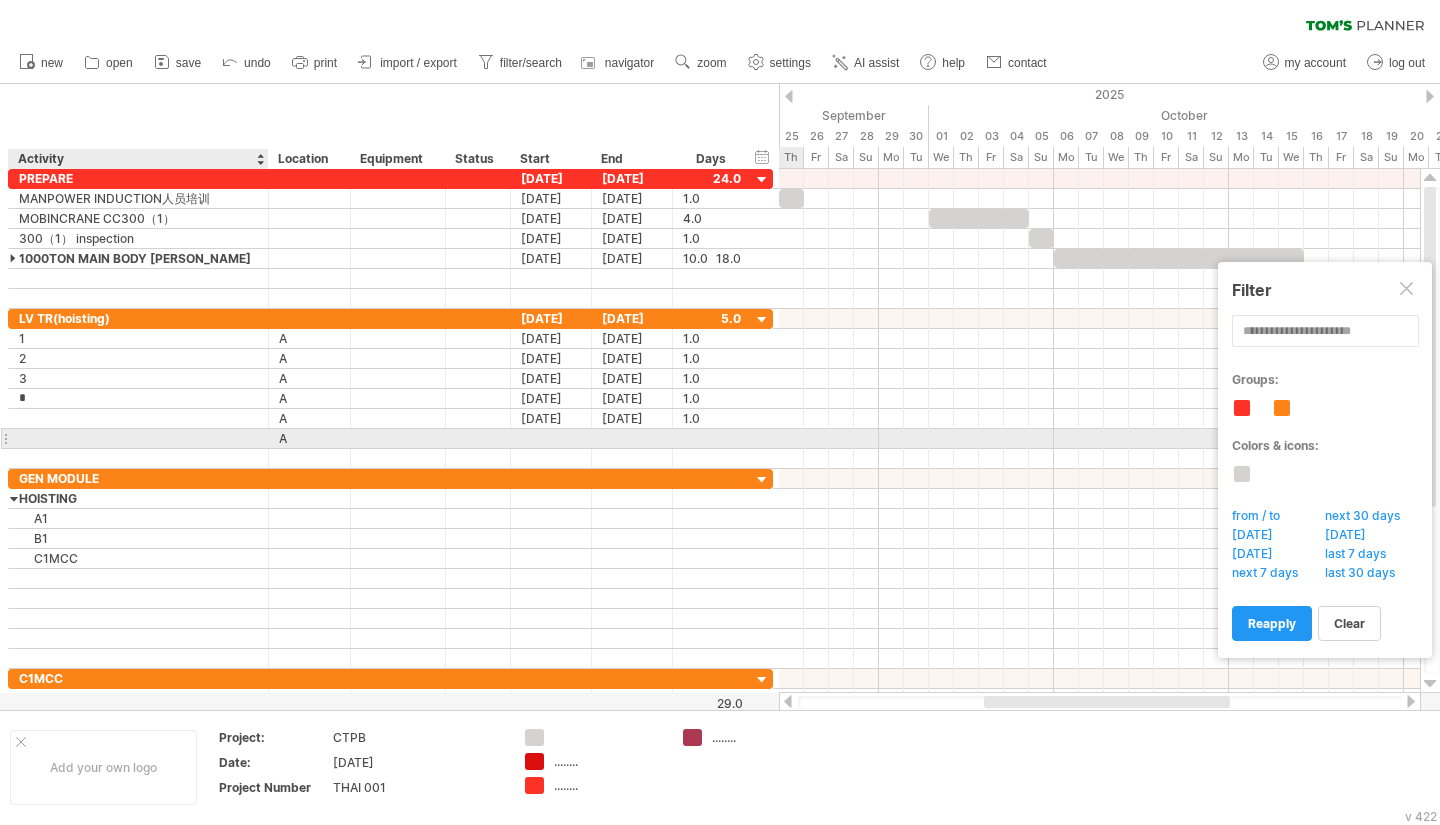 type 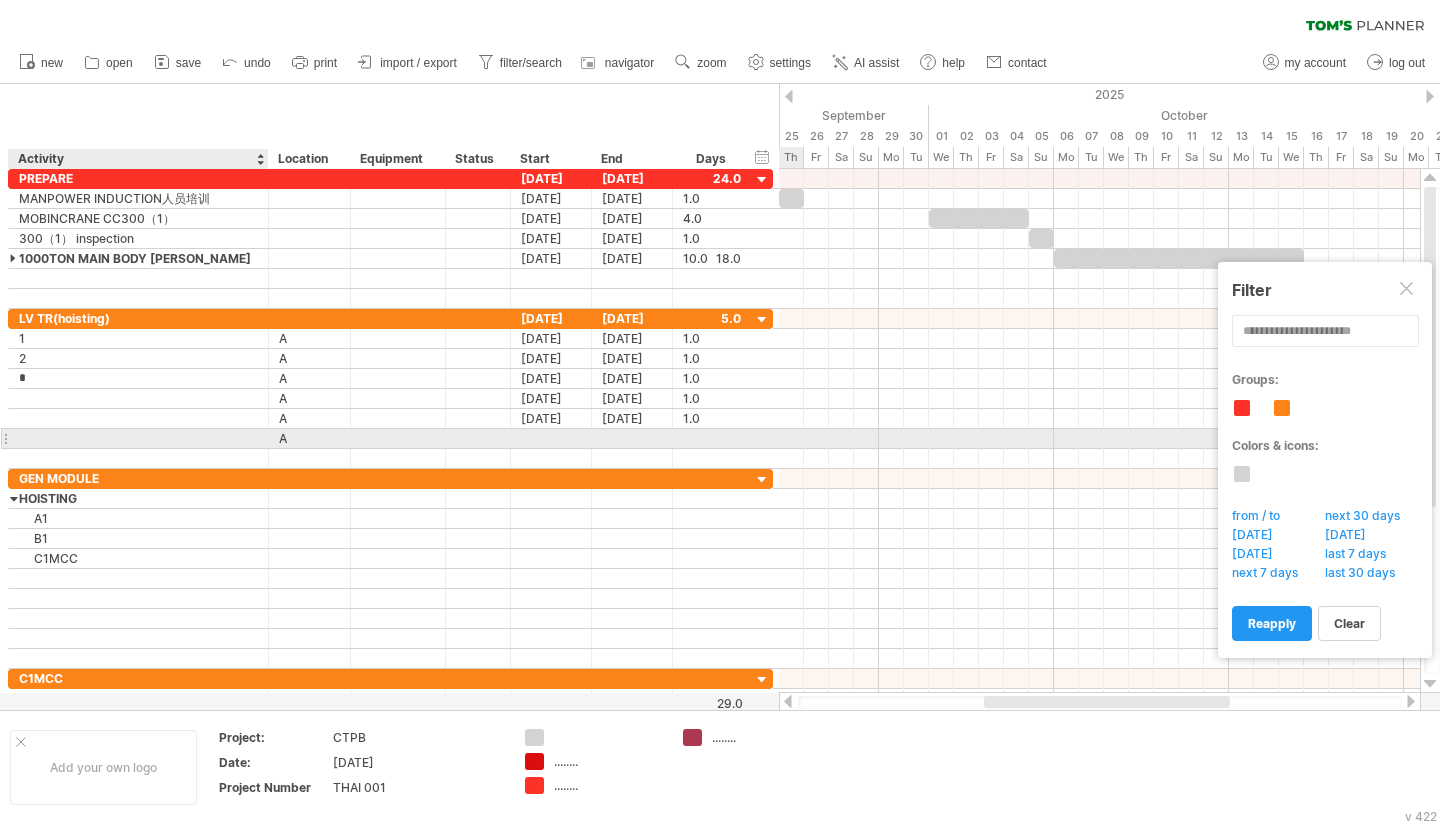 type 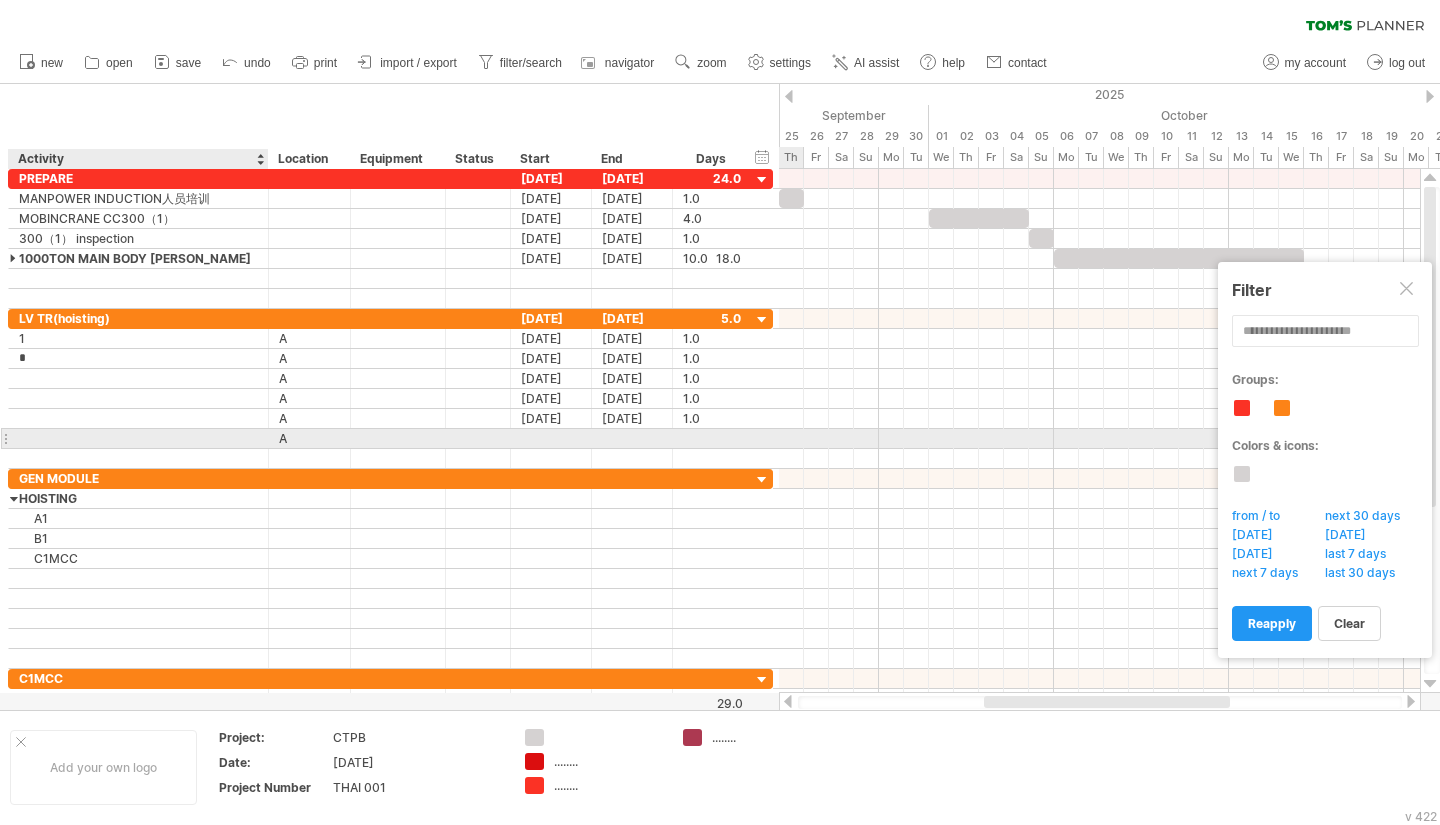 type 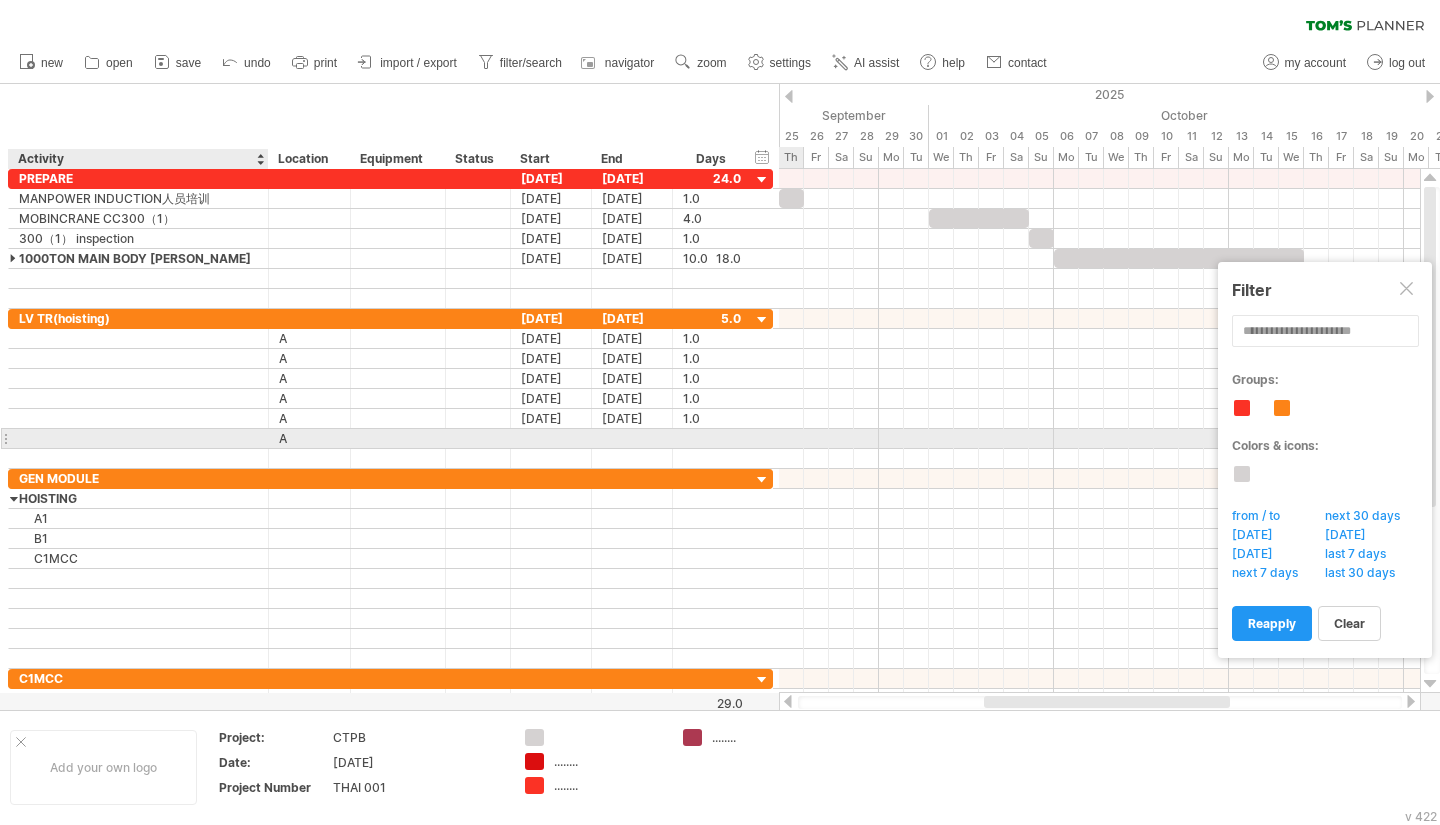 type on "*" 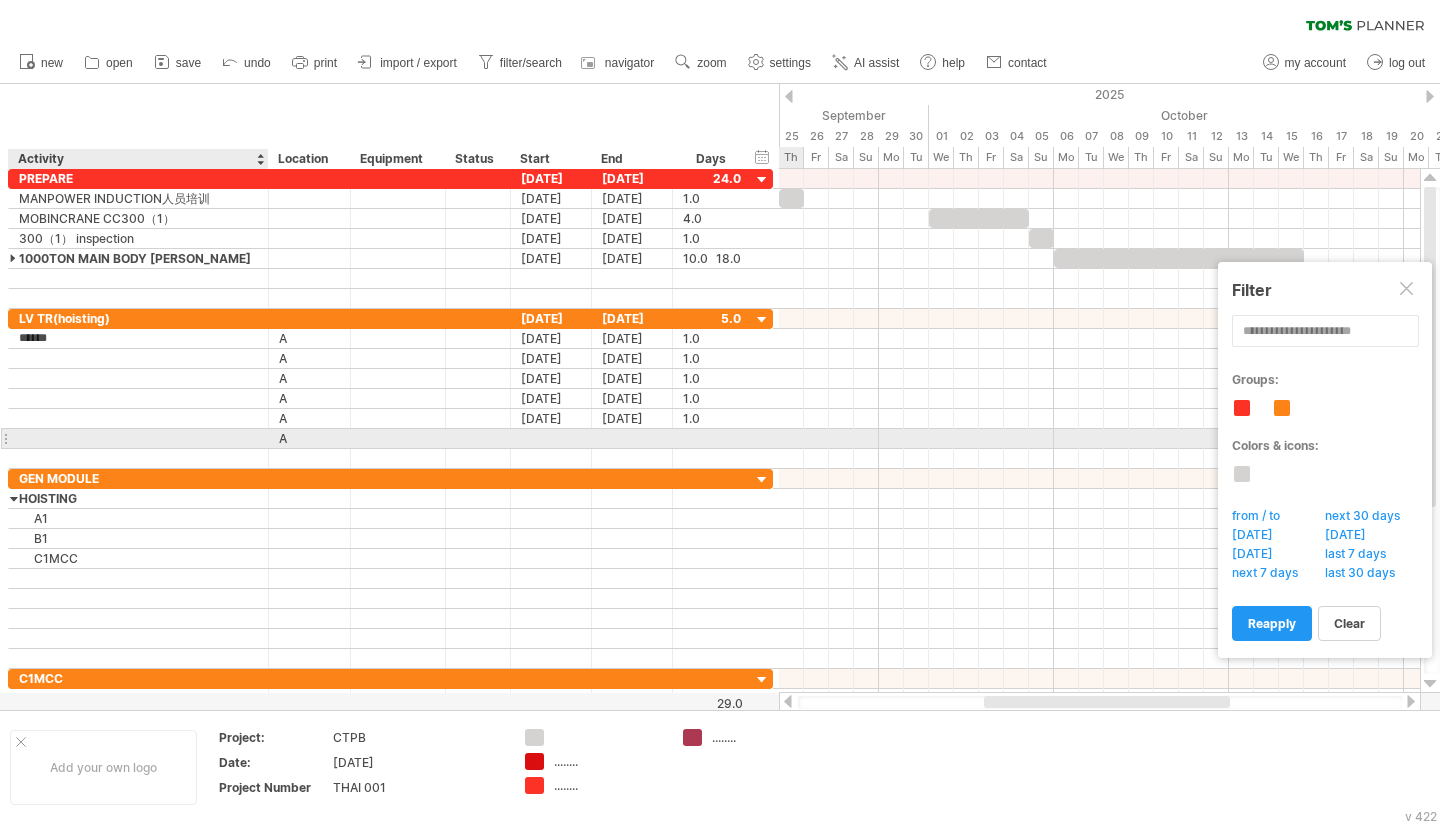 type on "****" 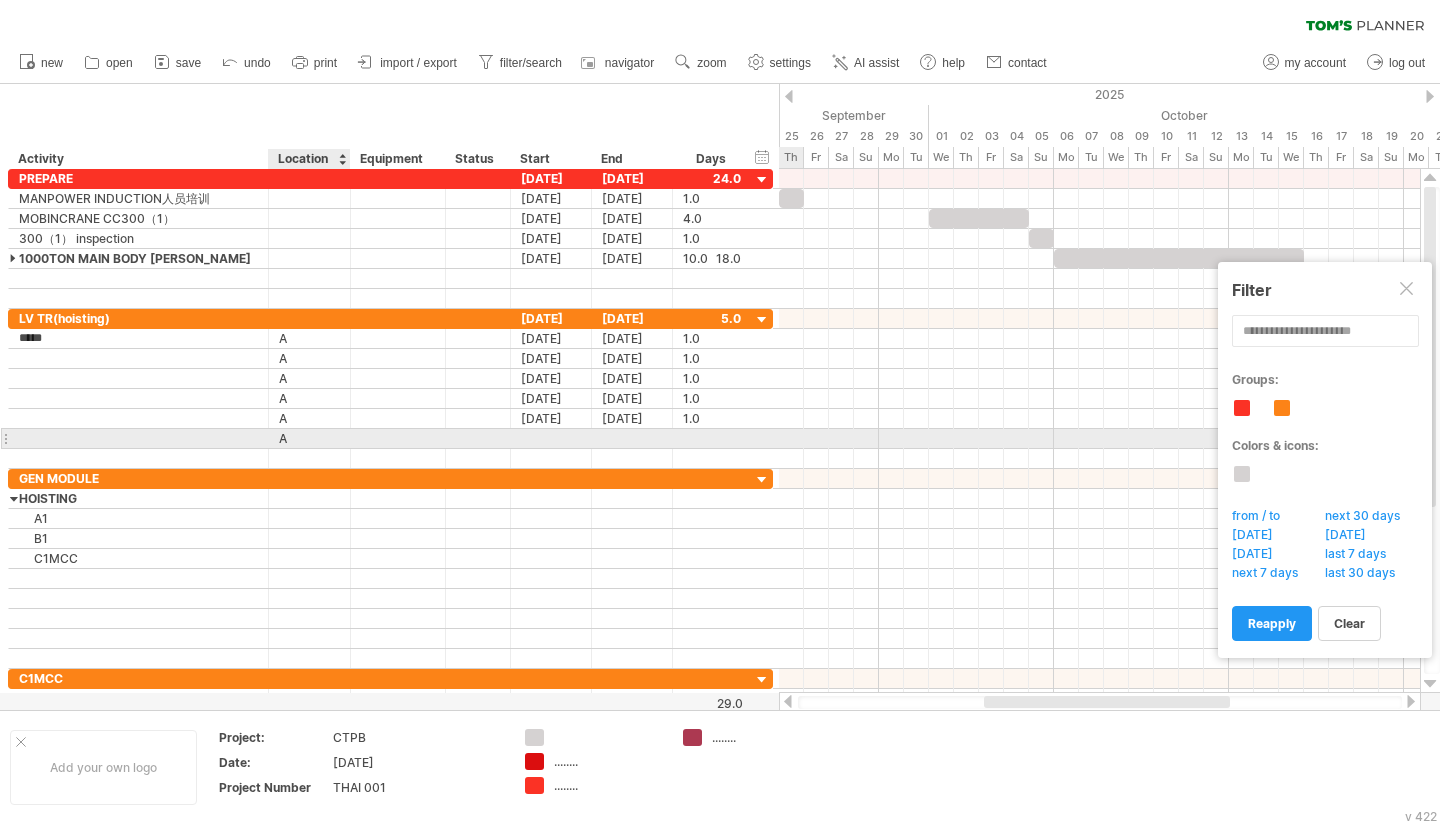 click on "A" at bounding box center (309, 438) 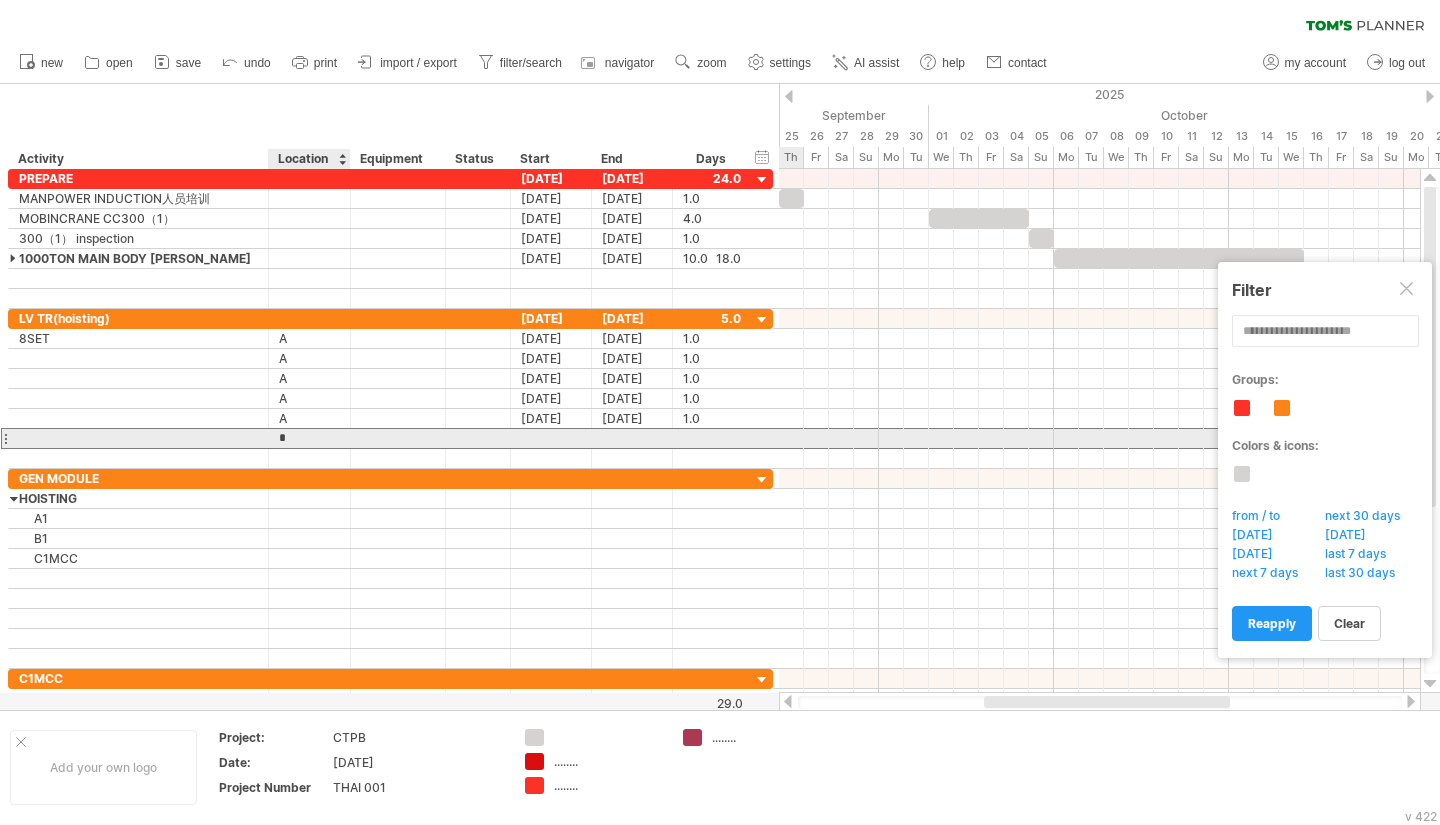 type 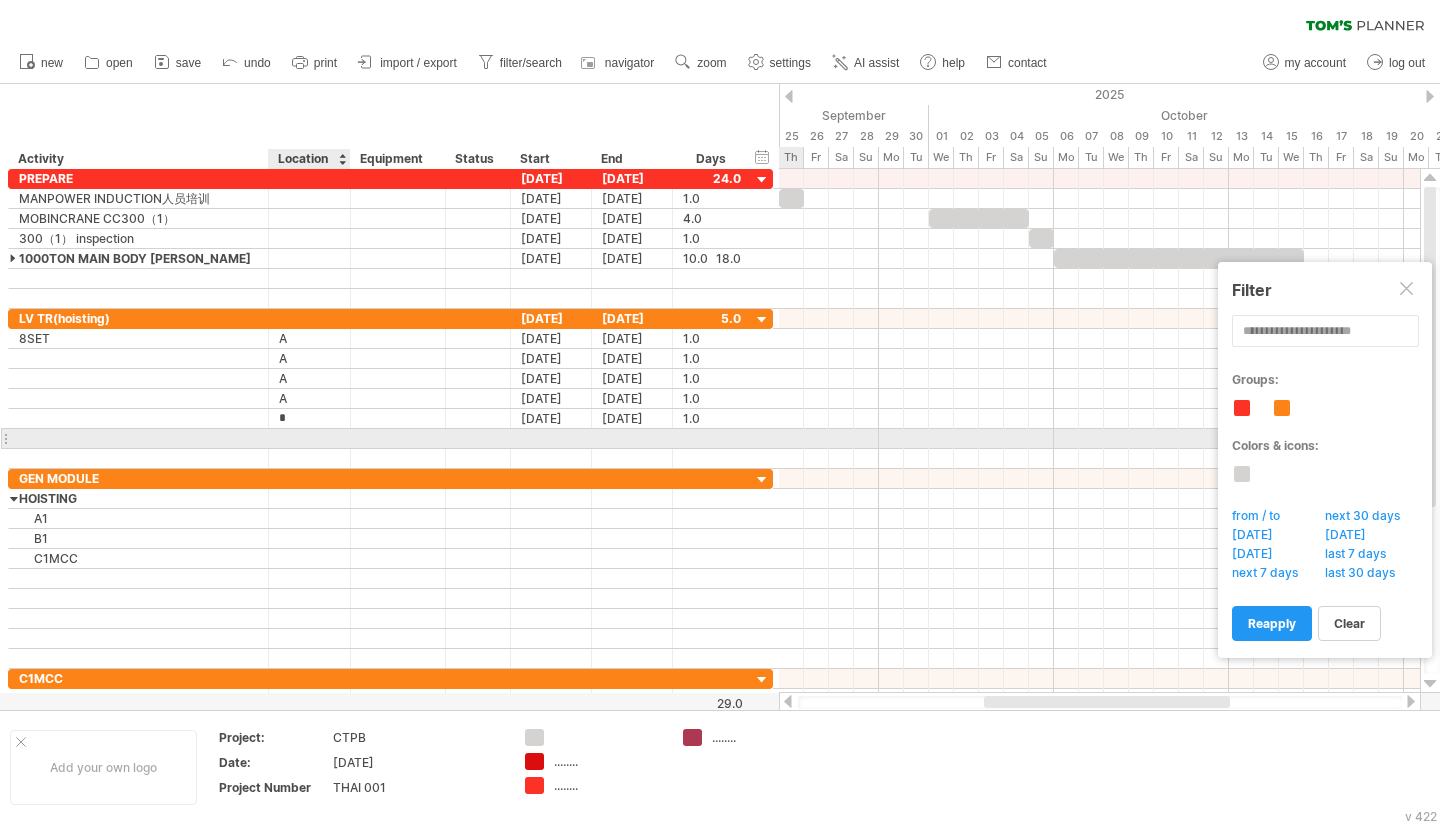 type 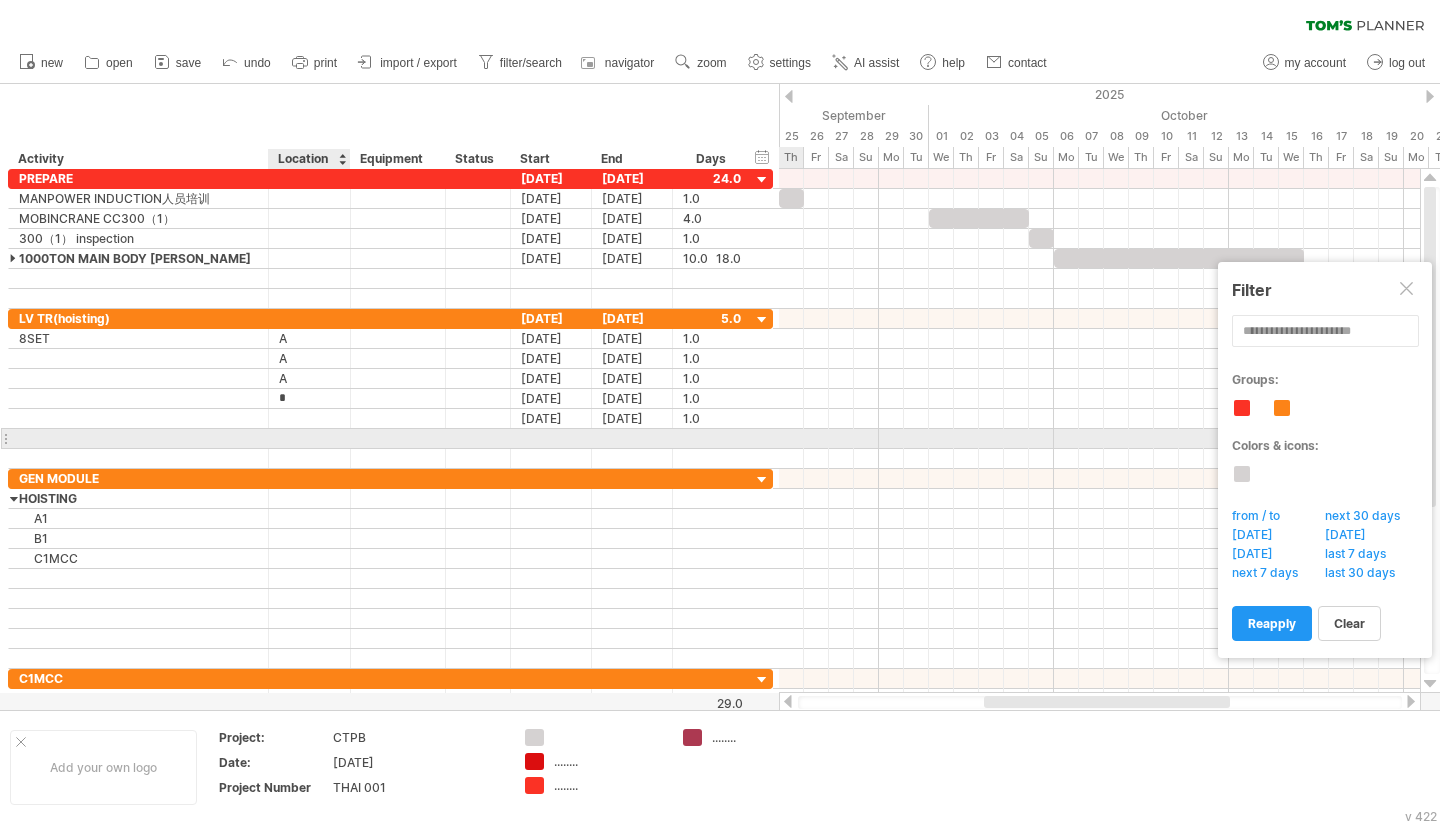 type 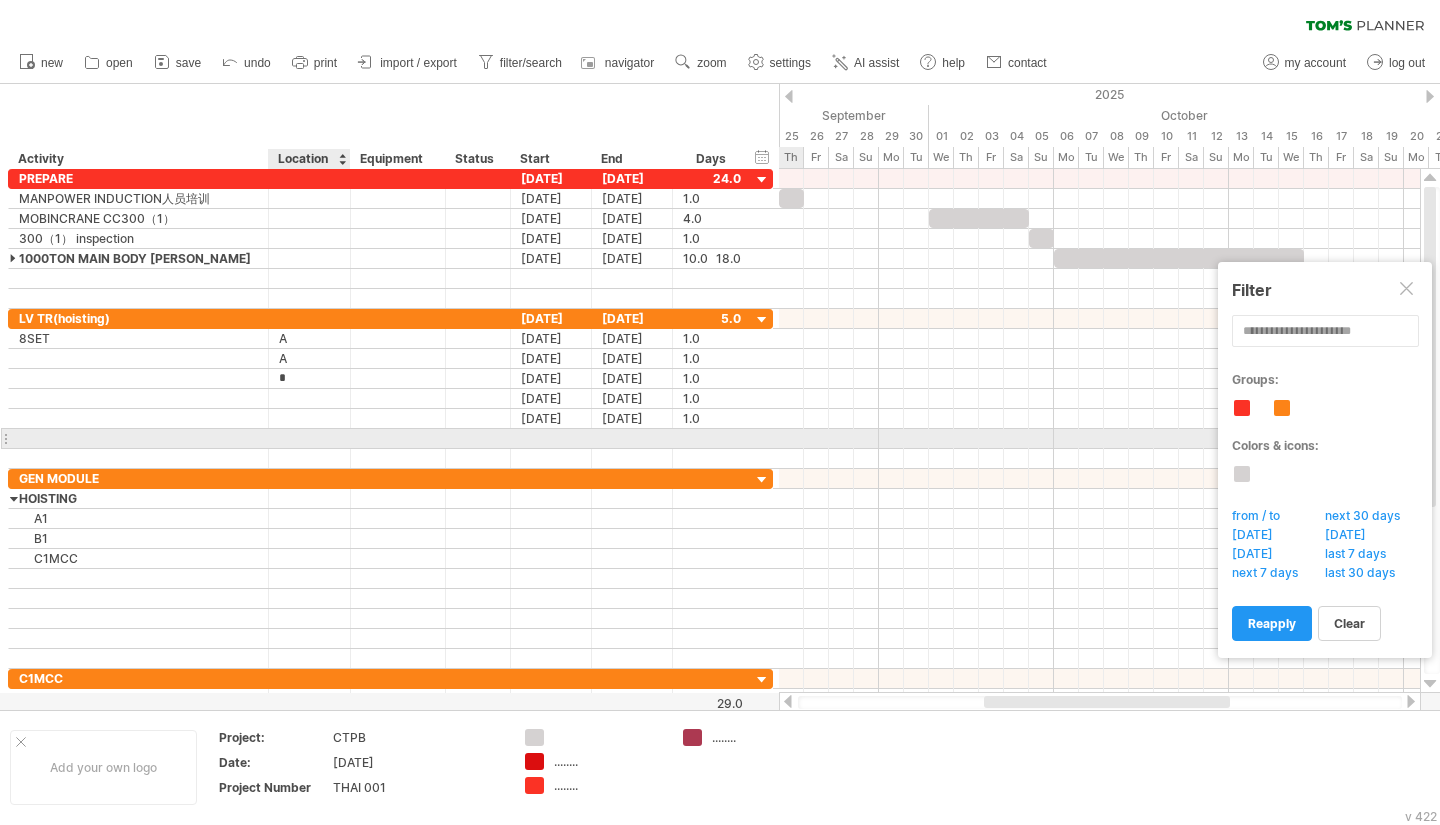 type 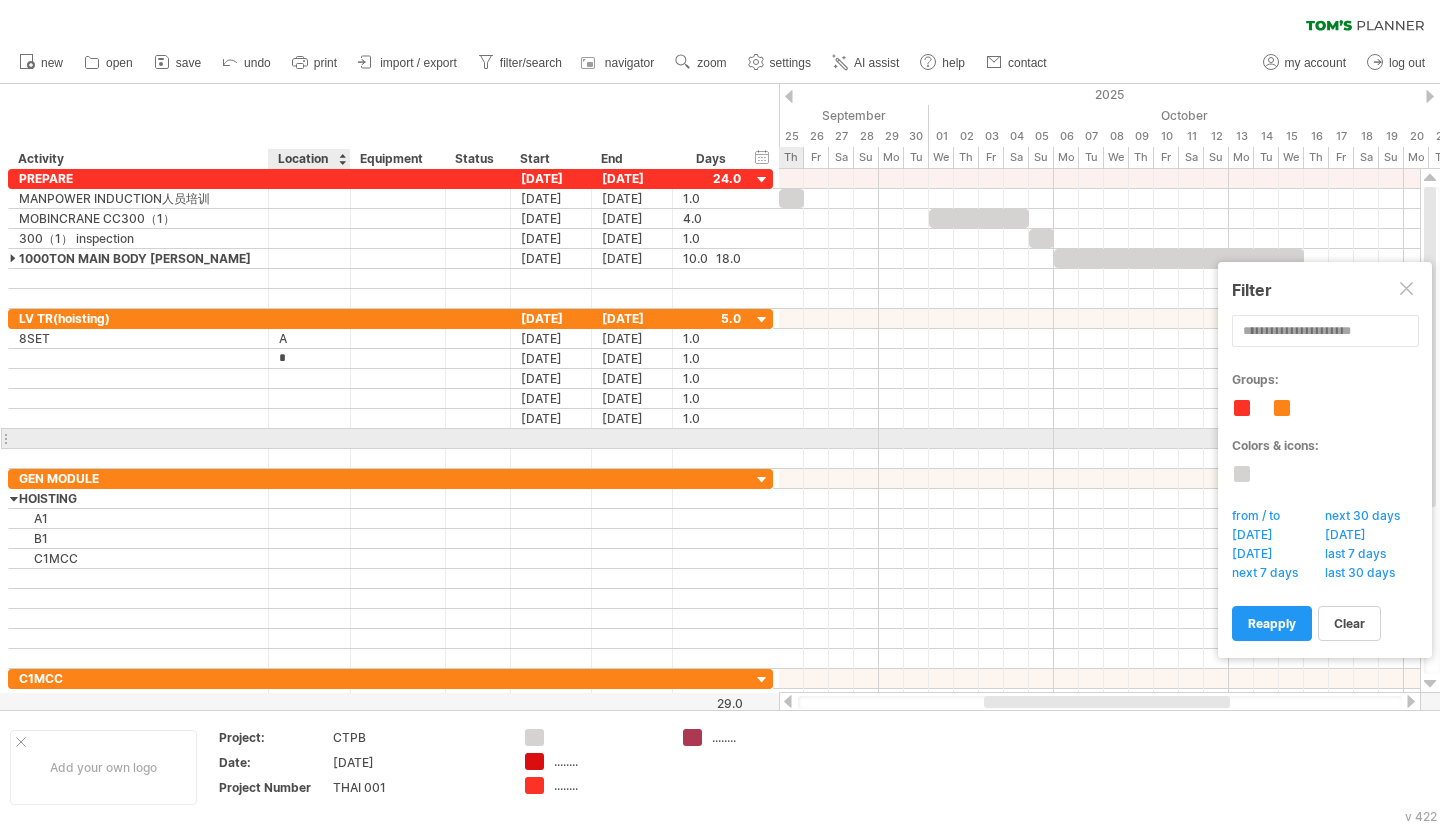 type 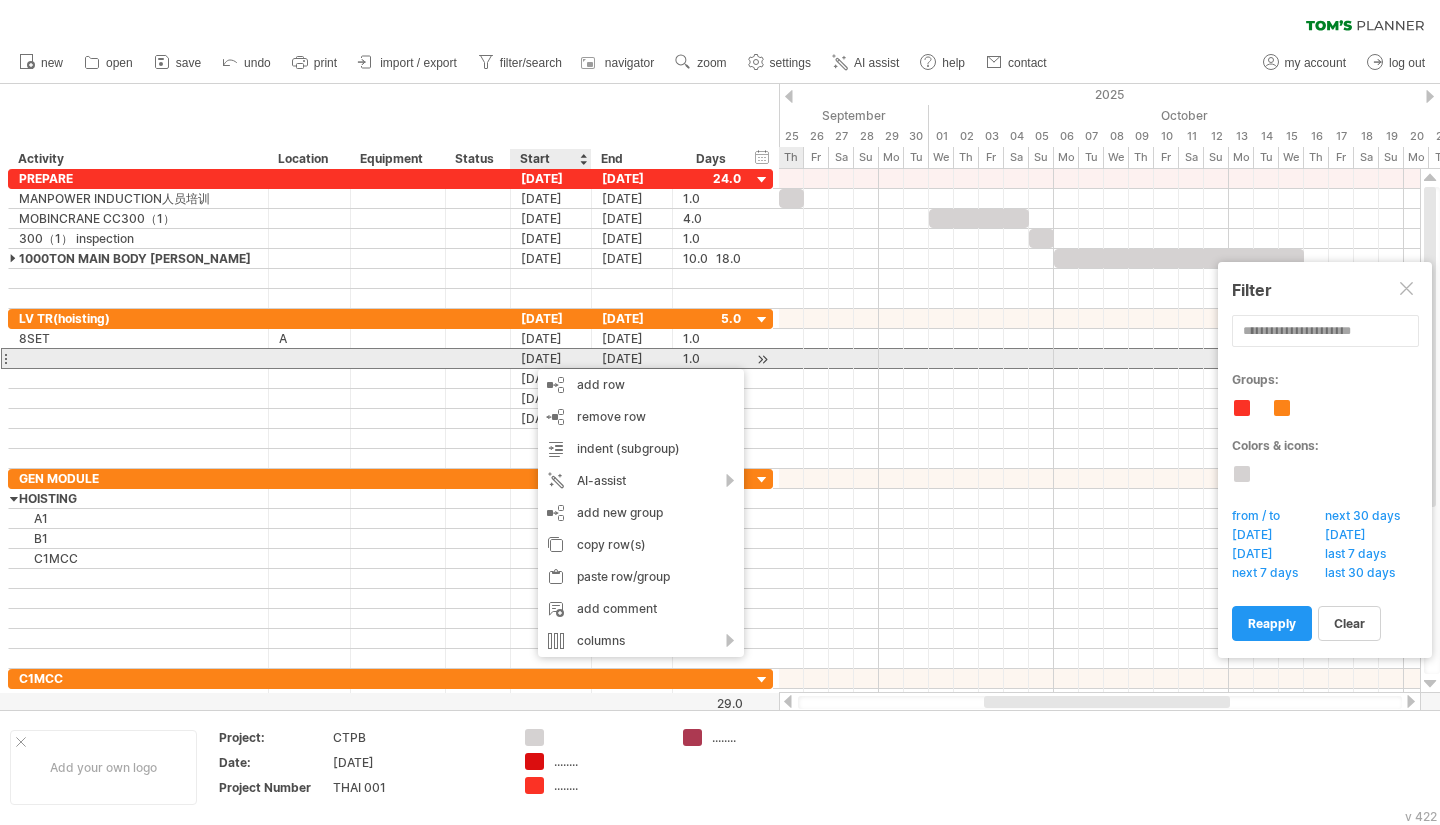 click on "[DATE]" at bounding box center [551, 358] 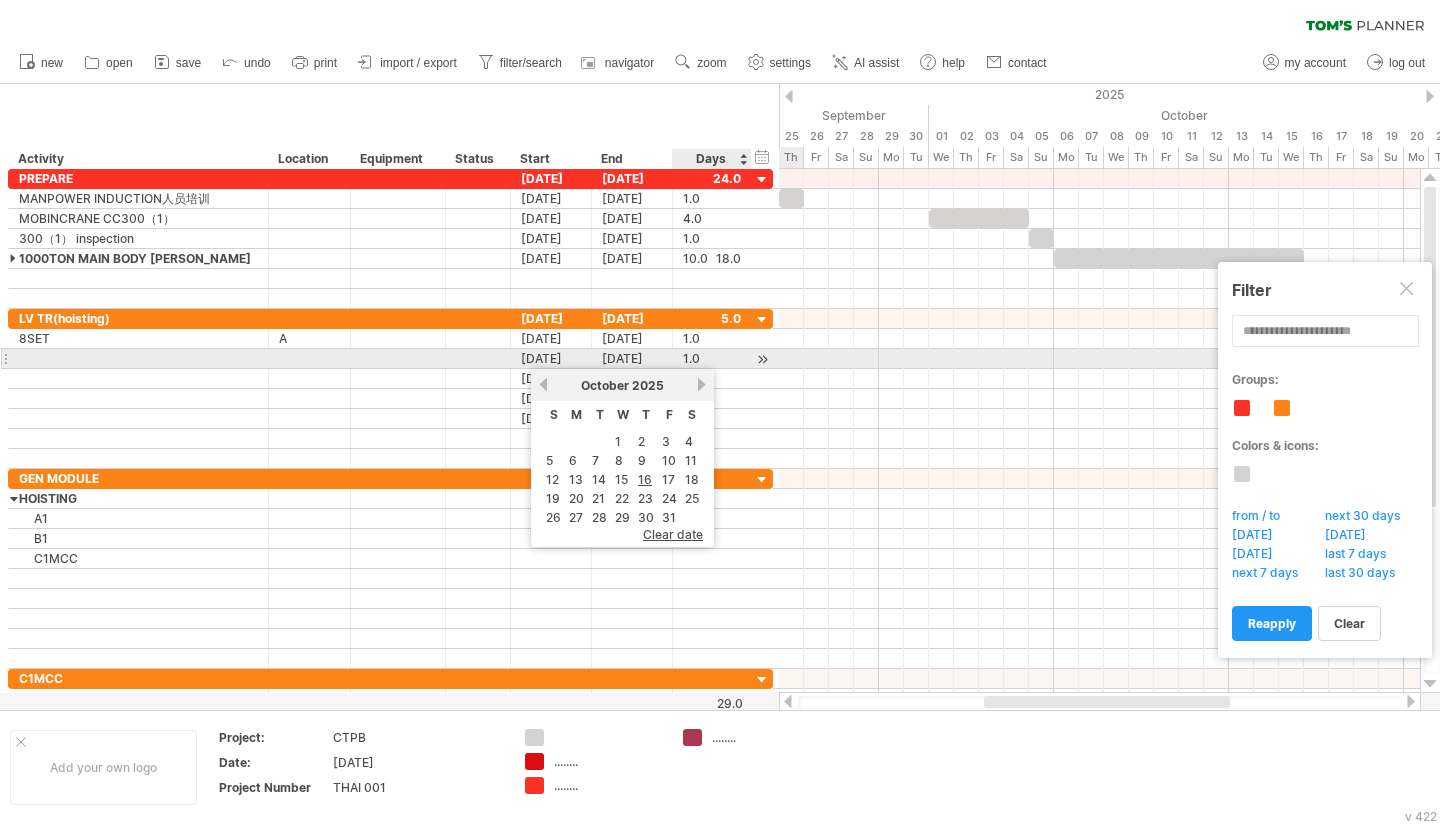 click on "1.0" at bounding box center [712, 358] 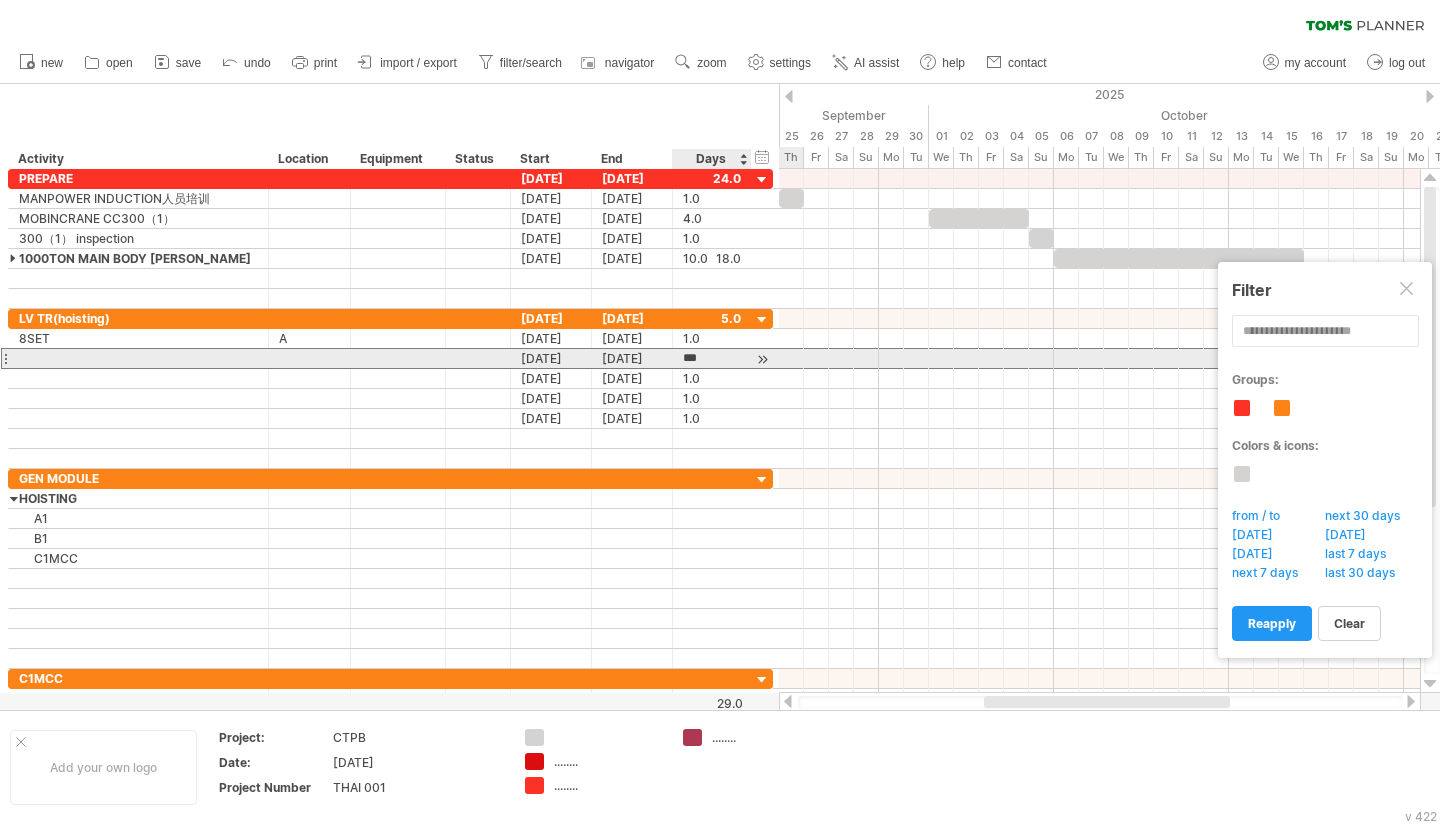 type 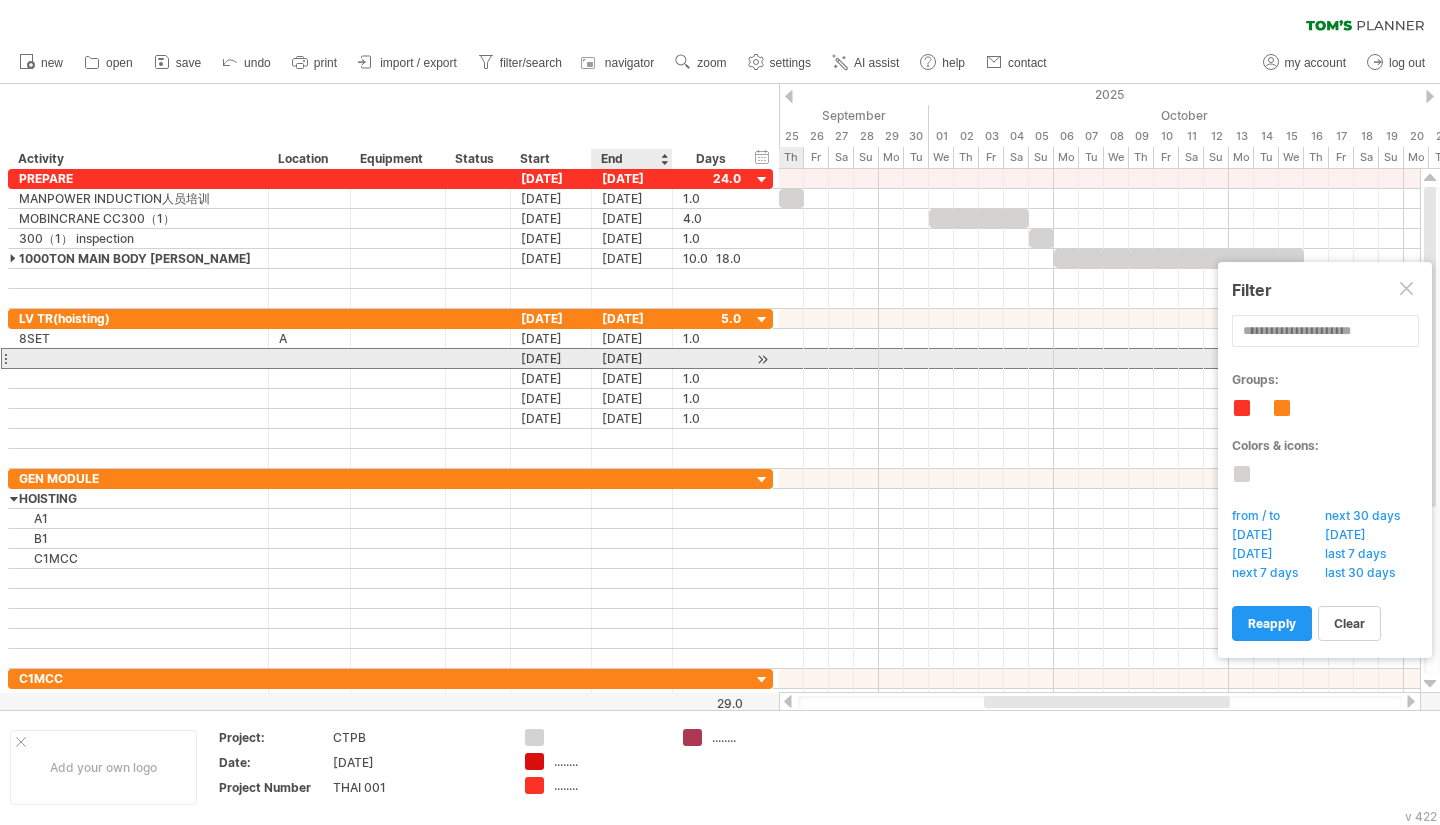 click on "[DATE]" at bounding box center [632, 358] 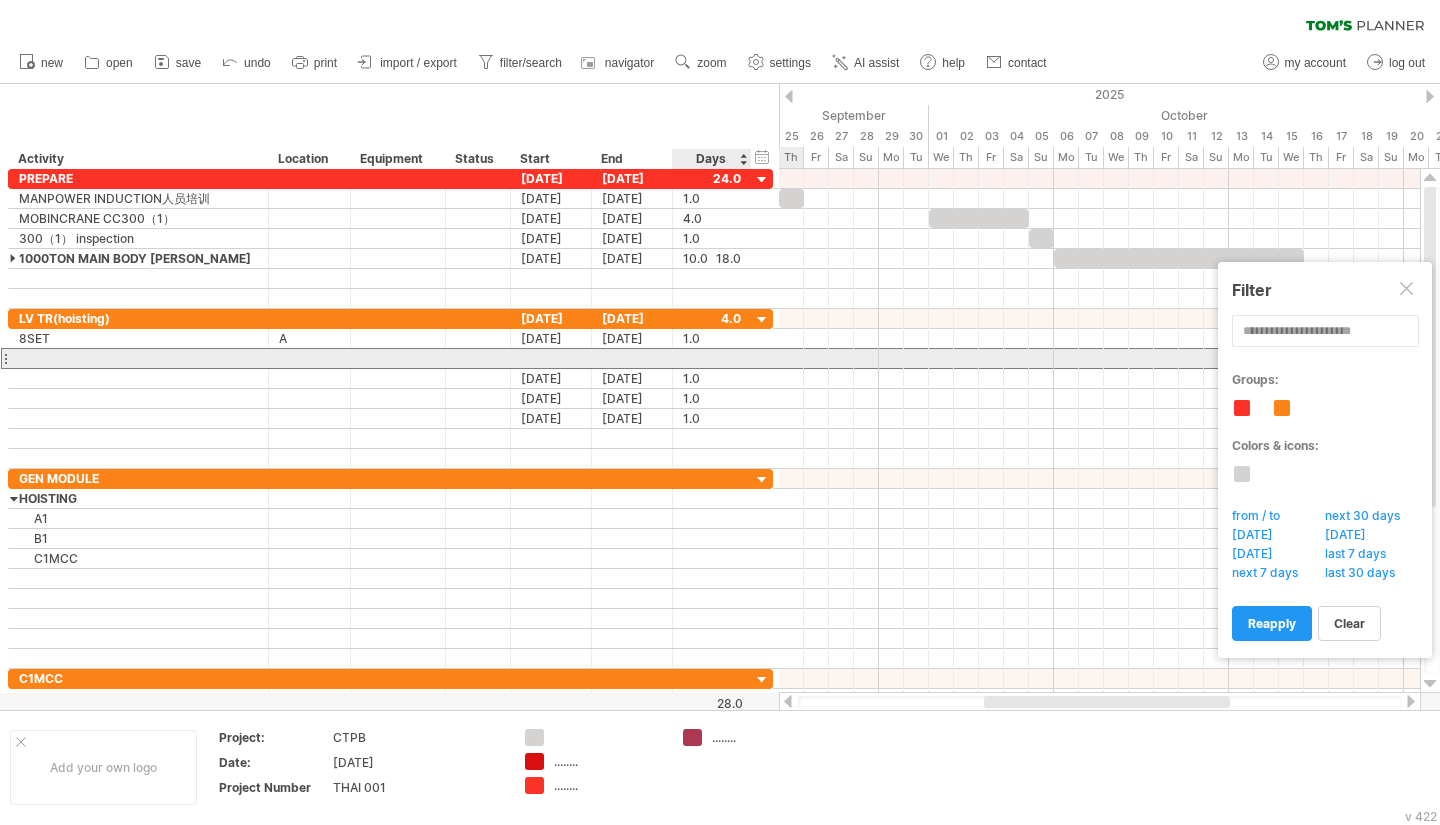 click at bounding box center [712, 358] 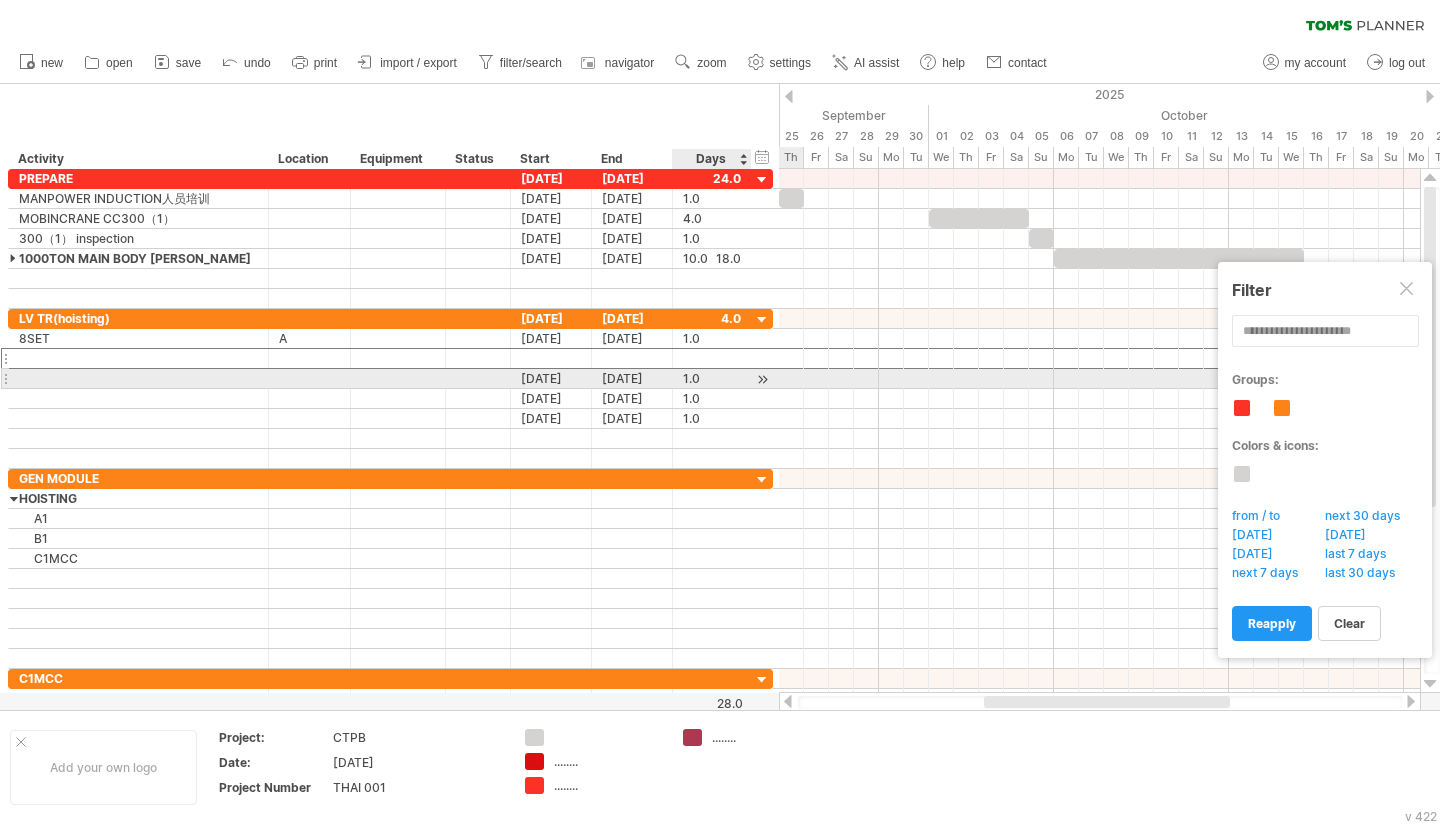 click on "1.0 1.0" at bounding box center (712, 378) 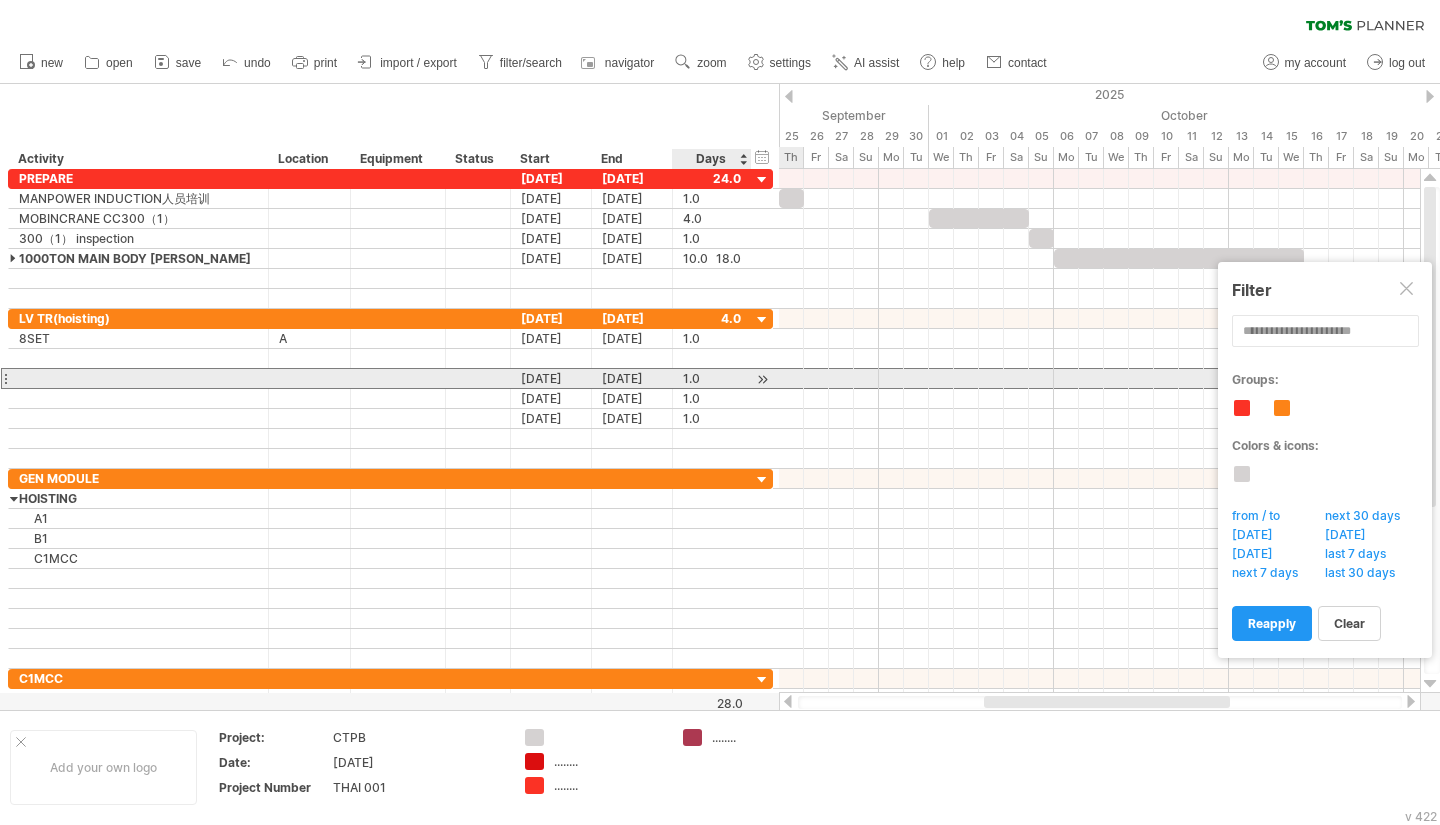 click on "1.0" at bounding box center (712, 378) 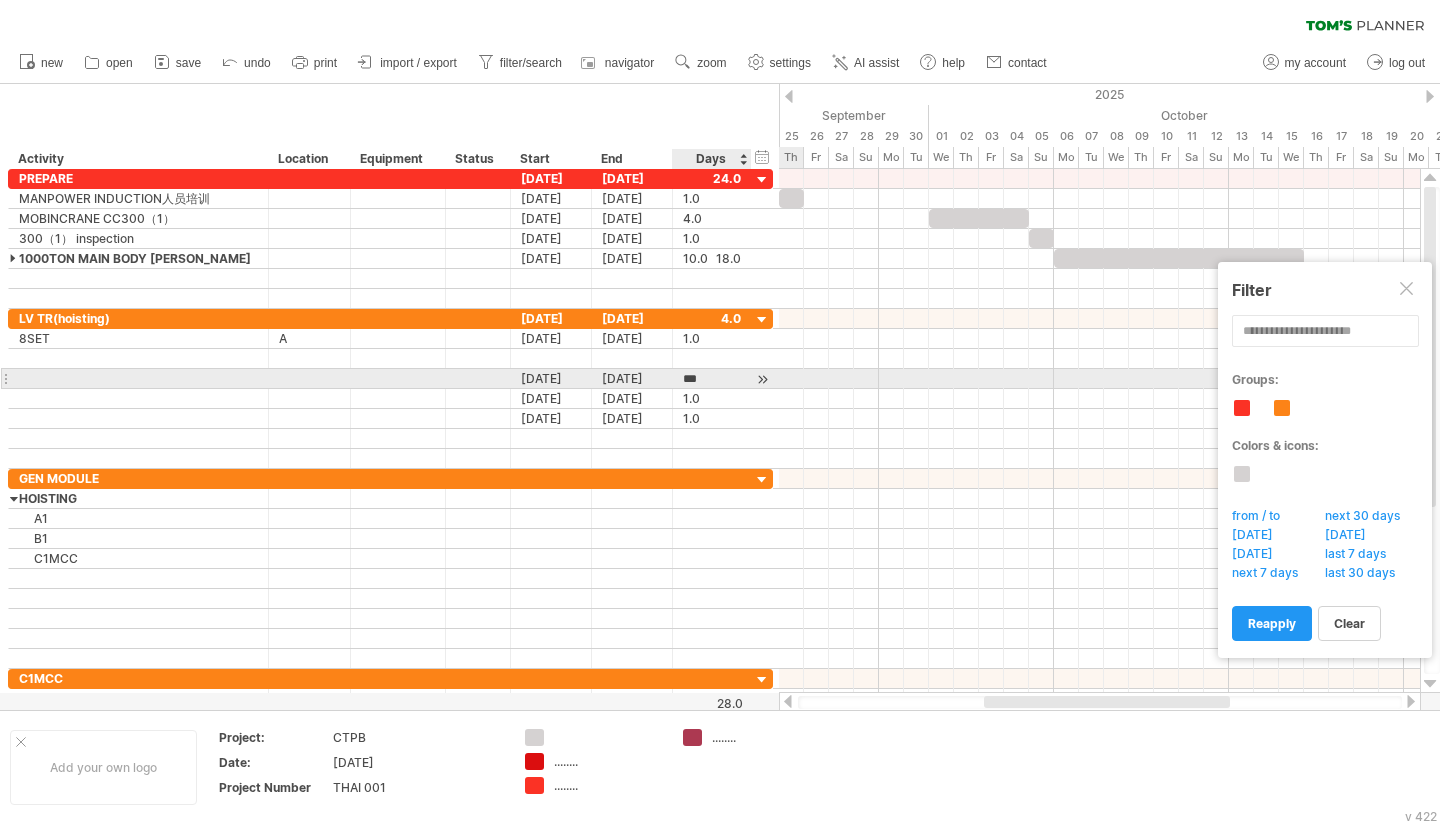 type 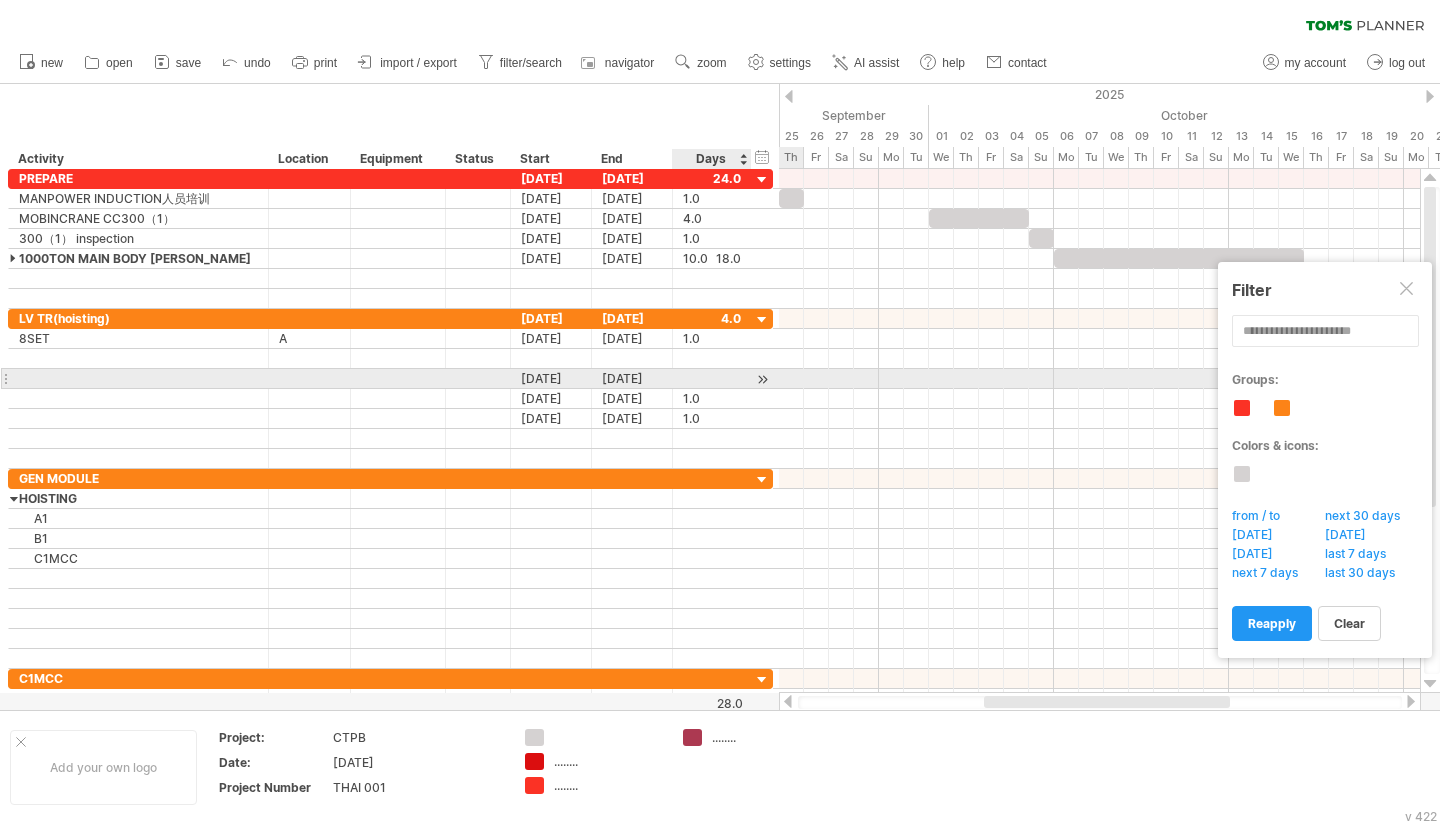 scroll, scrollTop: 1, scrollLeft: 0, axis: vertical 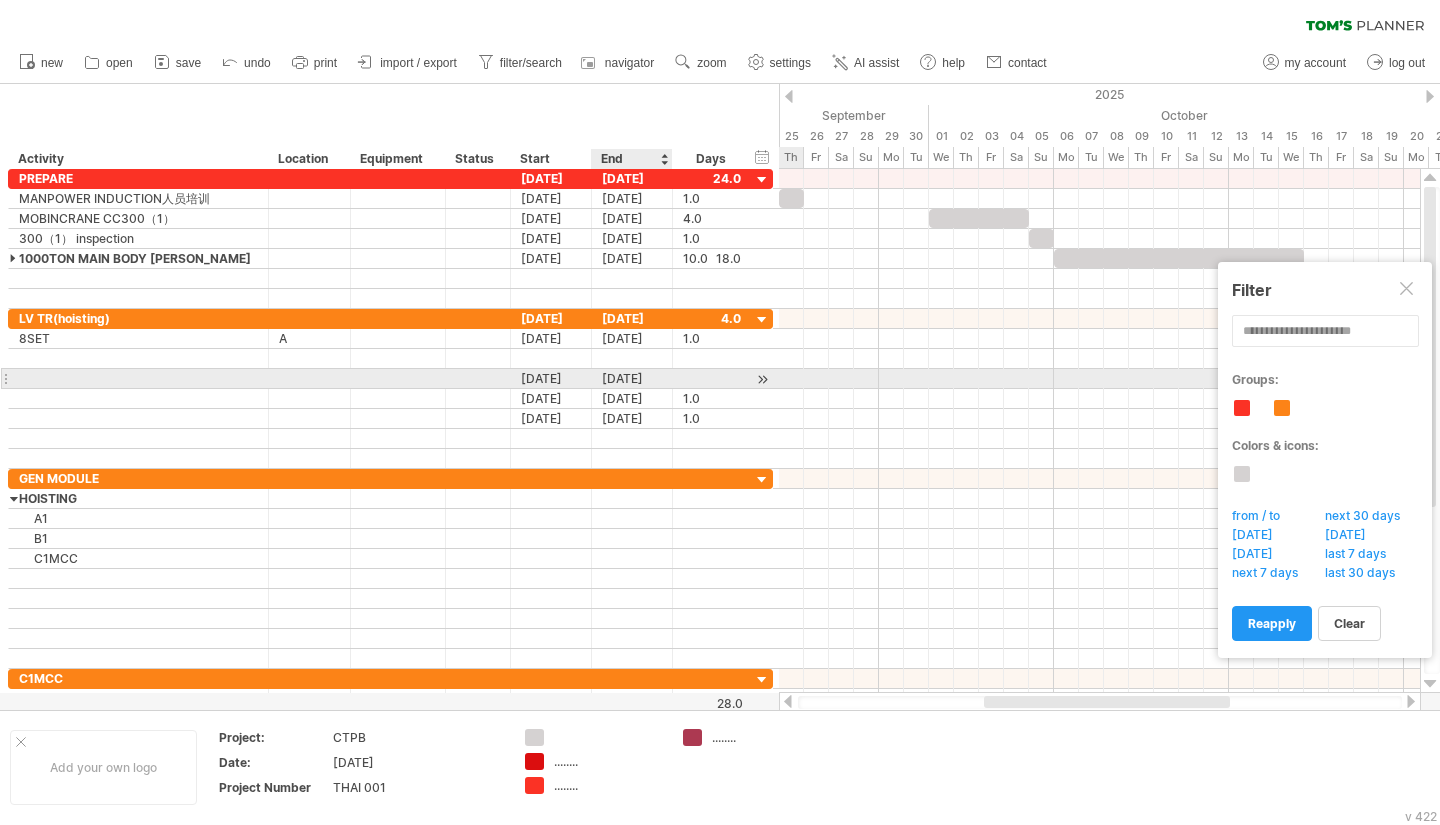 click on "[DATE]" at bounding box center (632, 378) 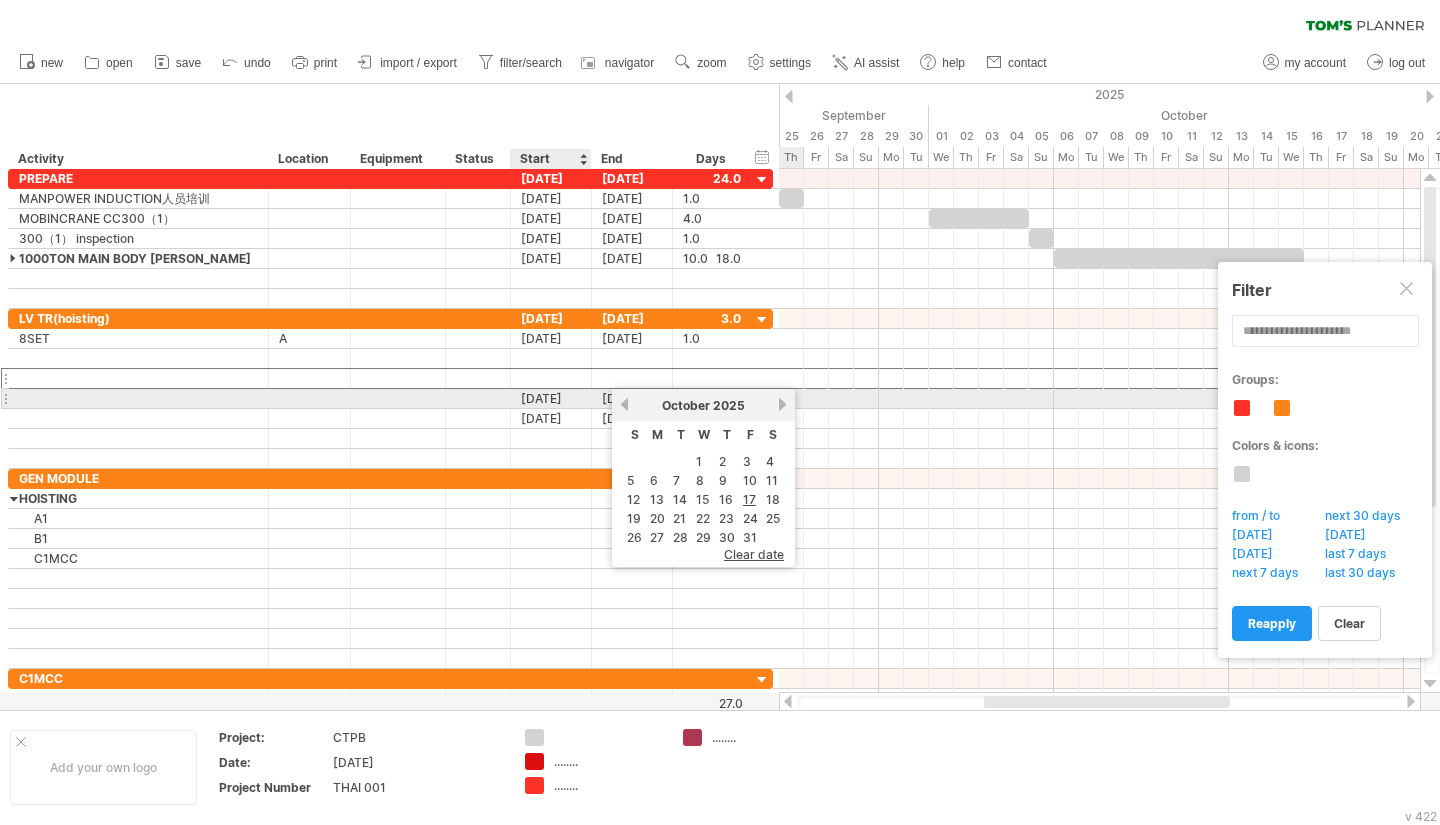 click on "[DATE]" at bounding box center (551, 398) 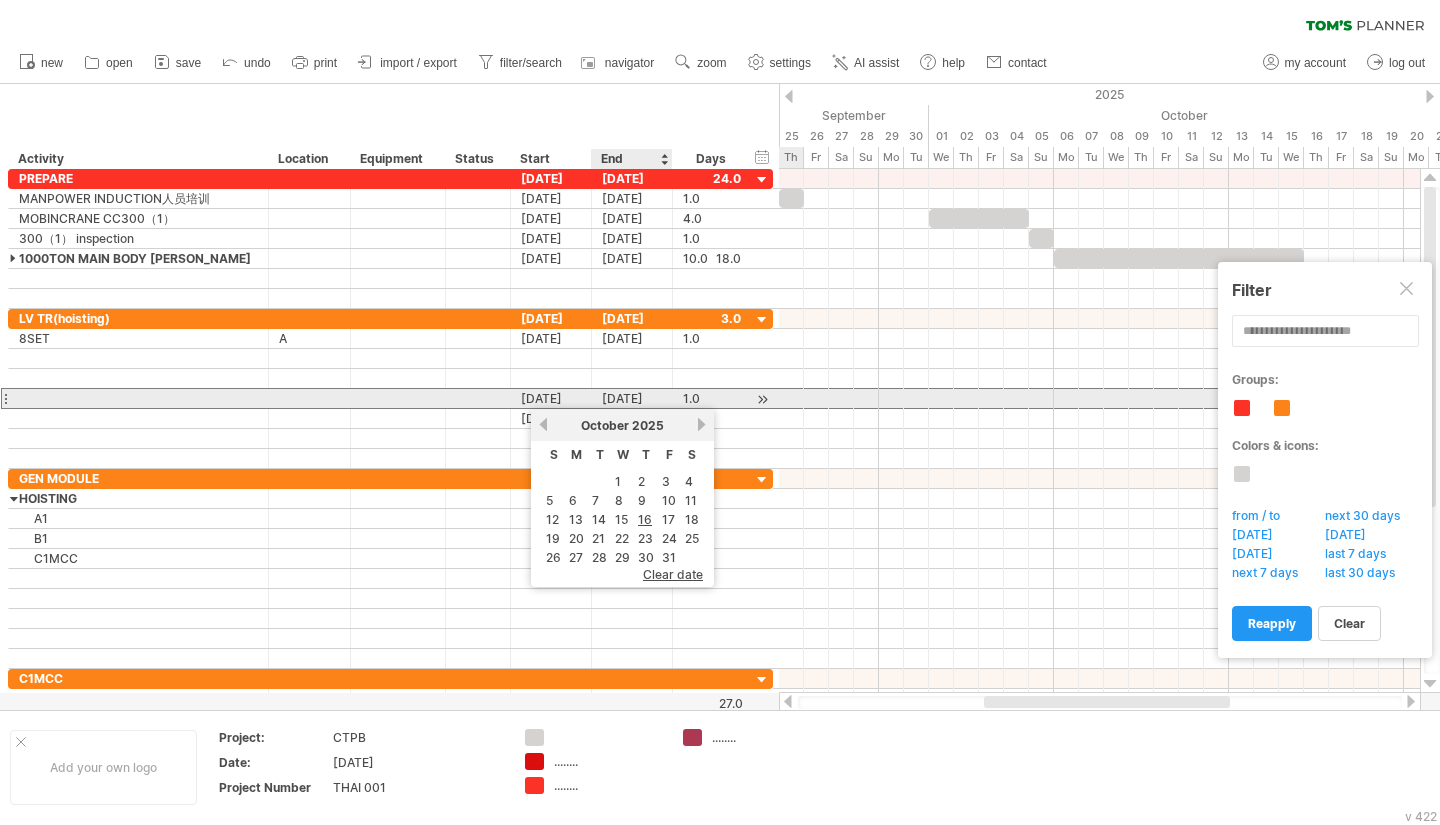 click on "[DATE]" at bounding box center (632, 398) 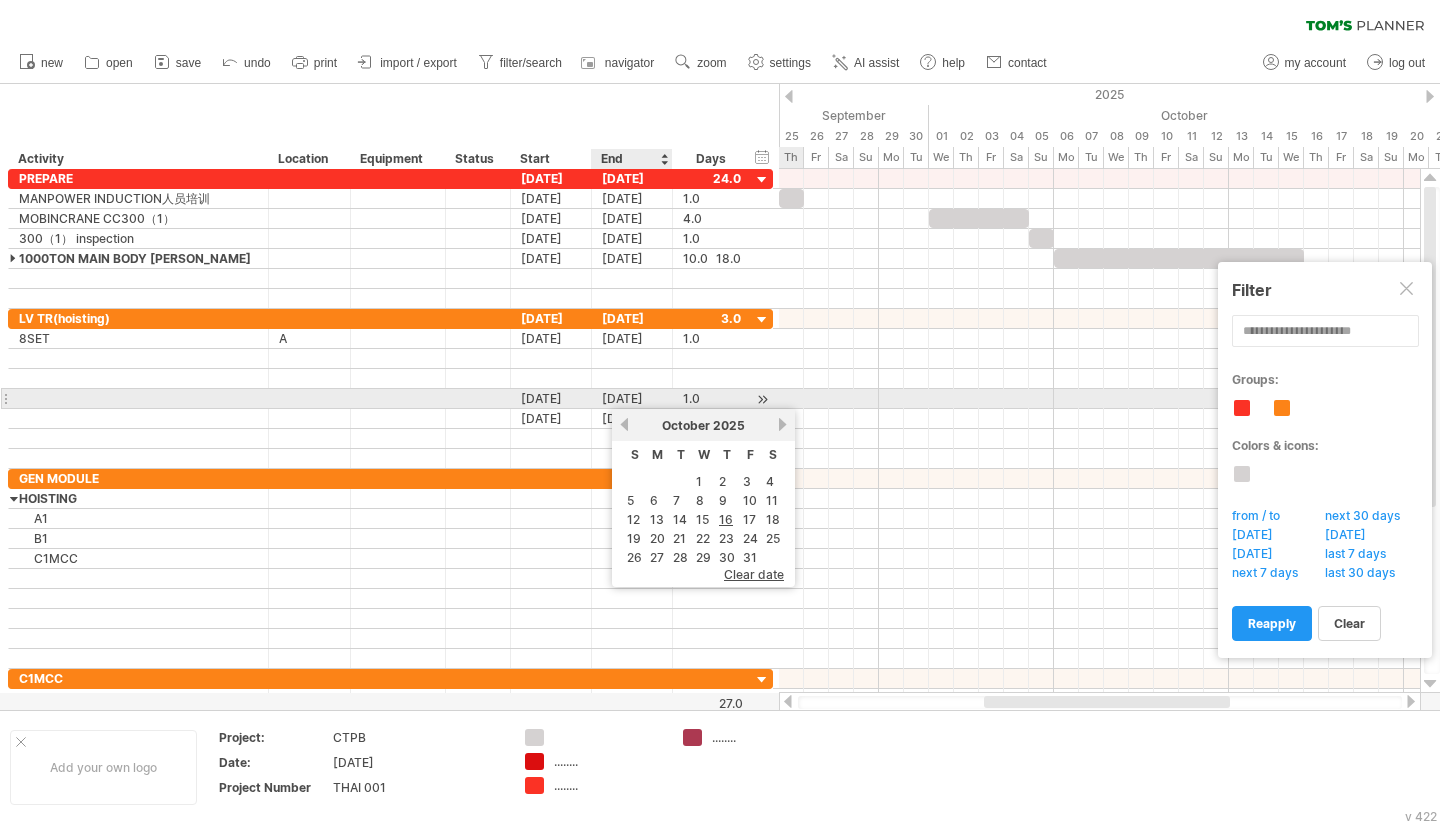 click on "[DATE]" at bounding box center (632, 398) 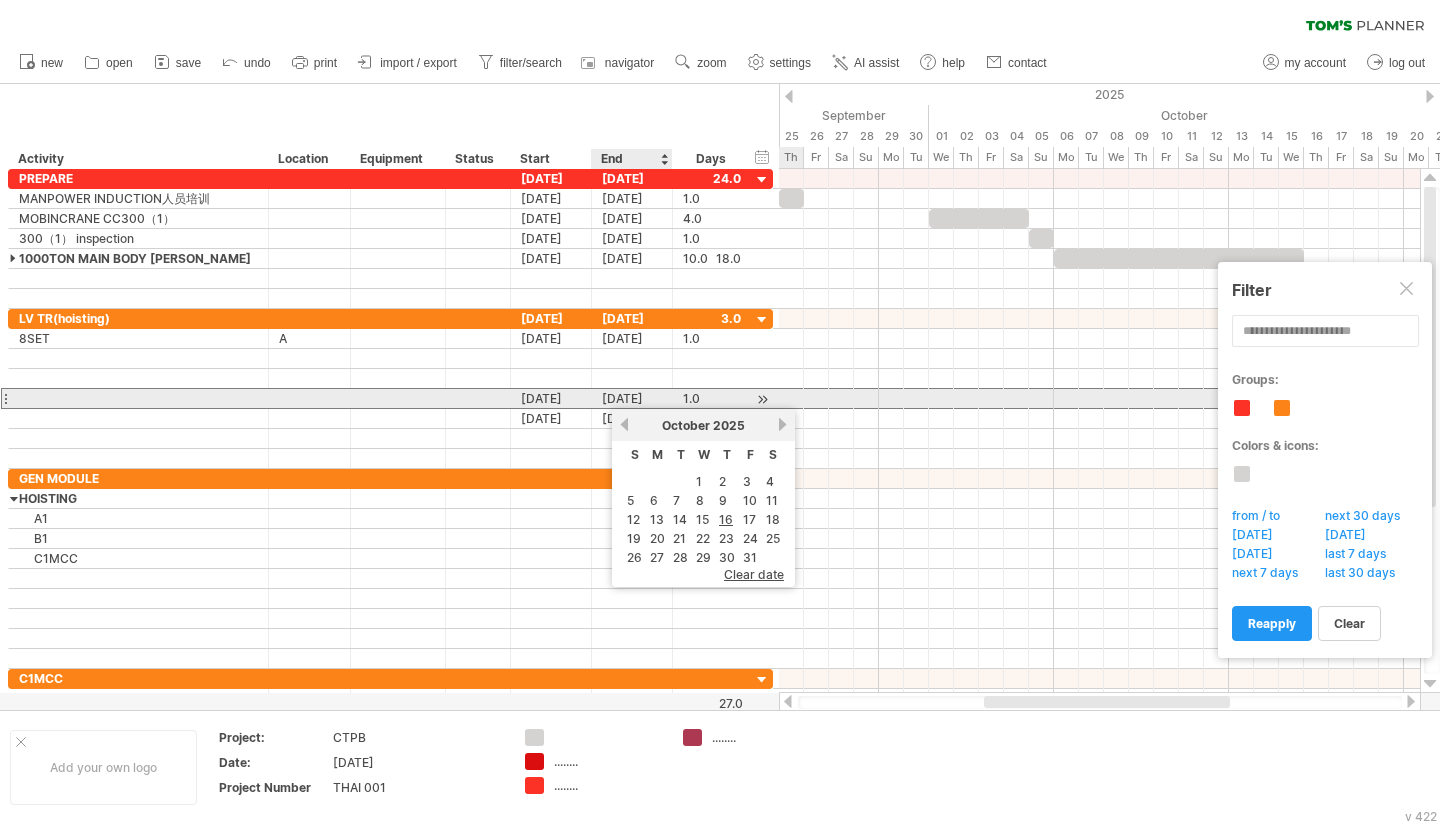 click on "[DATE]" at bounding box center [632, 398] 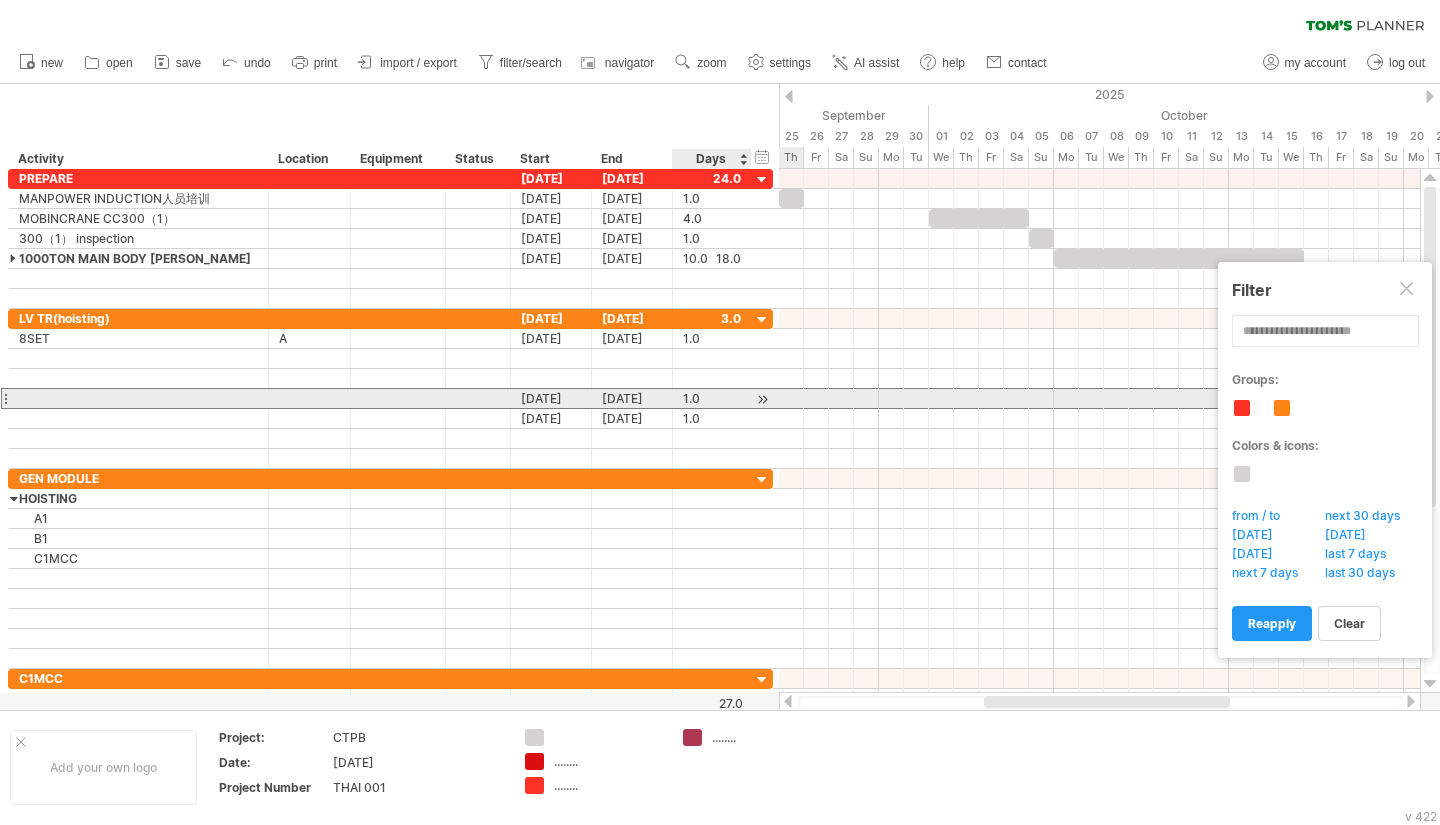 click on "1.0" at bounding box center [712, 398] 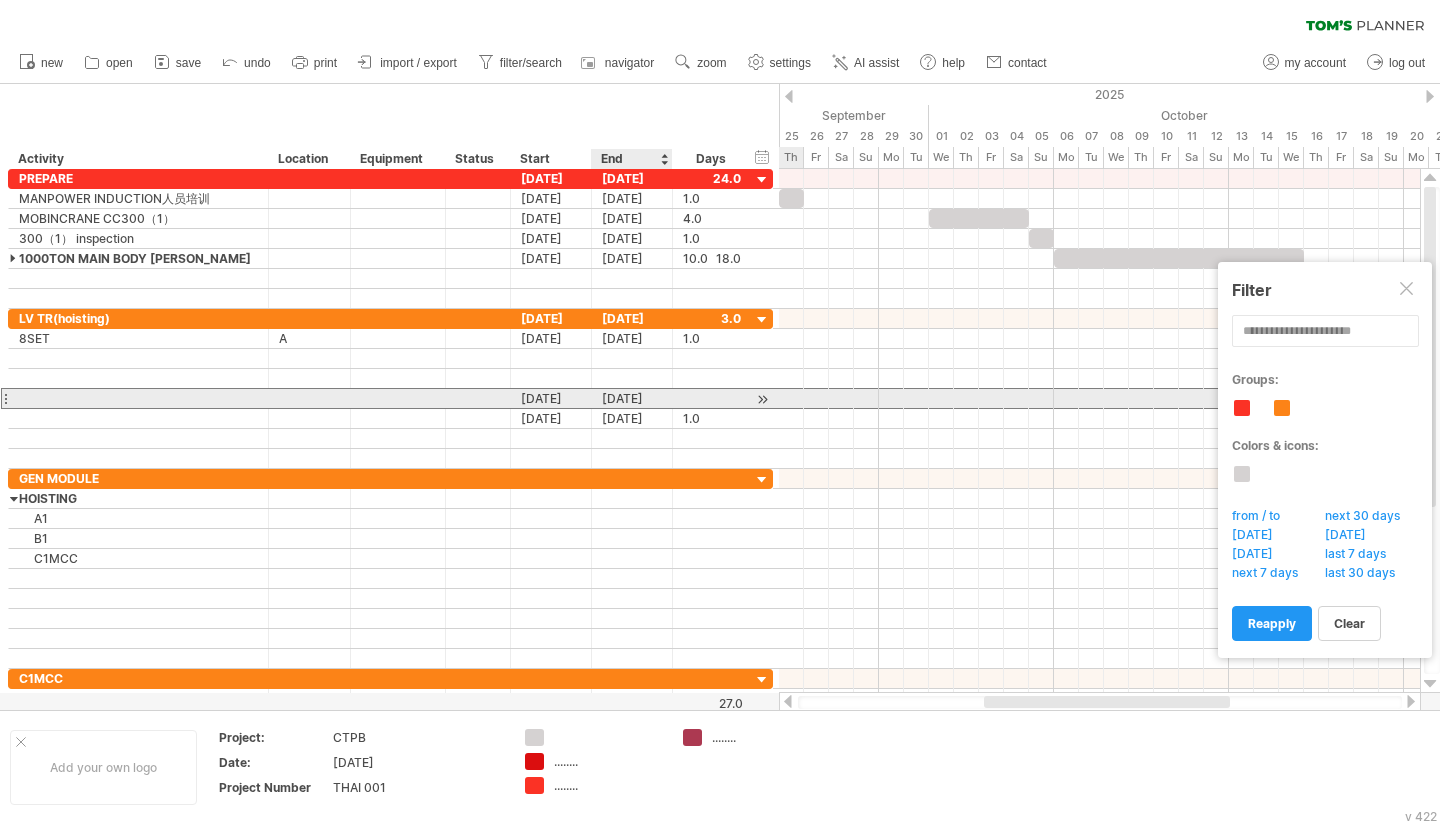 click on "[DATE]" at bounding box center [632, 398] 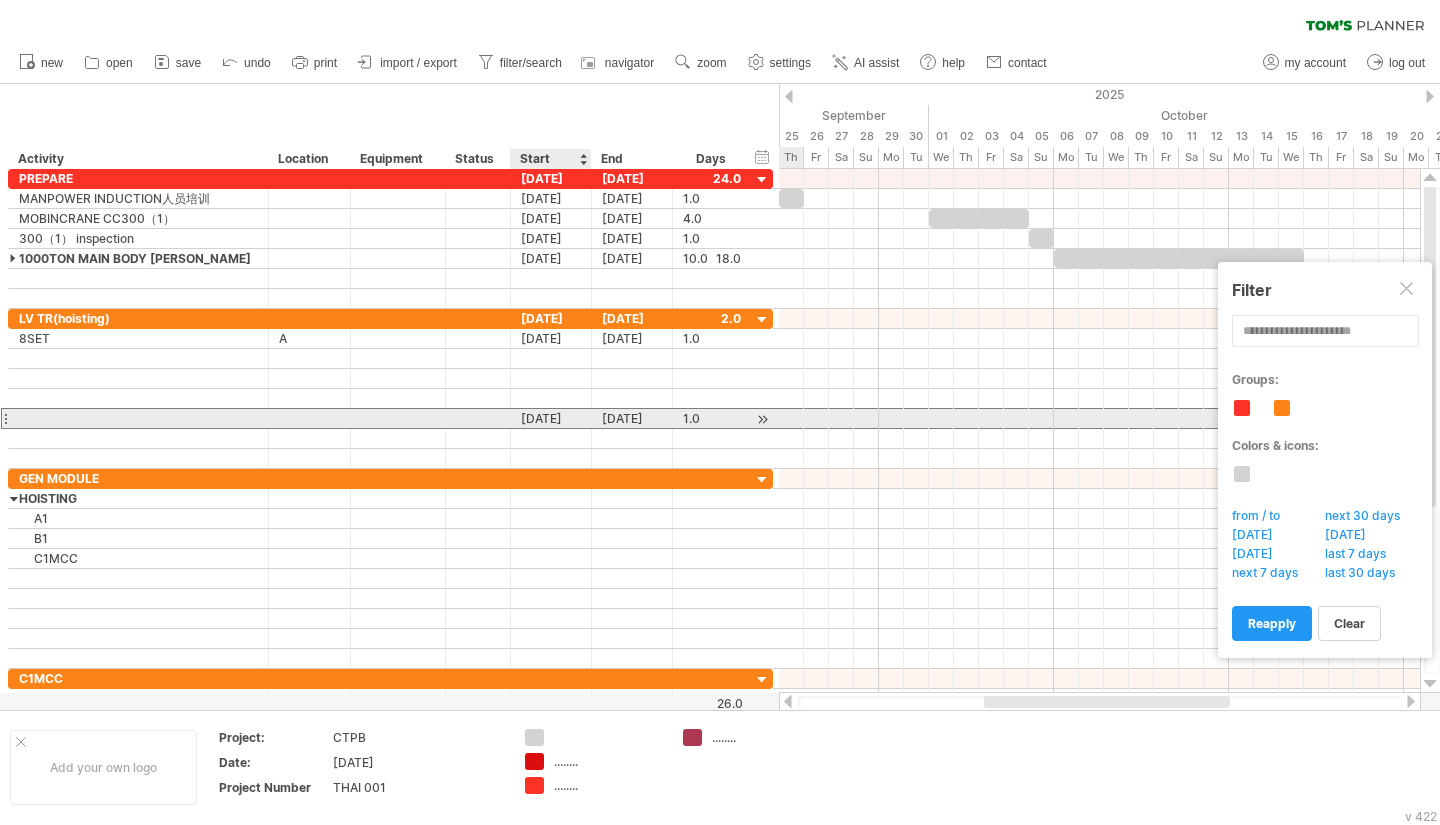 click on "[DATE]" at bounding box center (551, 418) 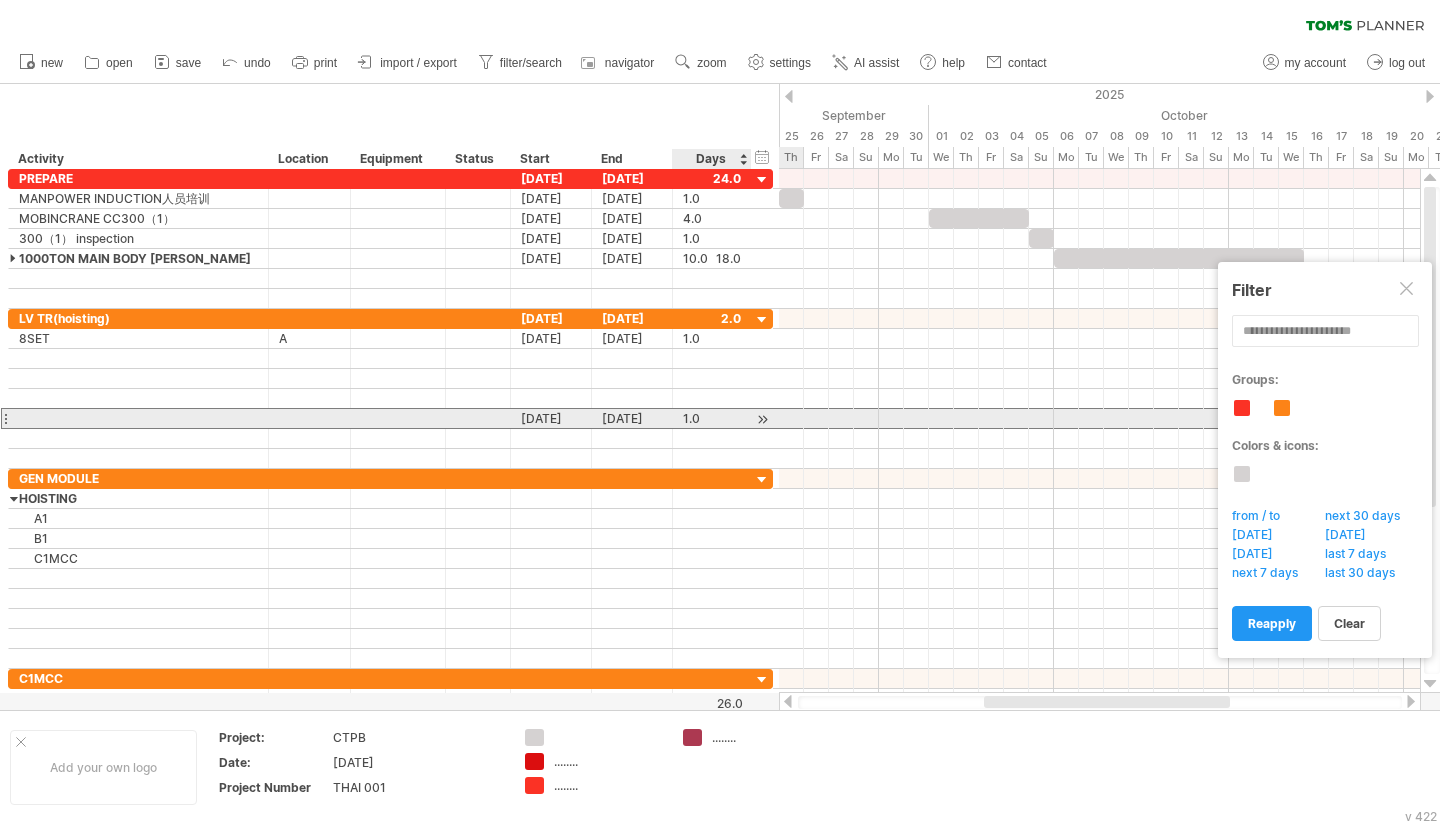 click on "1.0" at bounding box center [712, 418] 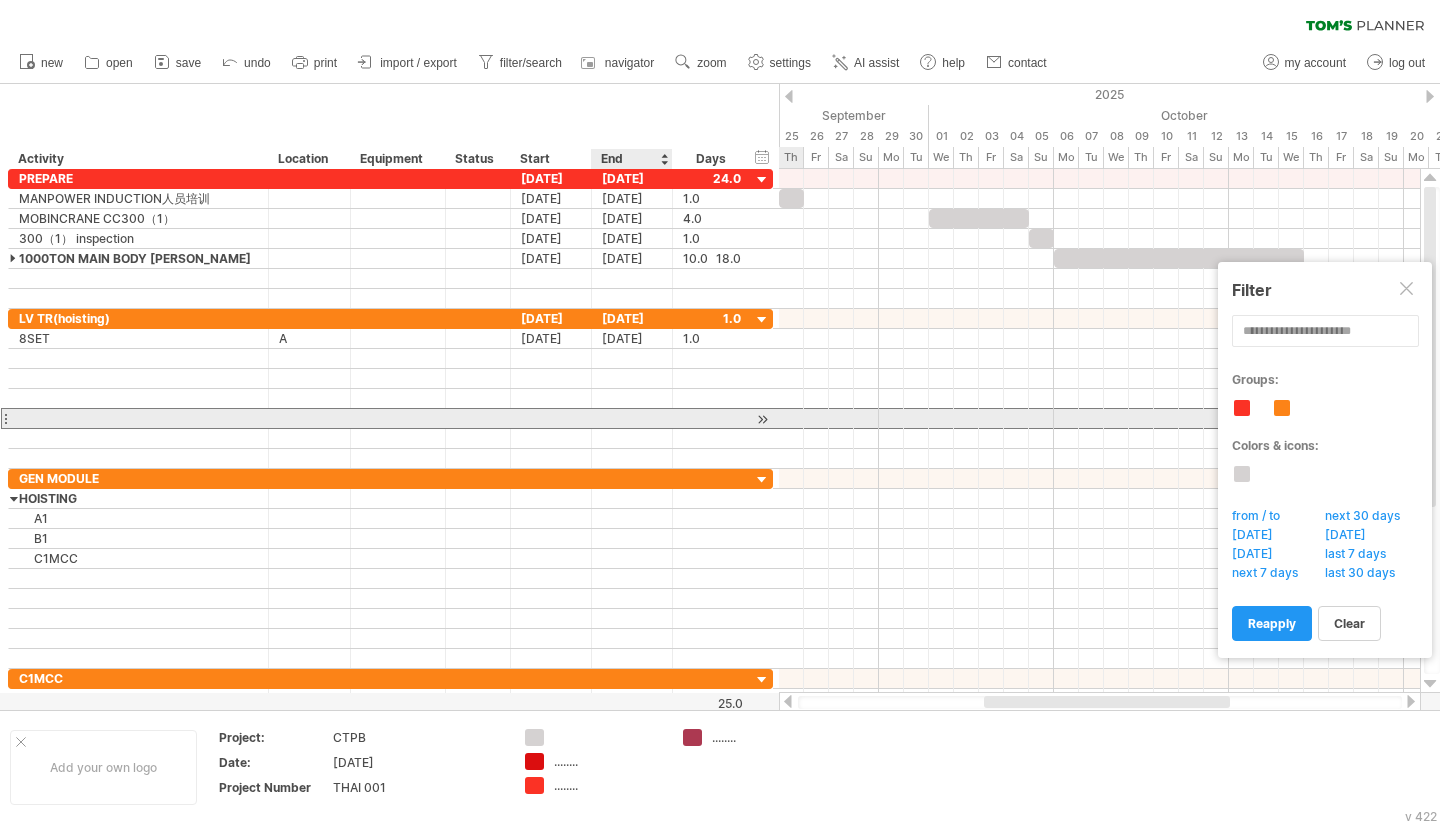 click at bounding box center [632, 418] 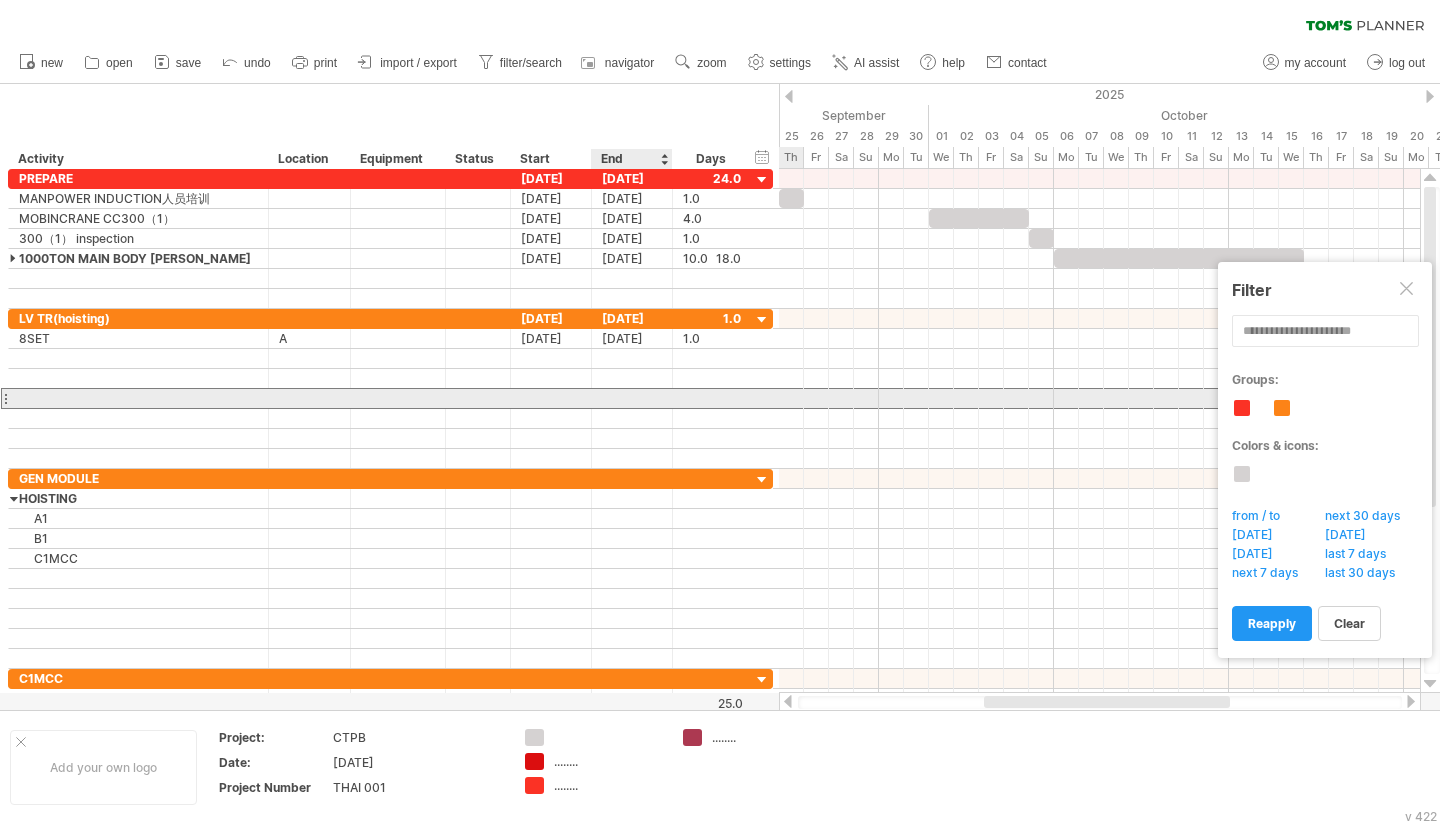 click at bounding box center [632, 398] 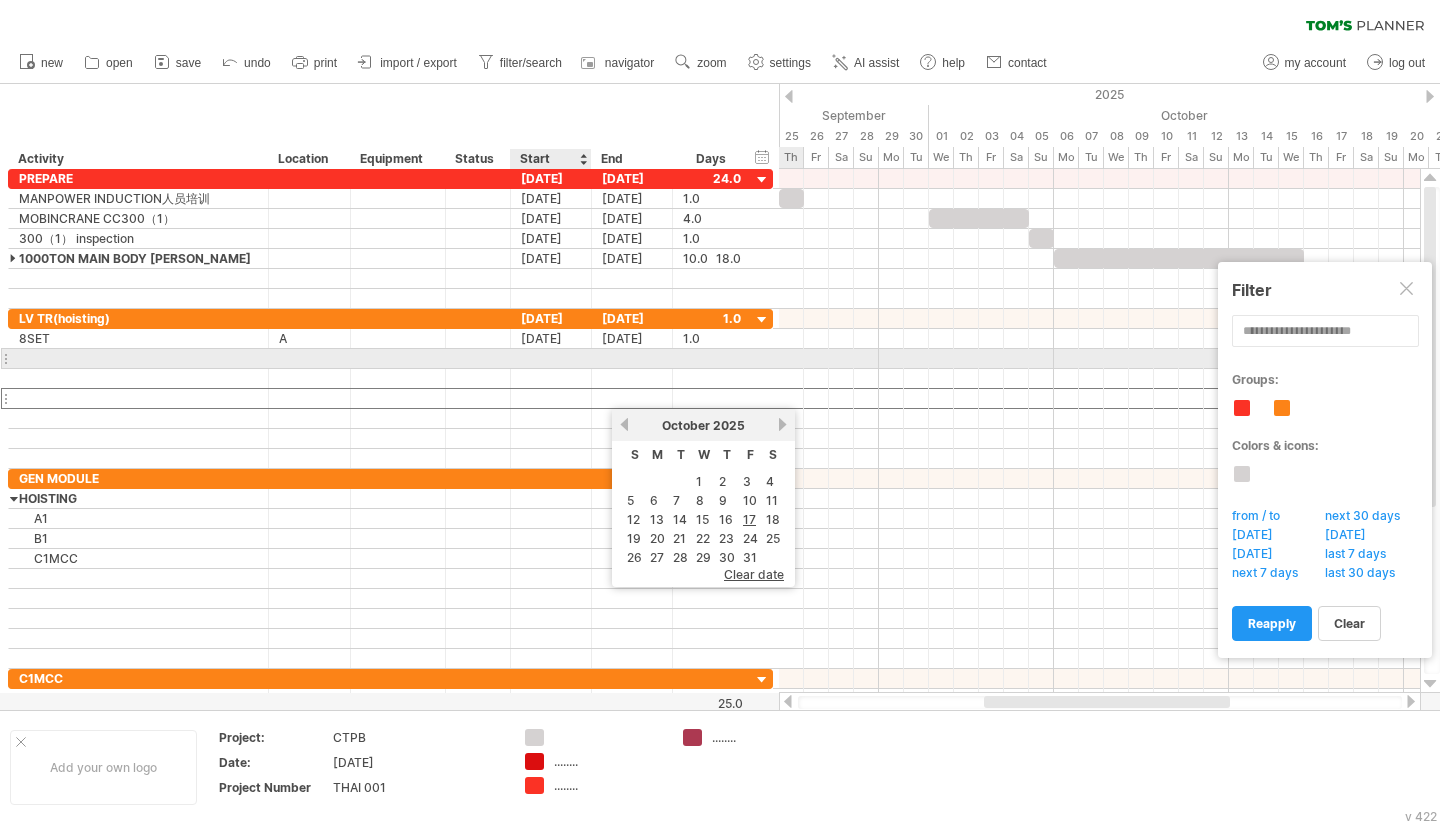 click at bounding box center [551, 358] 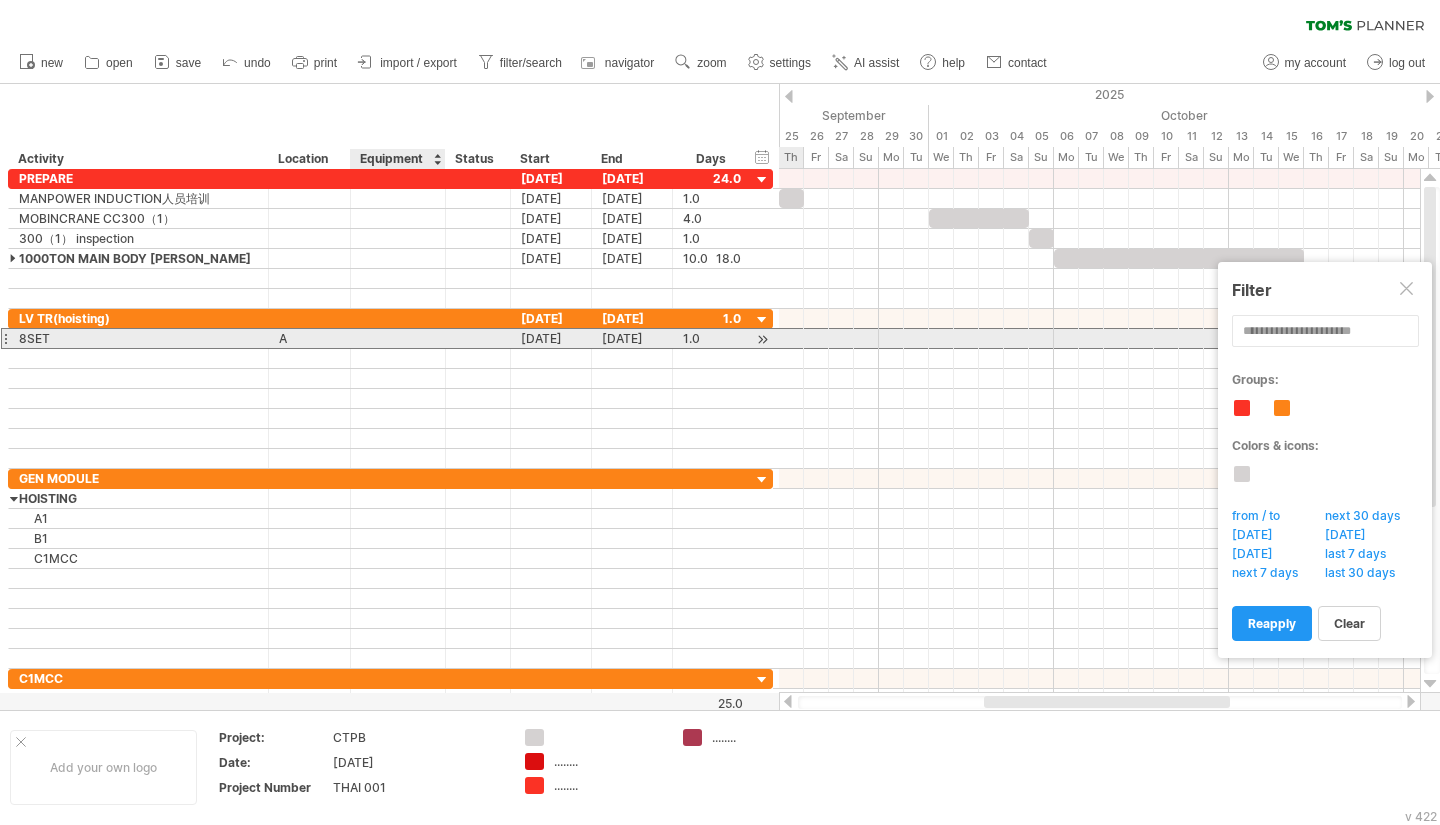 click at bounding box center [398, 338] 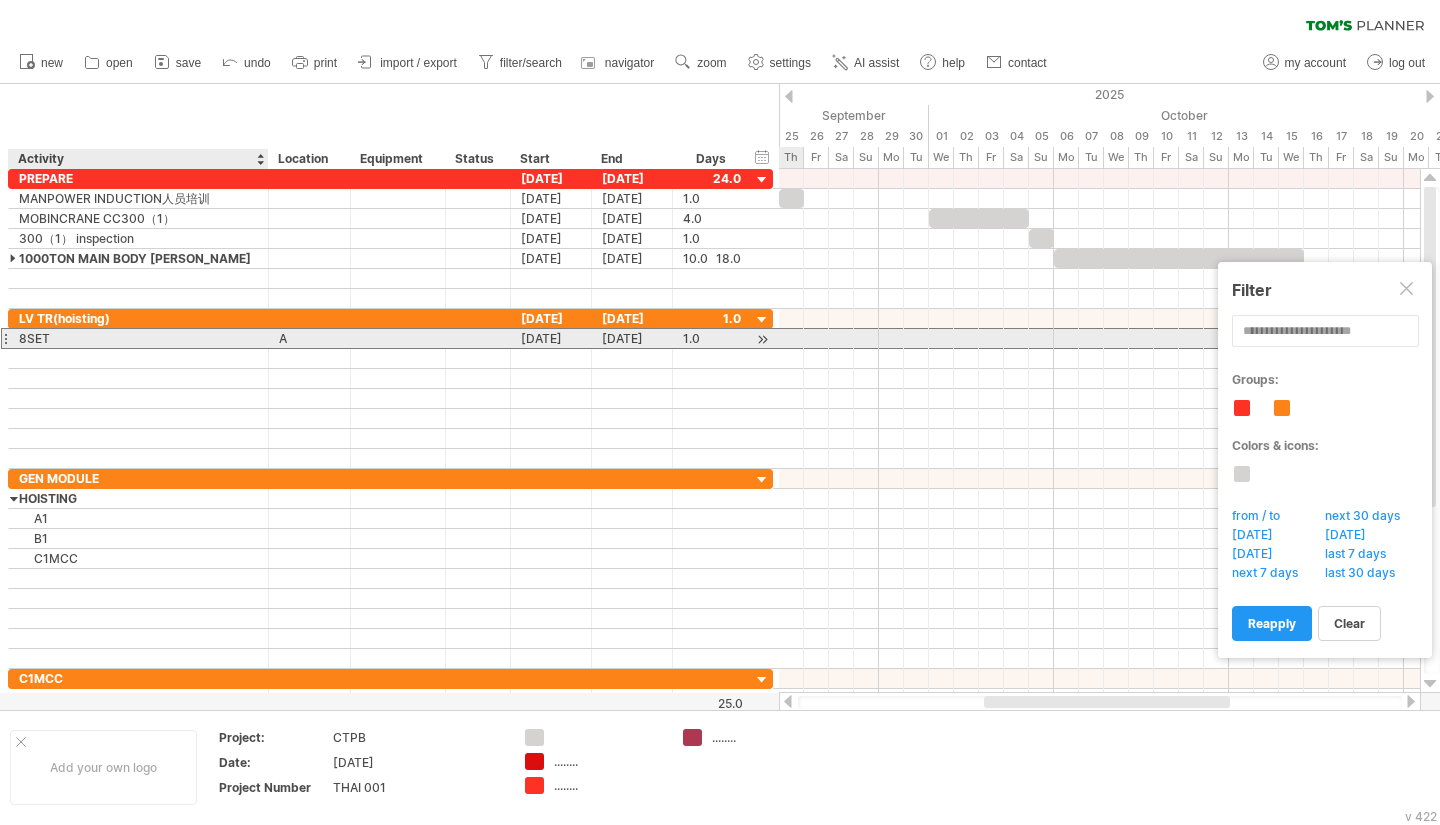 click on "8SET" at bounding box center [138, 338] 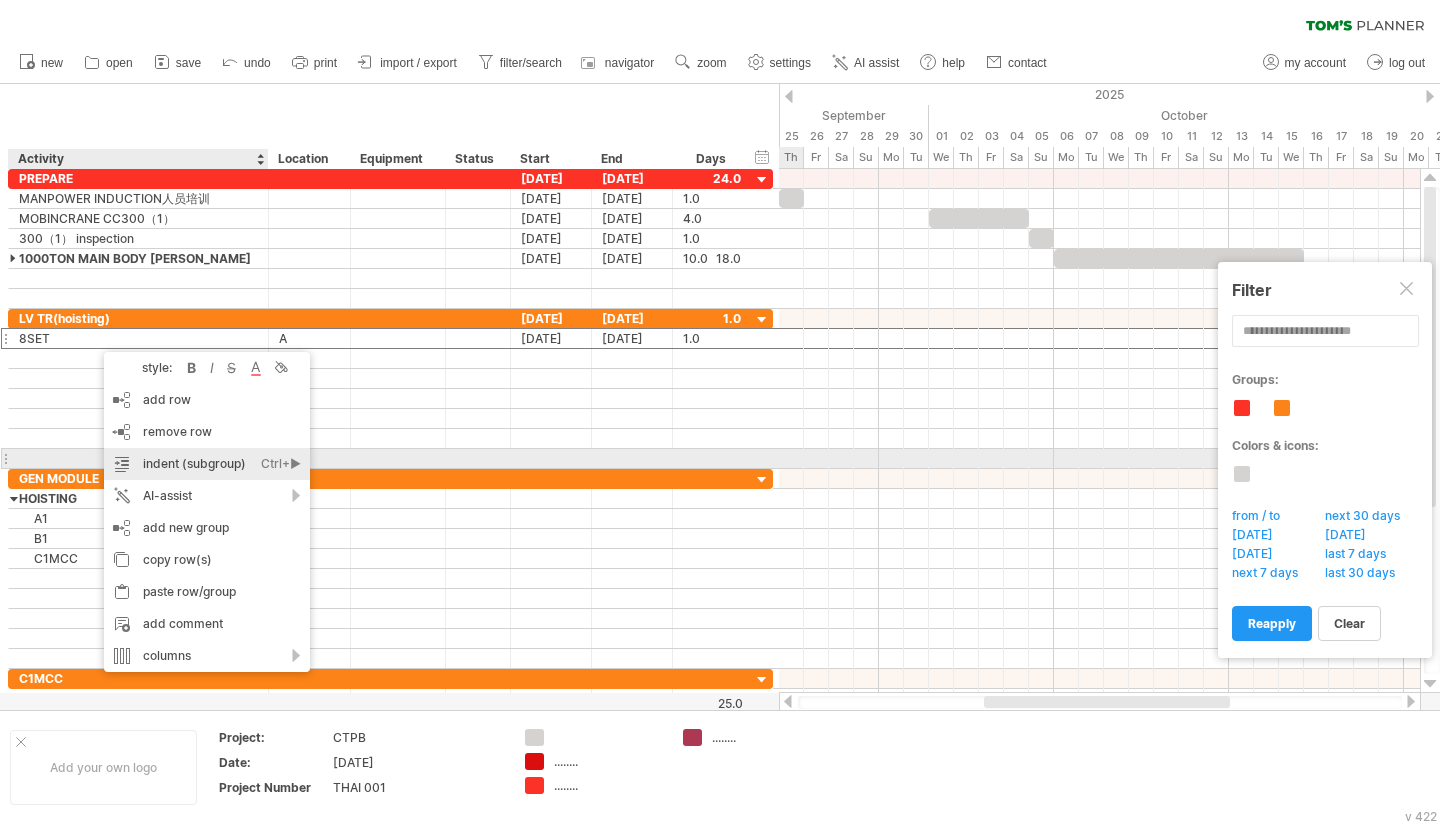click on "indent (subgroup) Ctrl+► Cmd+►" at bounding box center (207, 464) 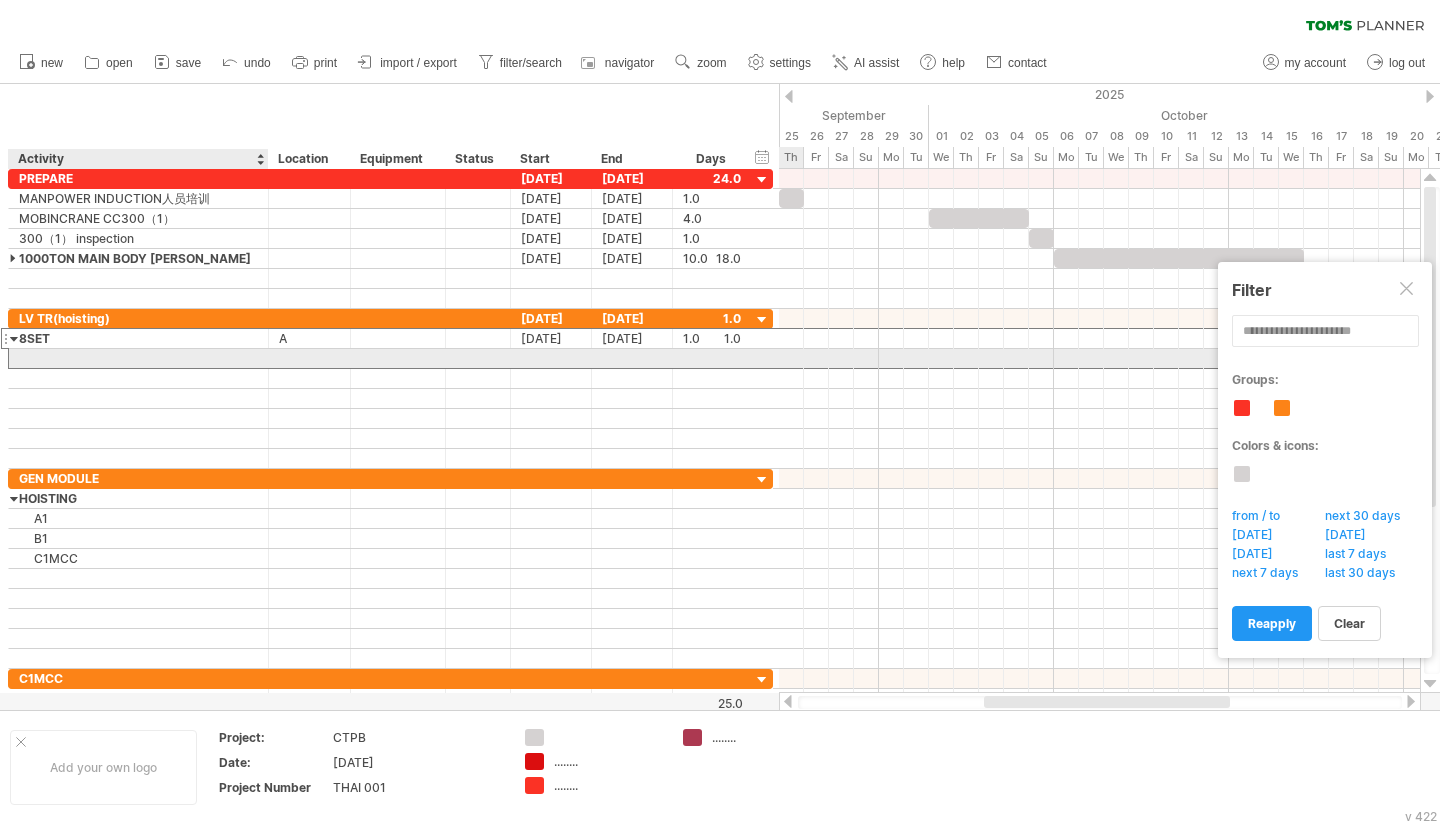 click at bounding box center (138, 358) 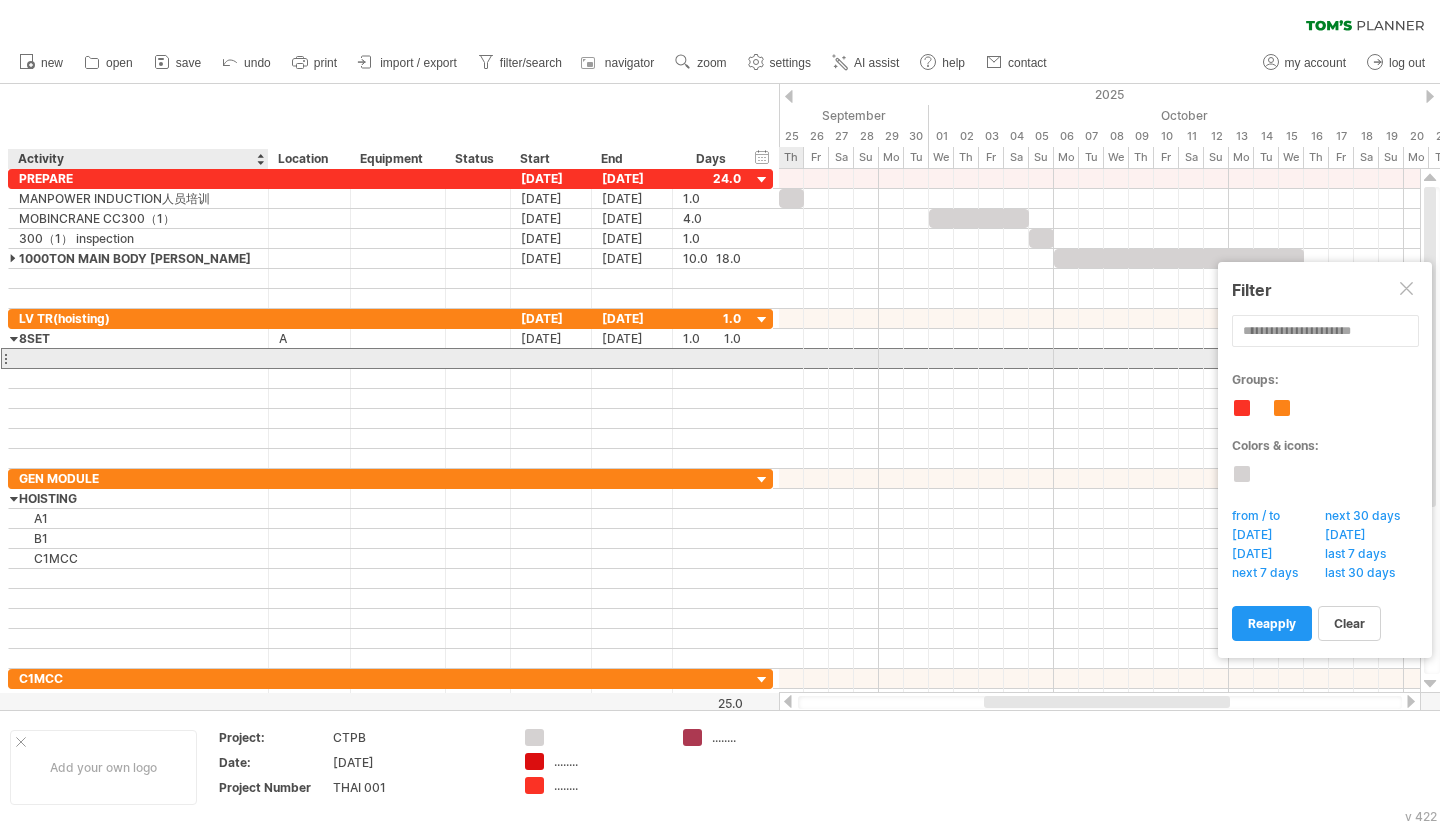 type on "*" 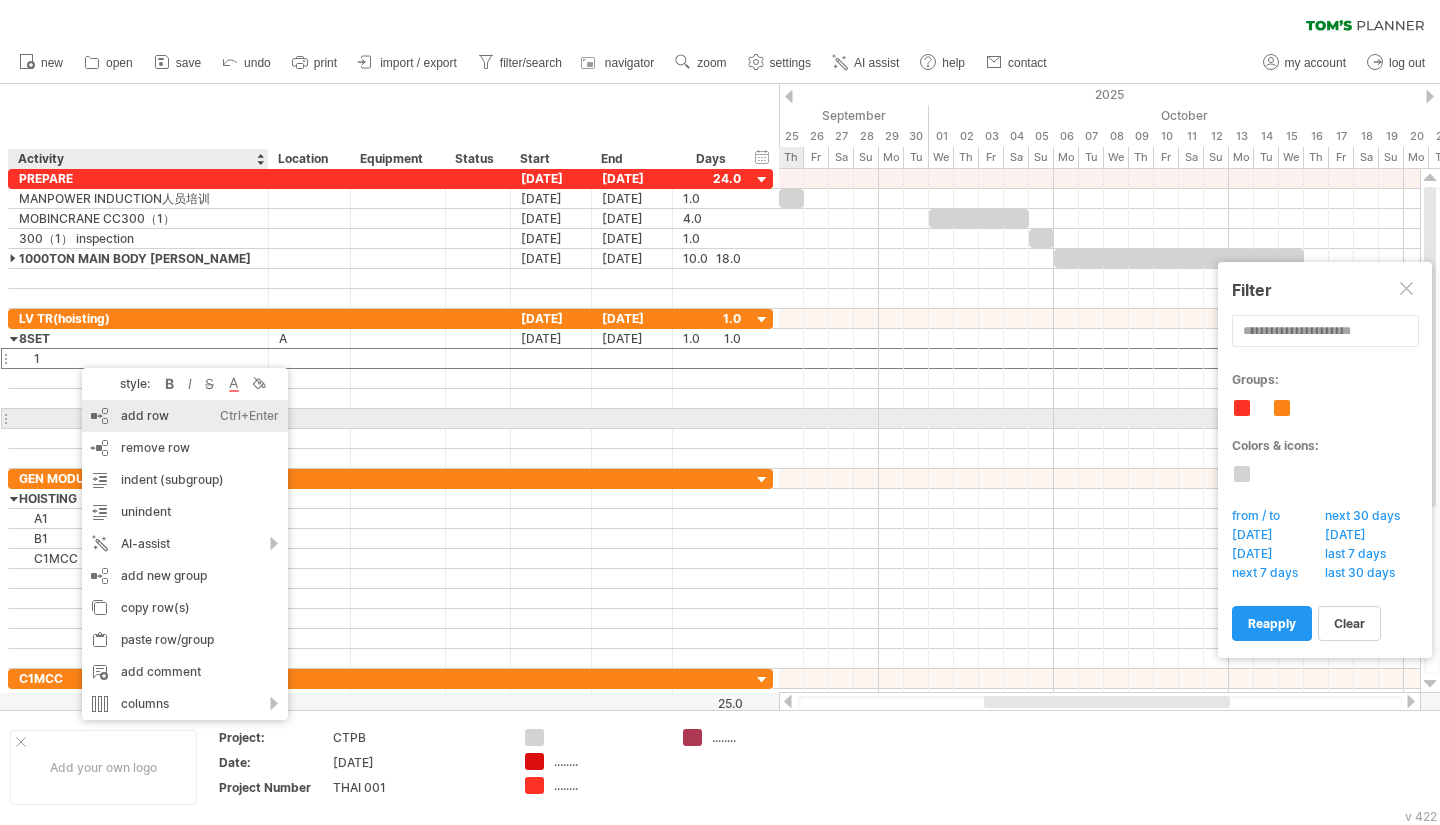 click on "add row Ctrl+Enter Cmd+Enter" at bounding box center [185, 416] 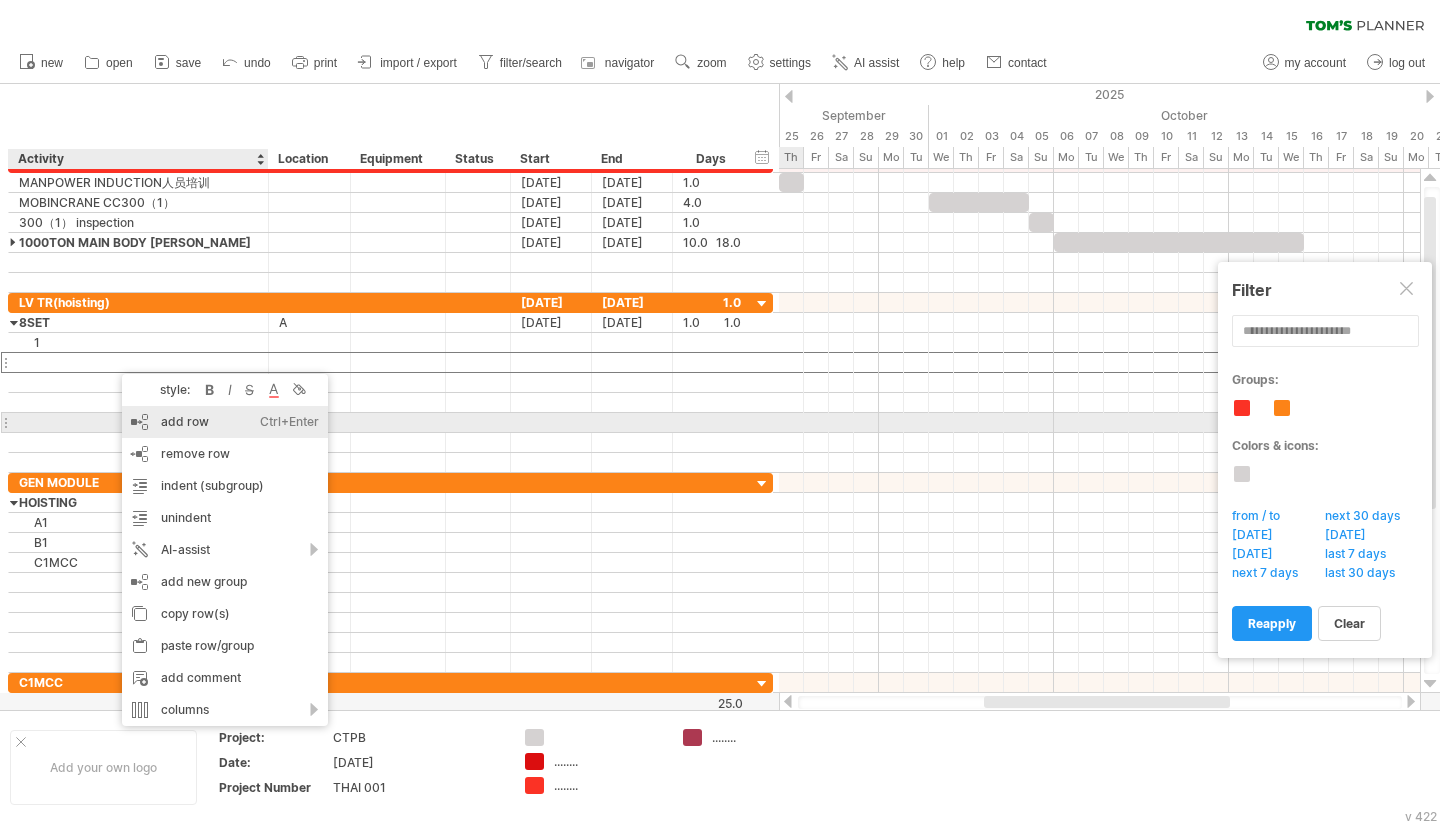 click on "add row Ctrl+Enter Cmd+Enter" at bounding box center (225, 422) 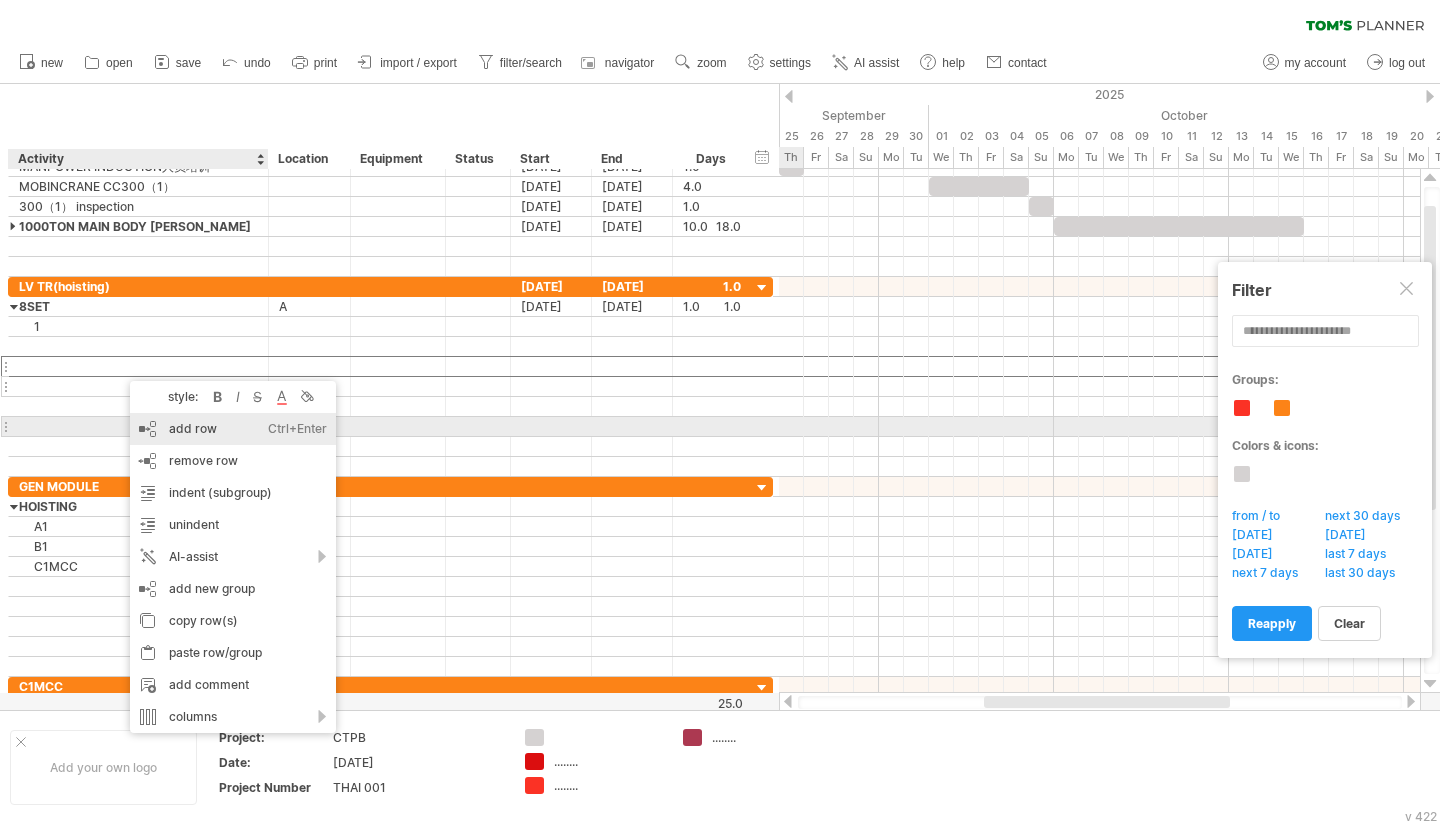 drag, startPoint x: 185, startPoint y: 431, endPoint x: 101, endPoint y: 382, distance: 97.24711 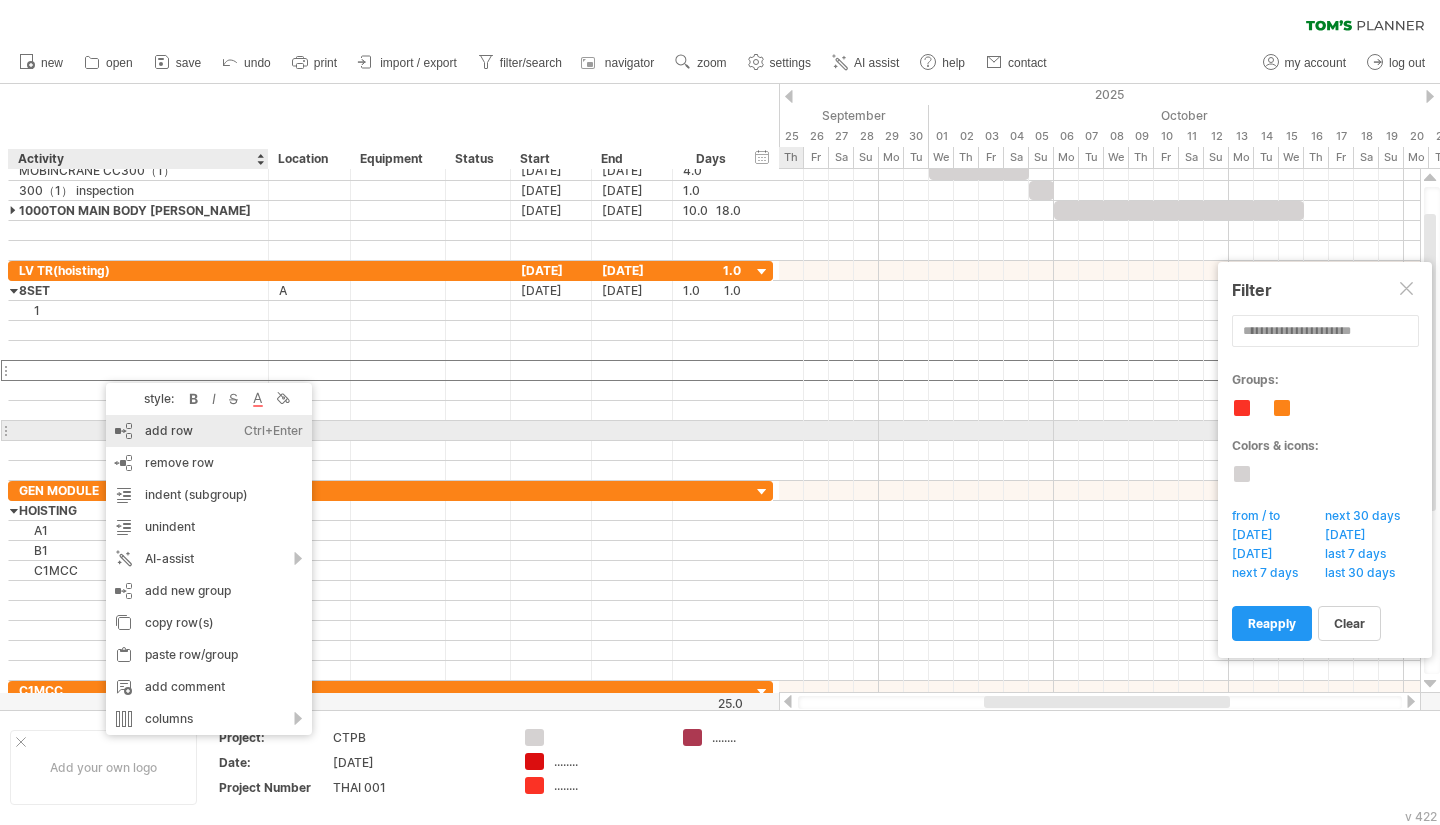 click on "add row Ctrl+Enter Cmd+Enter" at bounding box center [209, 431] 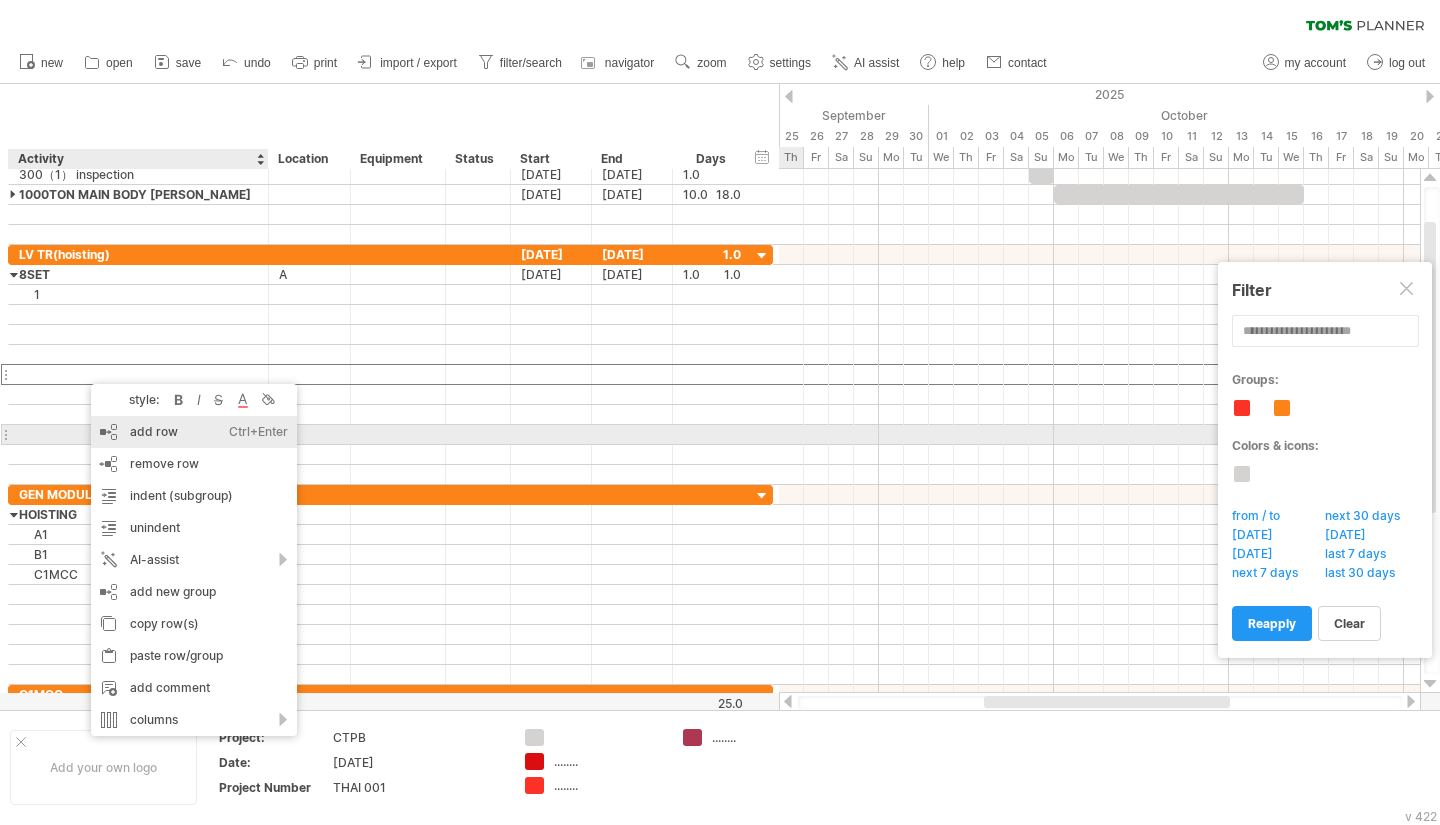 click on "add row Ctrl+Enter Cmd+Enter" at bounding box center (194, 432) 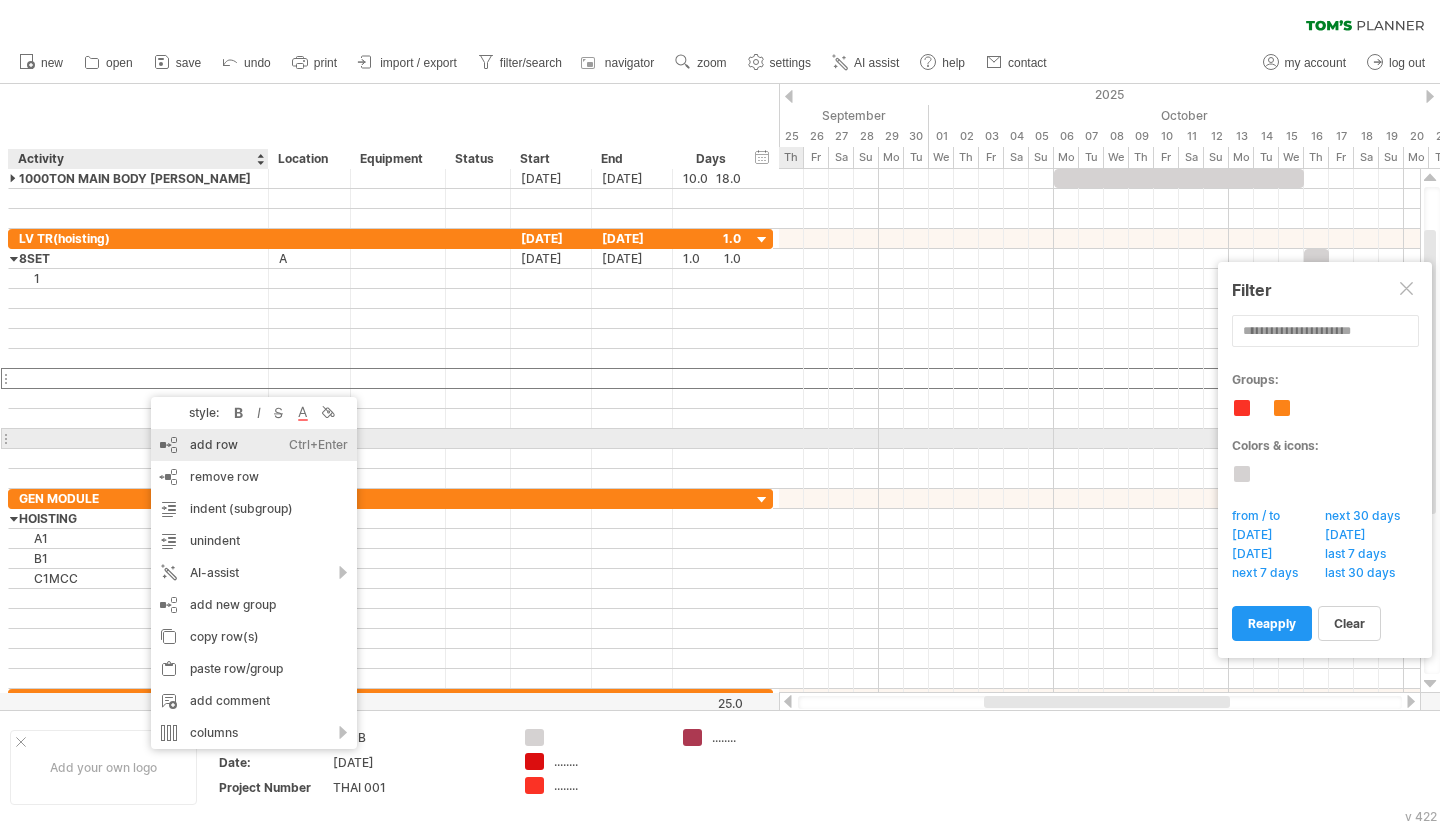 click on "add row Ctrl+Enter Cmd+Enter" at bounding box center [254, 445] 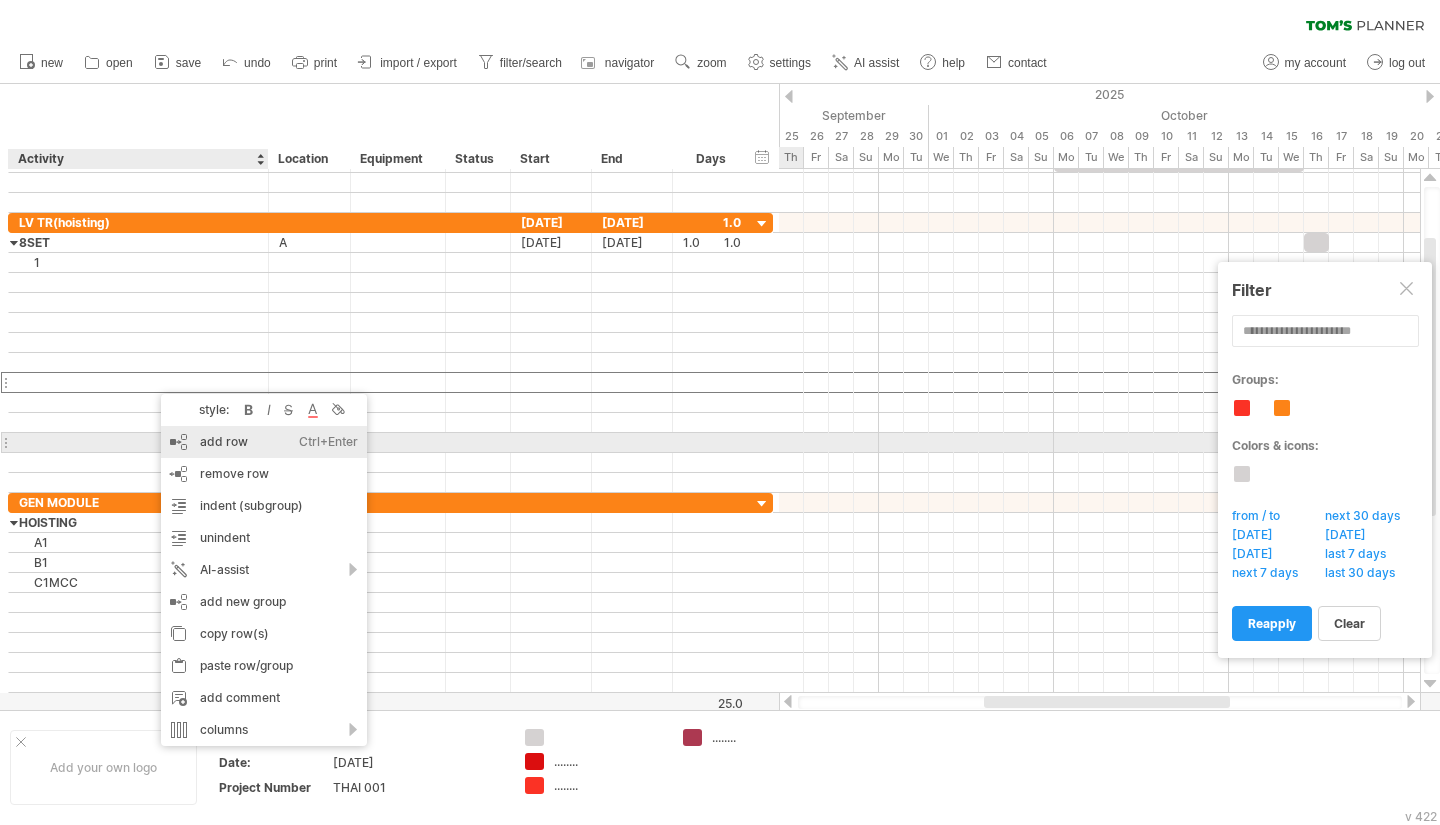 click on "add row Ctrl+Enter Cmd+Enter" at bounding box center [264, 442] 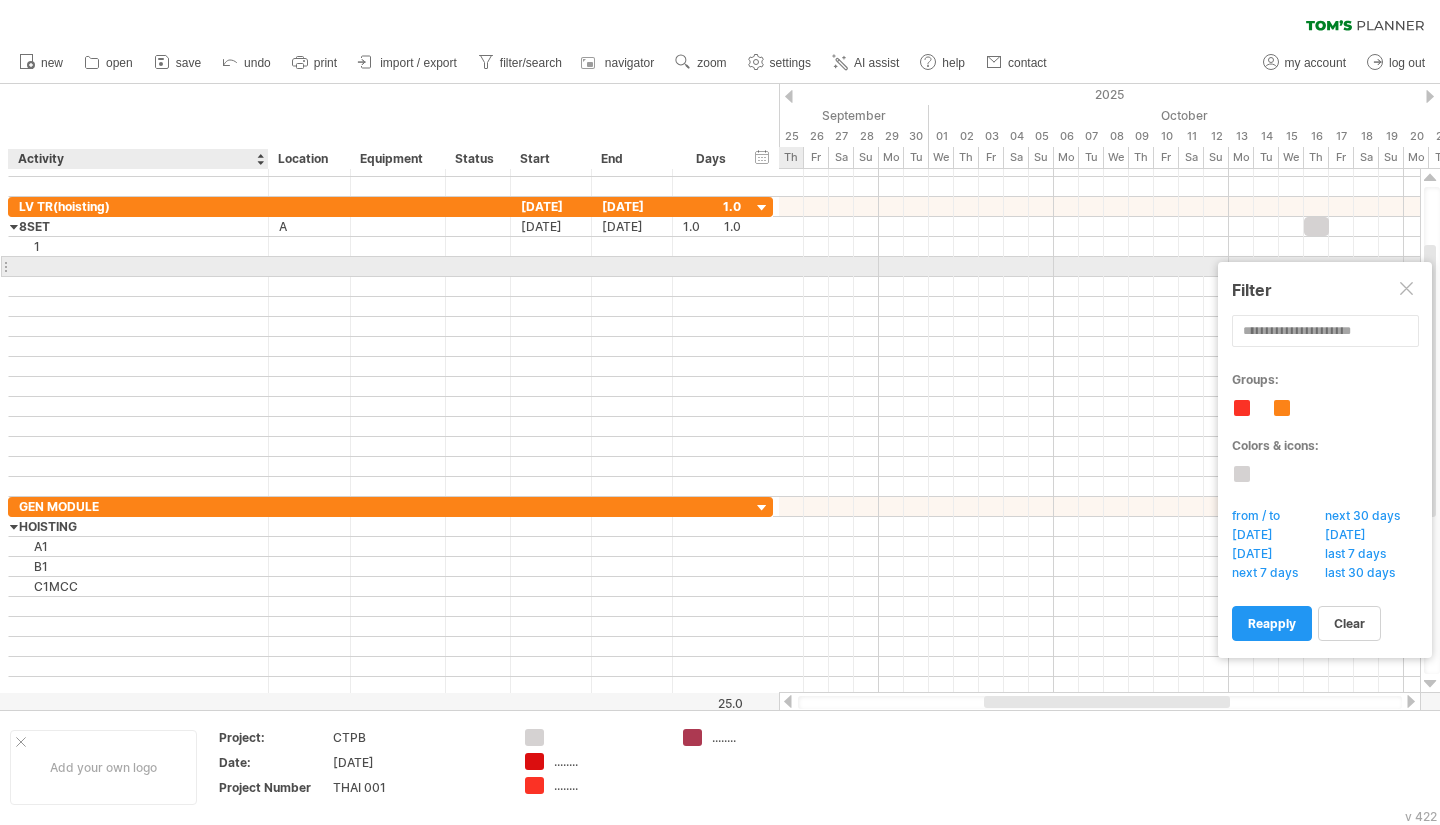 click at bounding box center (138, 266) 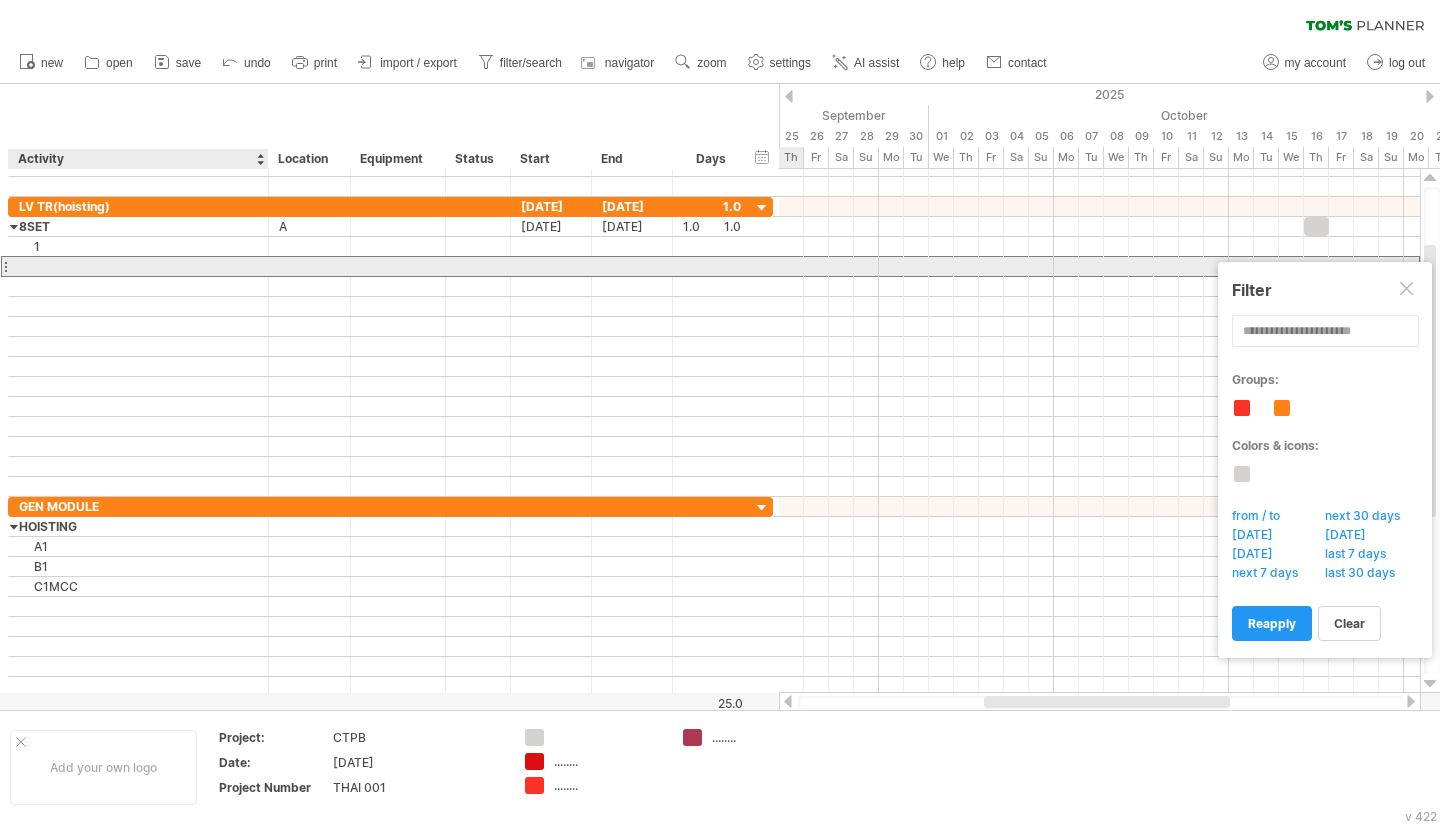 type on "*" 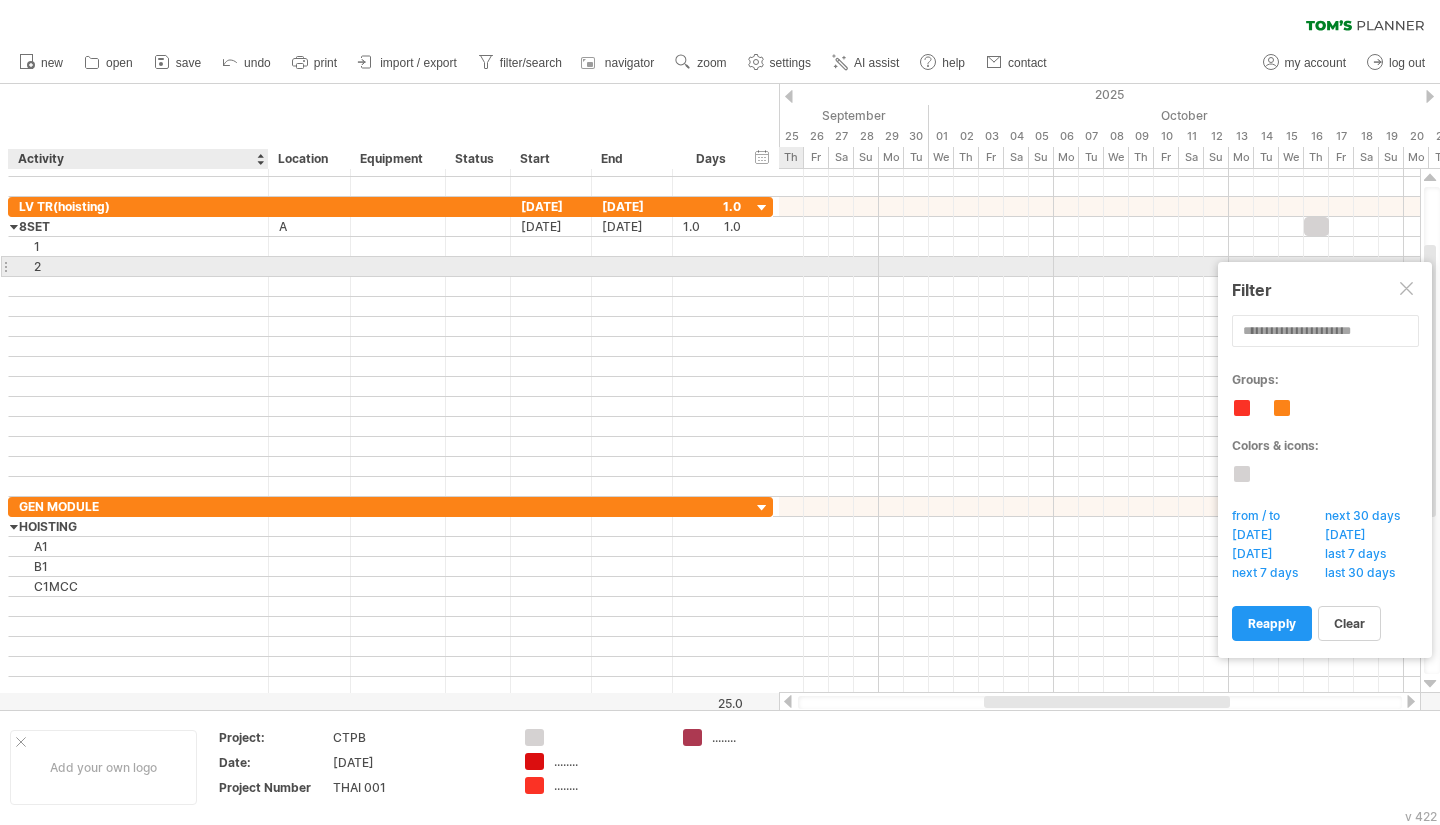 type on "*" 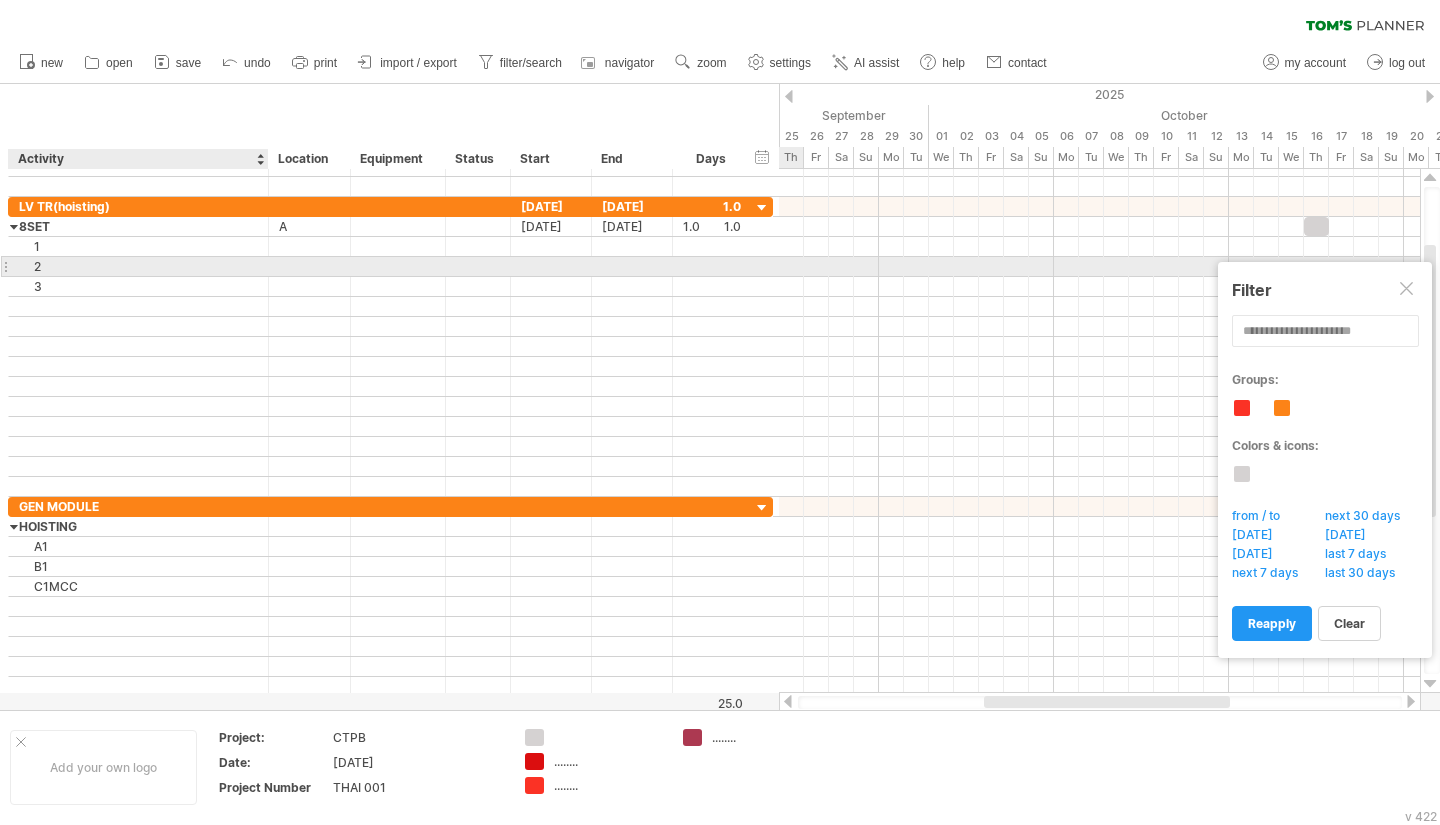 type on "*" 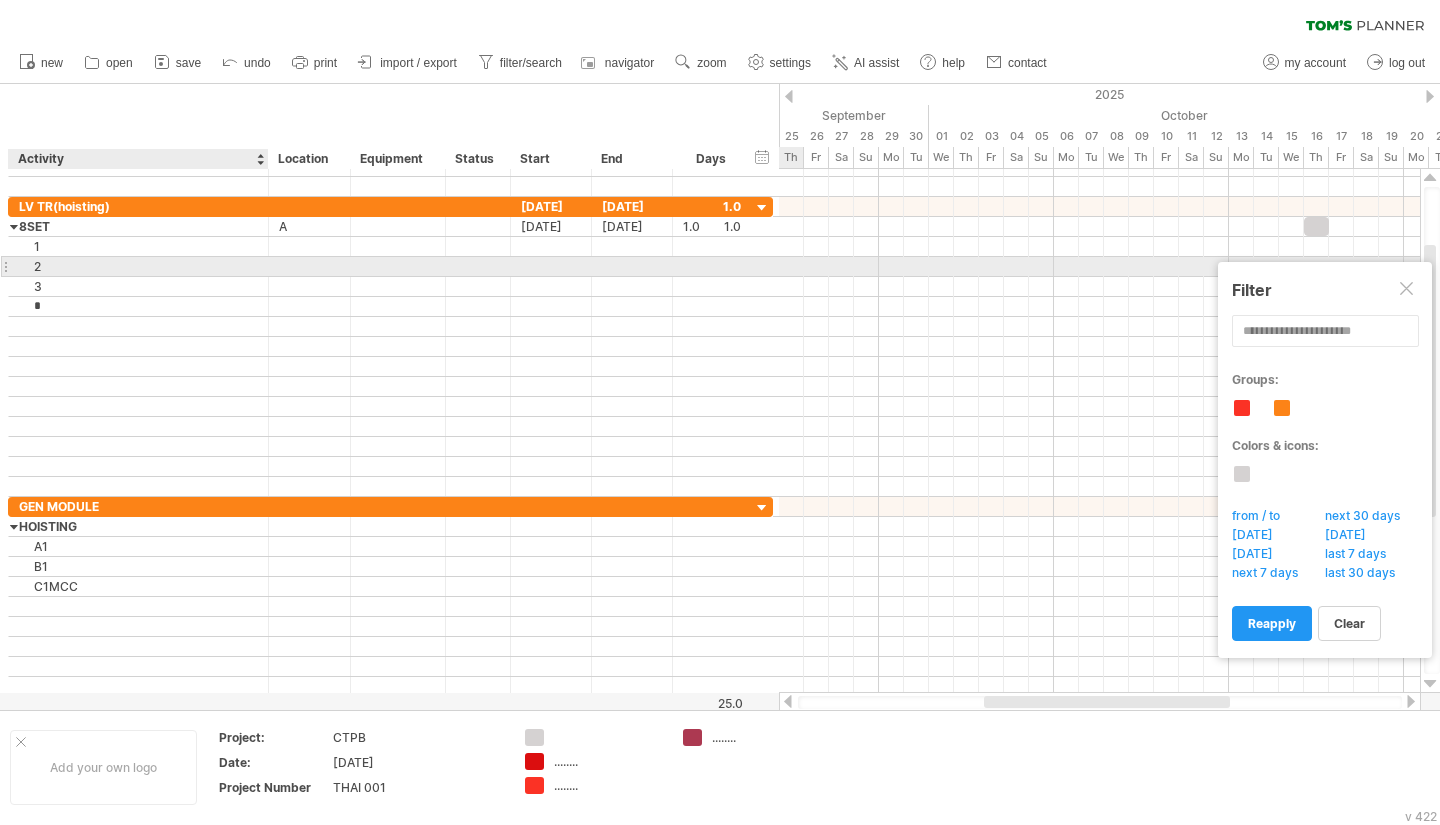 type on "*" 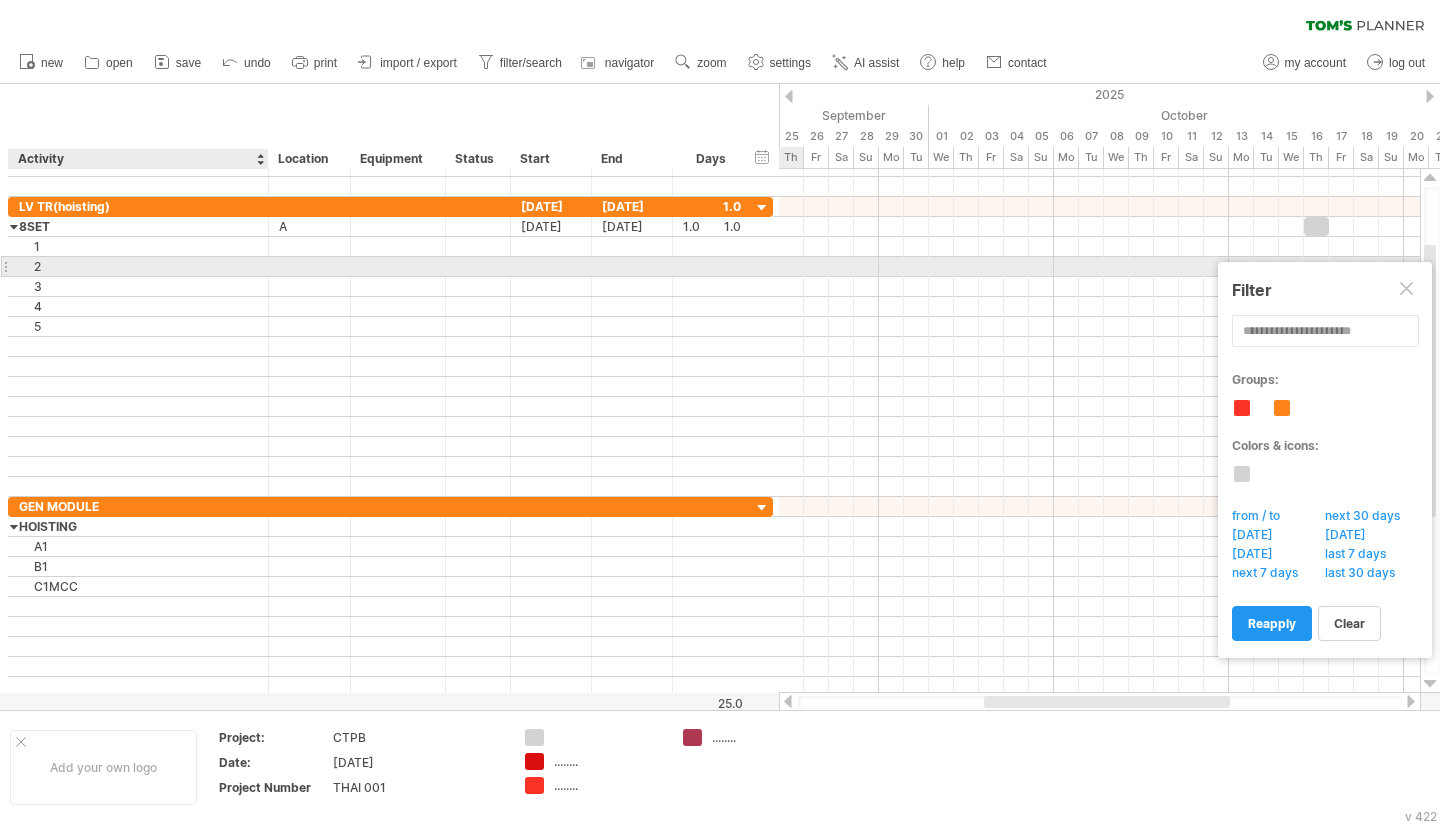 type on "*" 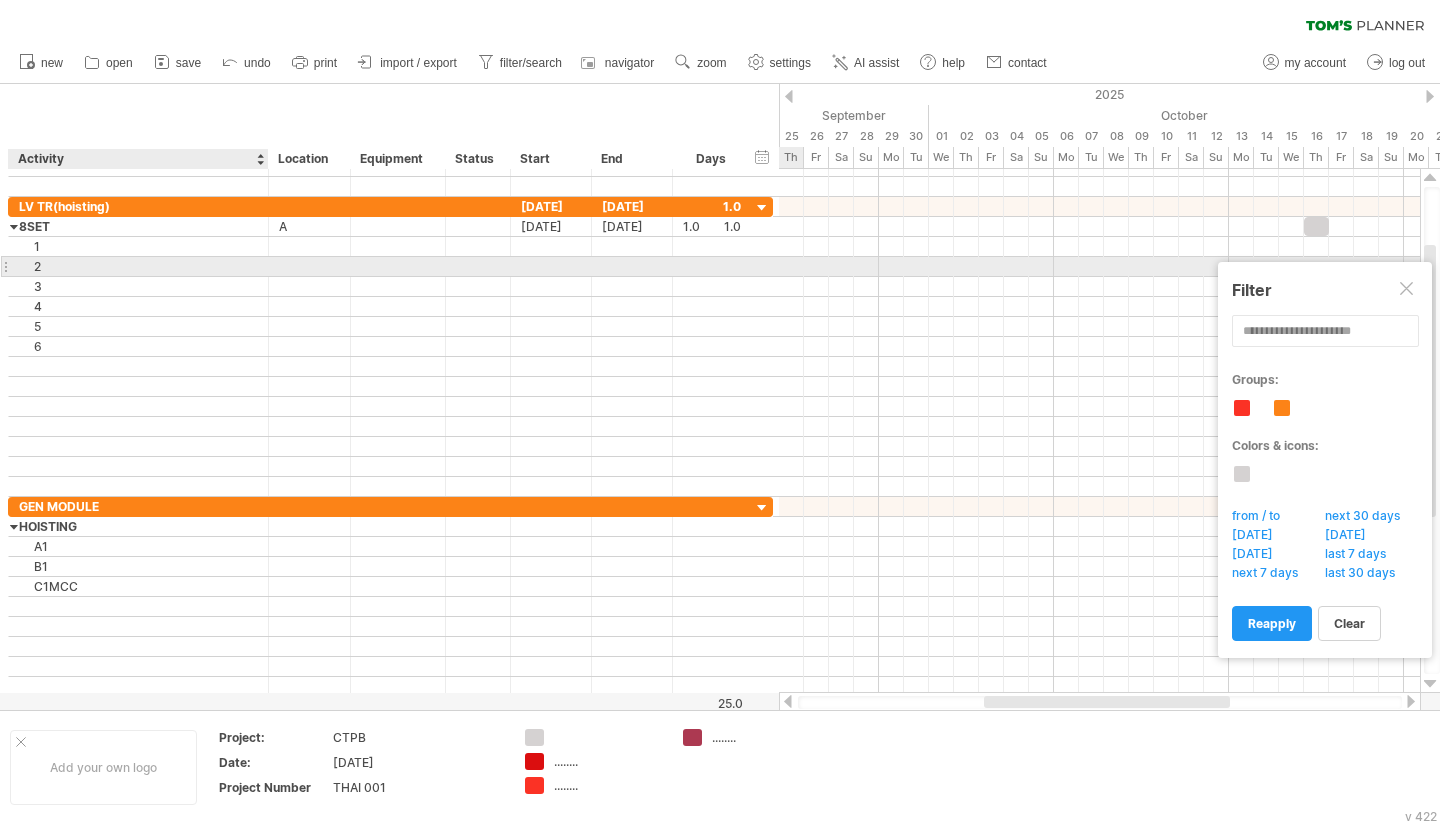 type on "*" 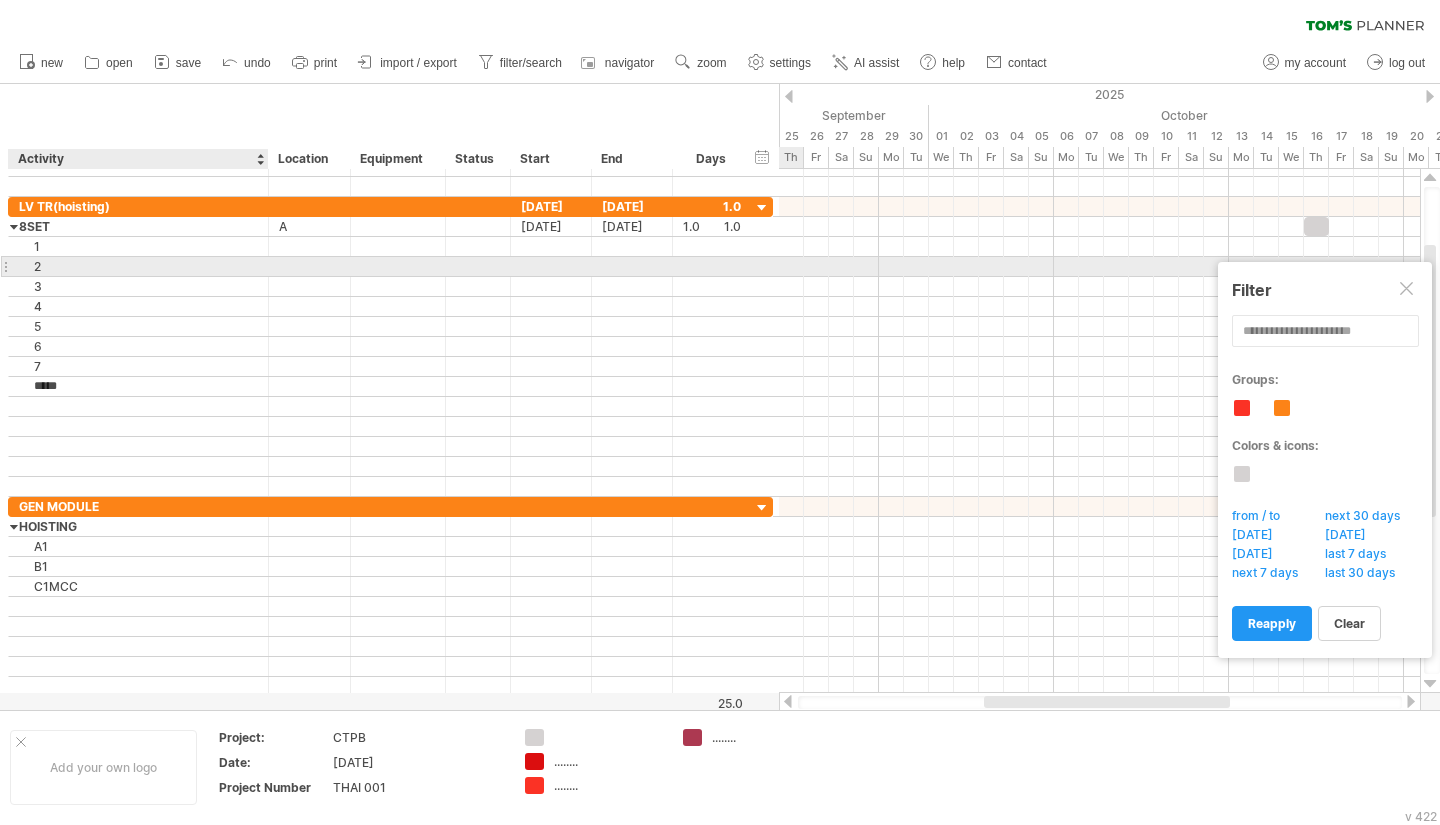 type on "*" 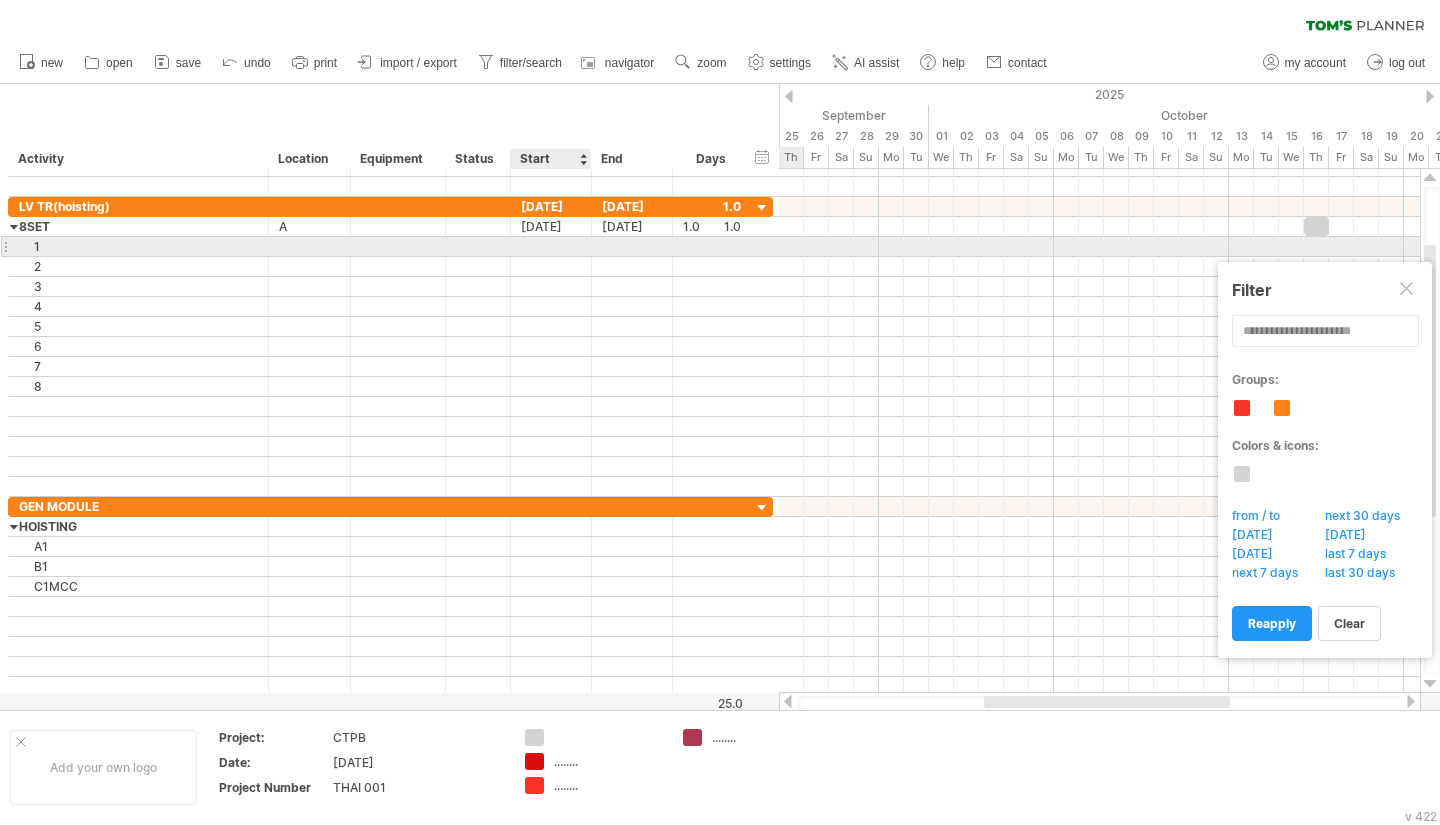 click at bounding box center [551, 246] 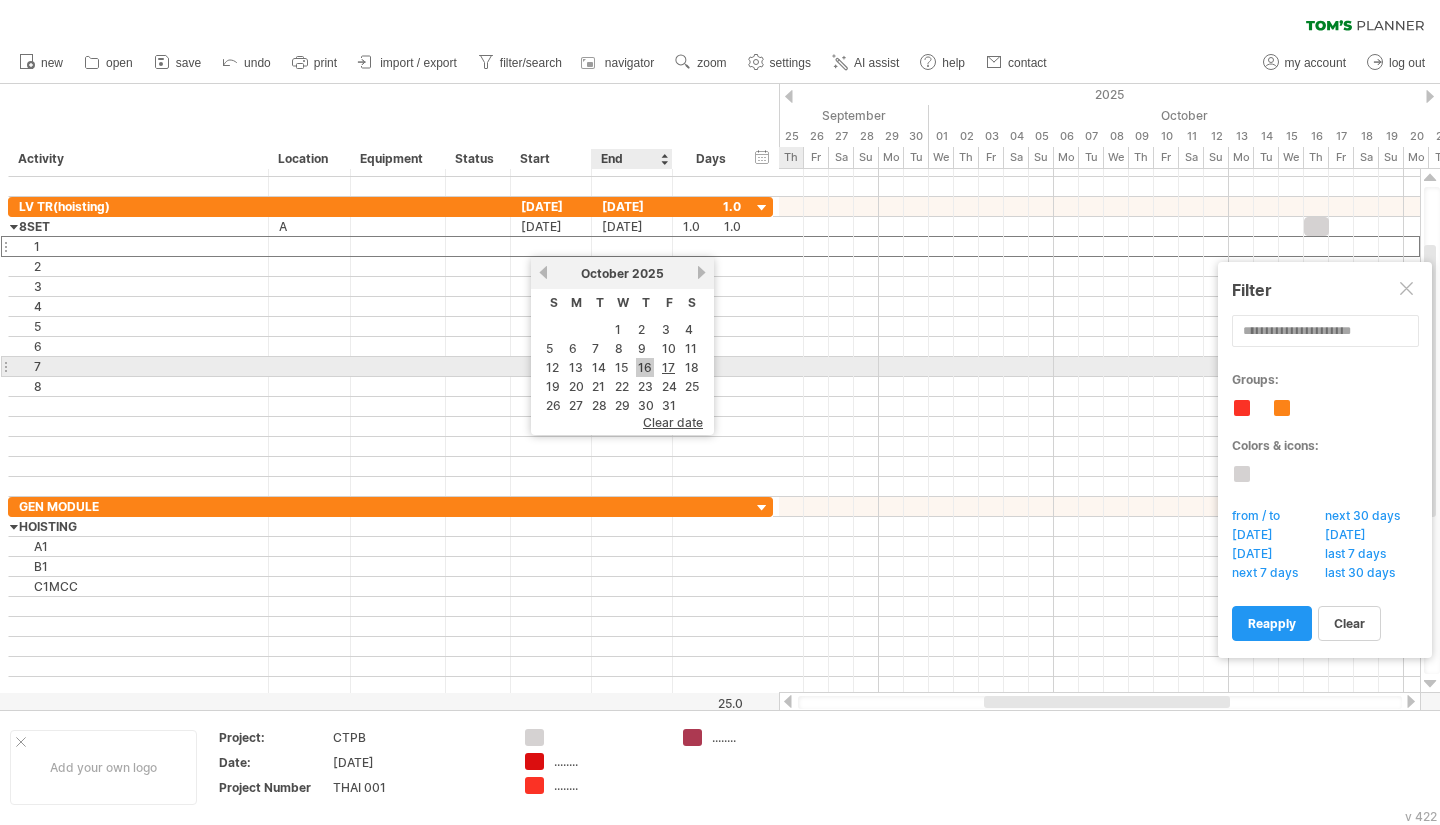 click on "16" at bounding box center (645, 367) 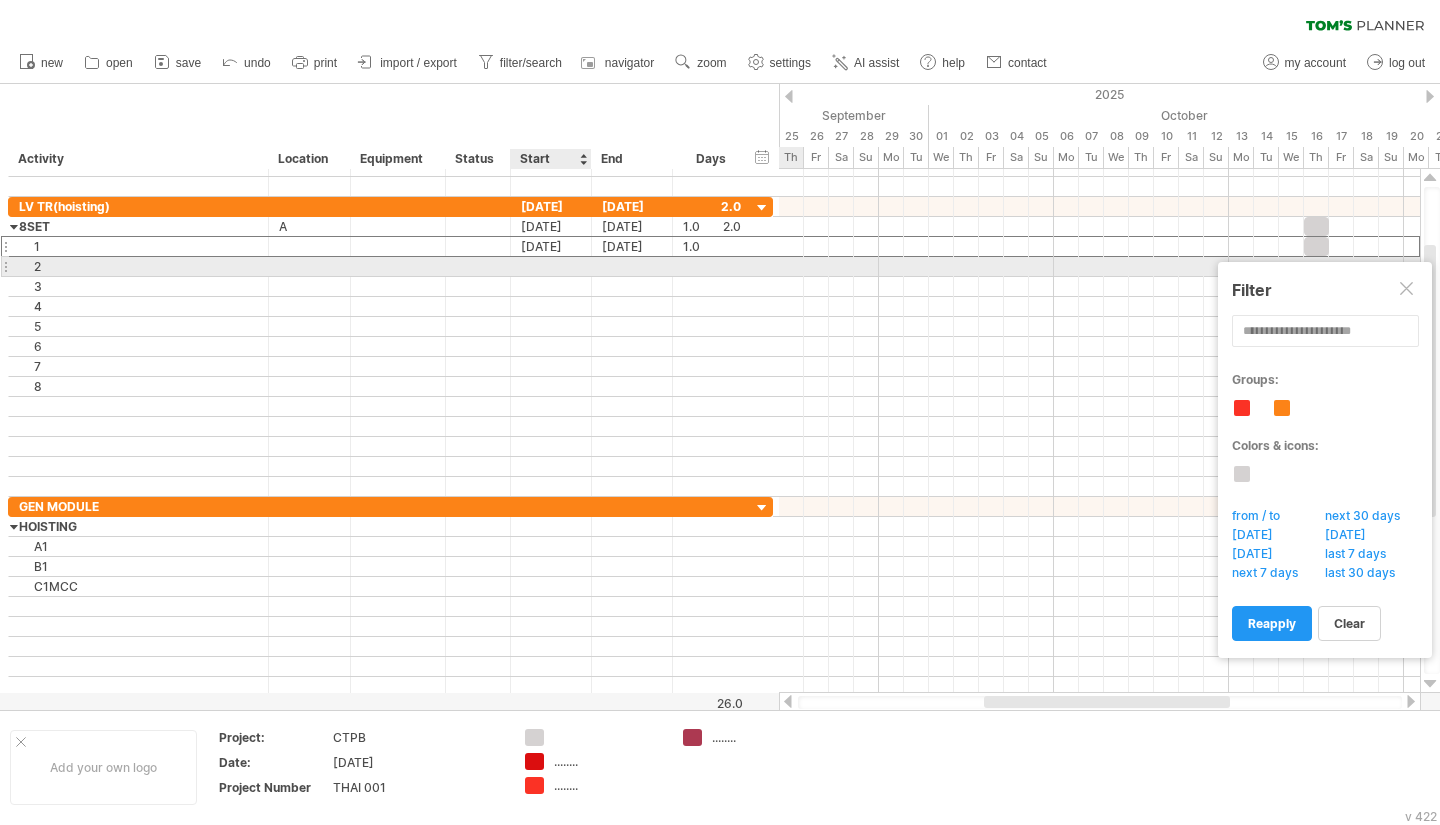 click at bounding box center [551, 266] 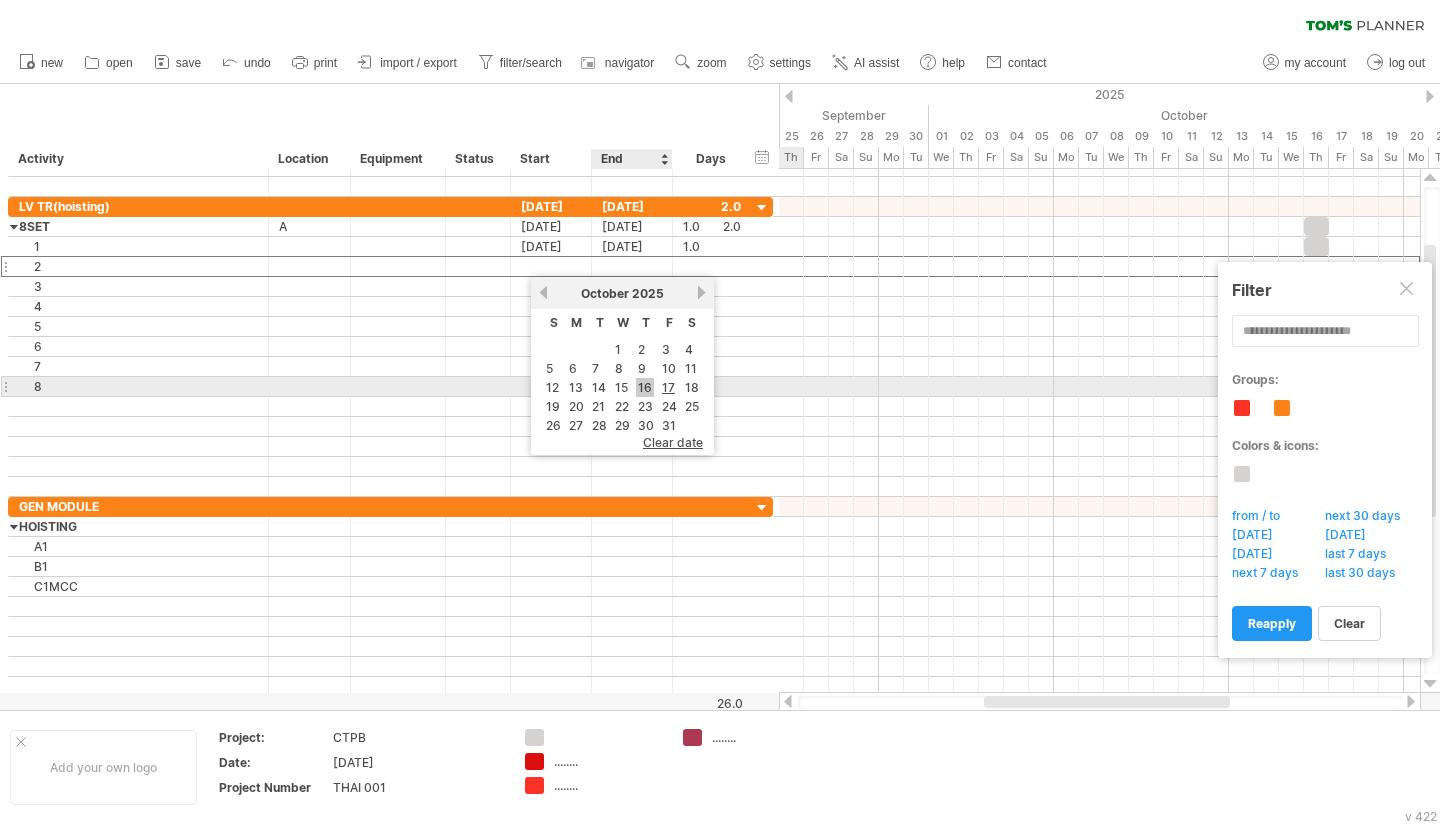 click on "16" at bounding box center [645, 387] 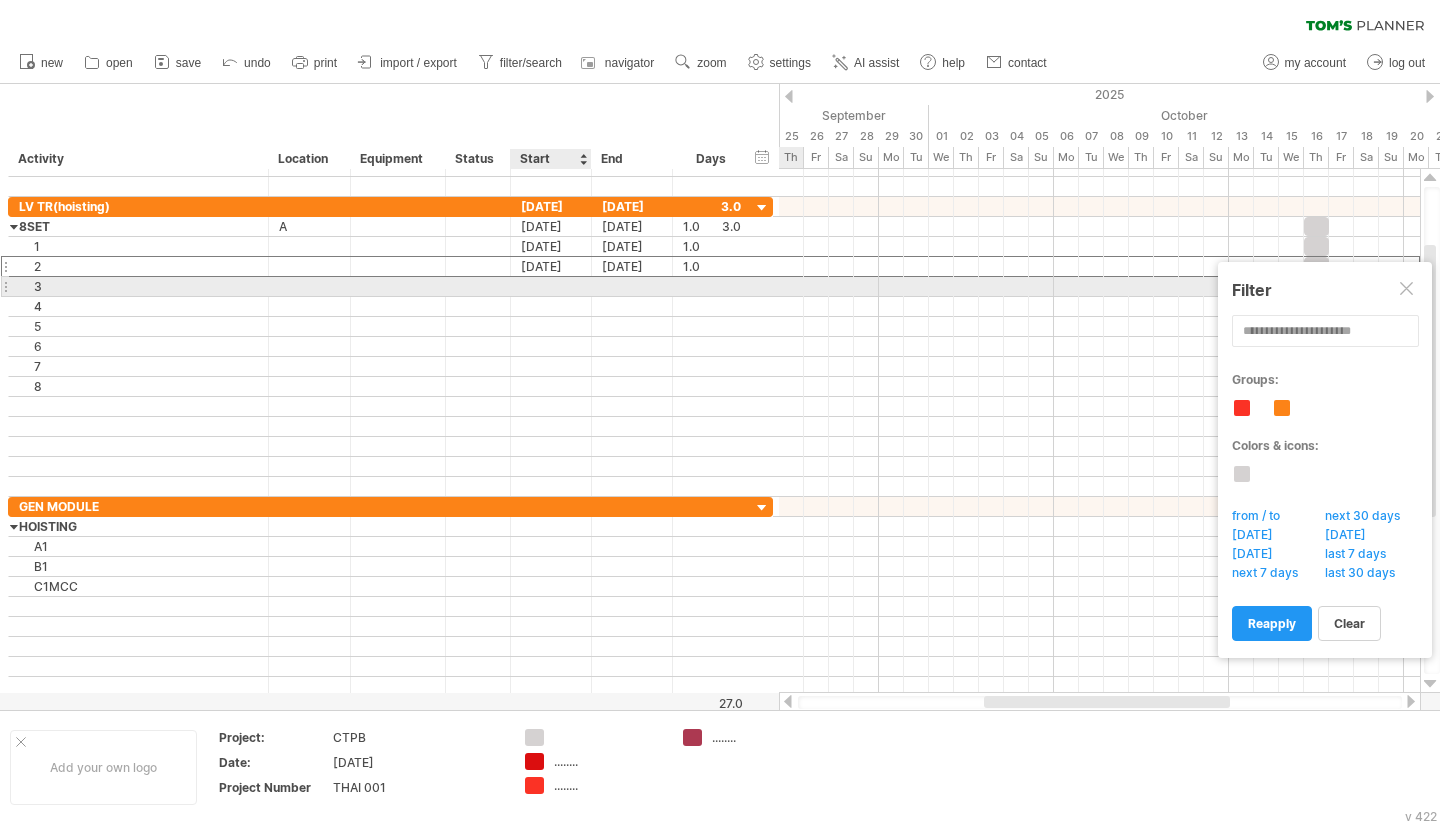 click at bounding box center (551, 286) 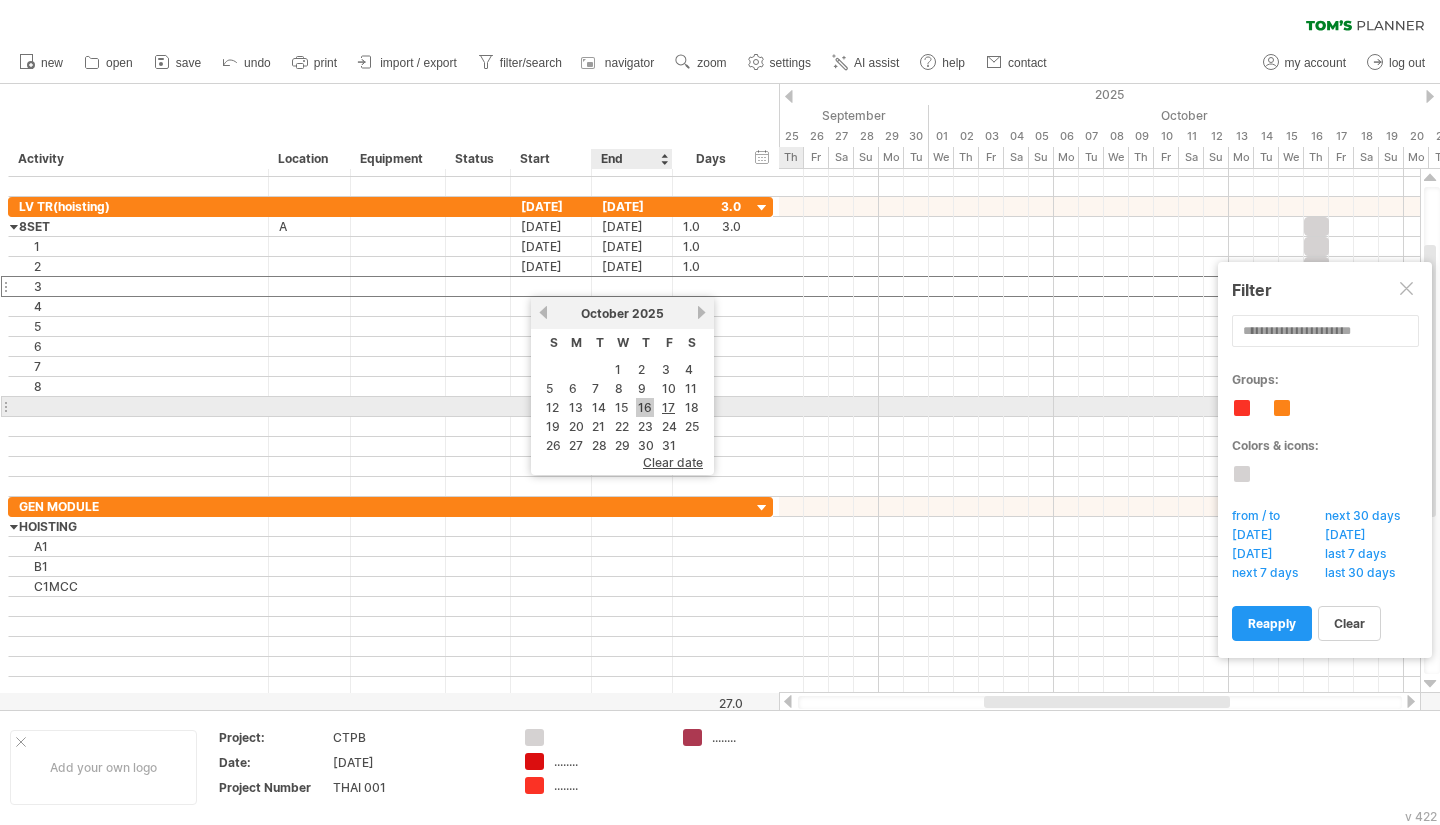 click on "16" at bounding box center (645, 407) 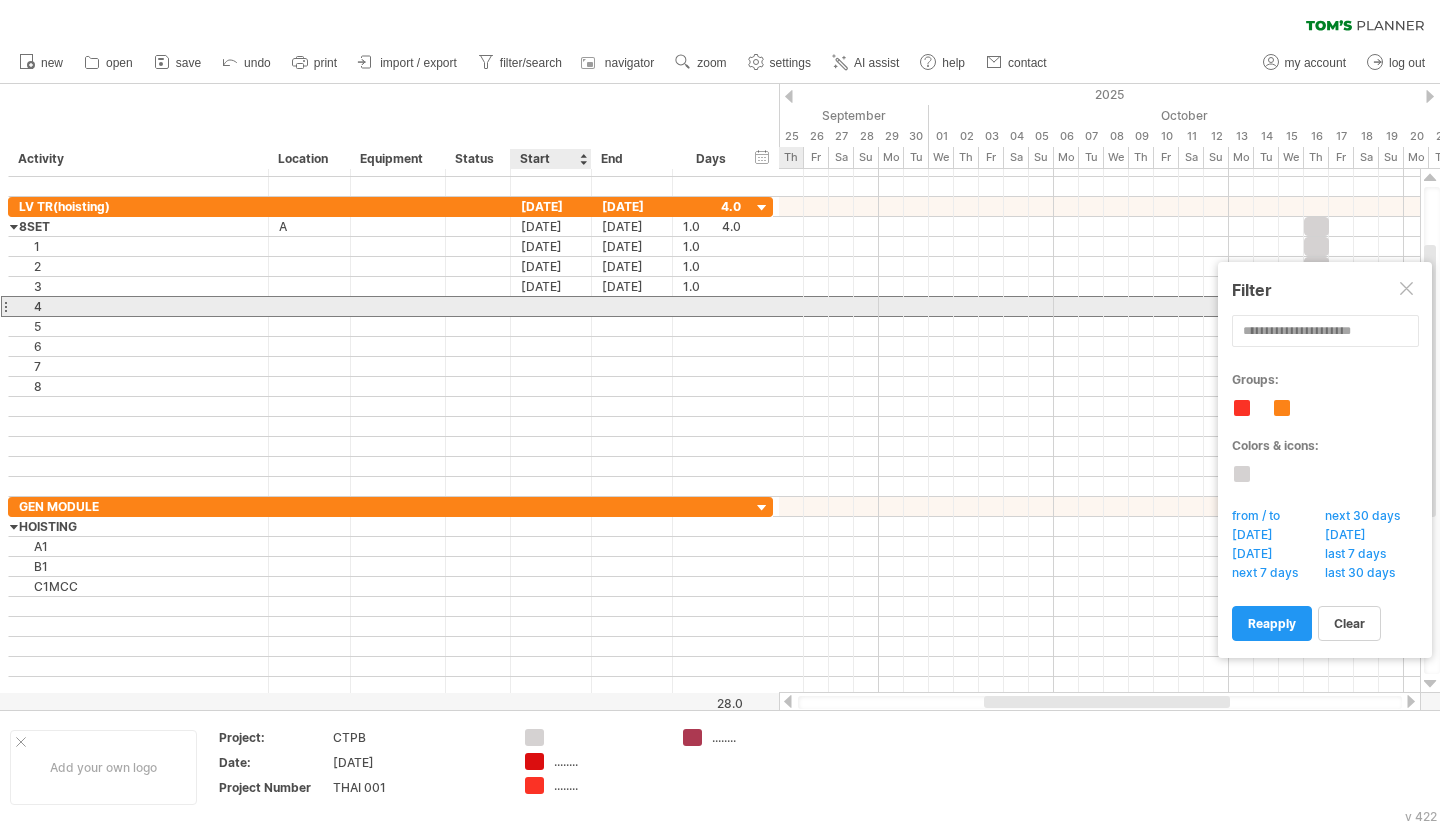 click at bounding box center [551, 306] 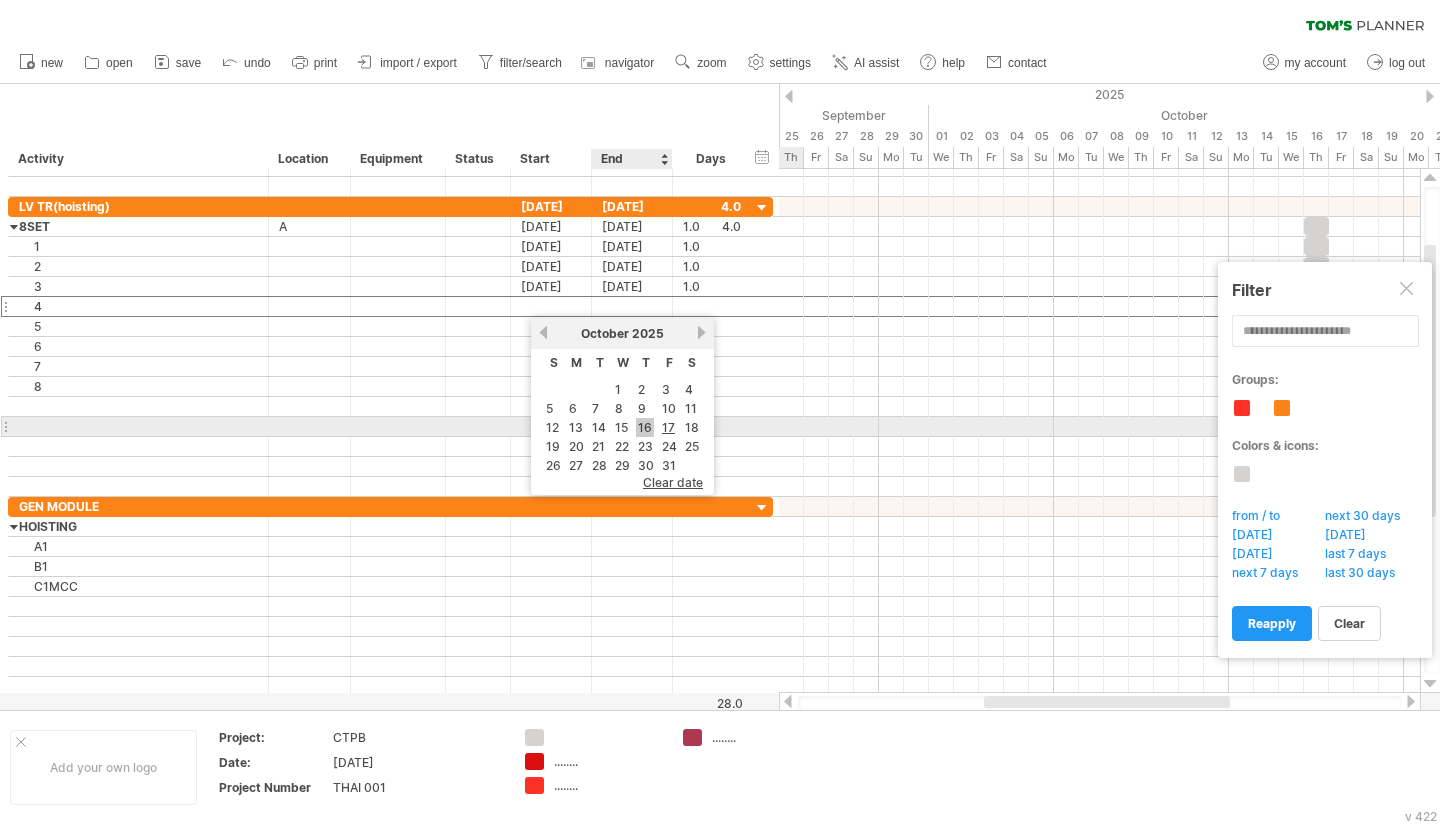 click on "16" at bounding box center [645, 427] 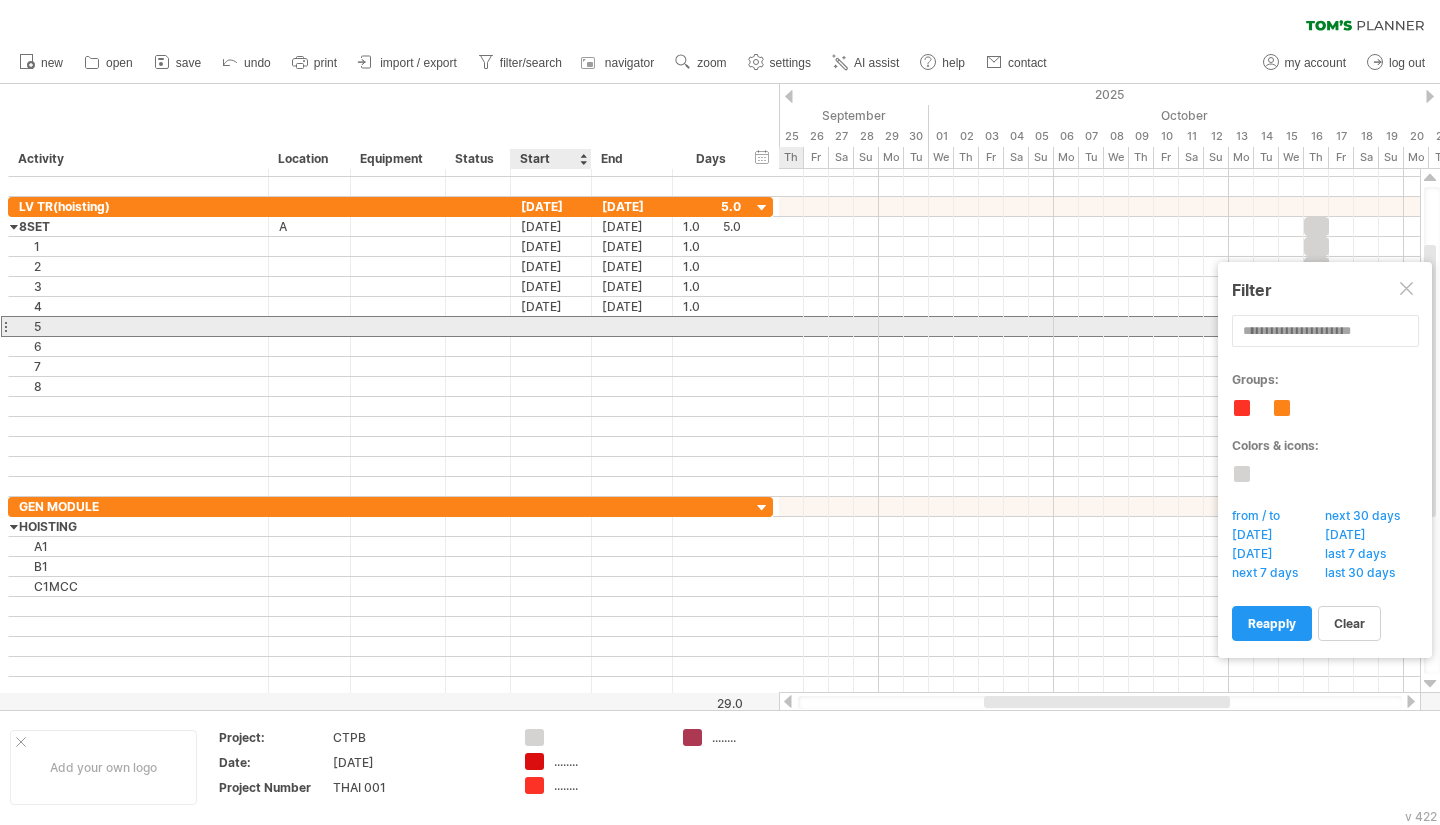 click at bounding box center (551, 326) 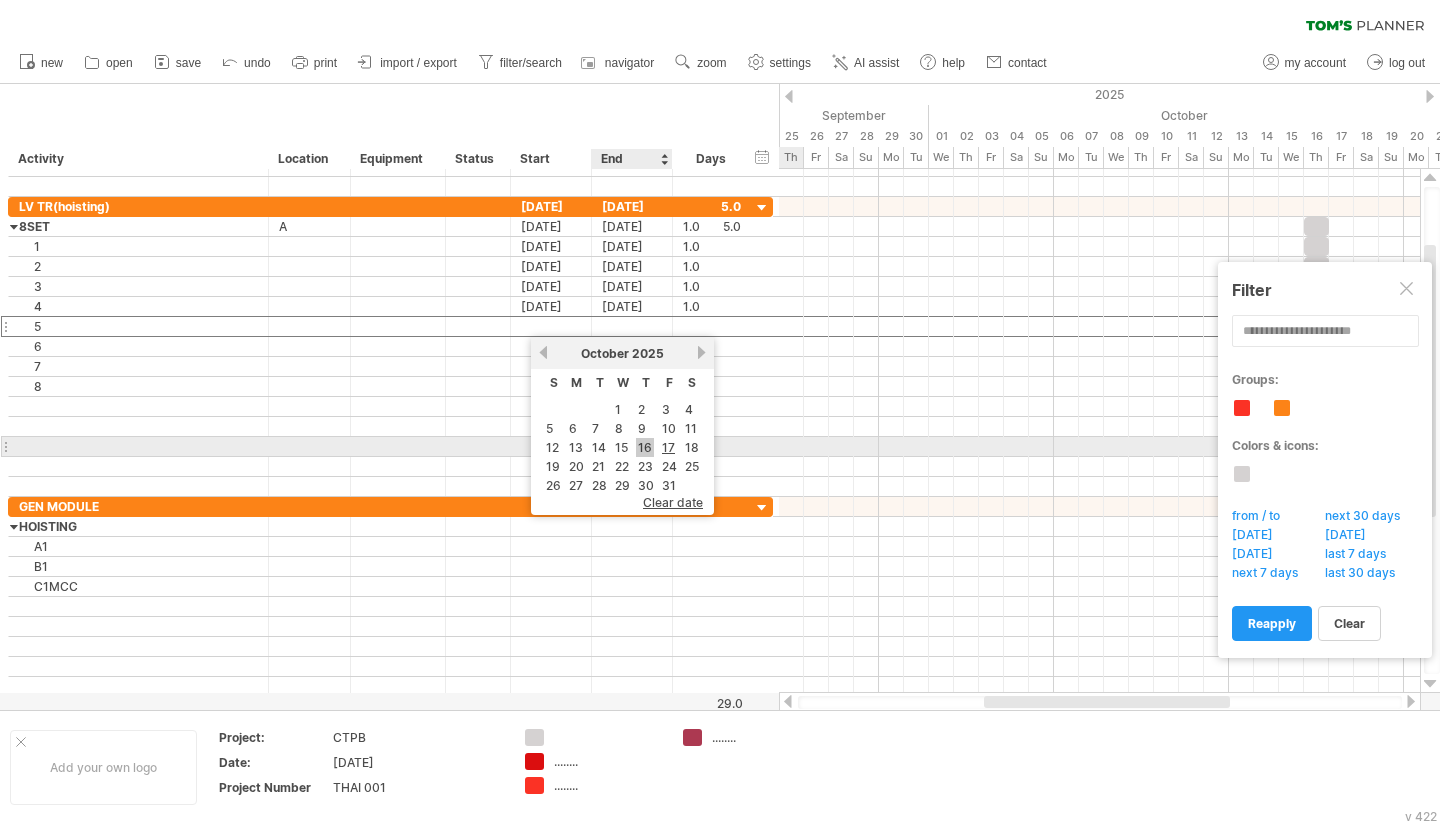 click on "16" at bounding box center [645, 447] 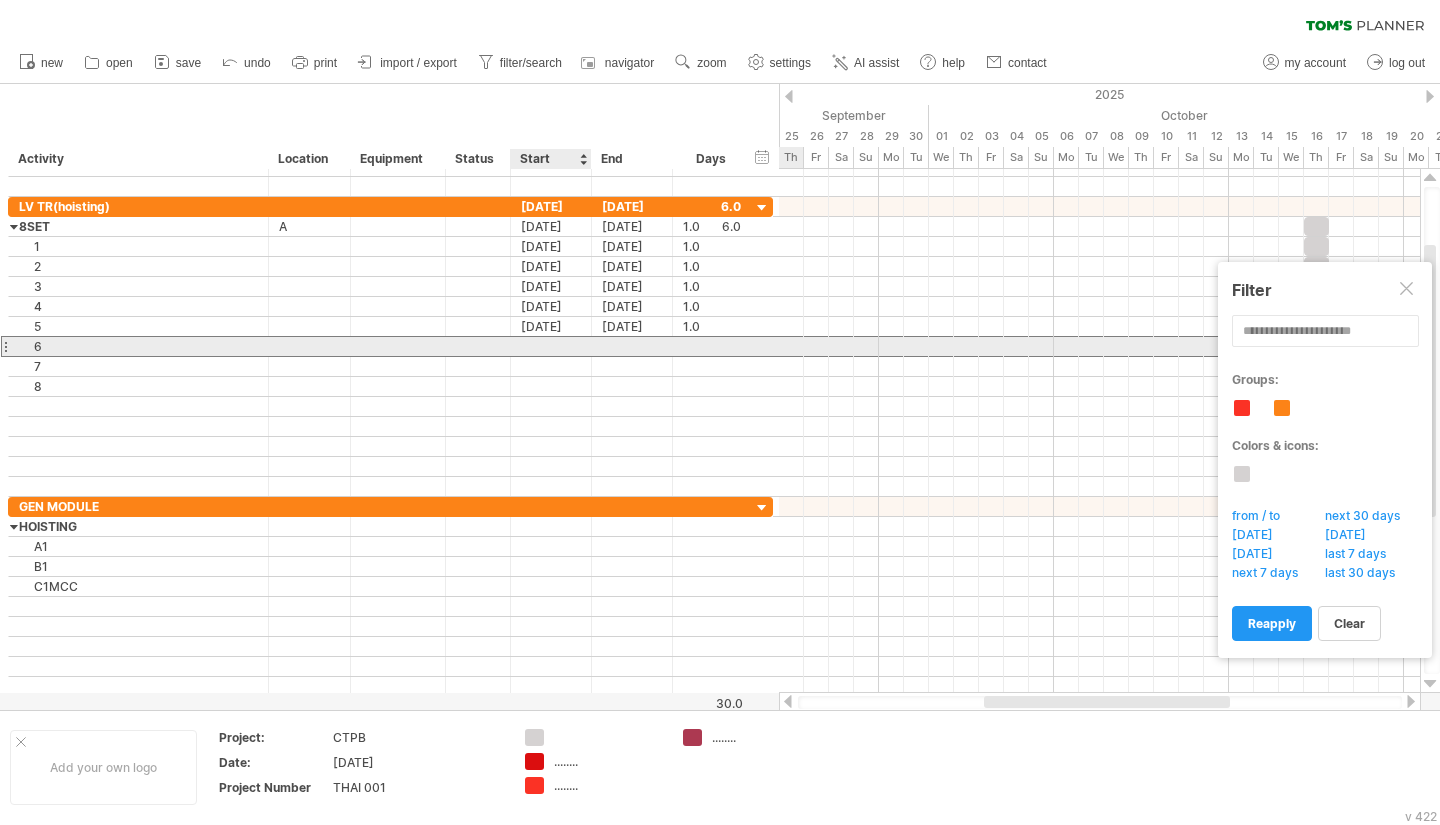 click at bounding box center [551, 346] 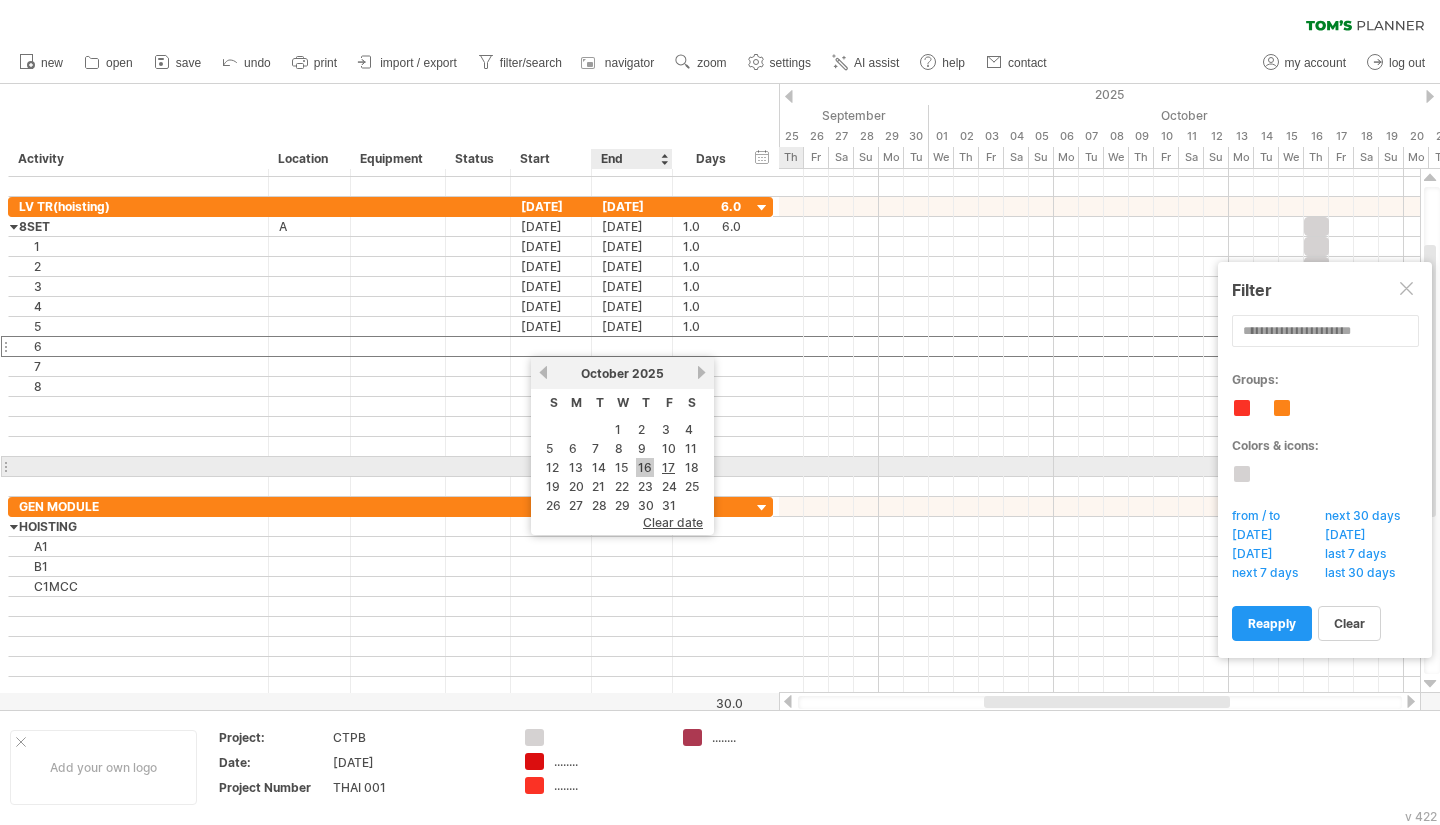 click on "16" at bounding box center [645, 467] 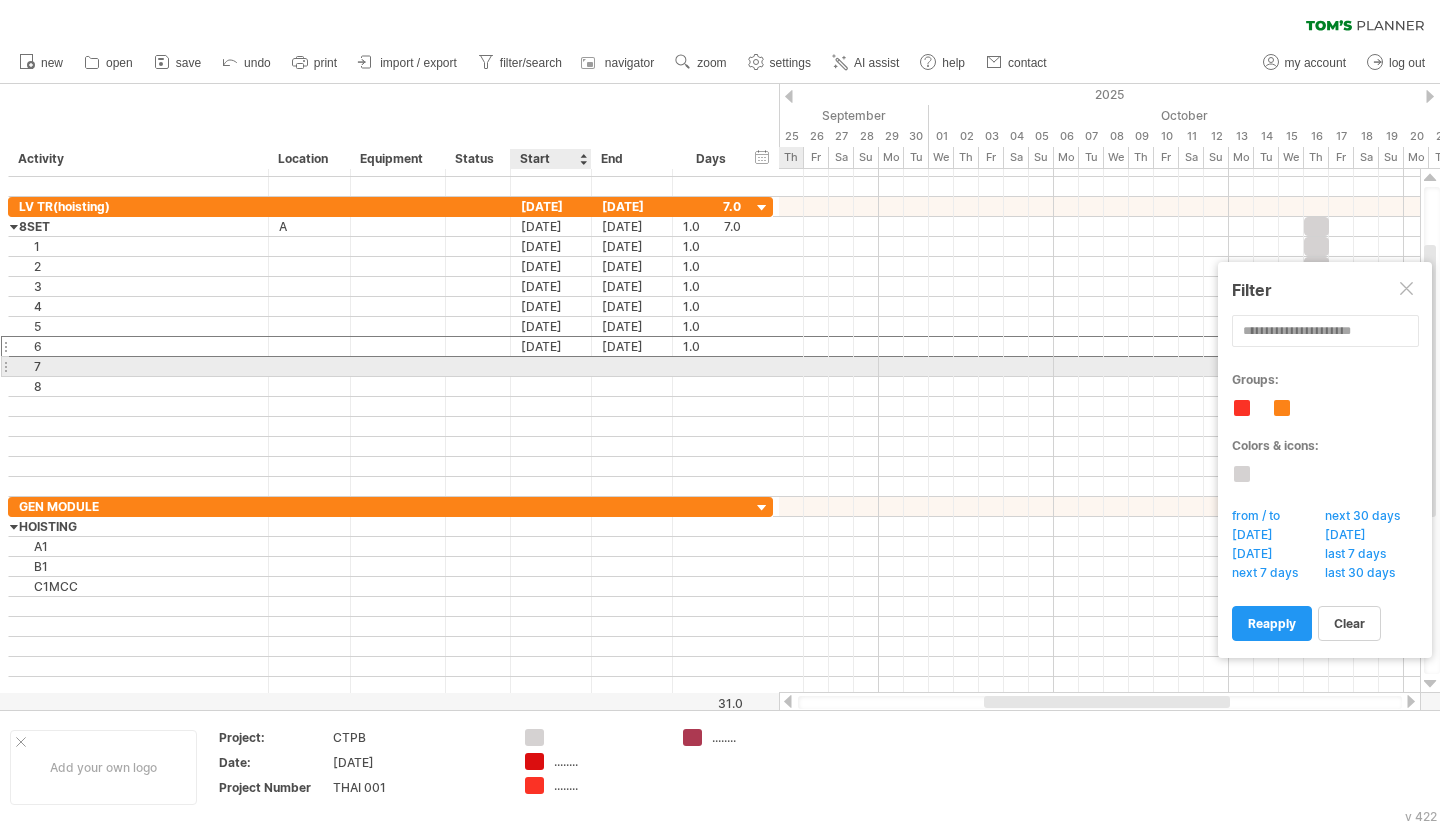 click at bounding box center (551, 366) 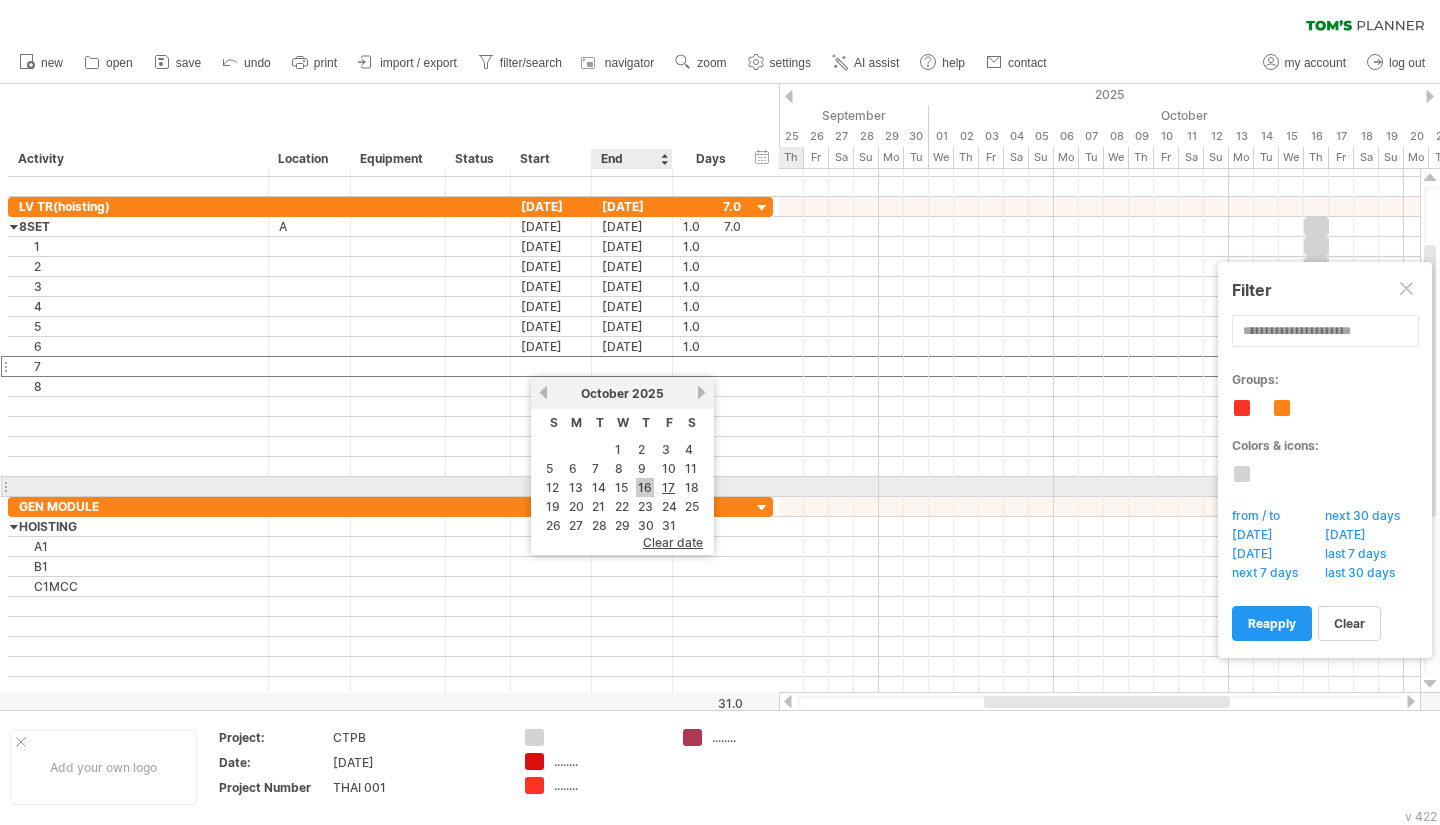 click on "16" at bounding box center (645, 487) 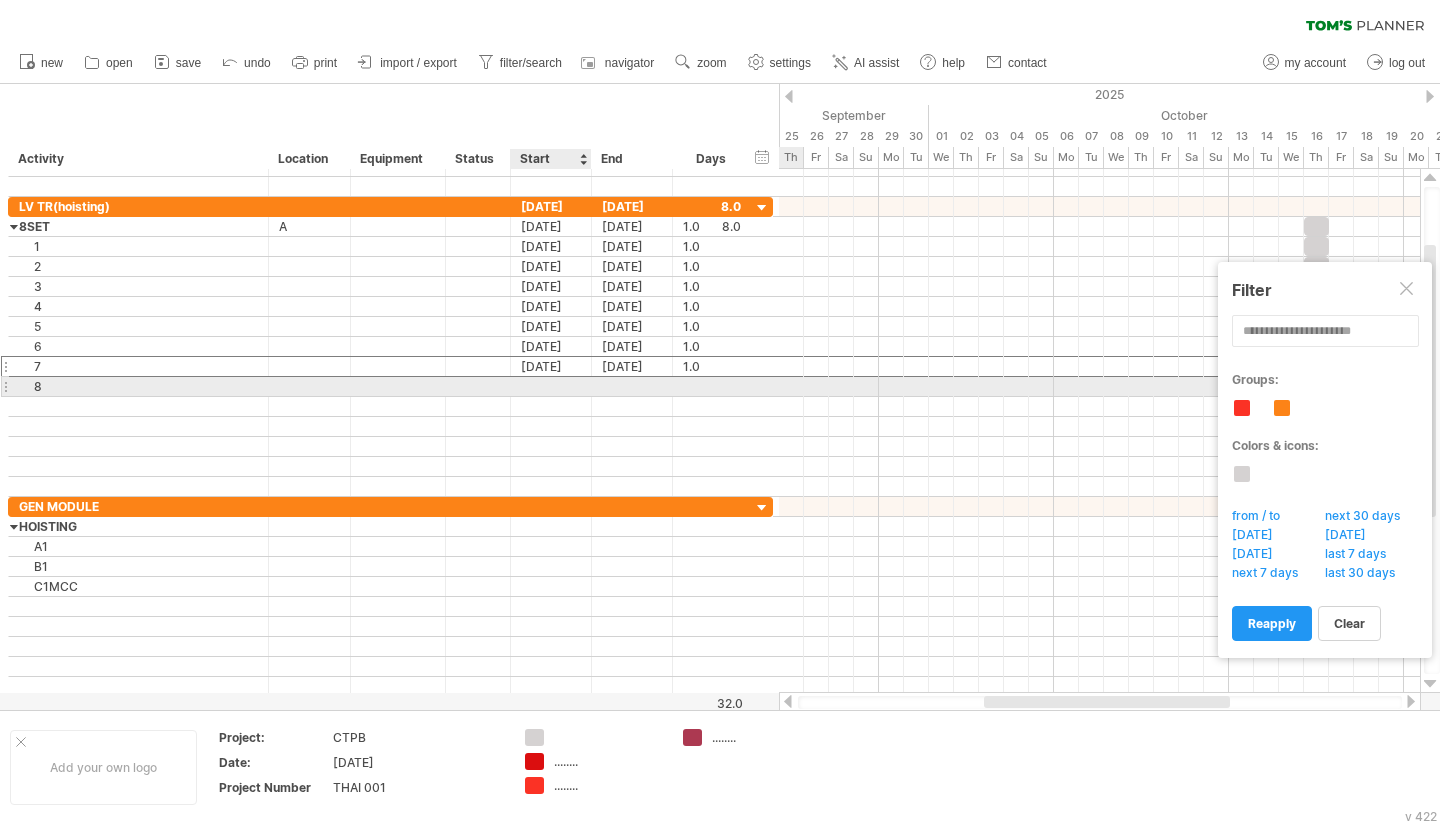 click at bounding box center [551, 386] 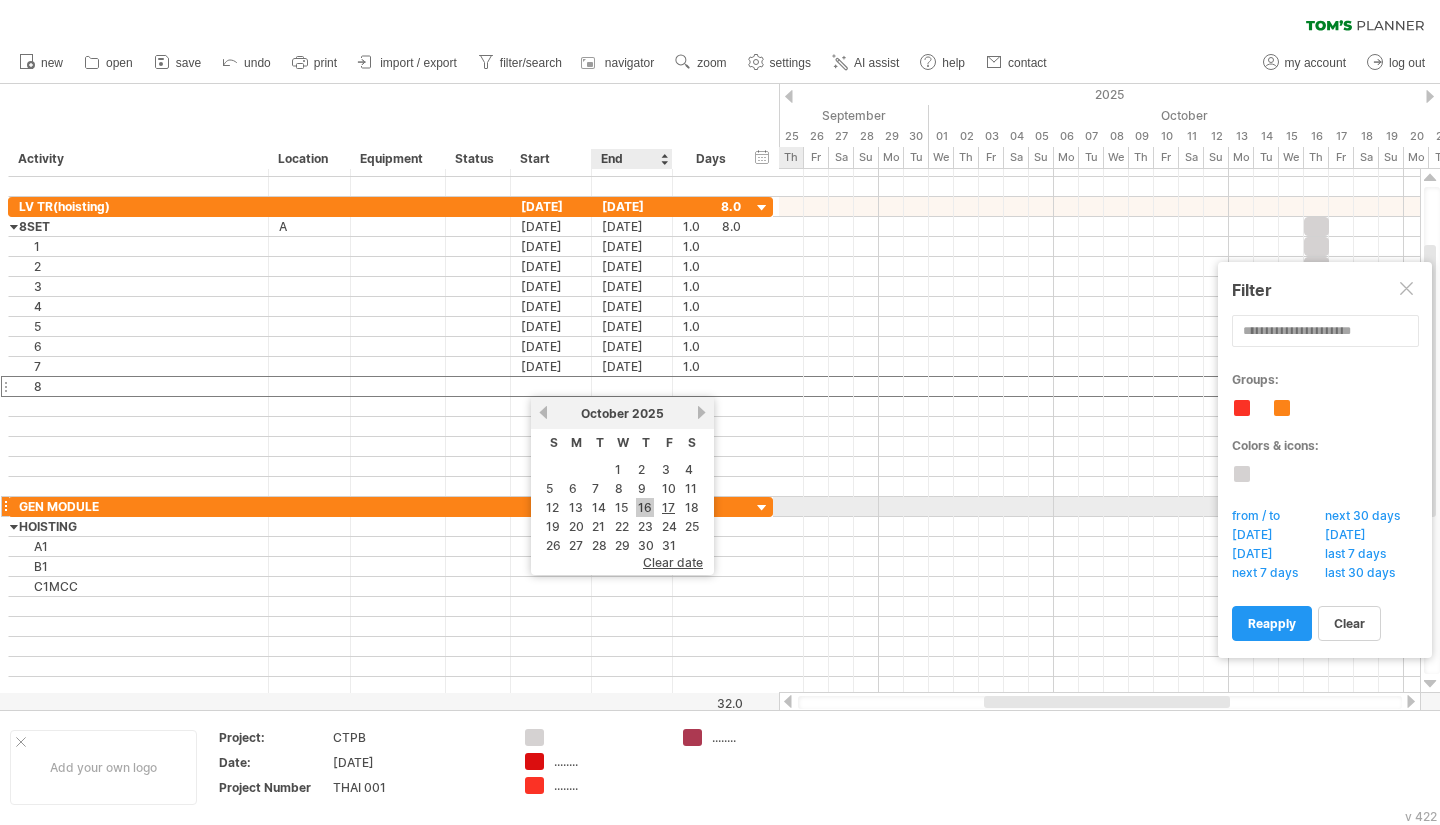 click on "16" at bounding box center (645, 507) 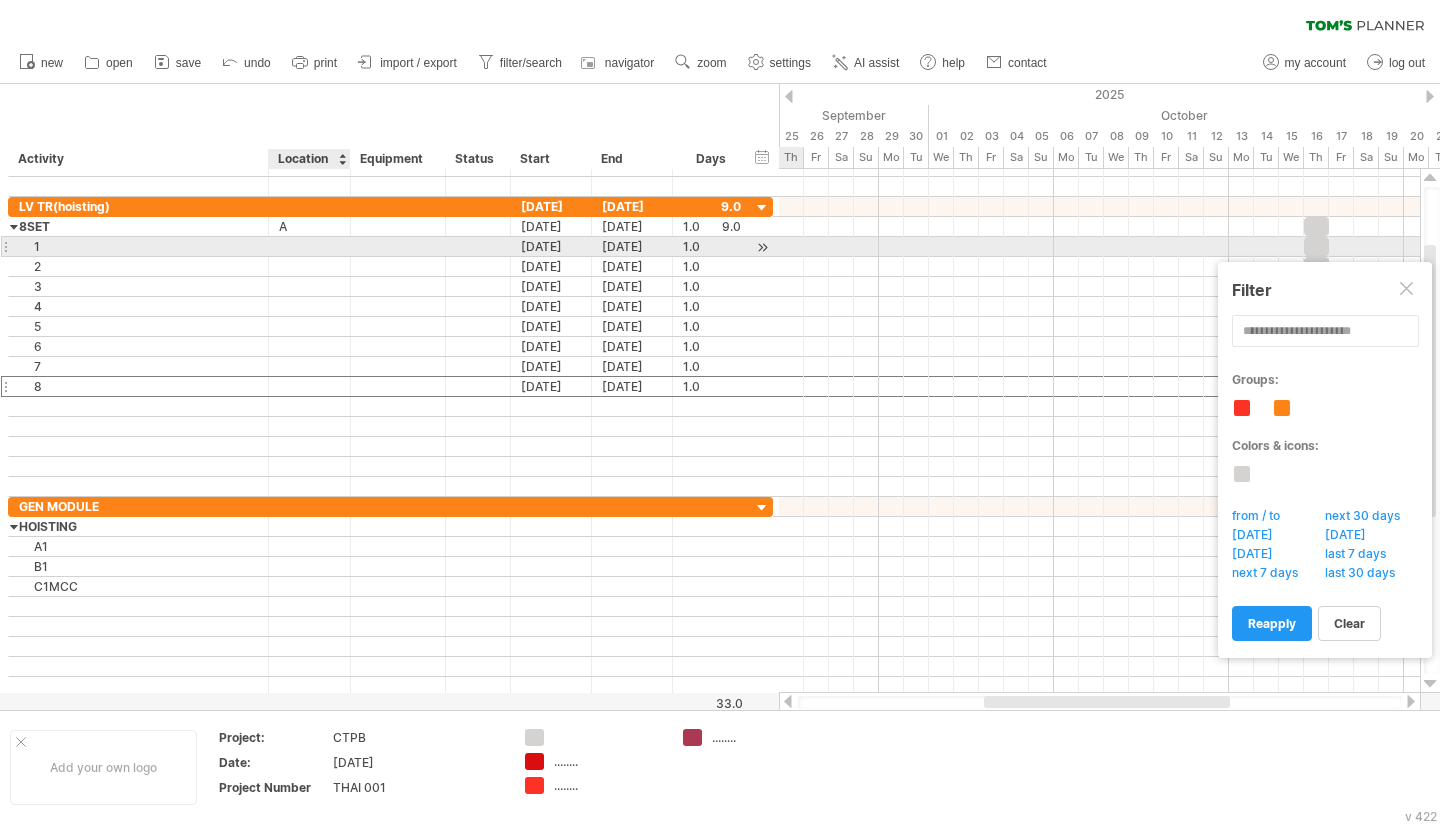 click at bounding box center [309, 246] 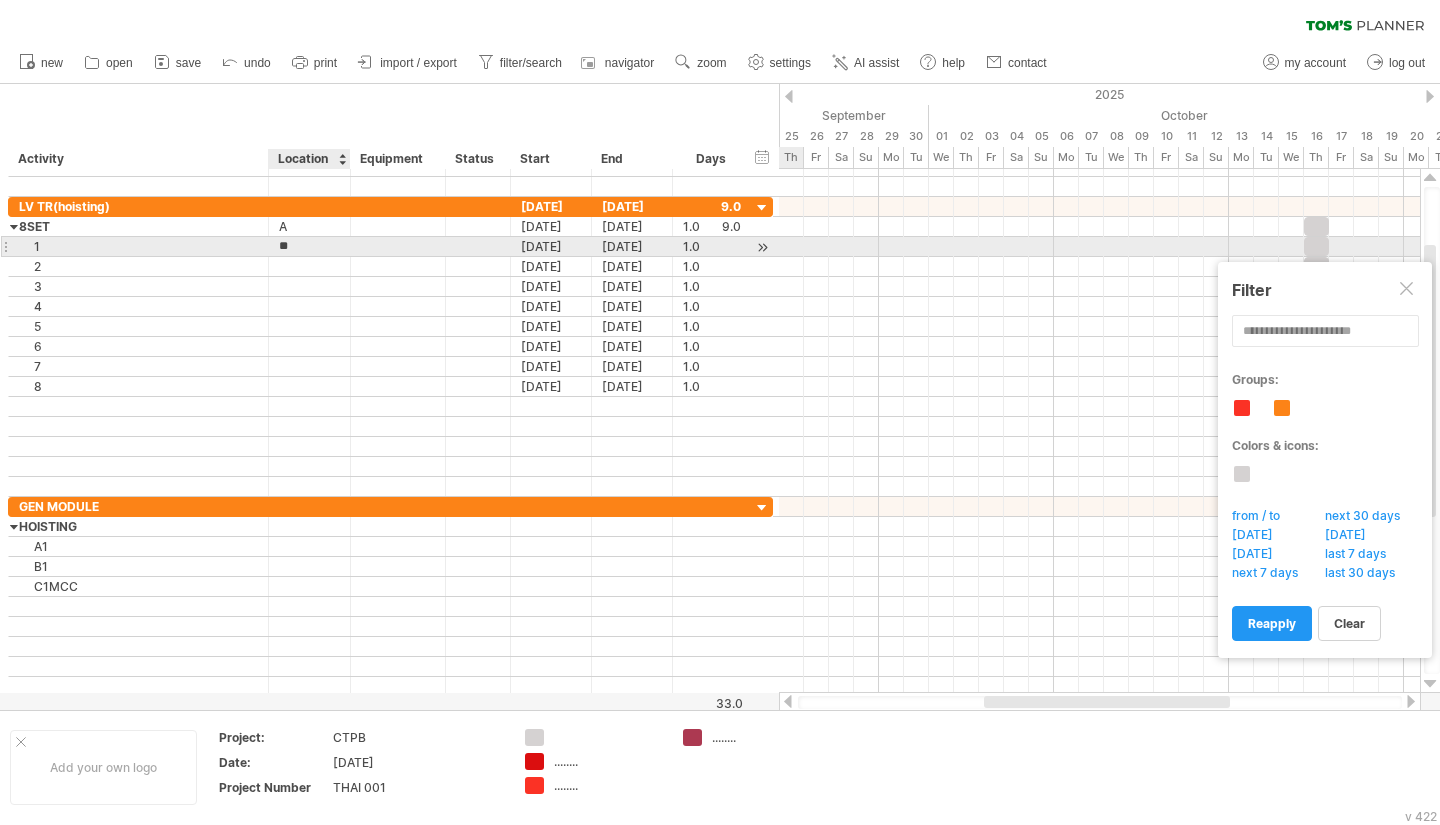 type on "*" 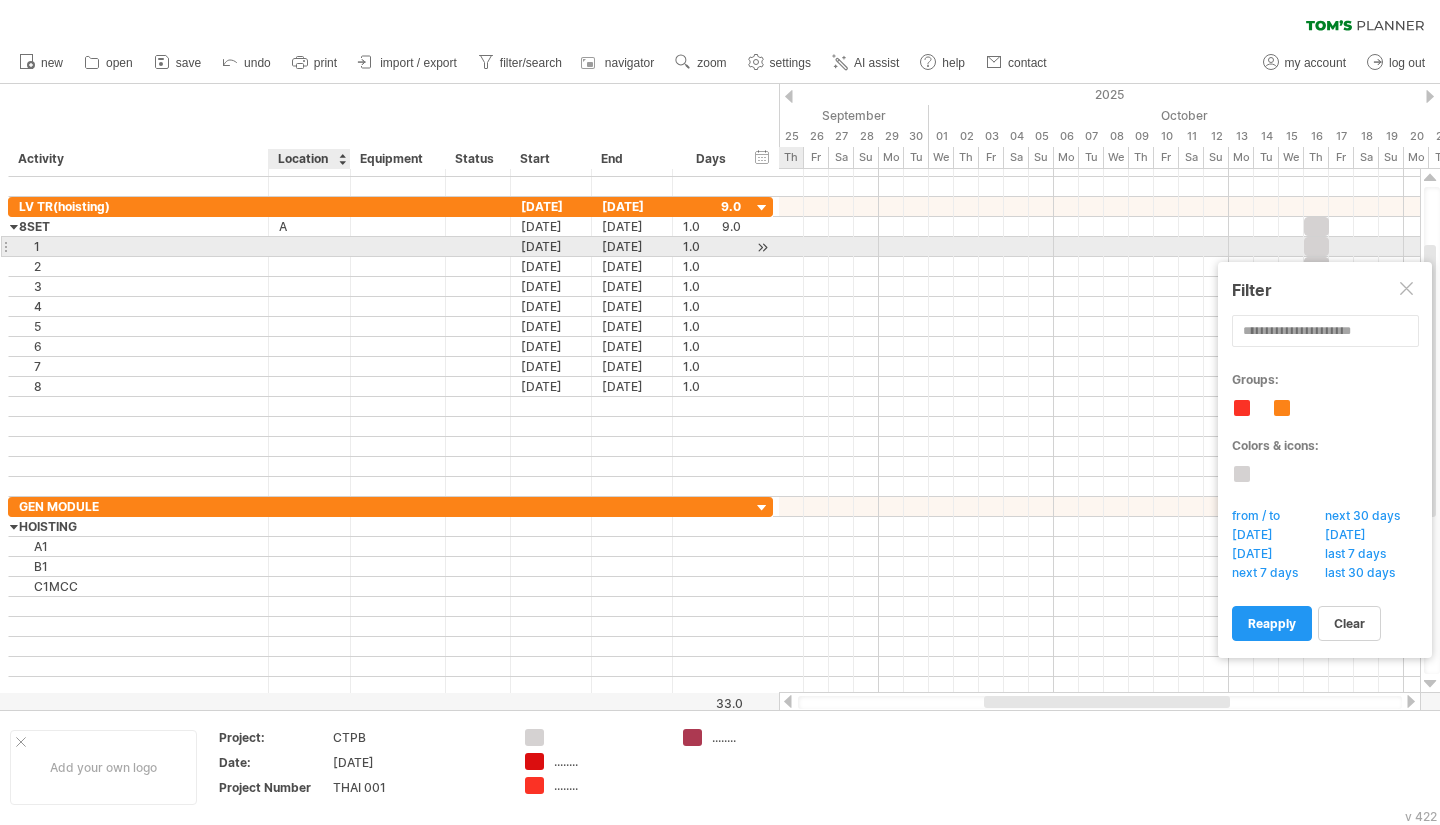 type on "*" 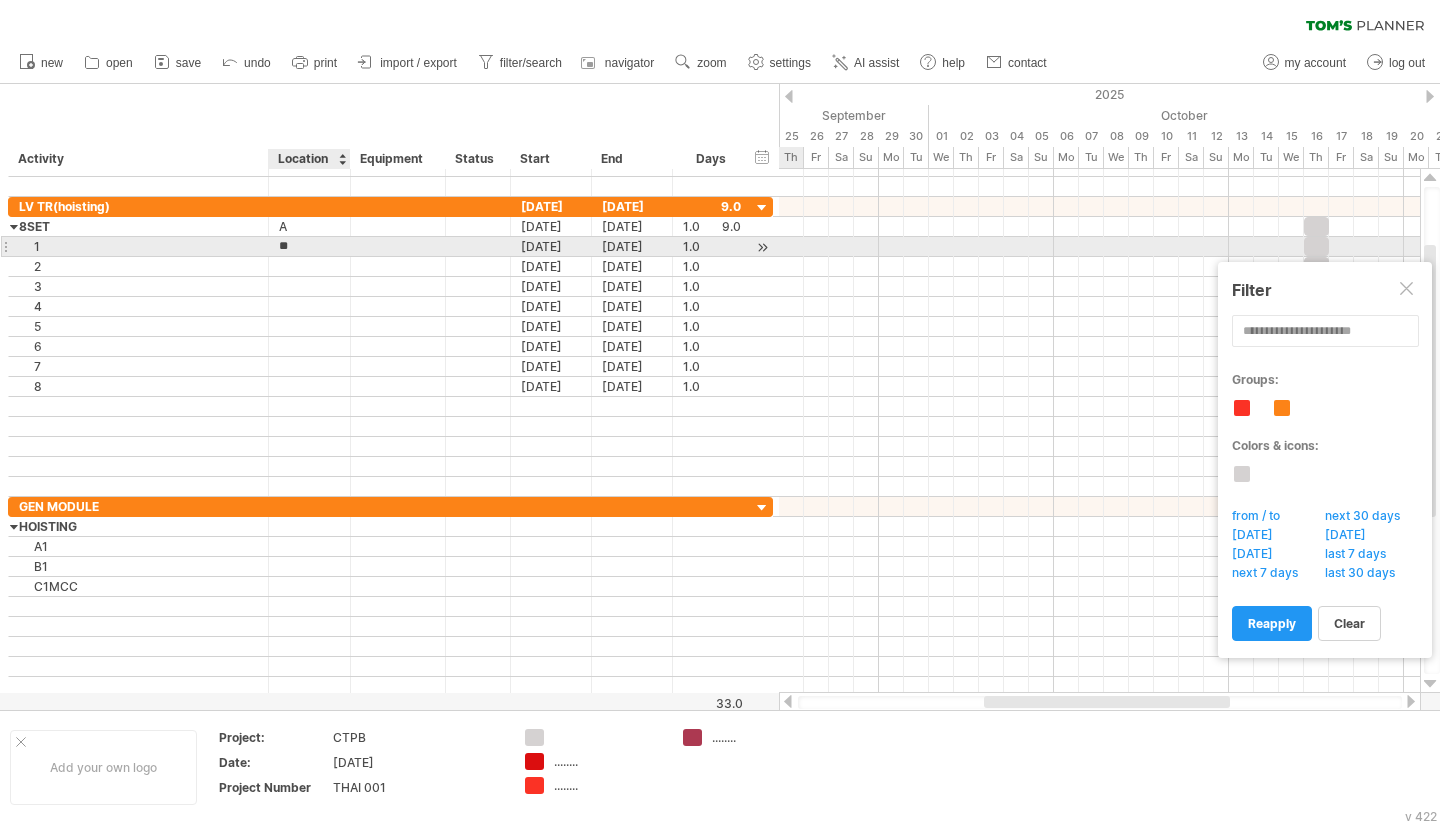 type on "*" 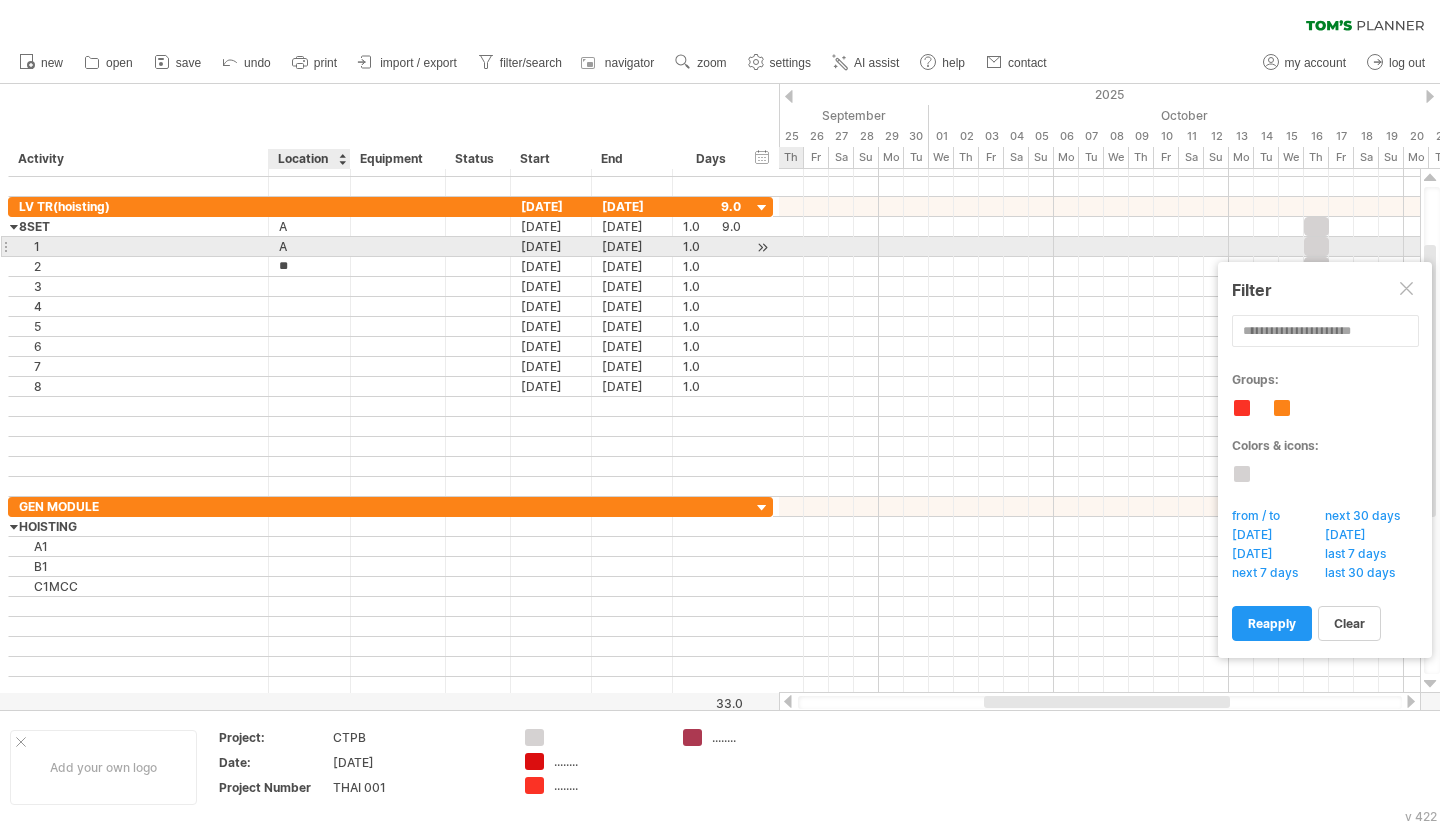 type on "*" 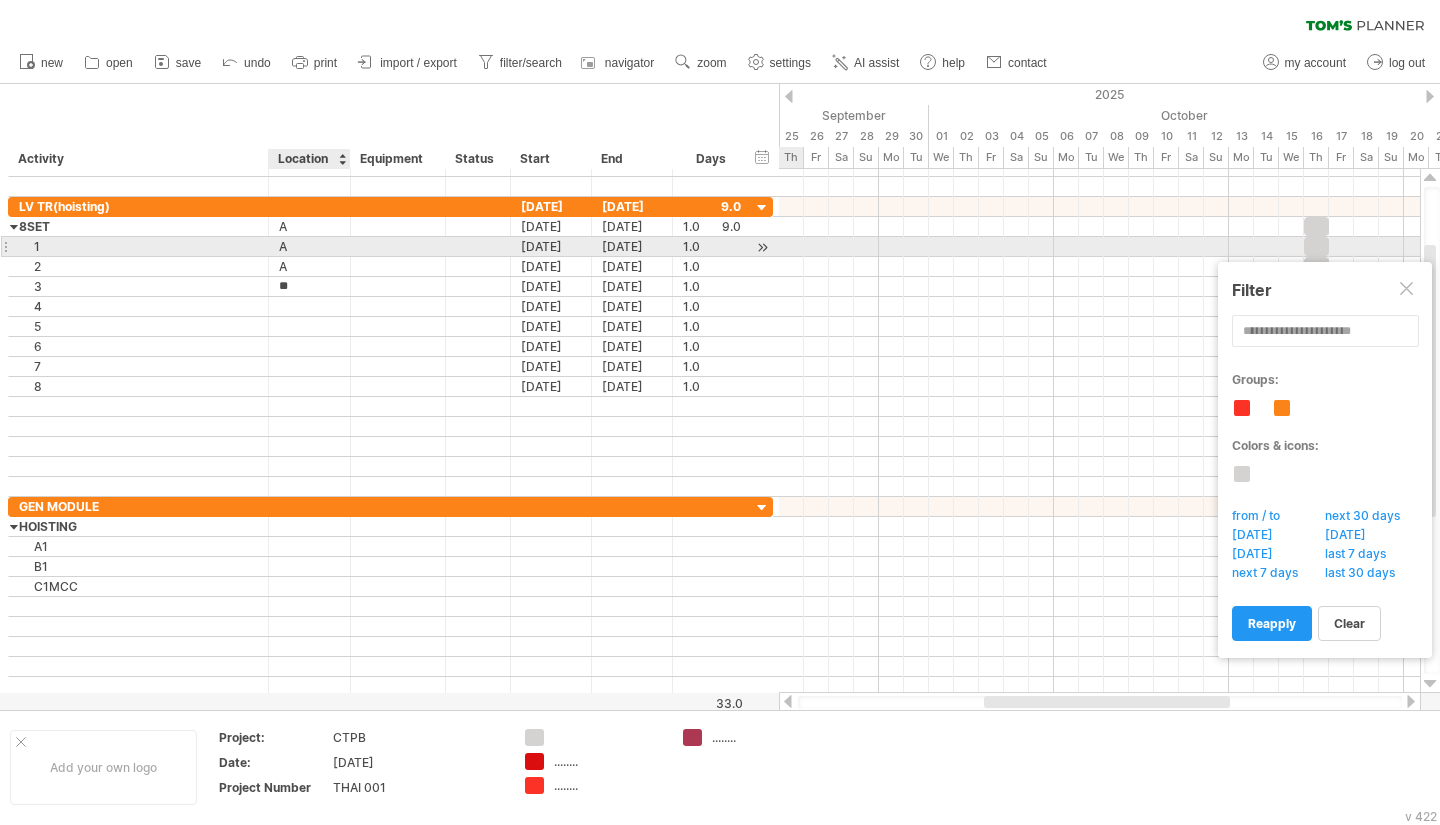 type on "*" 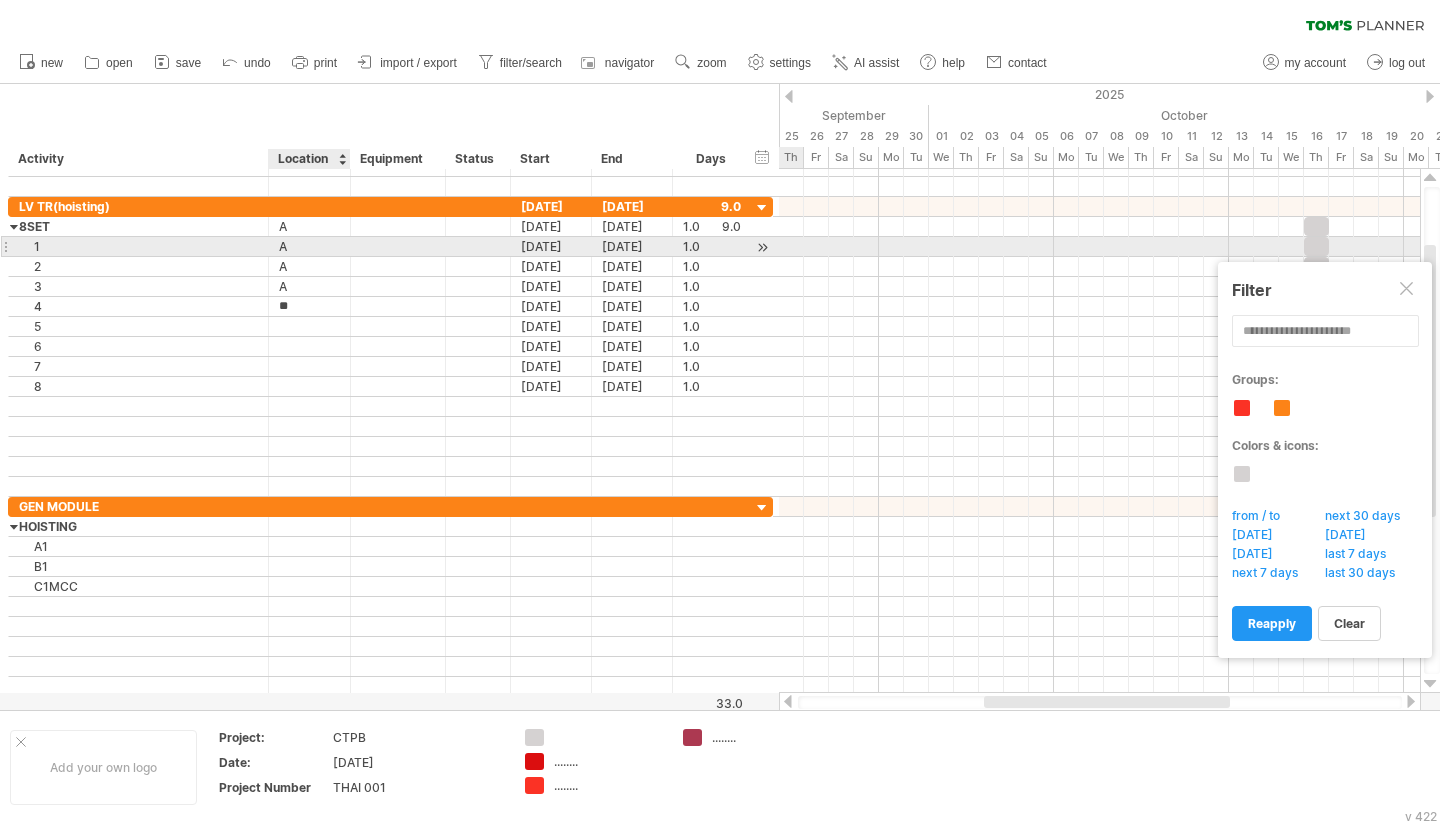type on "*" 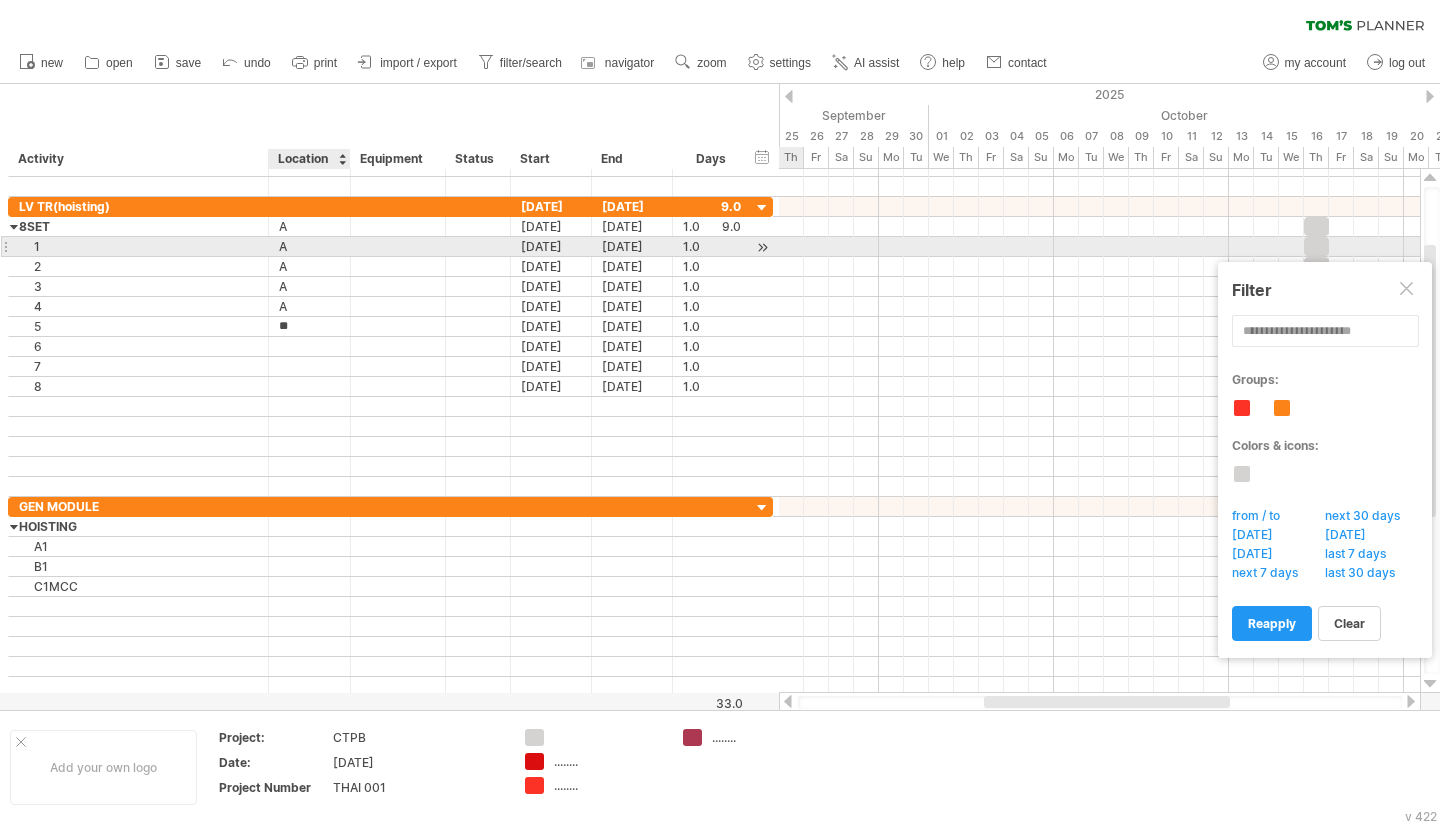 type on "*" 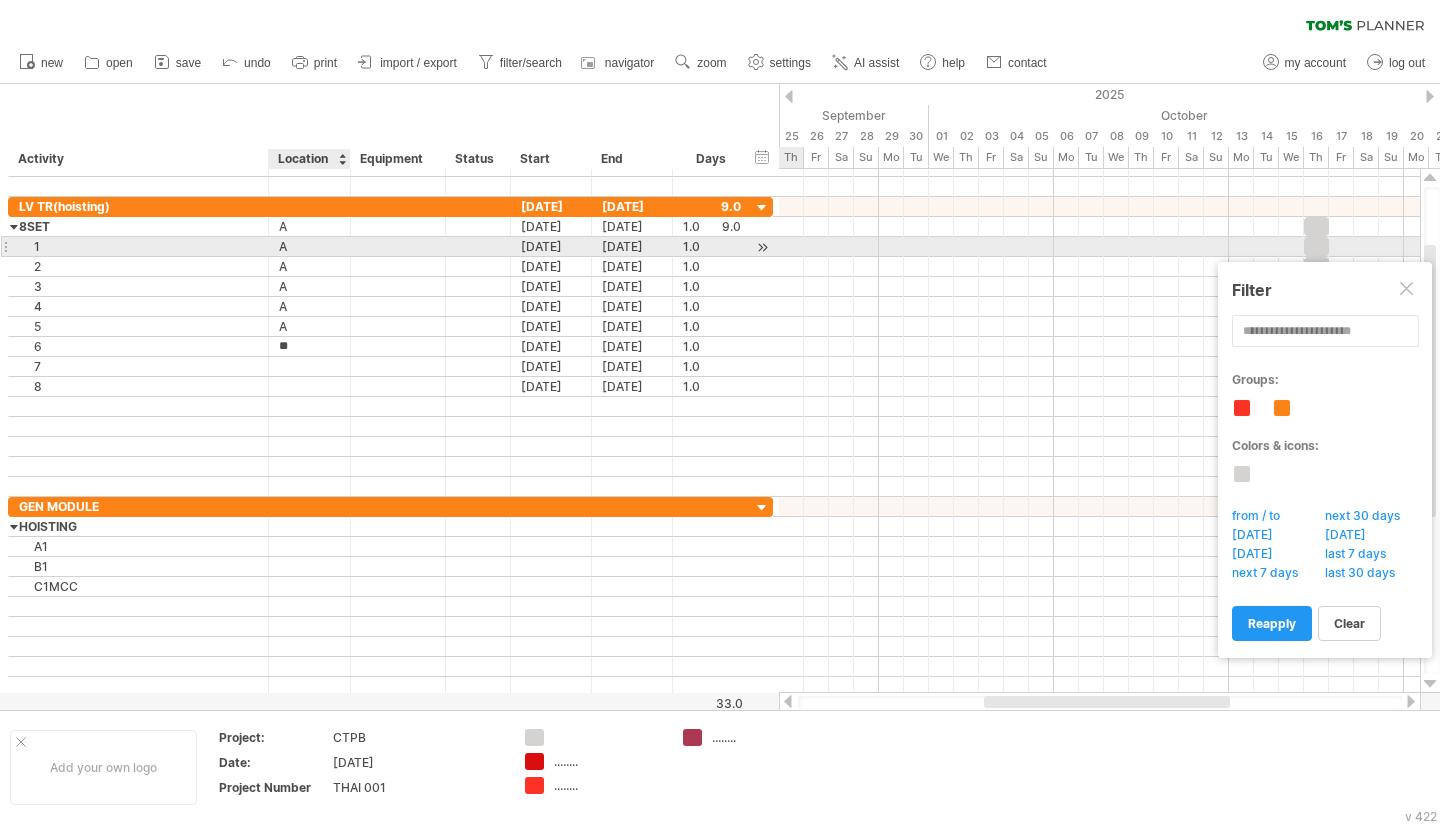 type on "*" 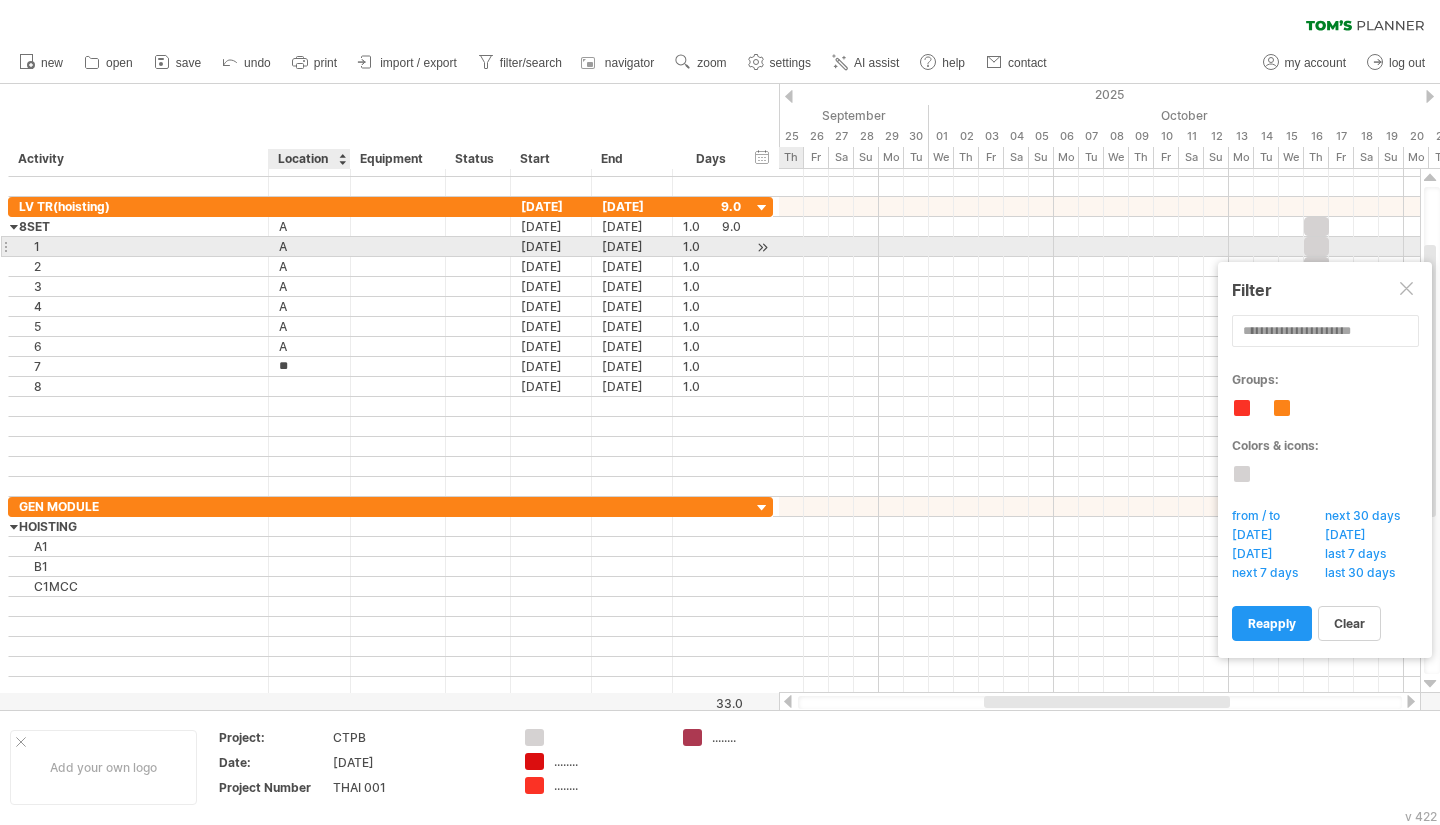 type on "*" 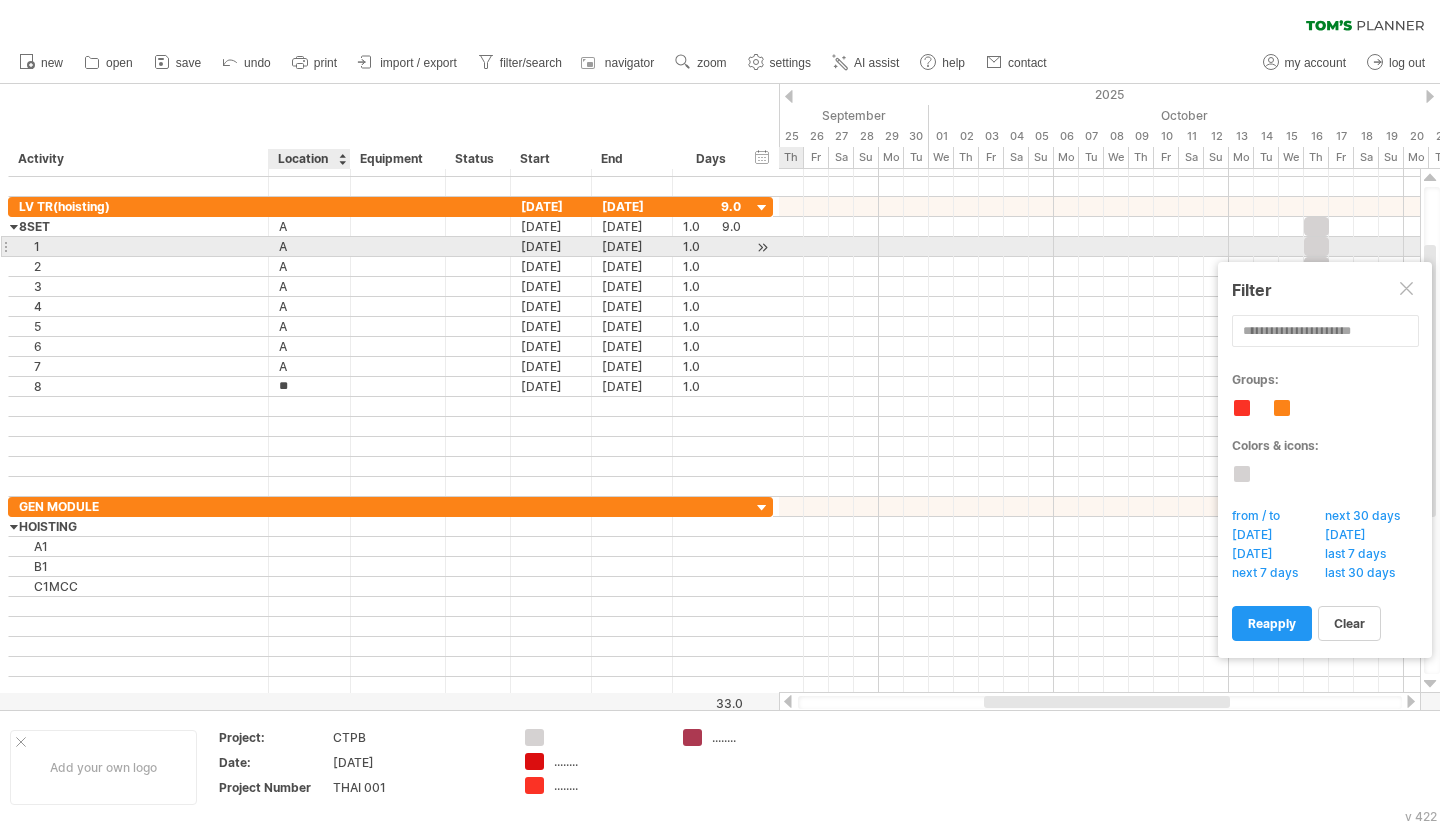 type on "*" 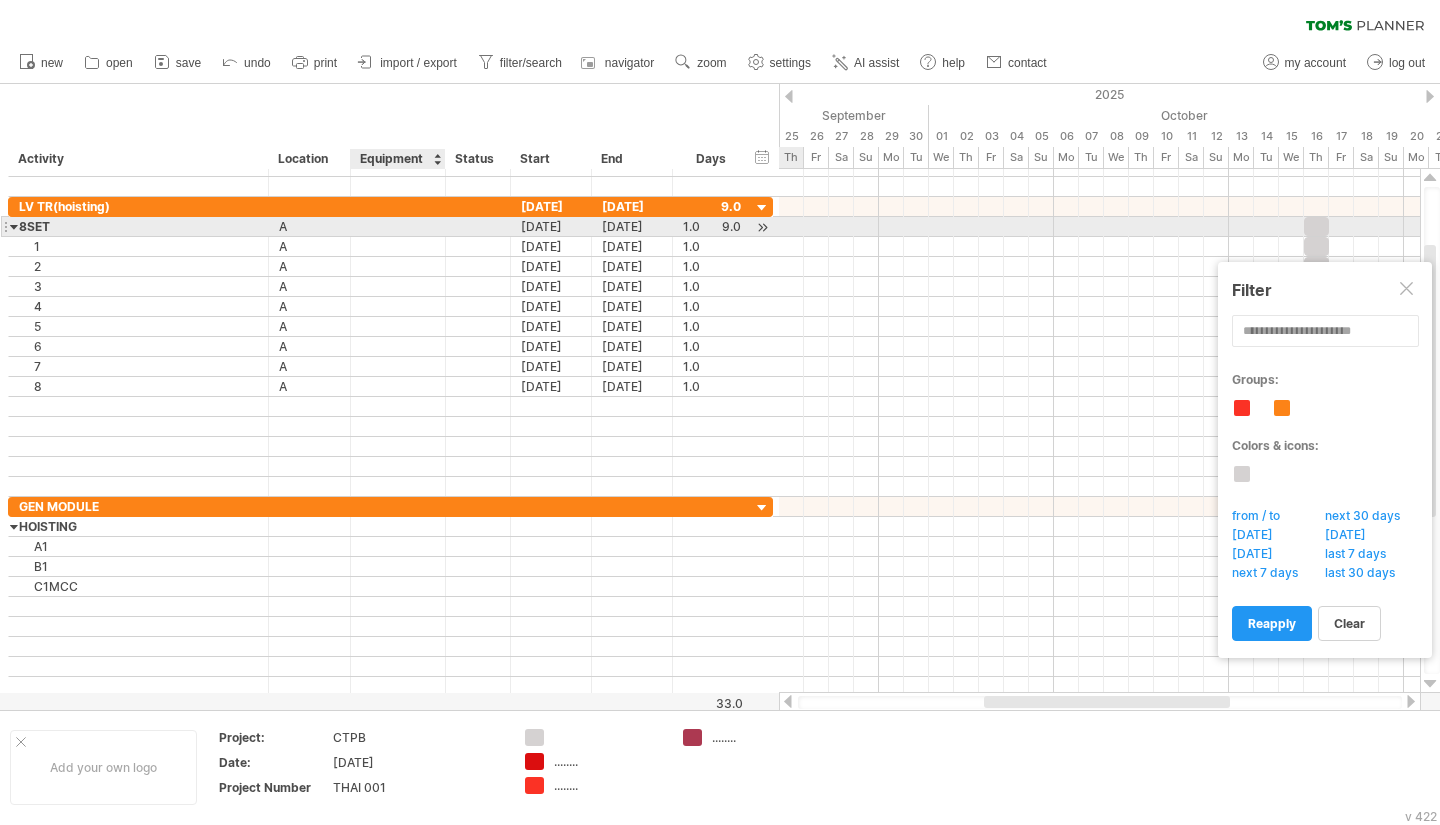 click at bounding box center (398, 226) 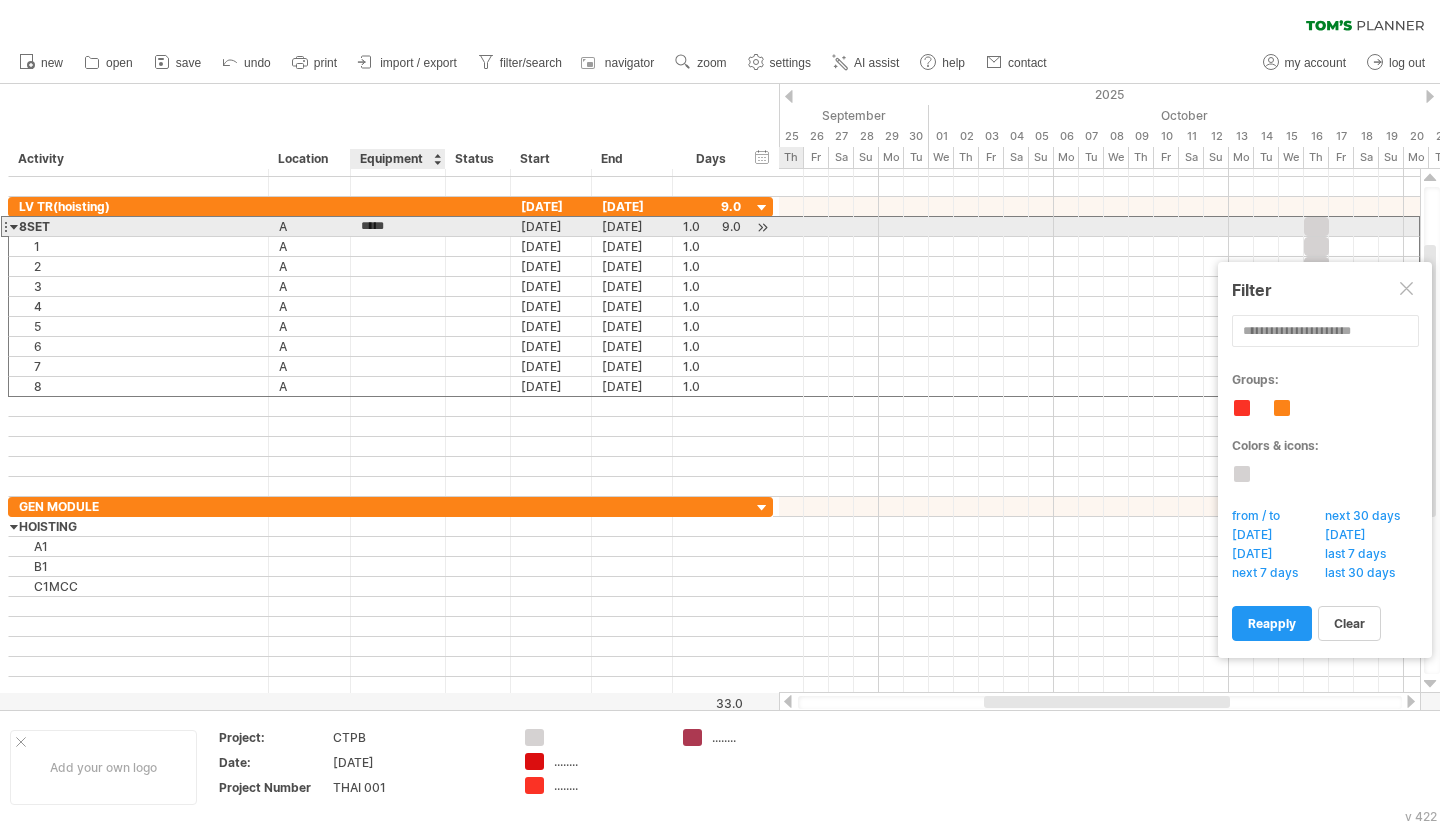 type on "******" 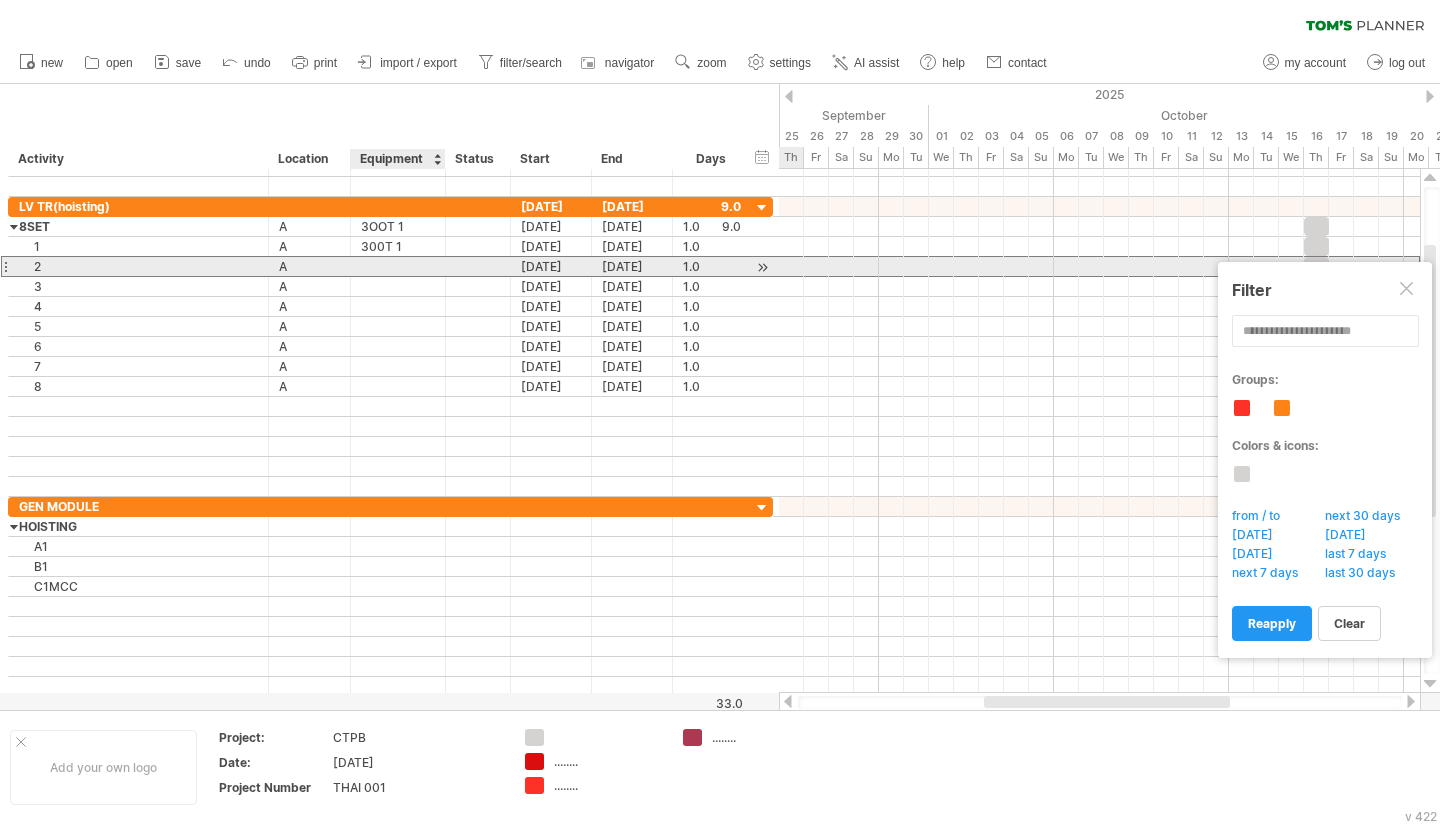 click at bounding box center [398, 266] 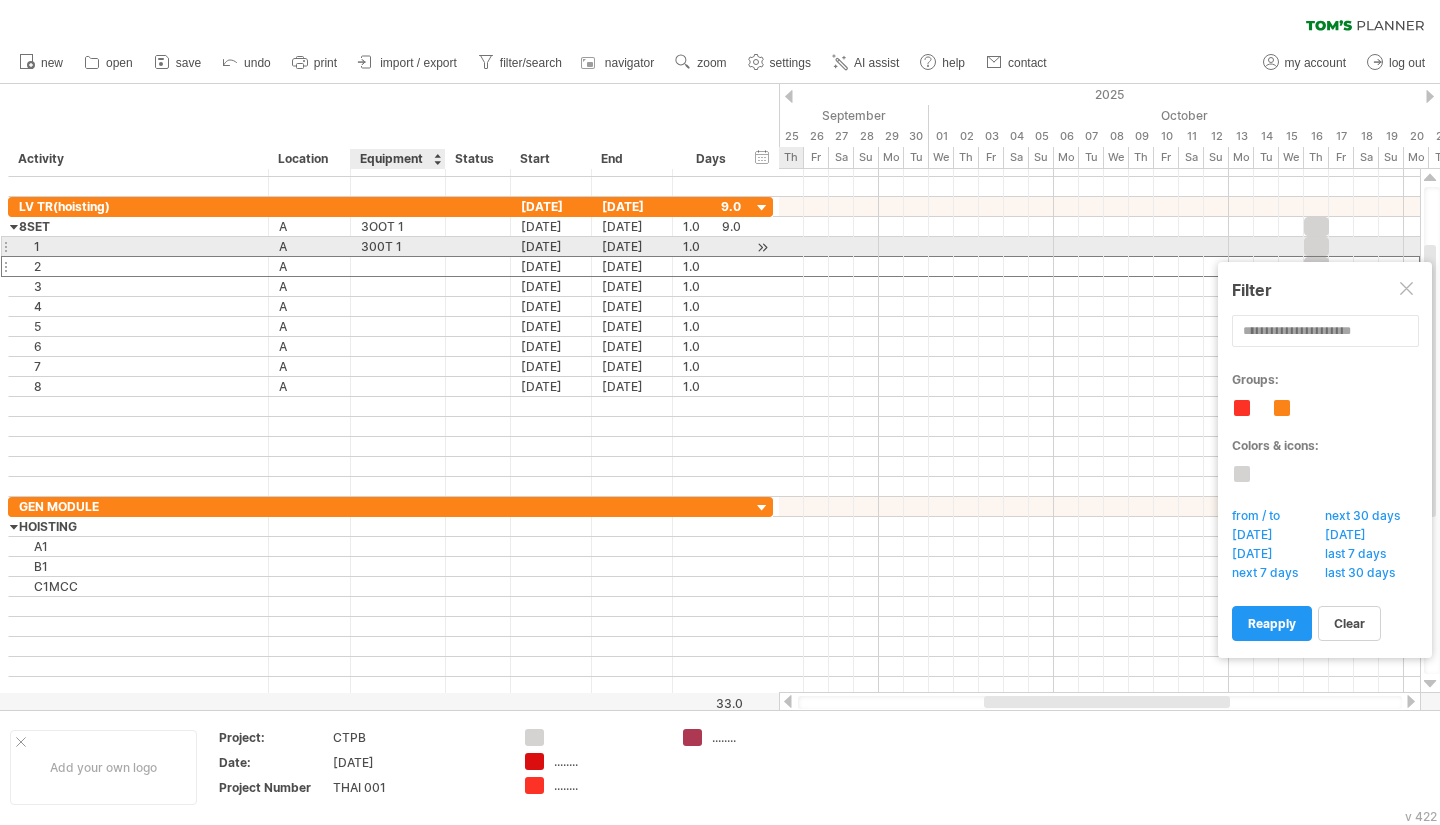 click on "300T 1" at bounding box center [398, 246] 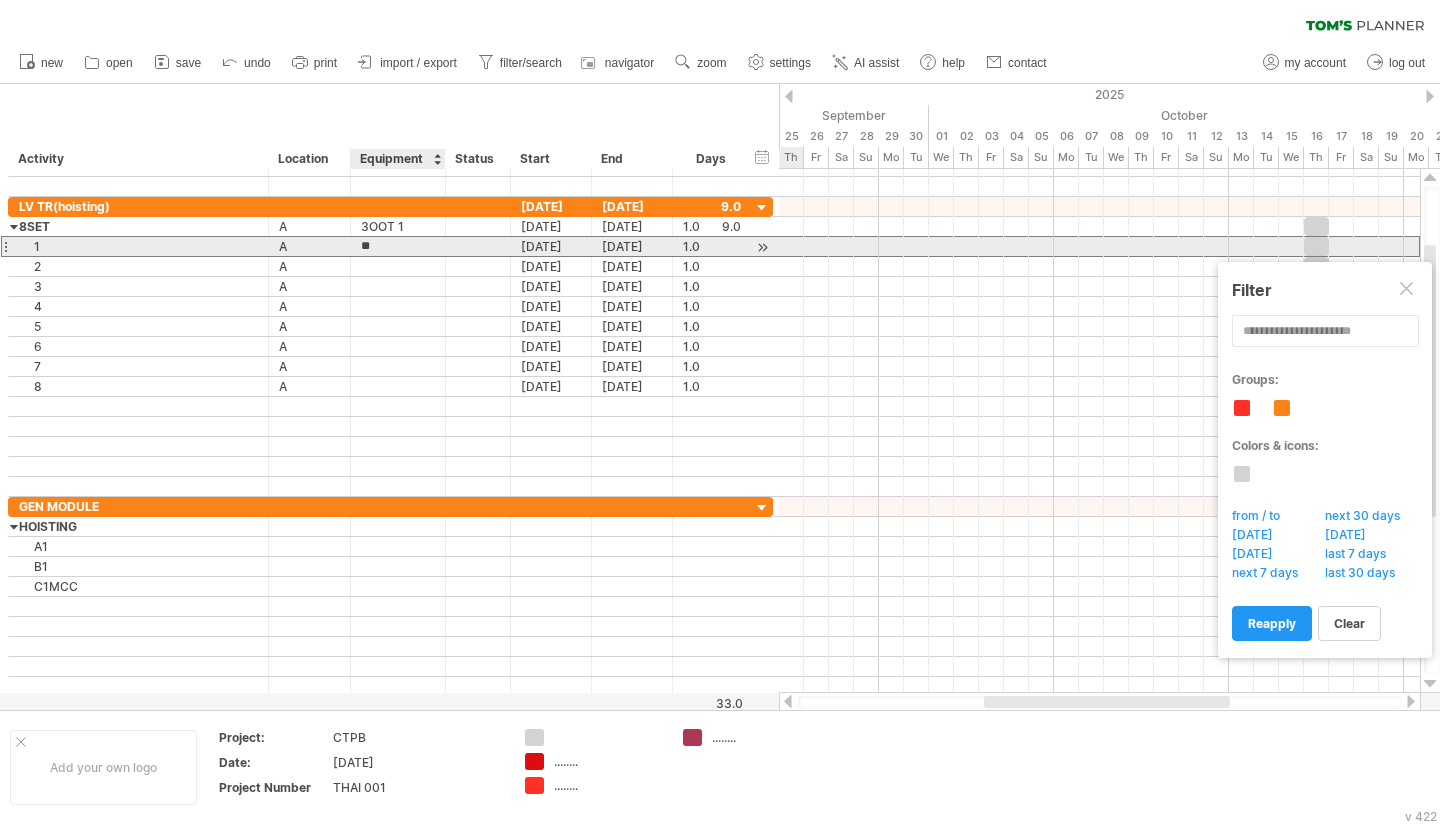 type on "*" 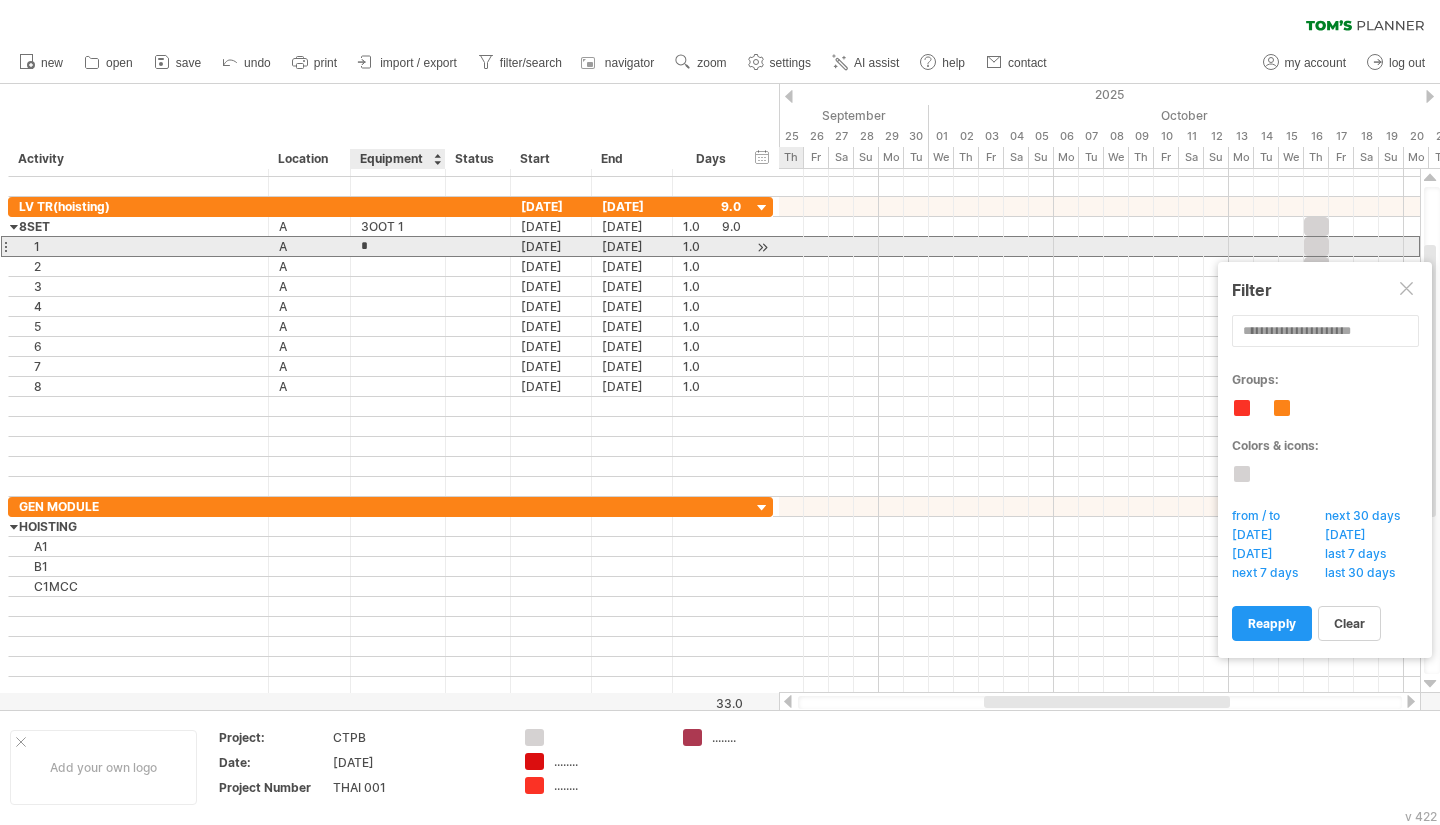 type 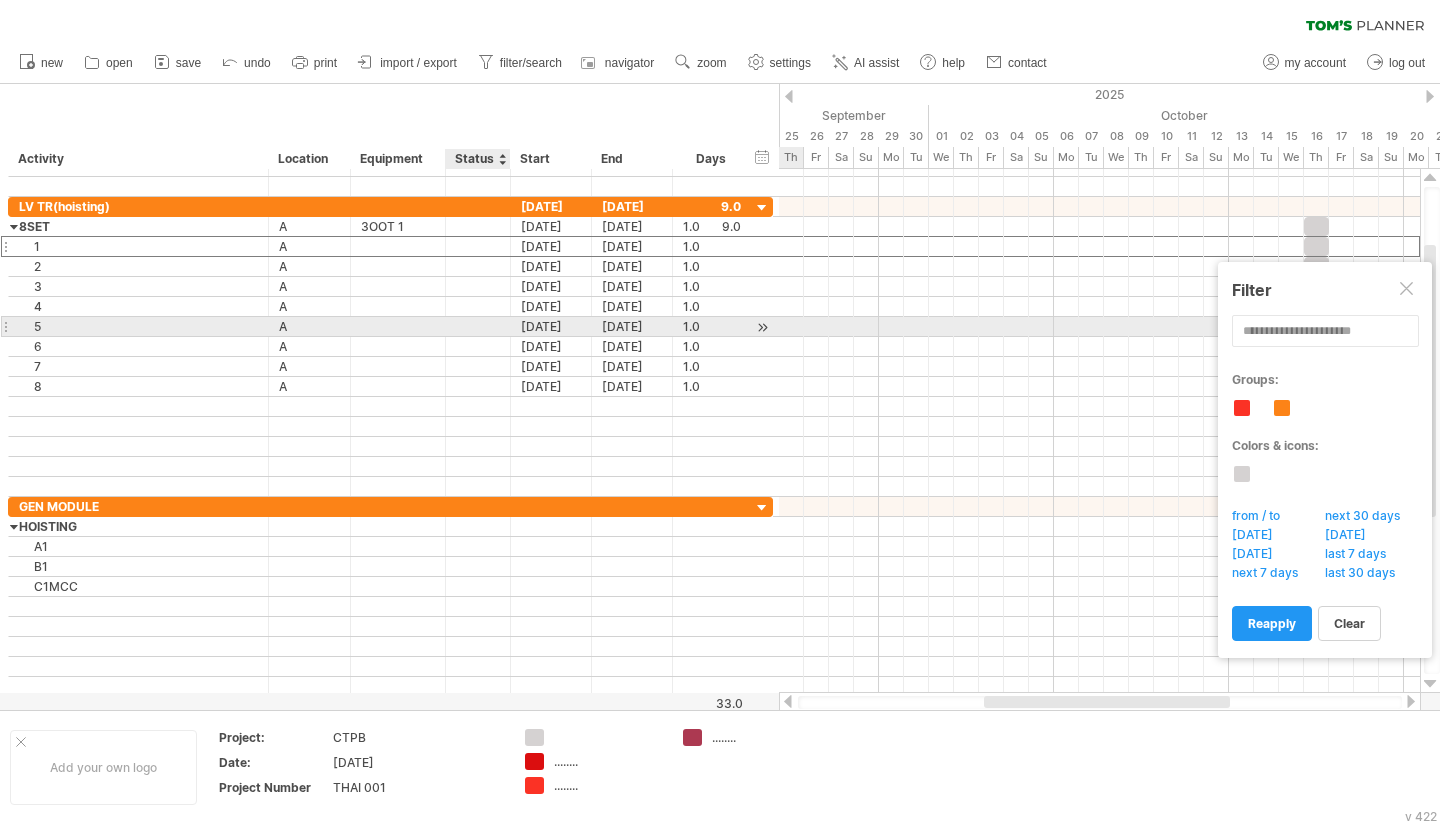 click at bounding box center (508, 327) 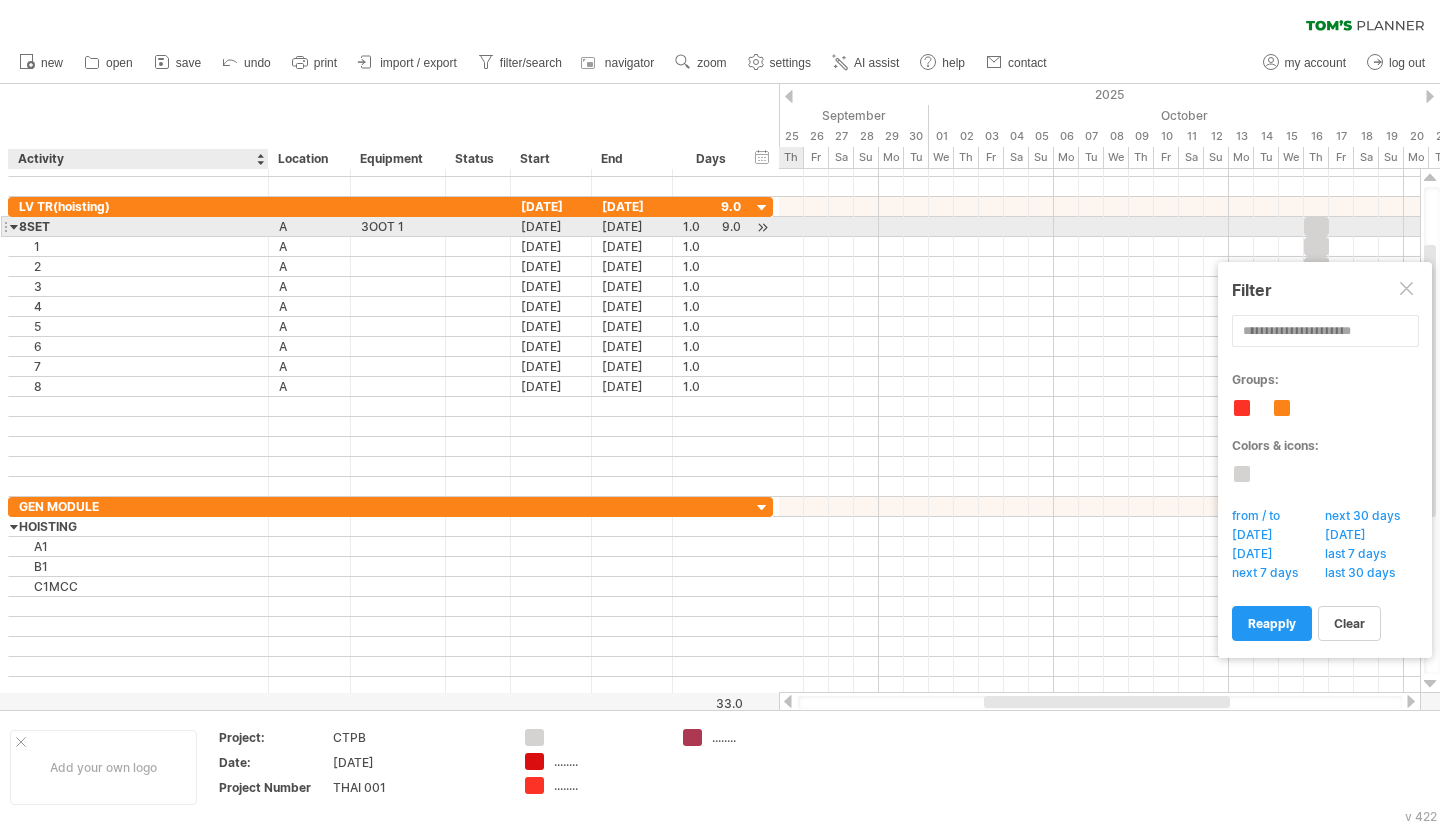 click at bounding box center [14, 226] 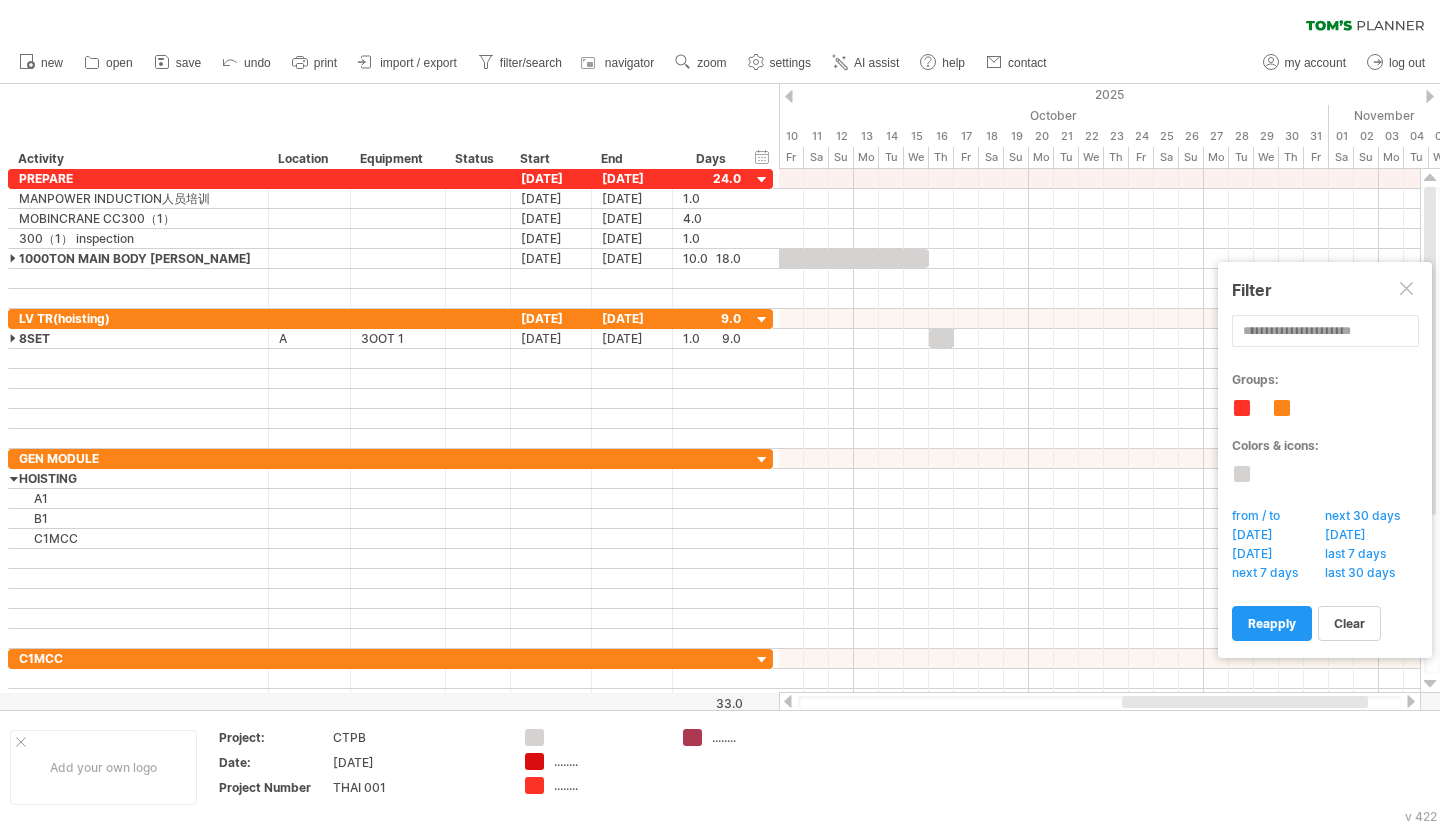 drag, startPoint x: 996, startPoint y: 701, endPoint x: 1134, endPoint y: 700, distance: 138.00362 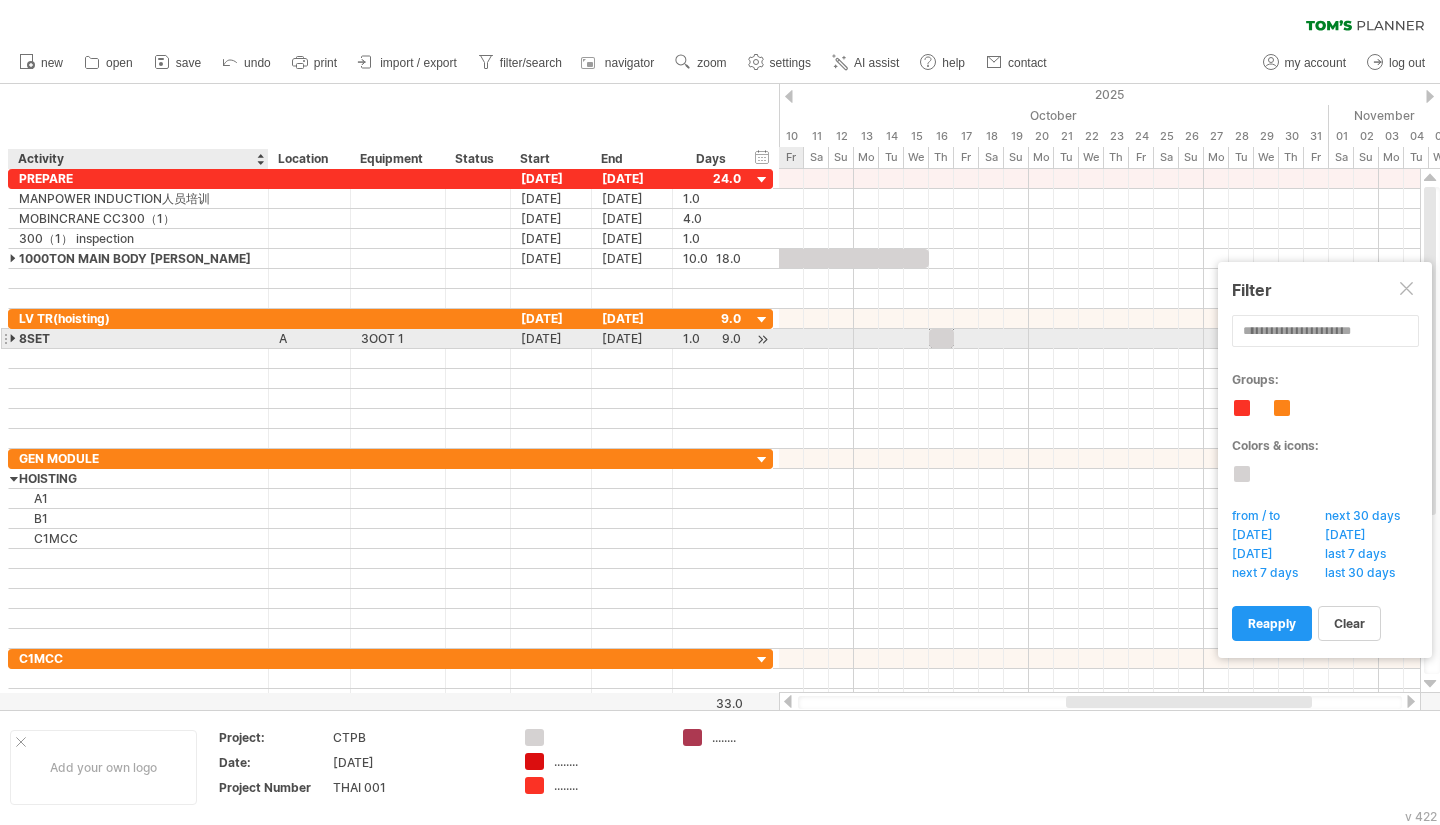 click at bounding box center (14, 338) 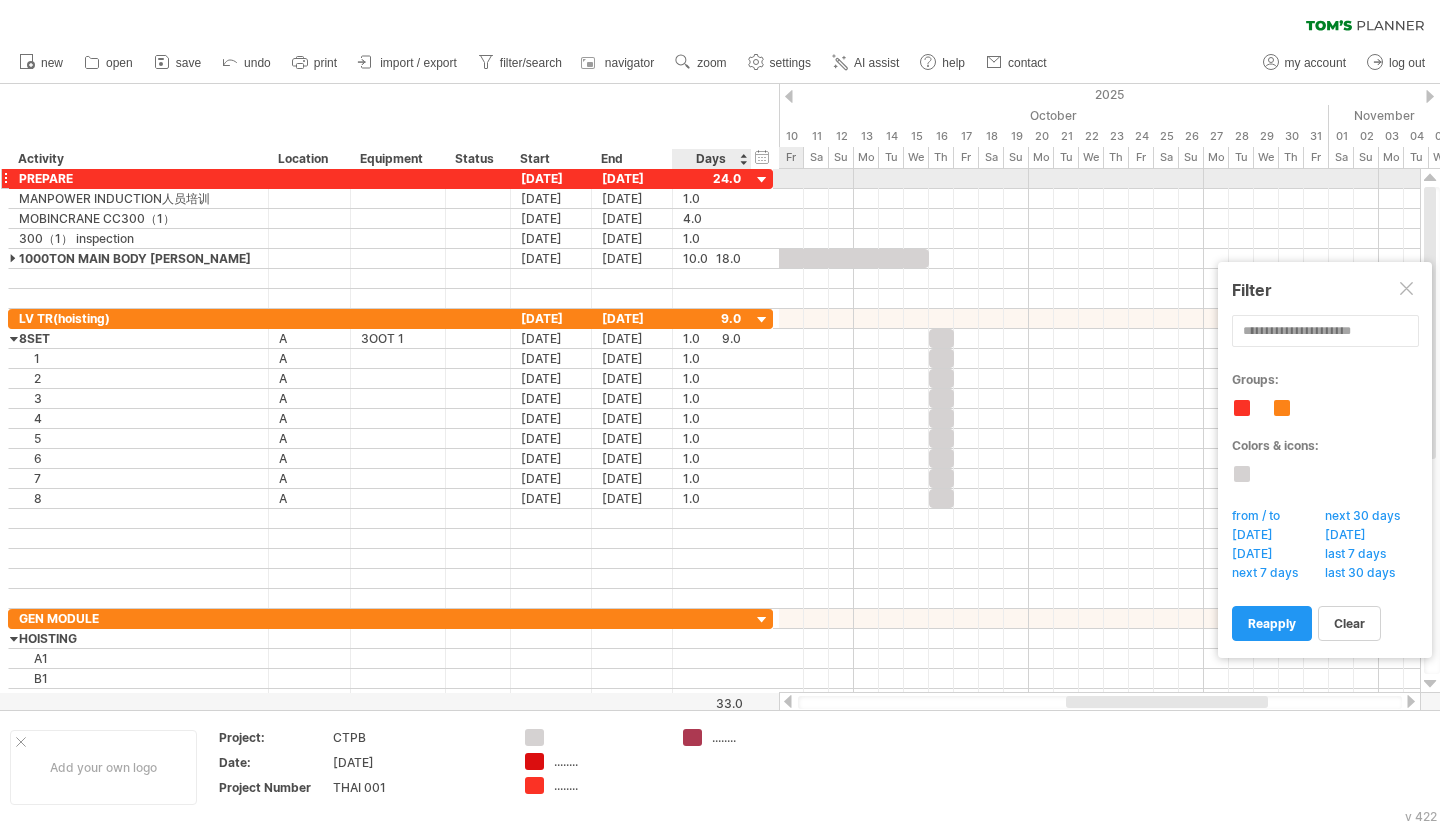 click at bounding box center (712, 178) 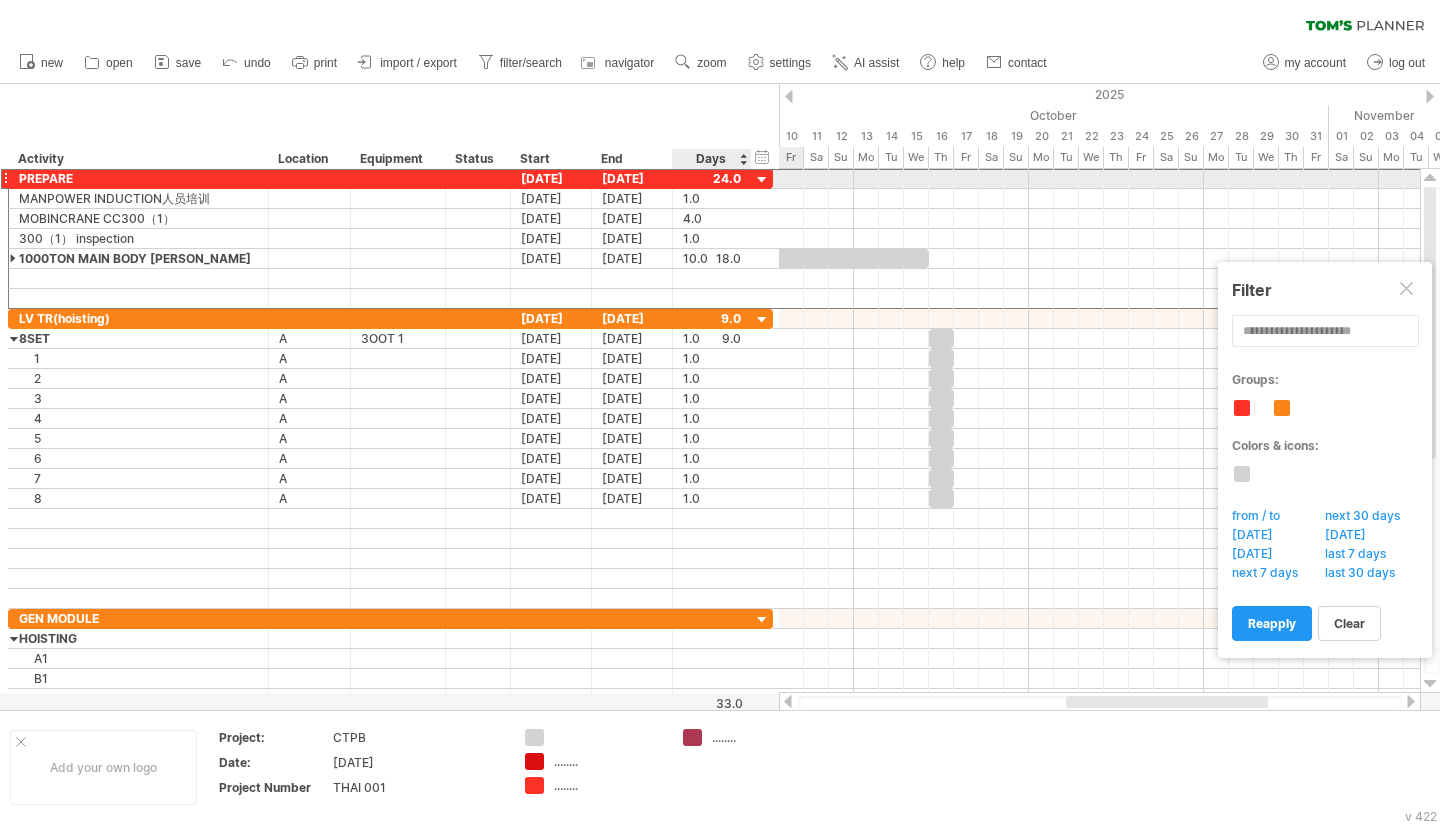 scroll, scrollTop: 1, scrollLeft: 0, axis: vertical 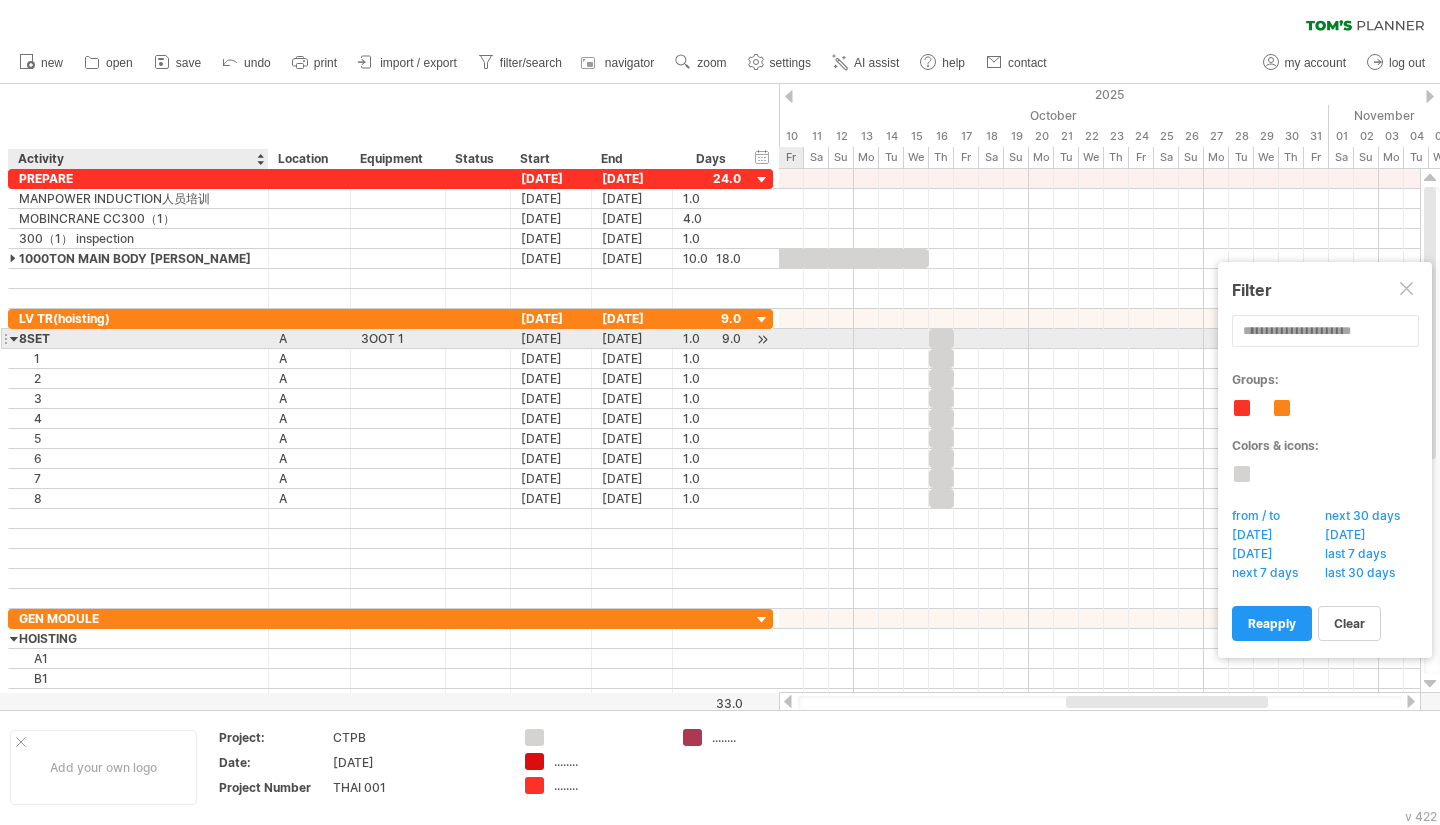 click at bounding box center [14, 338] 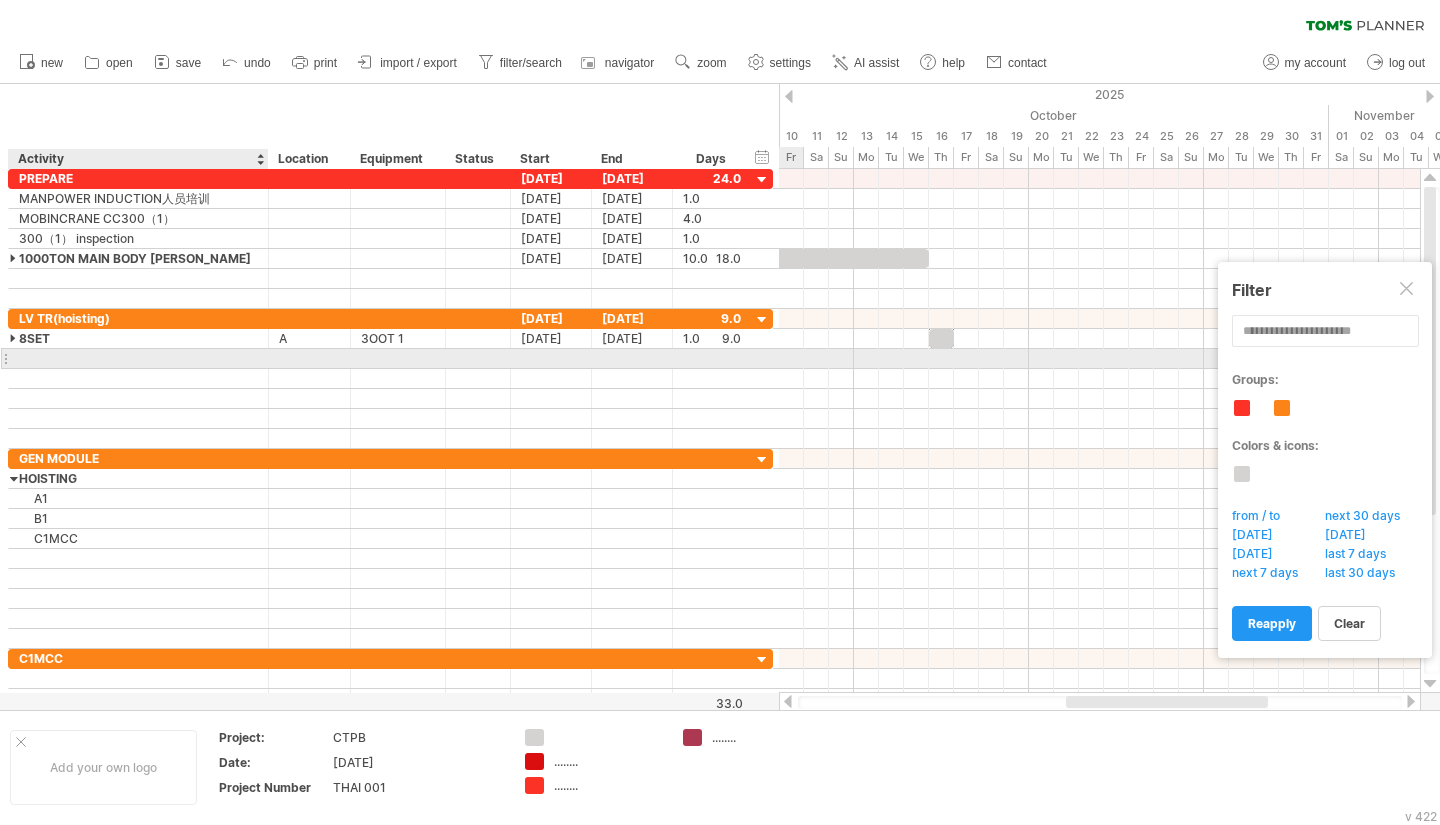 click at bounding box center (138, 358) 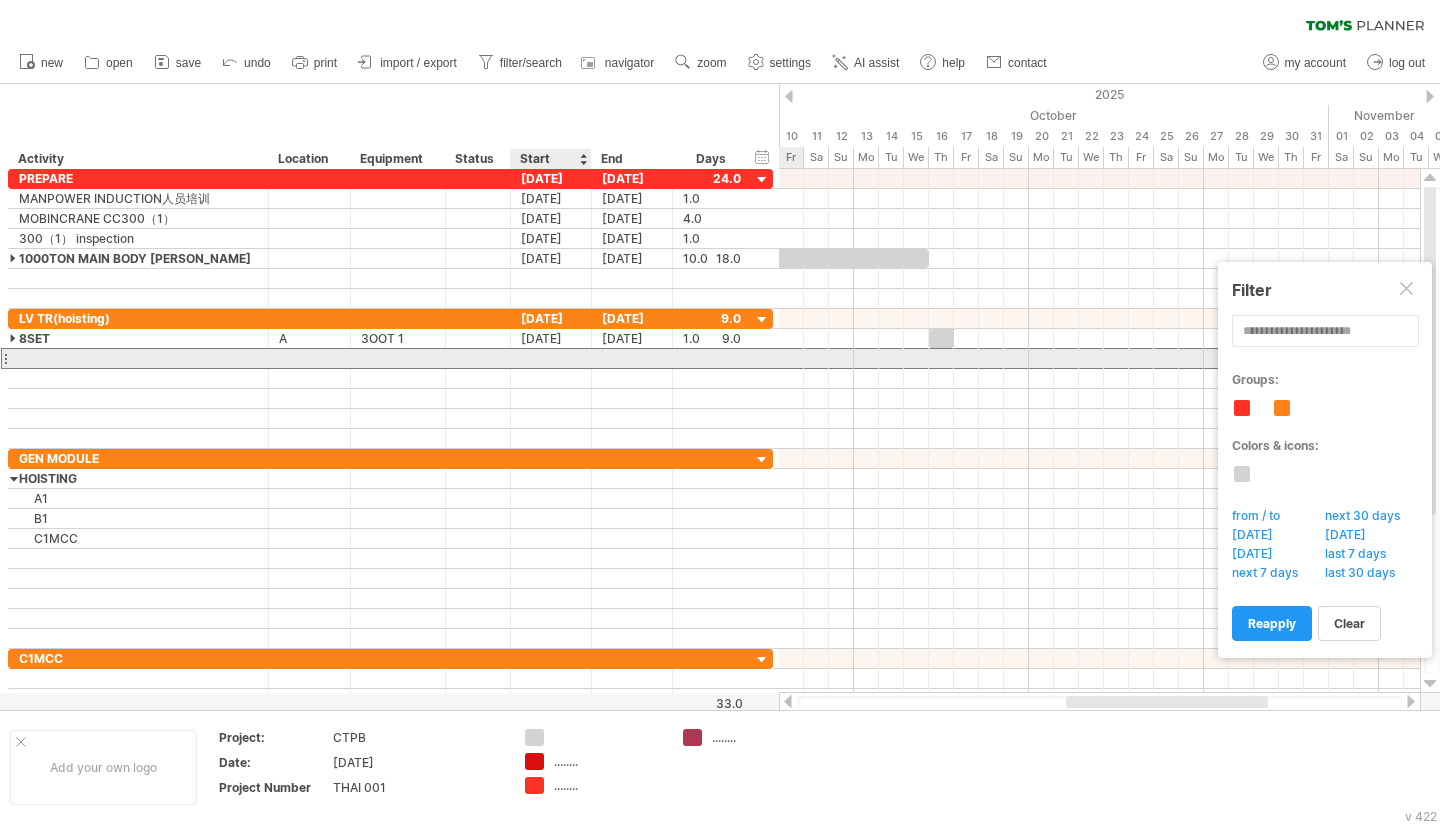 click at bounding box center [551, 358] 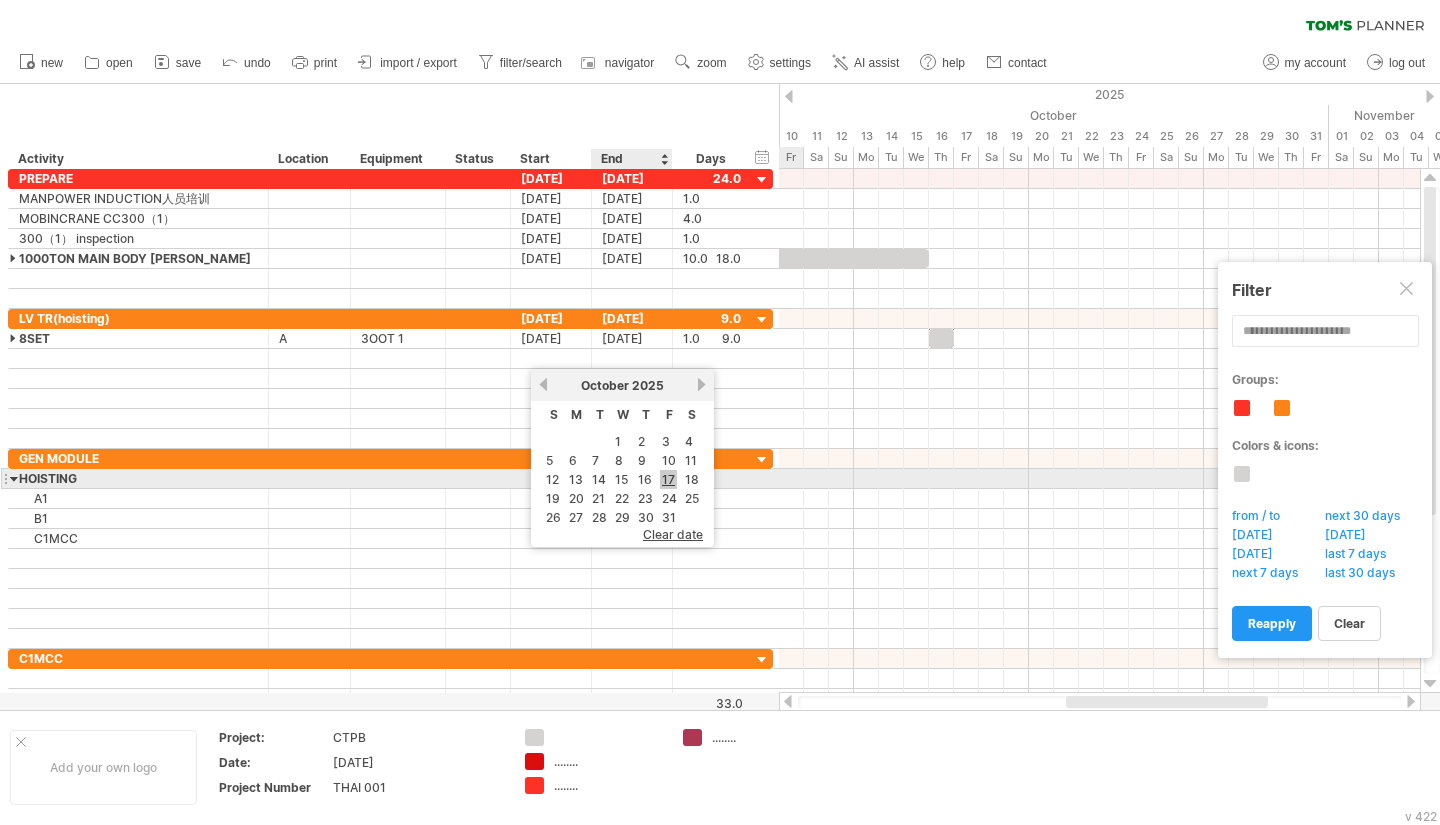 click on "17" at bounding box center [668, 479] 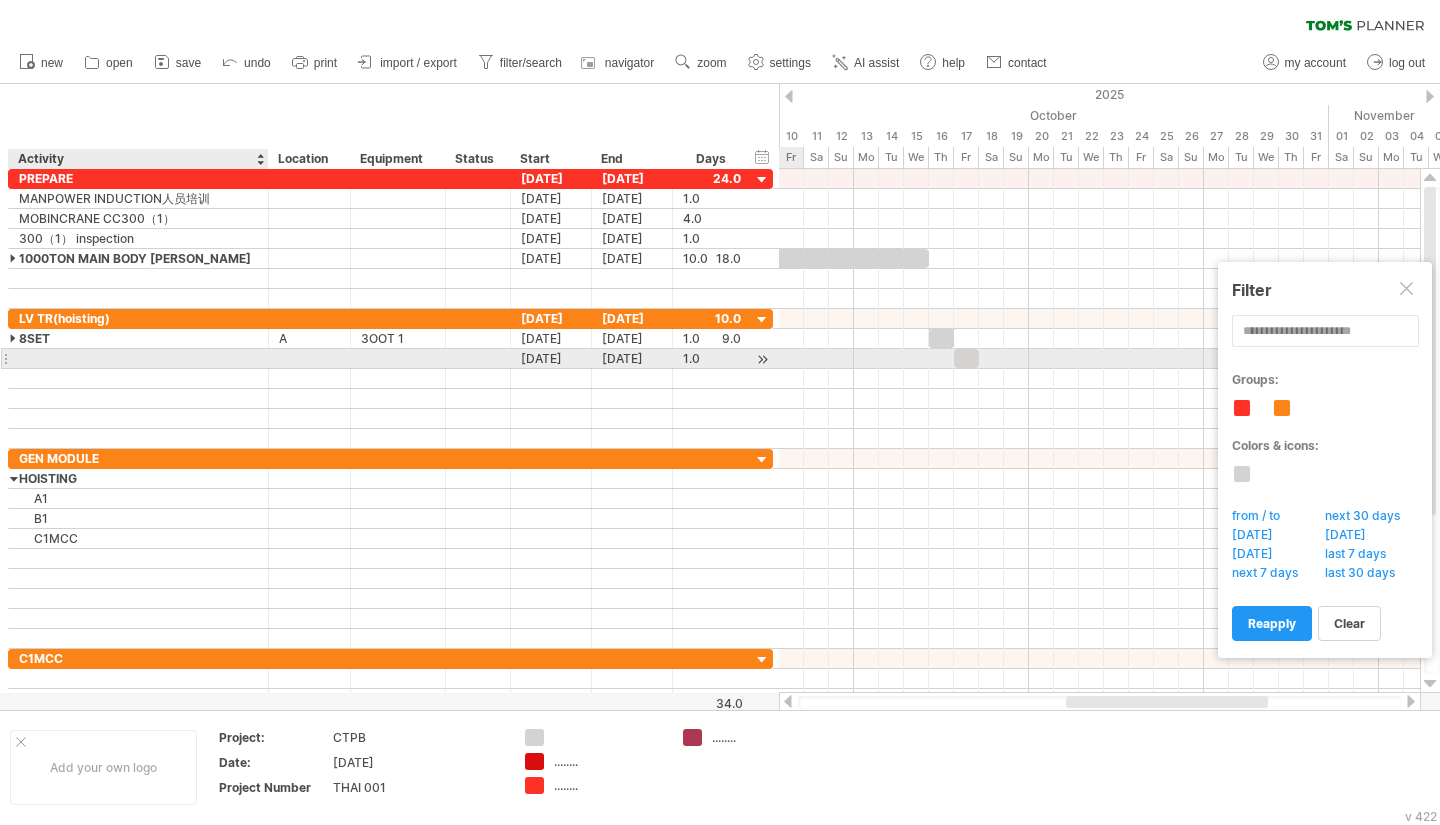 click at bounding box center (138, 358) 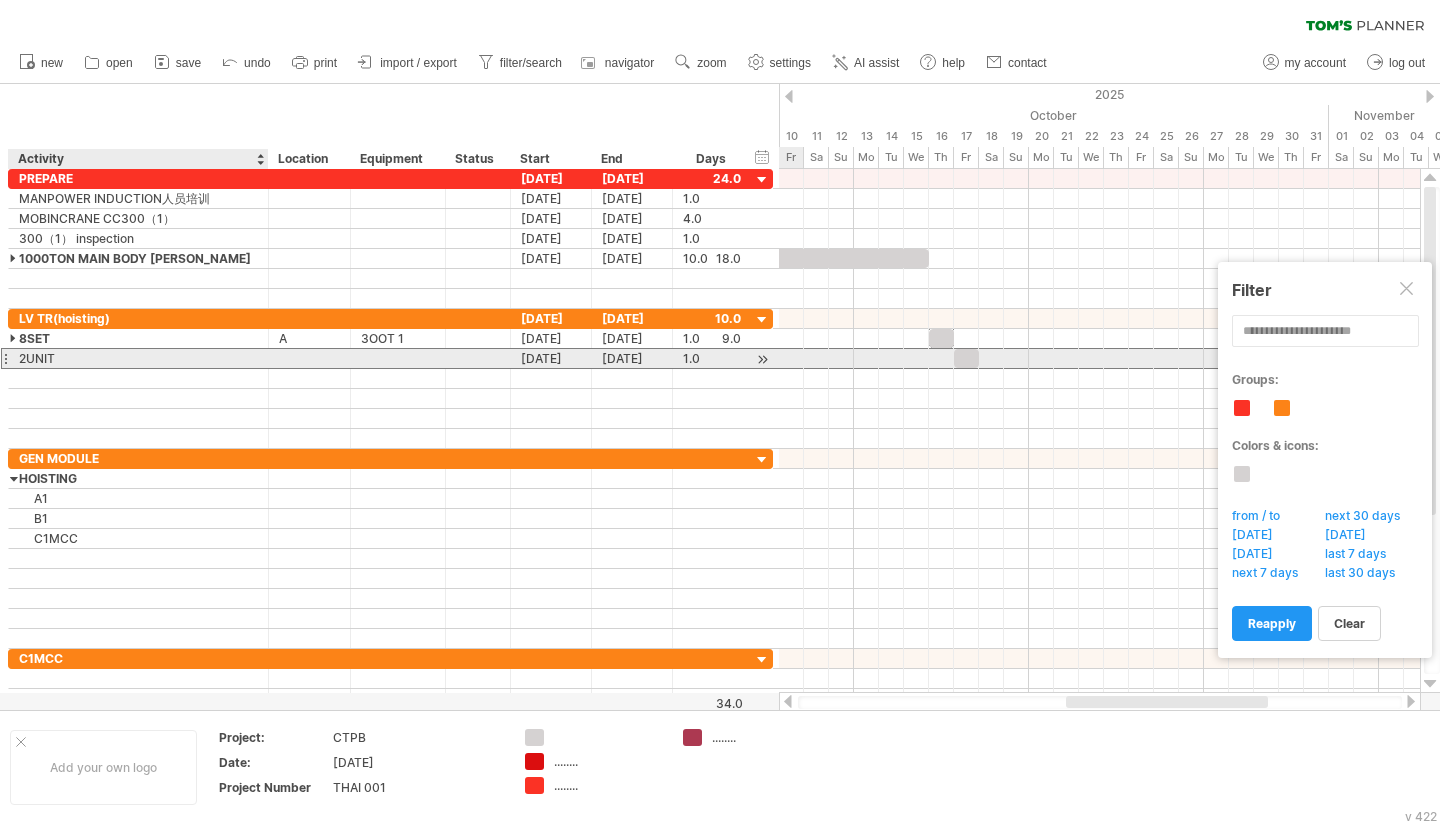 click on "2UNIT" at bounding box center [138, 358] 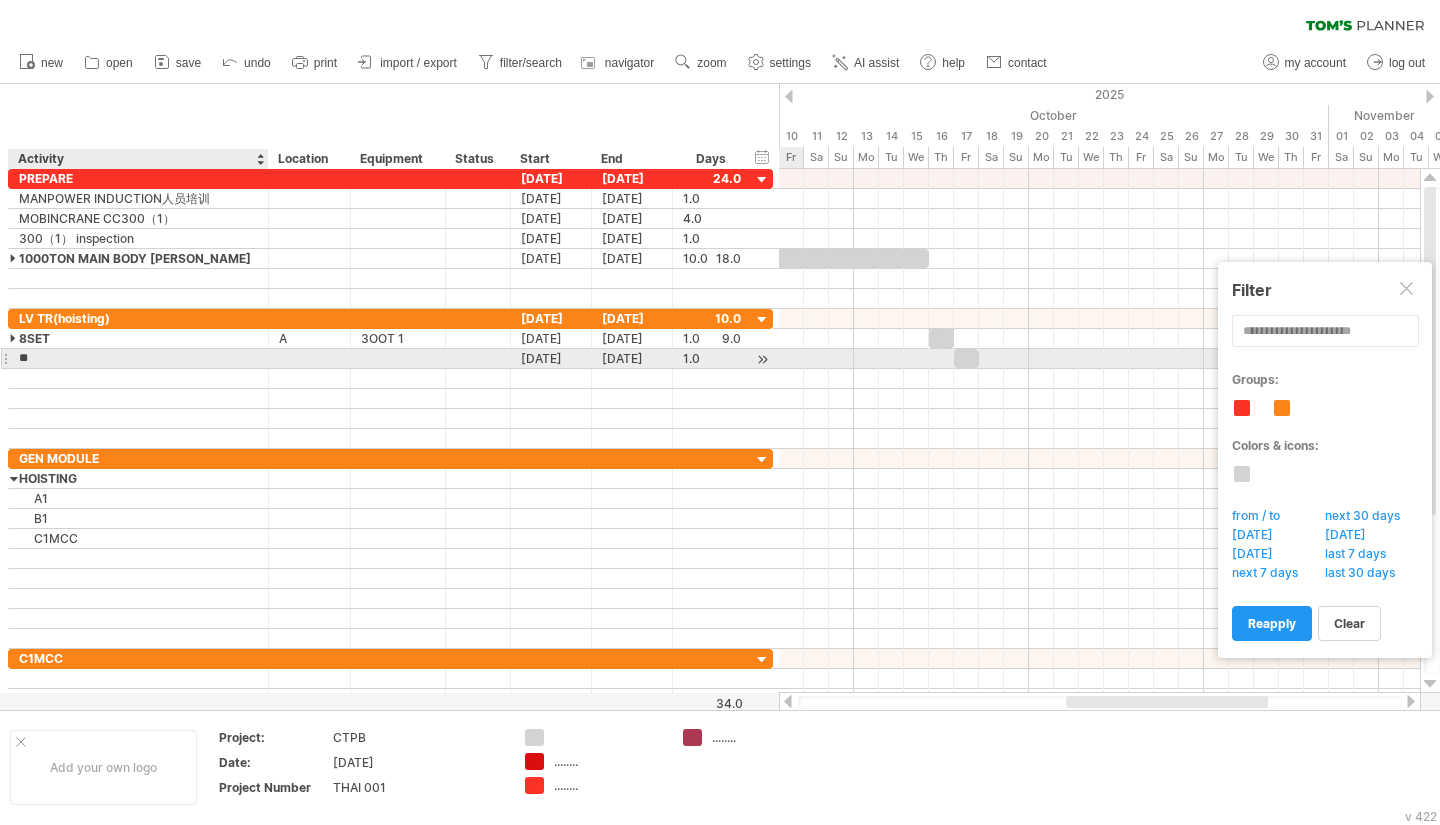 type on "*" 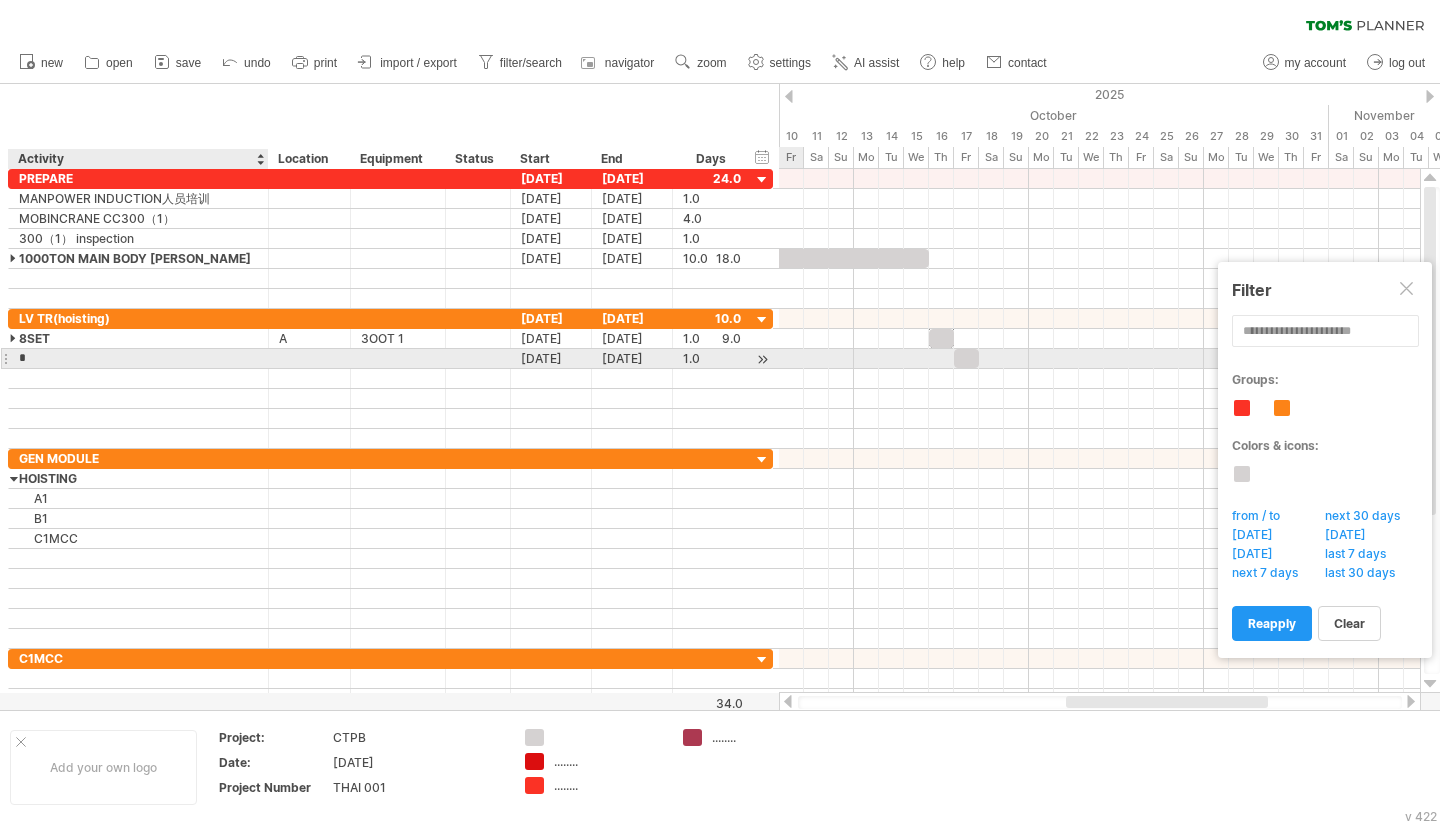 type 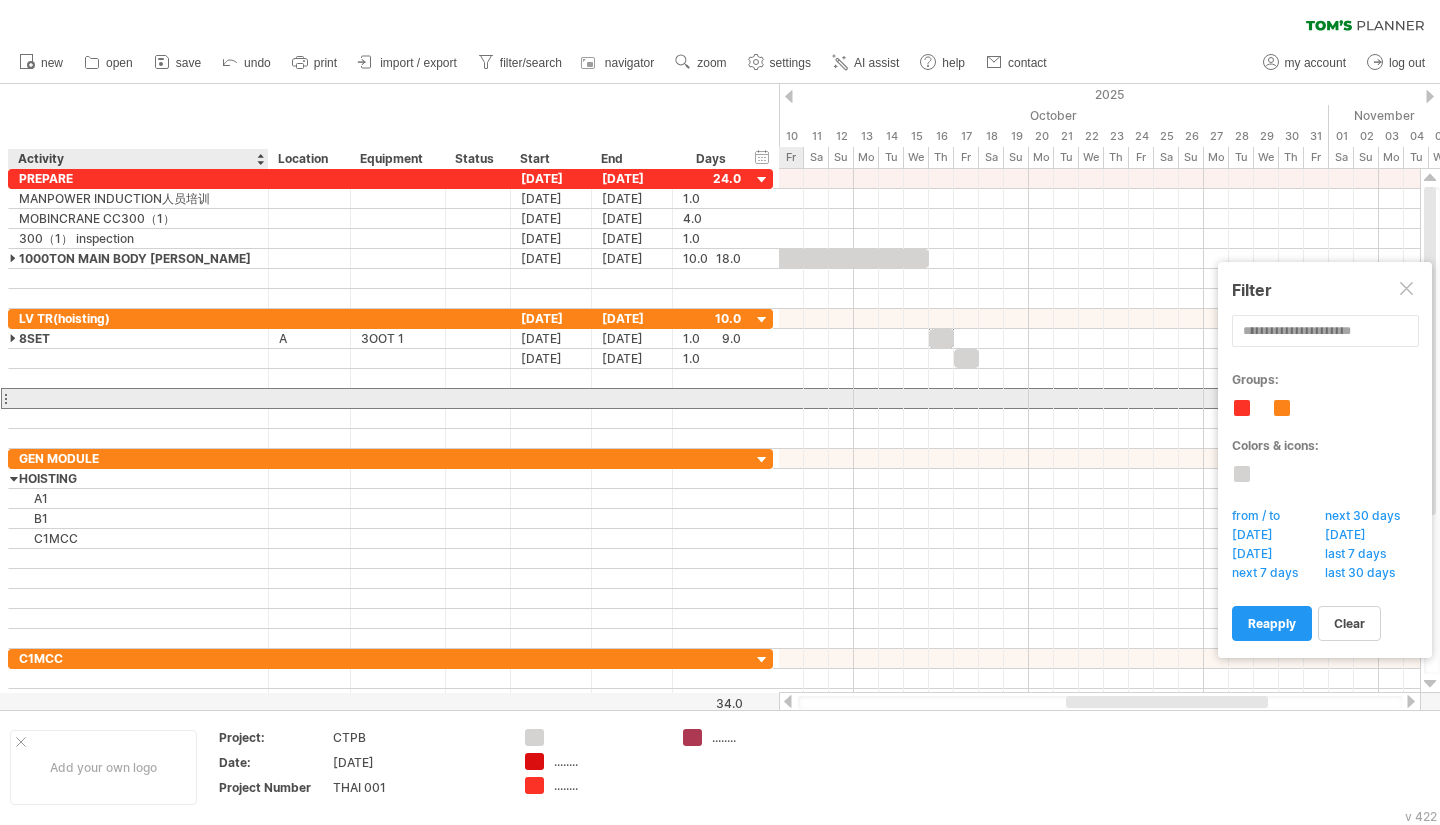 click at bounding box center (309, 398) 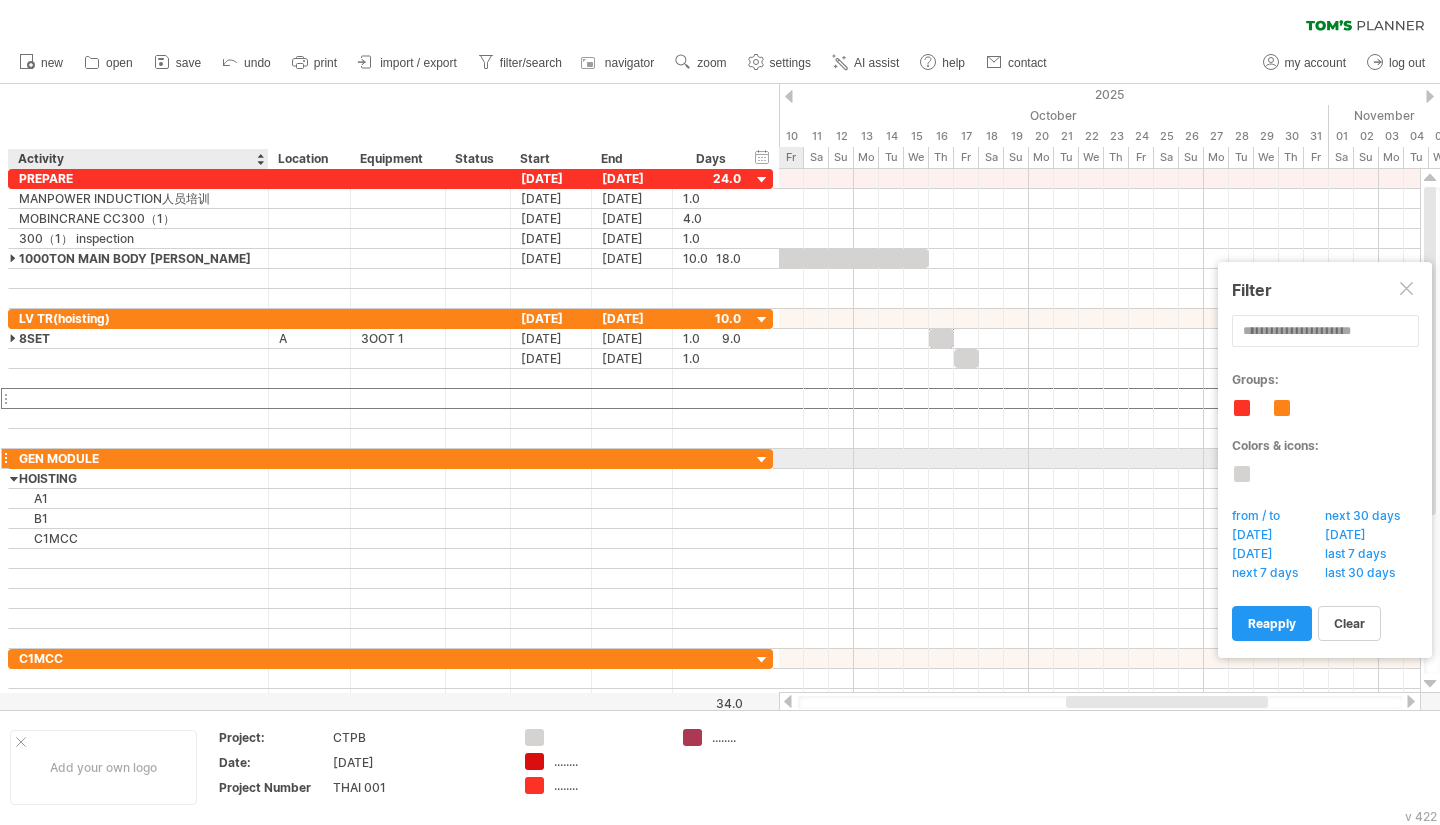 click on "GEN MODULE" at bounding box center [138, 458] 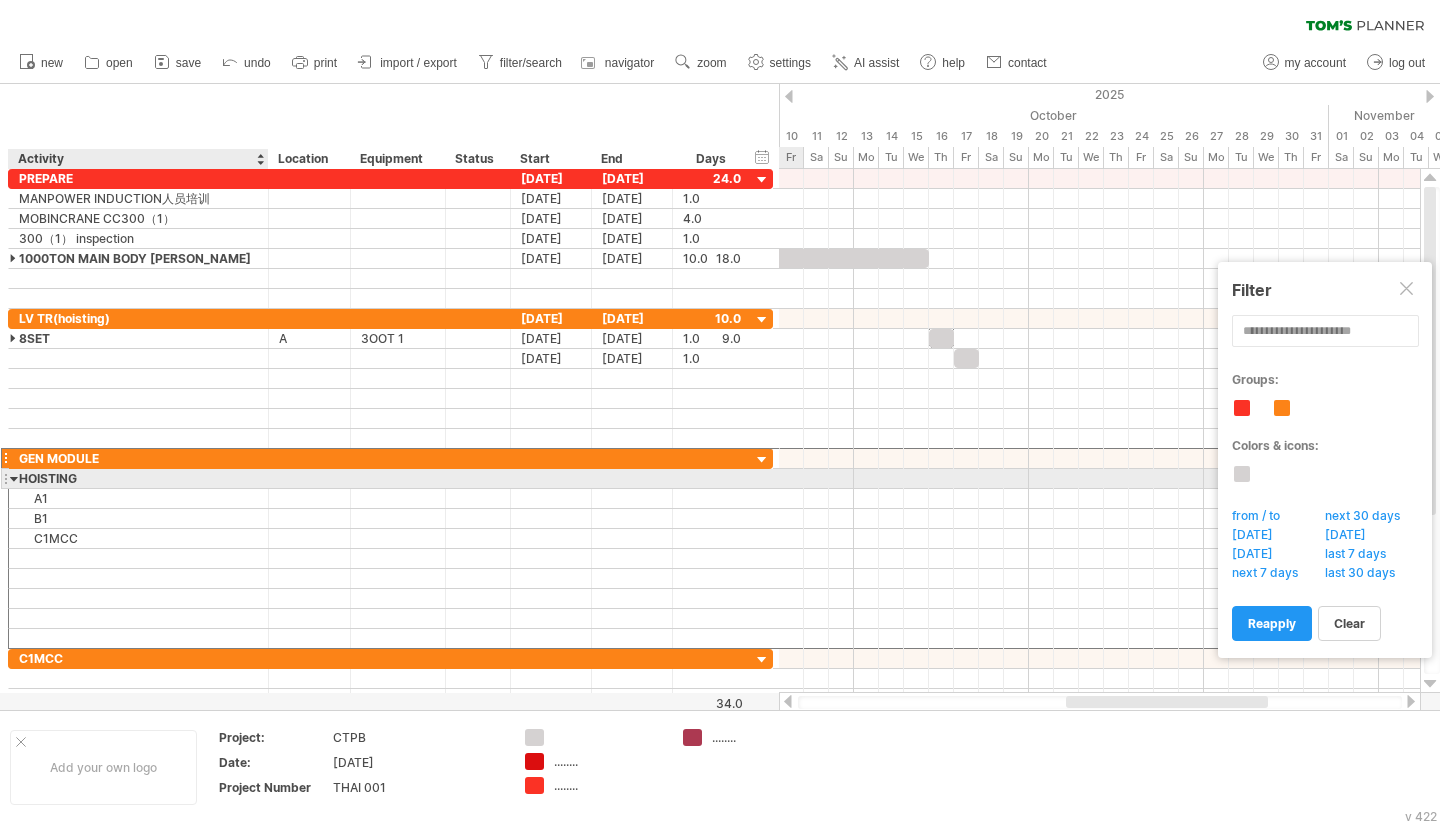 click at bounding box center (14, 478) 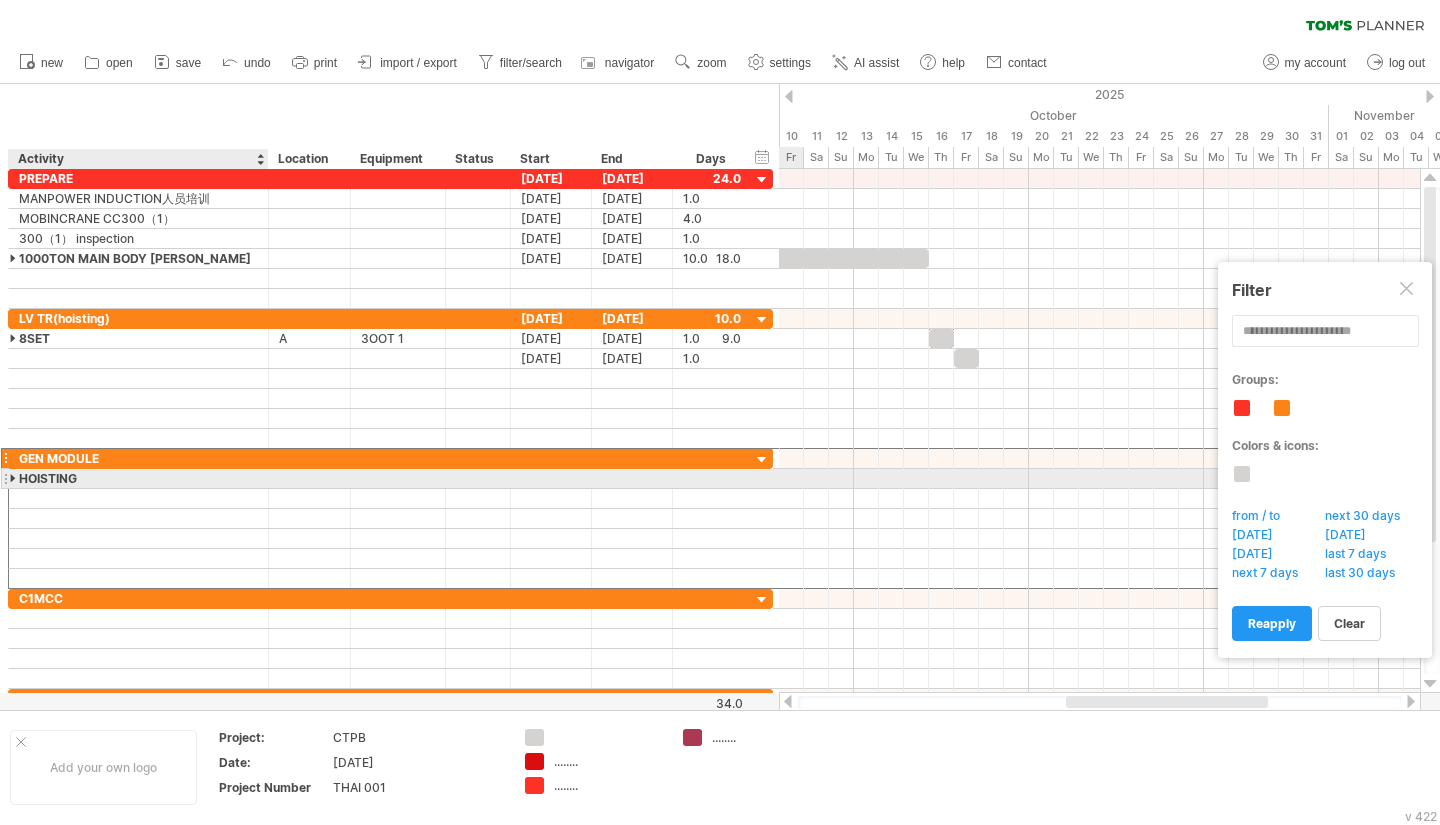 click at bounding box center (14, 478) 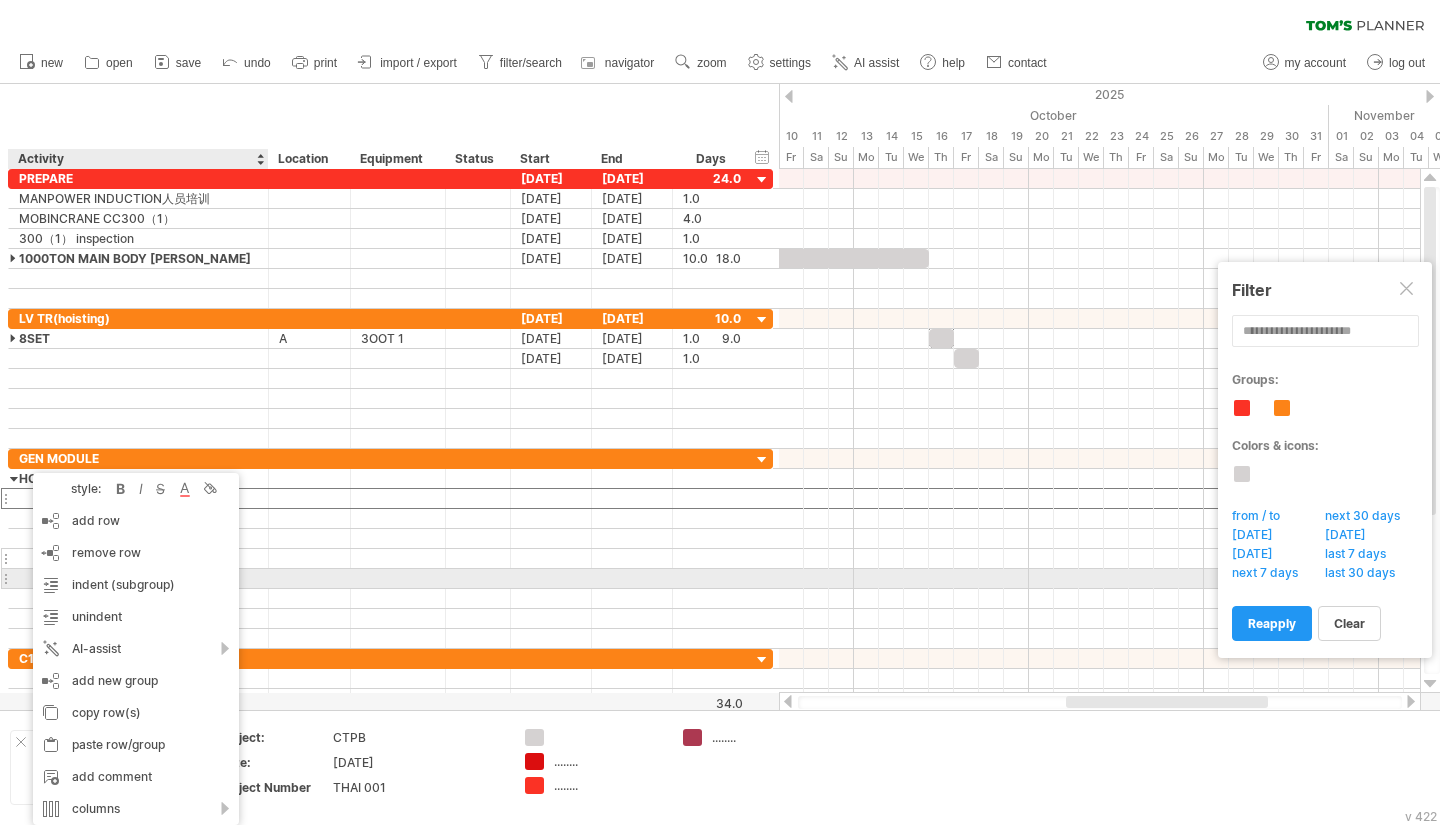 click at bounding box center (390, 559) 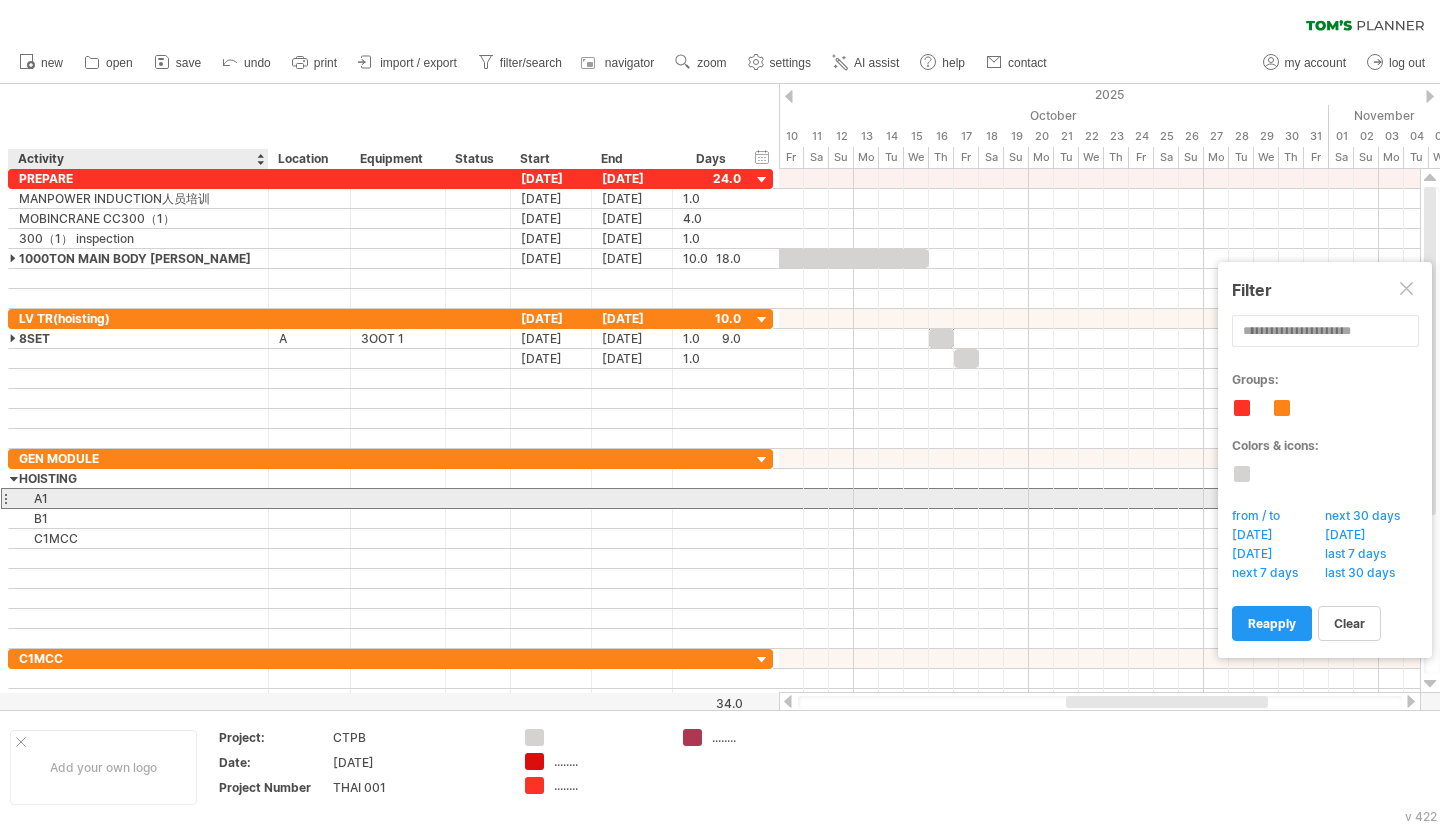 click on "A1" at bounding box center [138, 498] 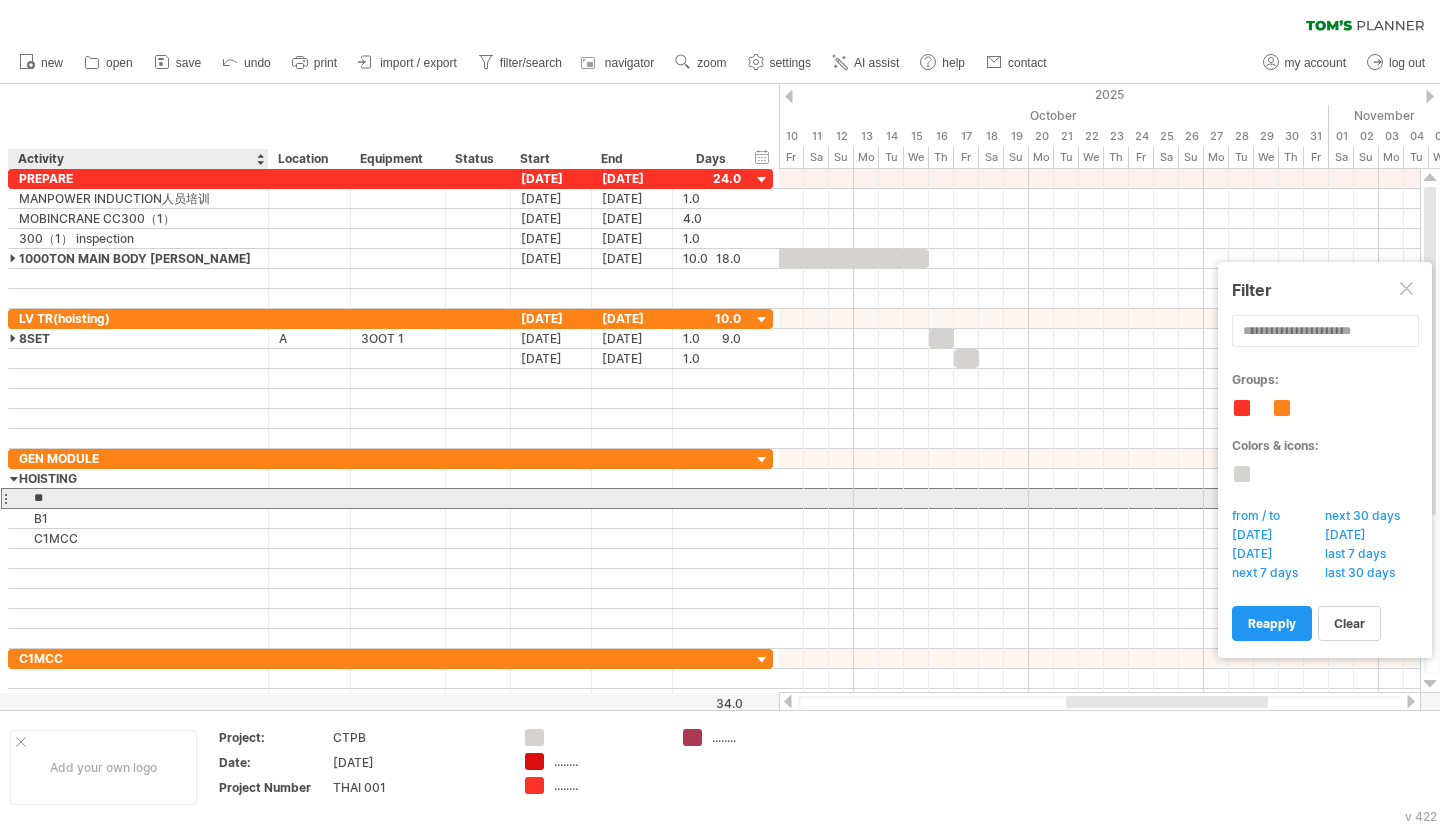 type on "*" 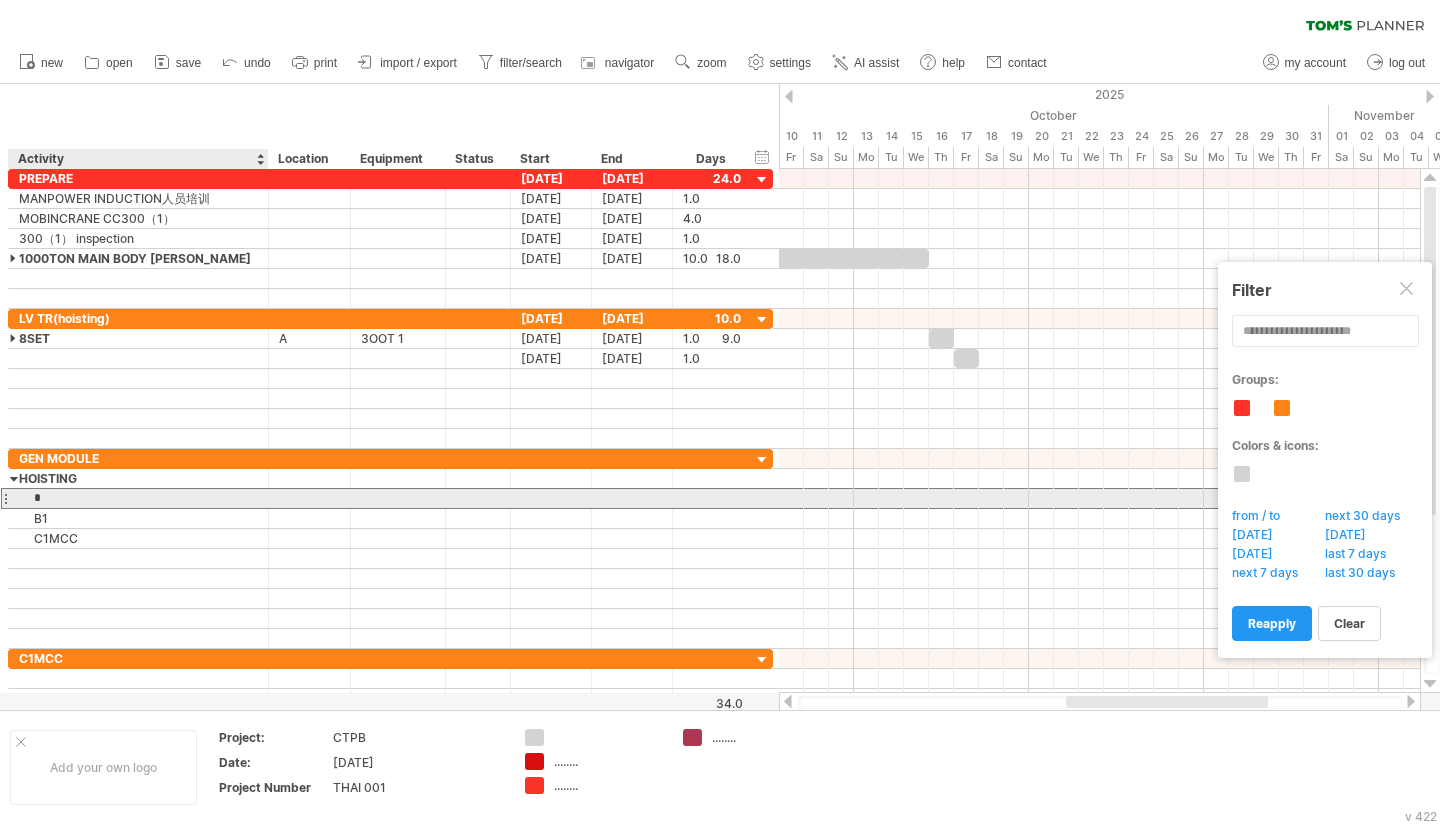 type 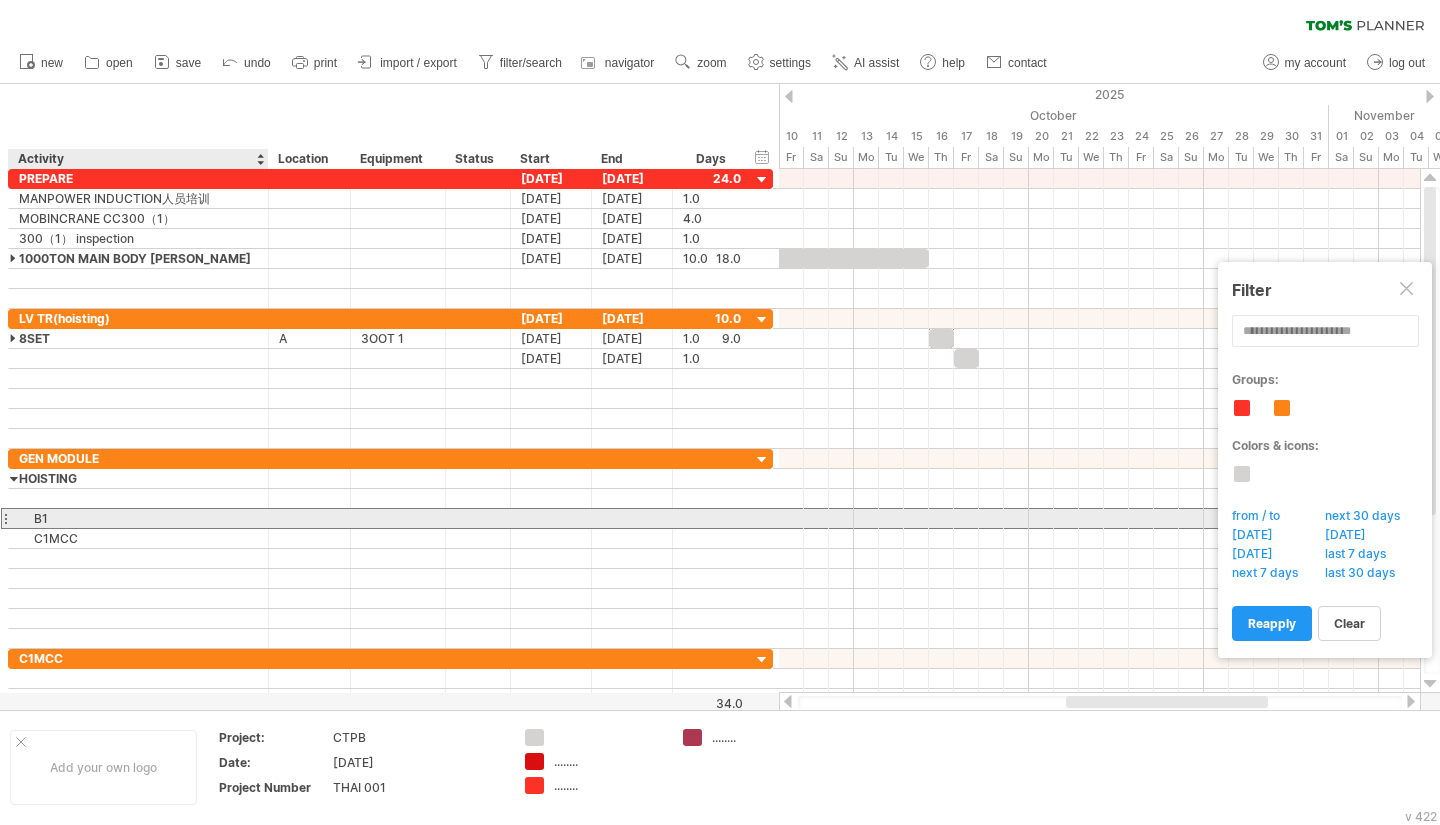 click on "B1" at bounding box center [138, 518] 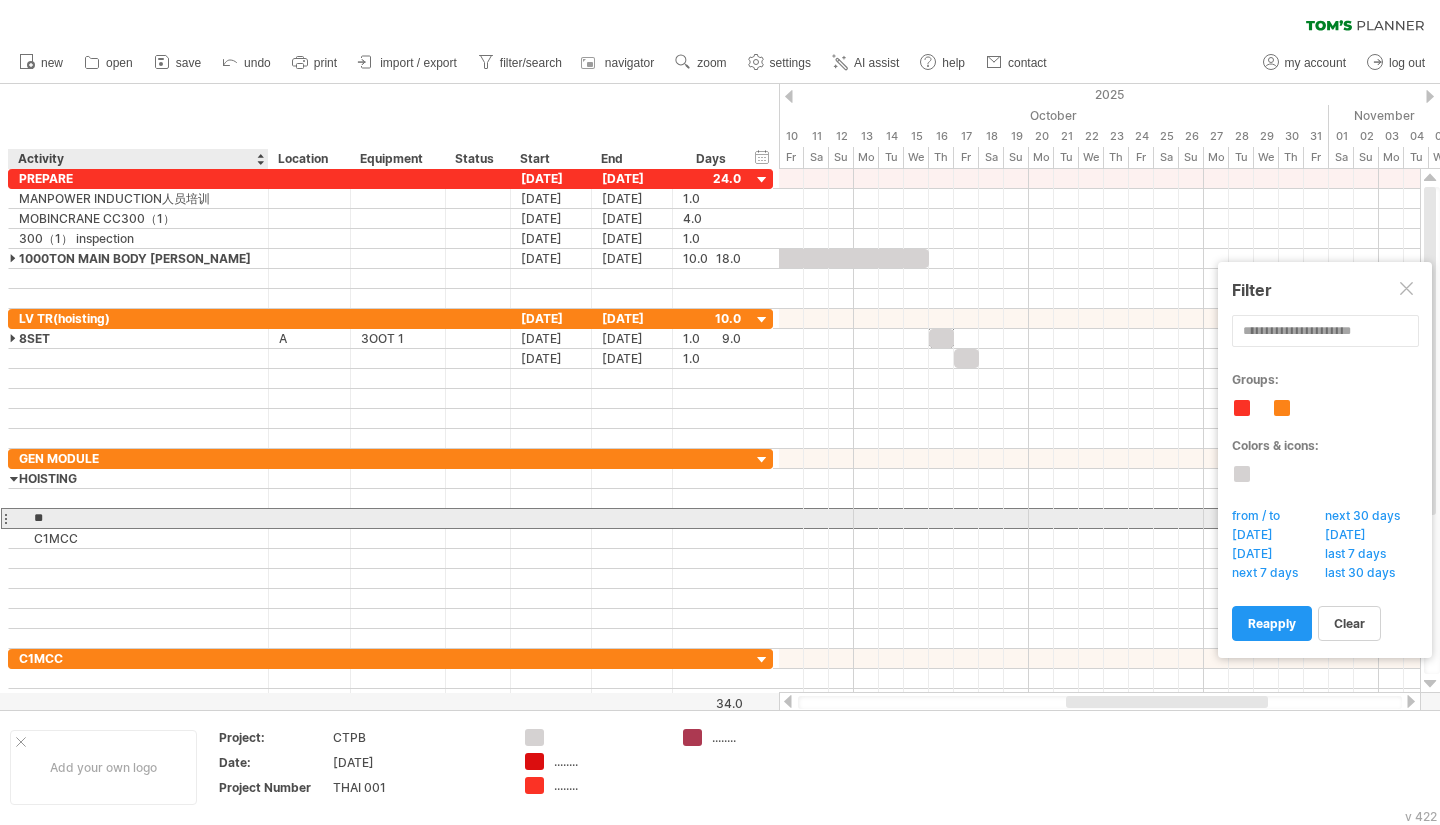 type on "*" 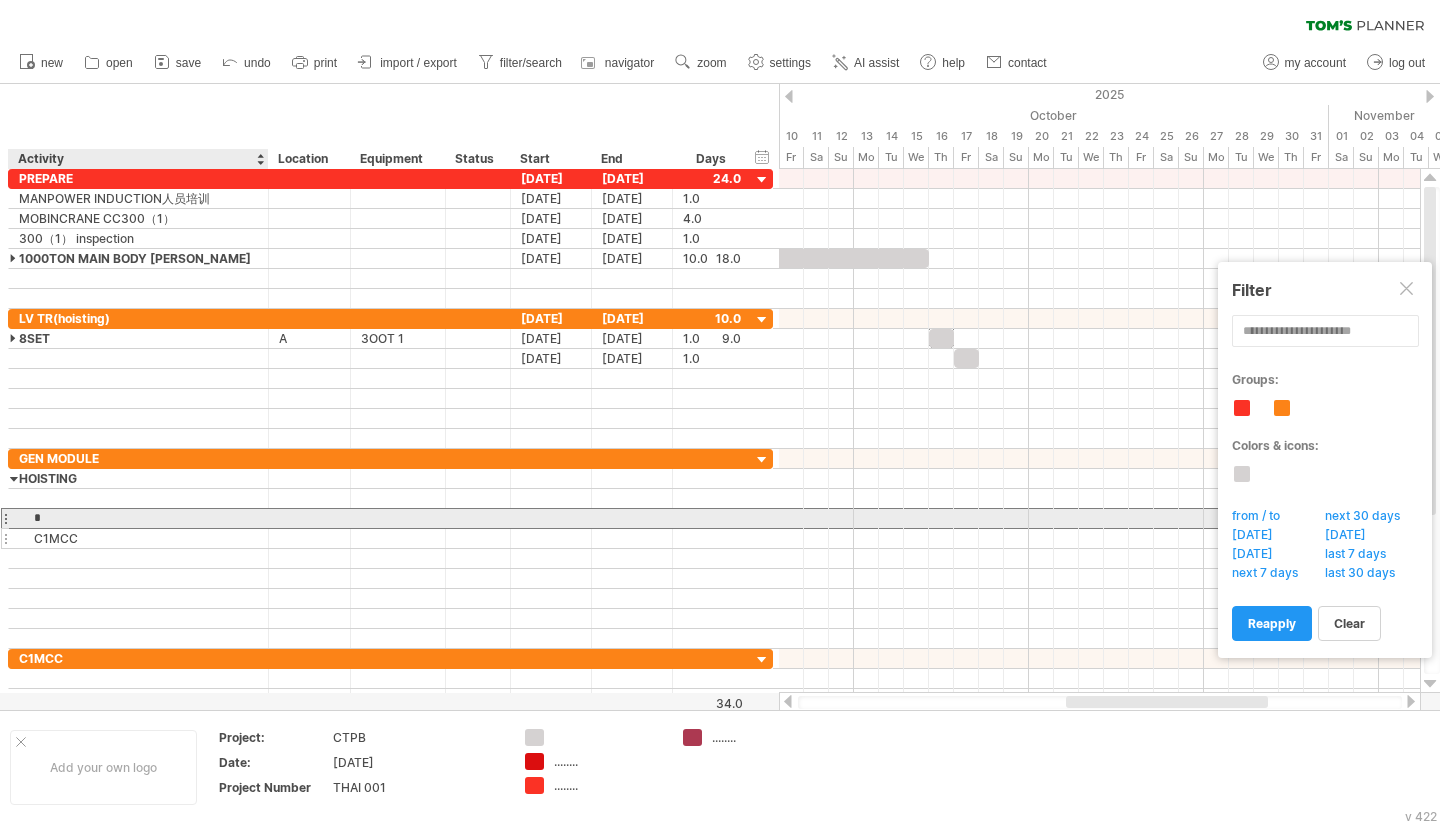 type 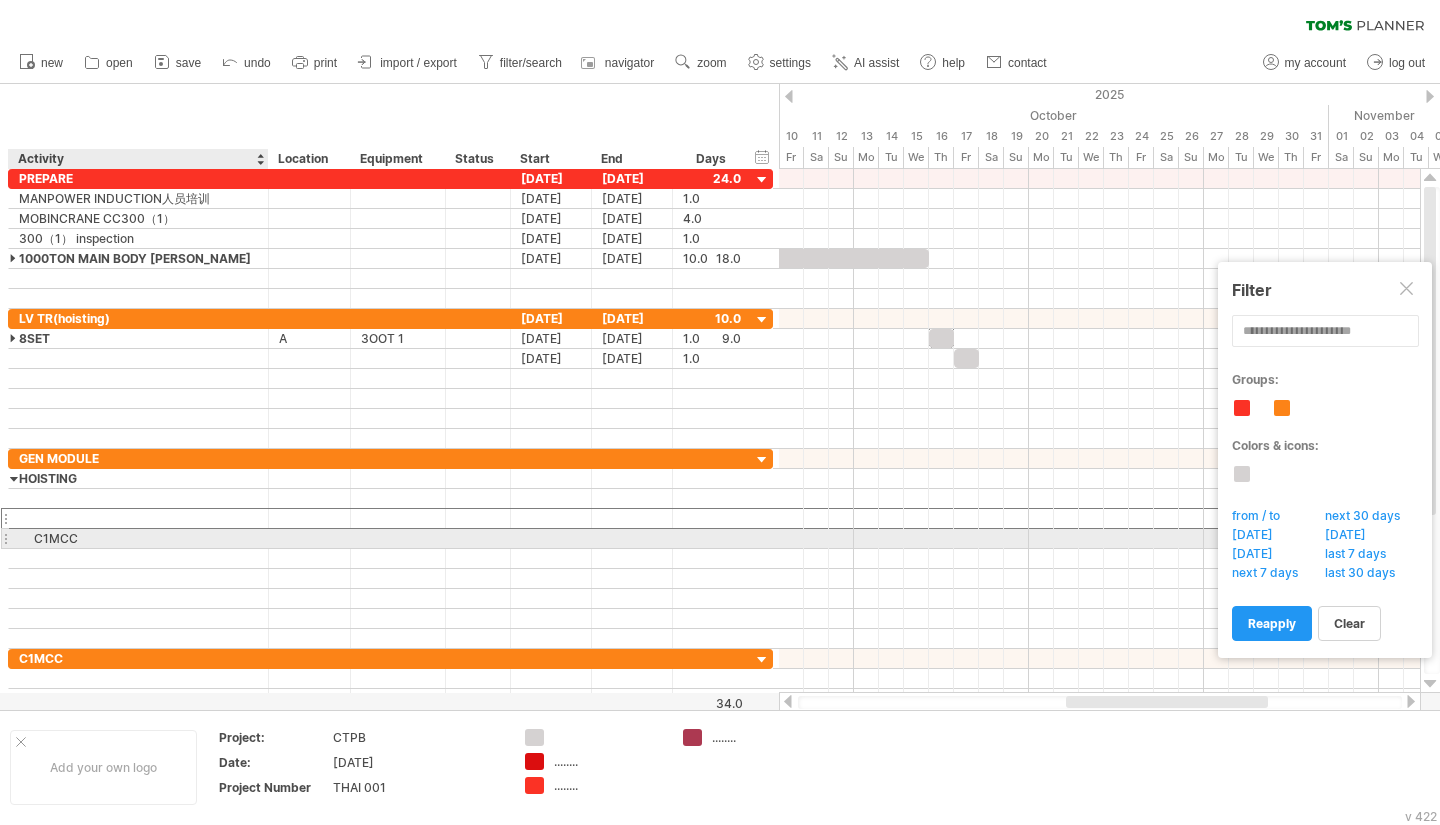 click on "C1MCC" at bounding box center [138, 538] 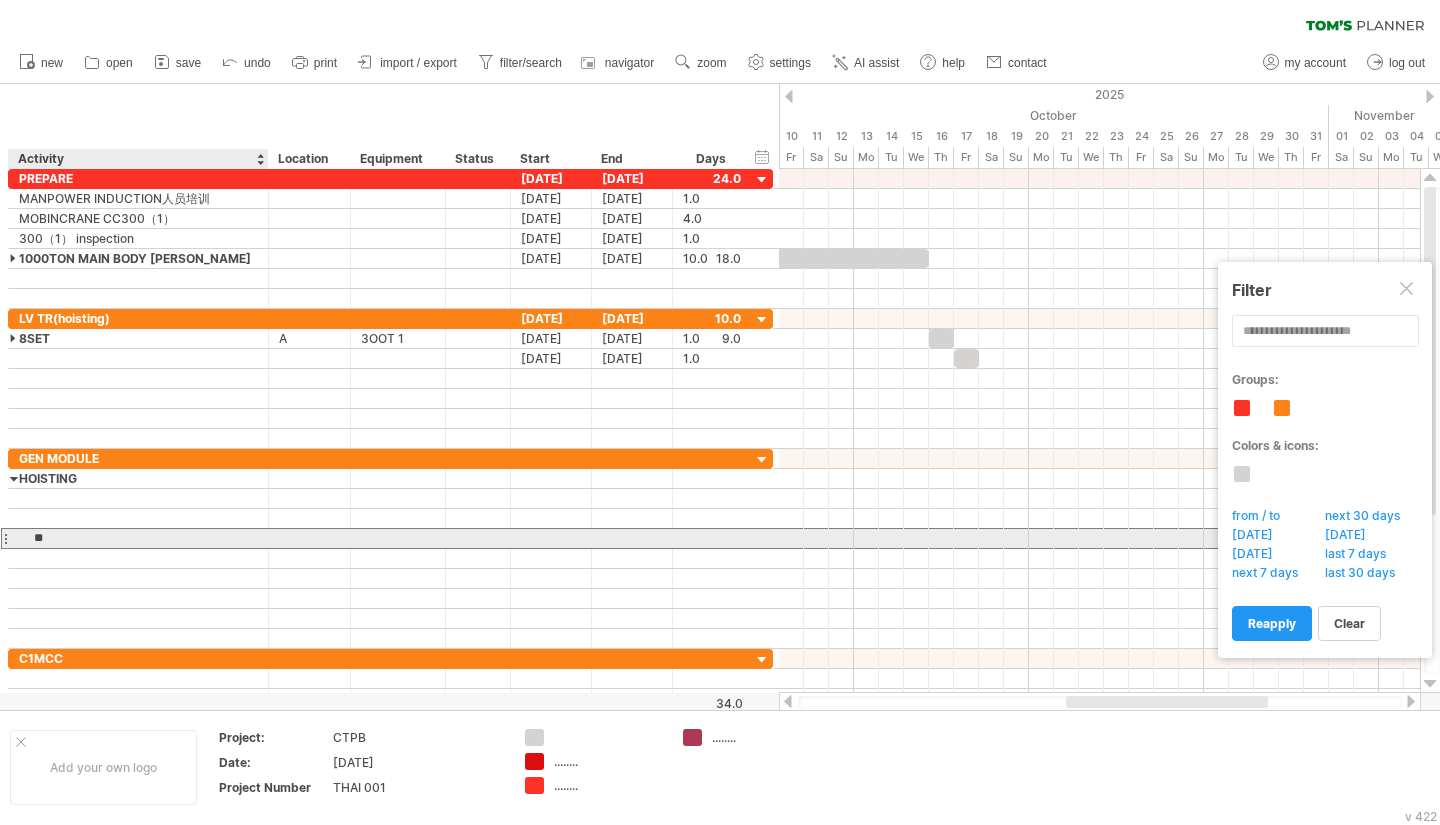 type on "*" 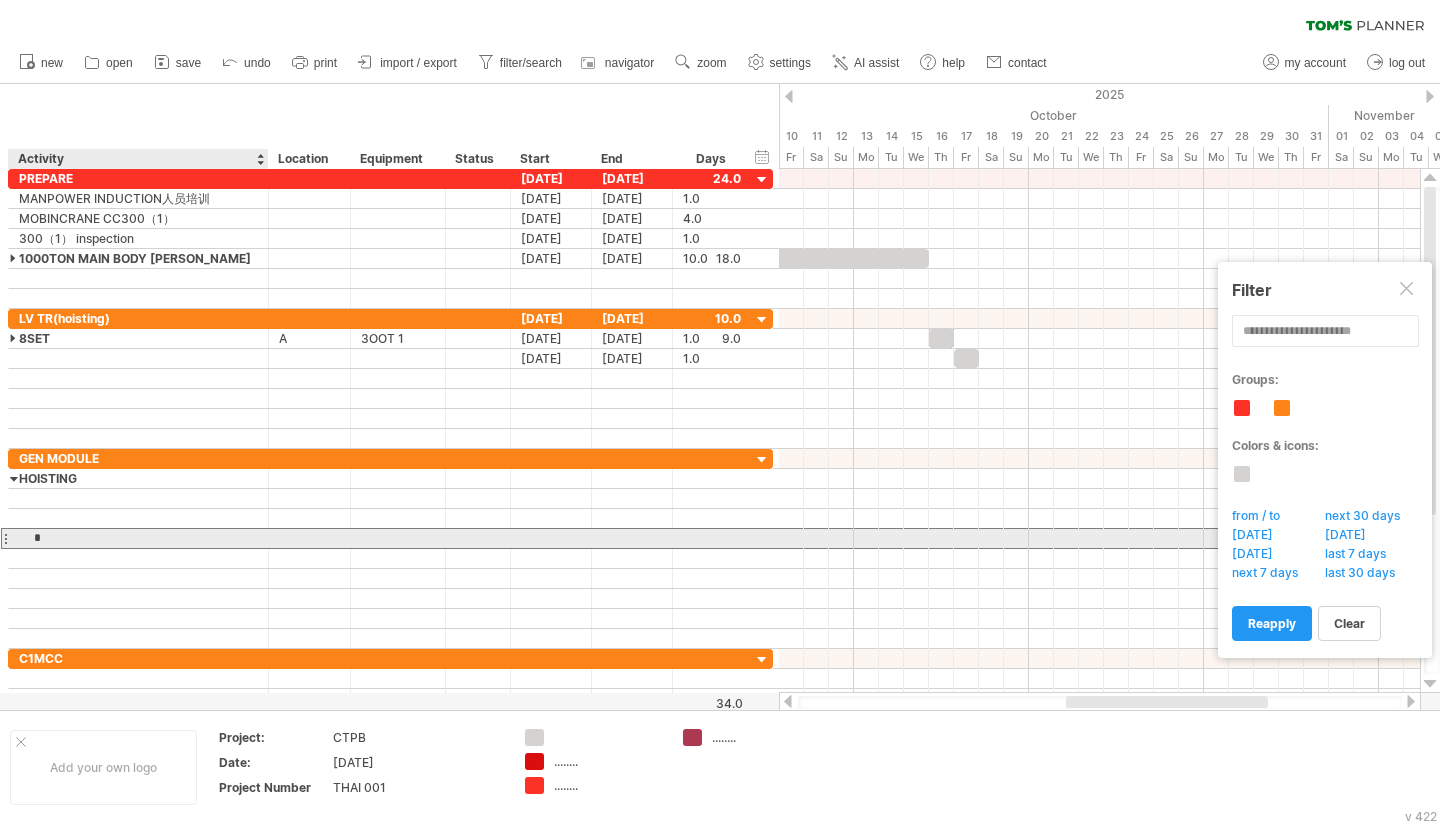 type 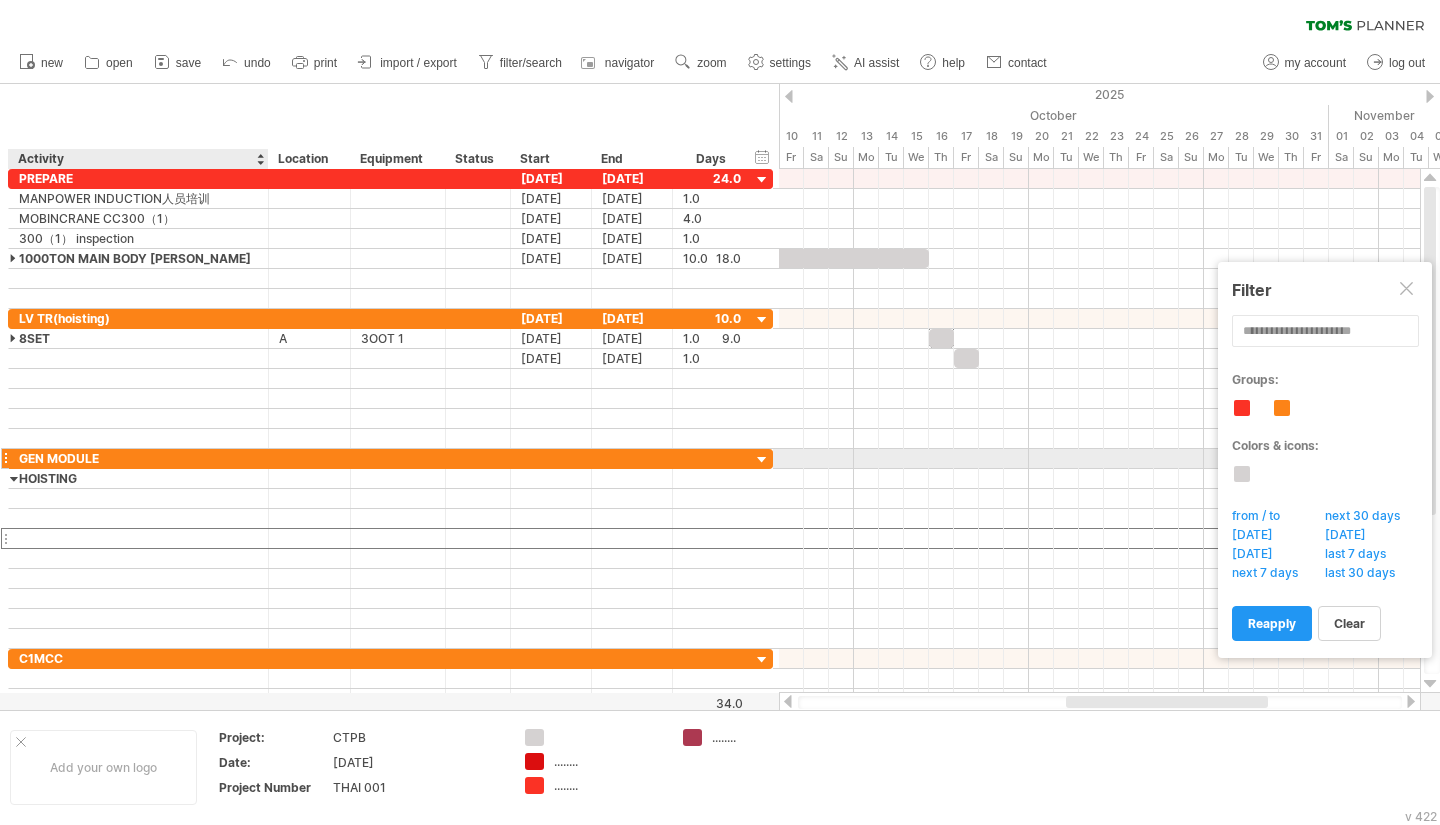 click on "GEN MODULE" at bounding box center (138, 458) 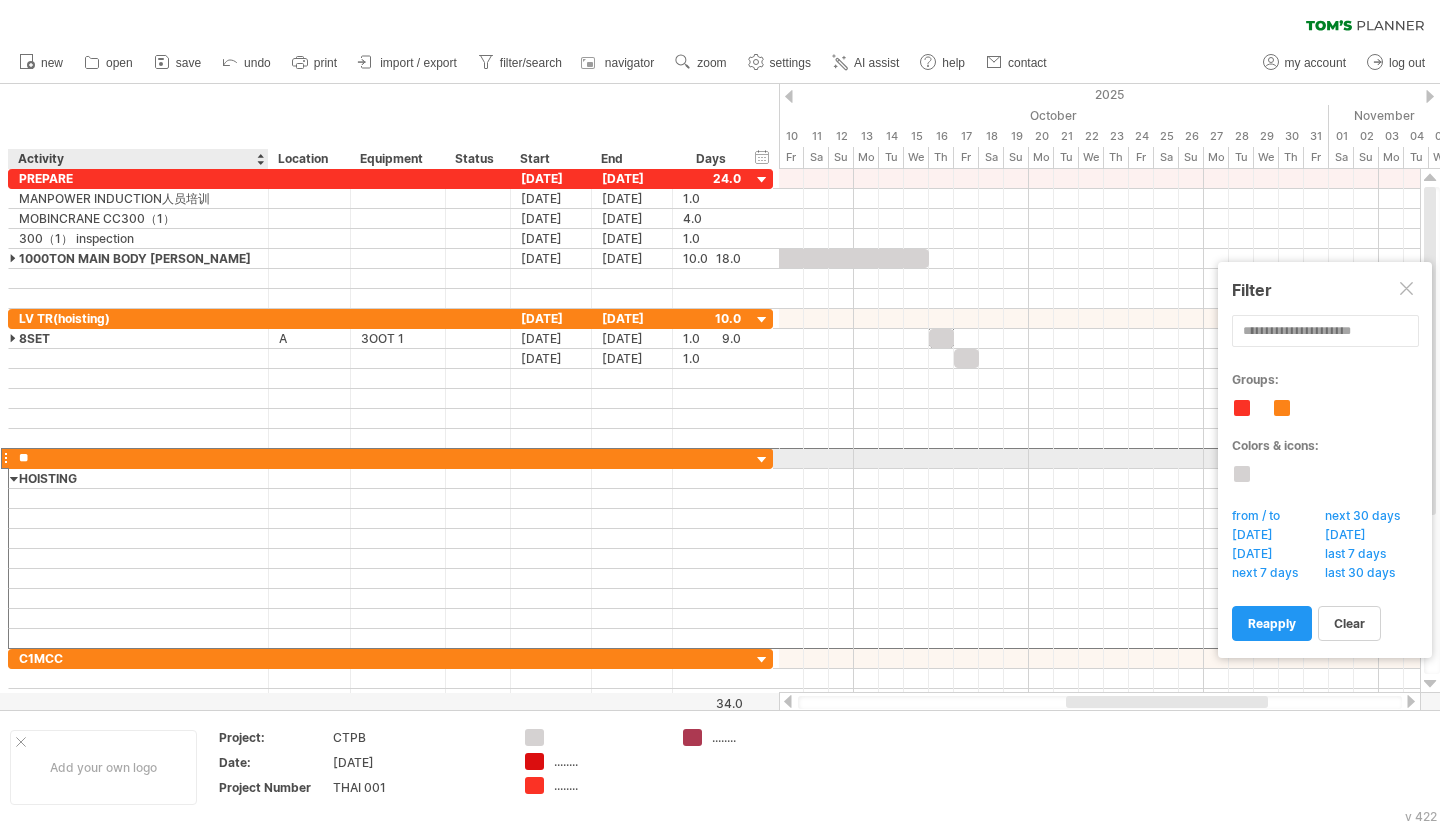 type on "*" 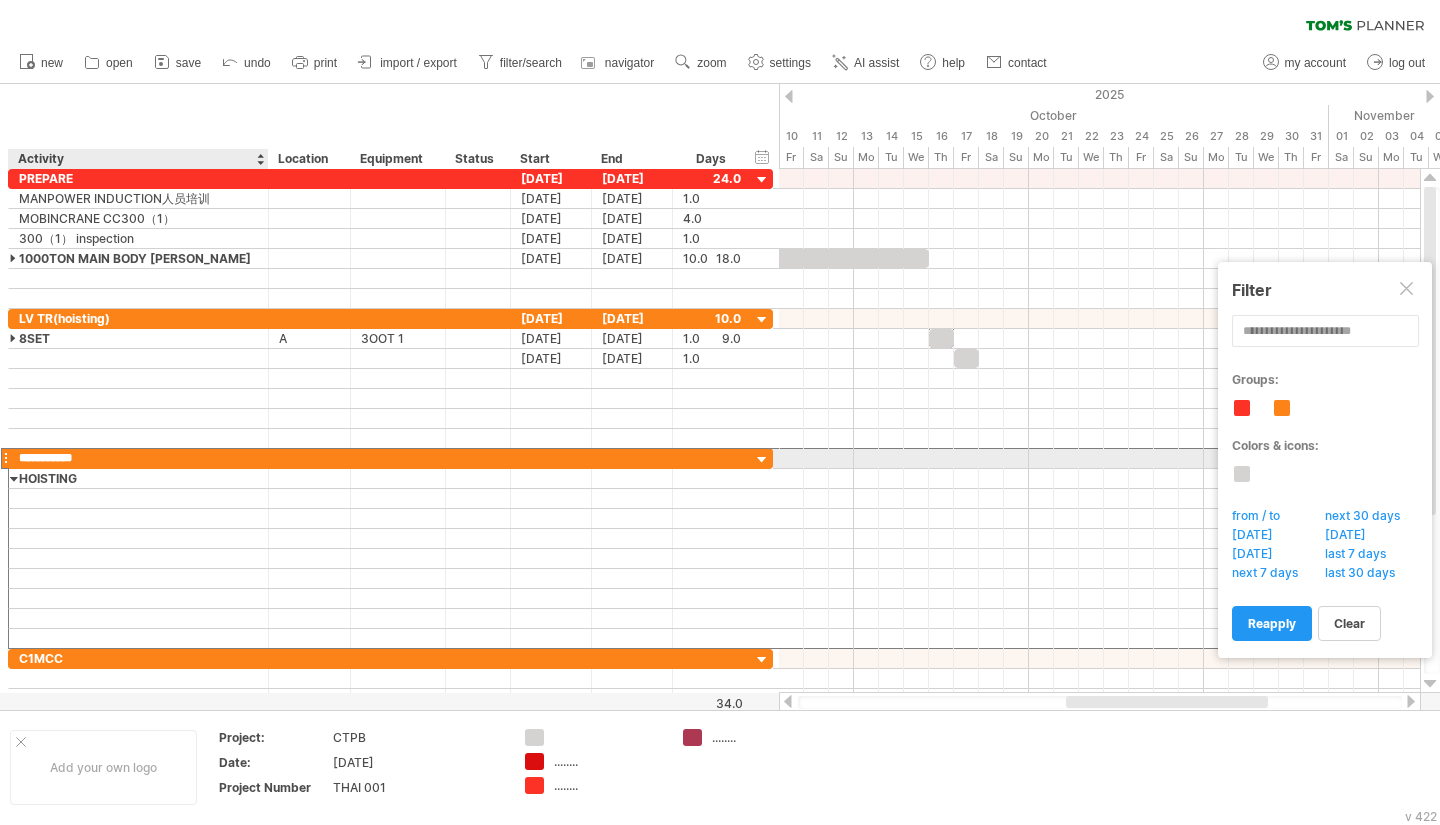 type on "**********" 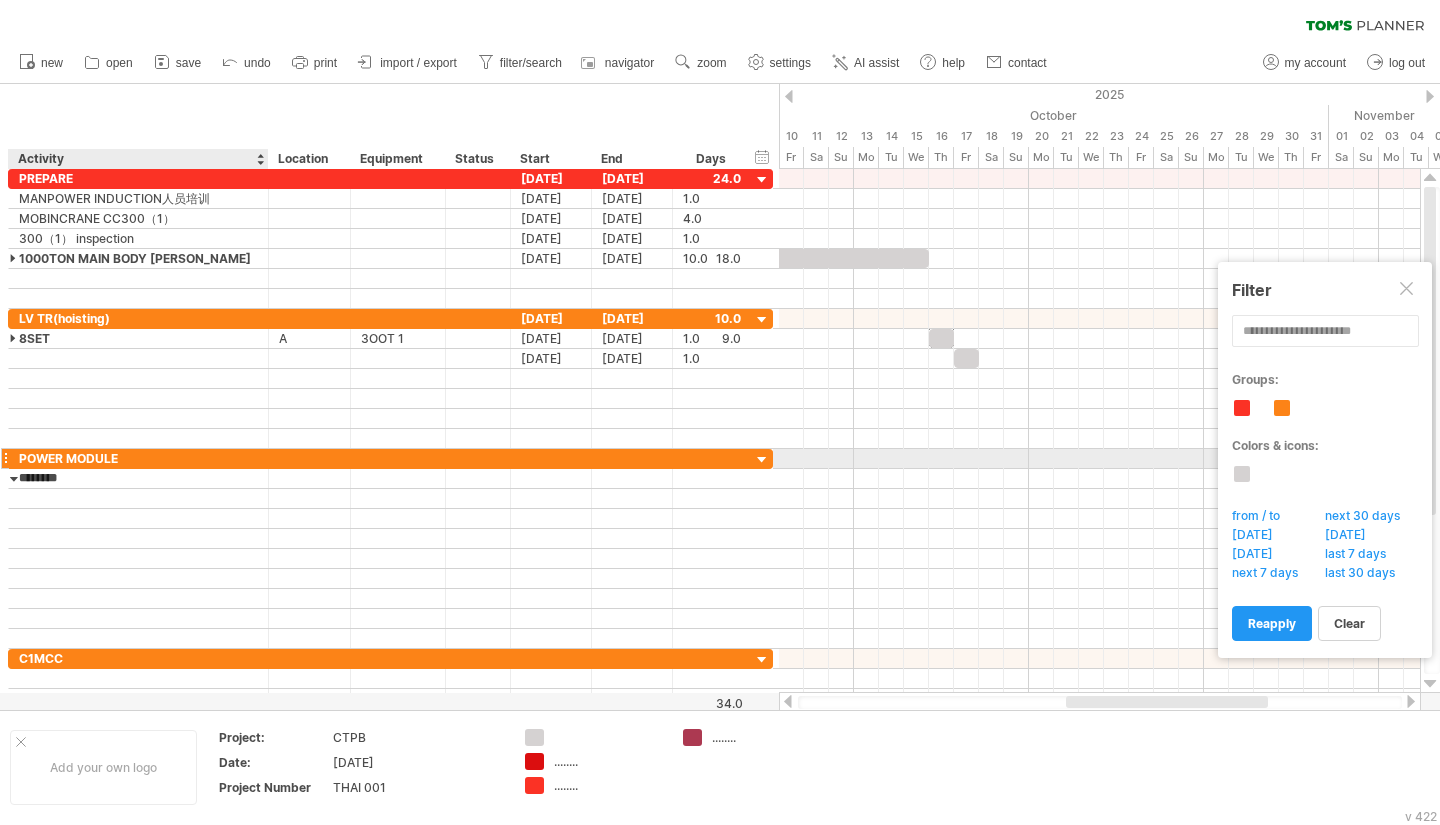 click on "POWER MODULE" at bounding box center [138, 458] 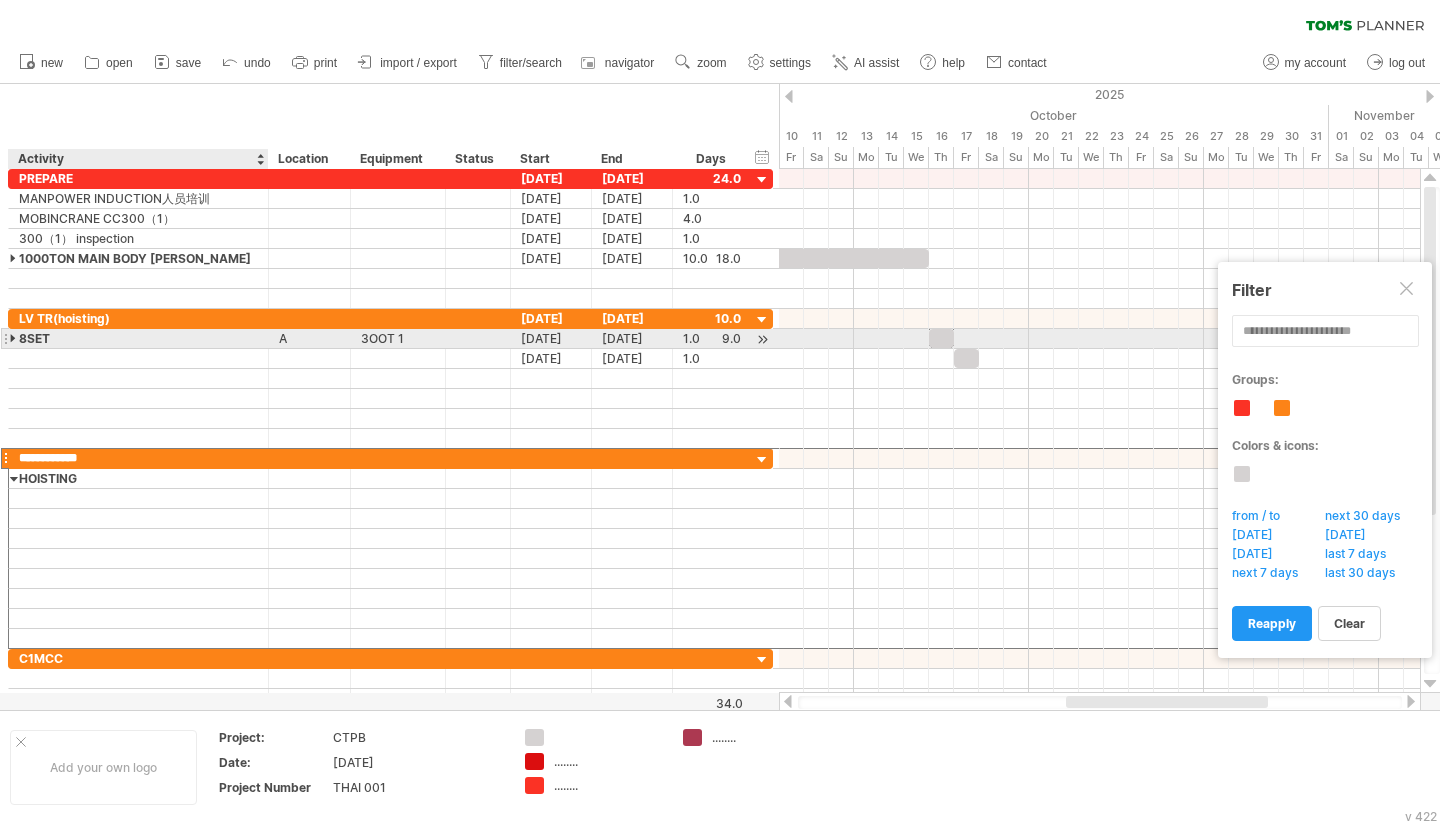 click on "8SET" at bounding box center (138, 338) 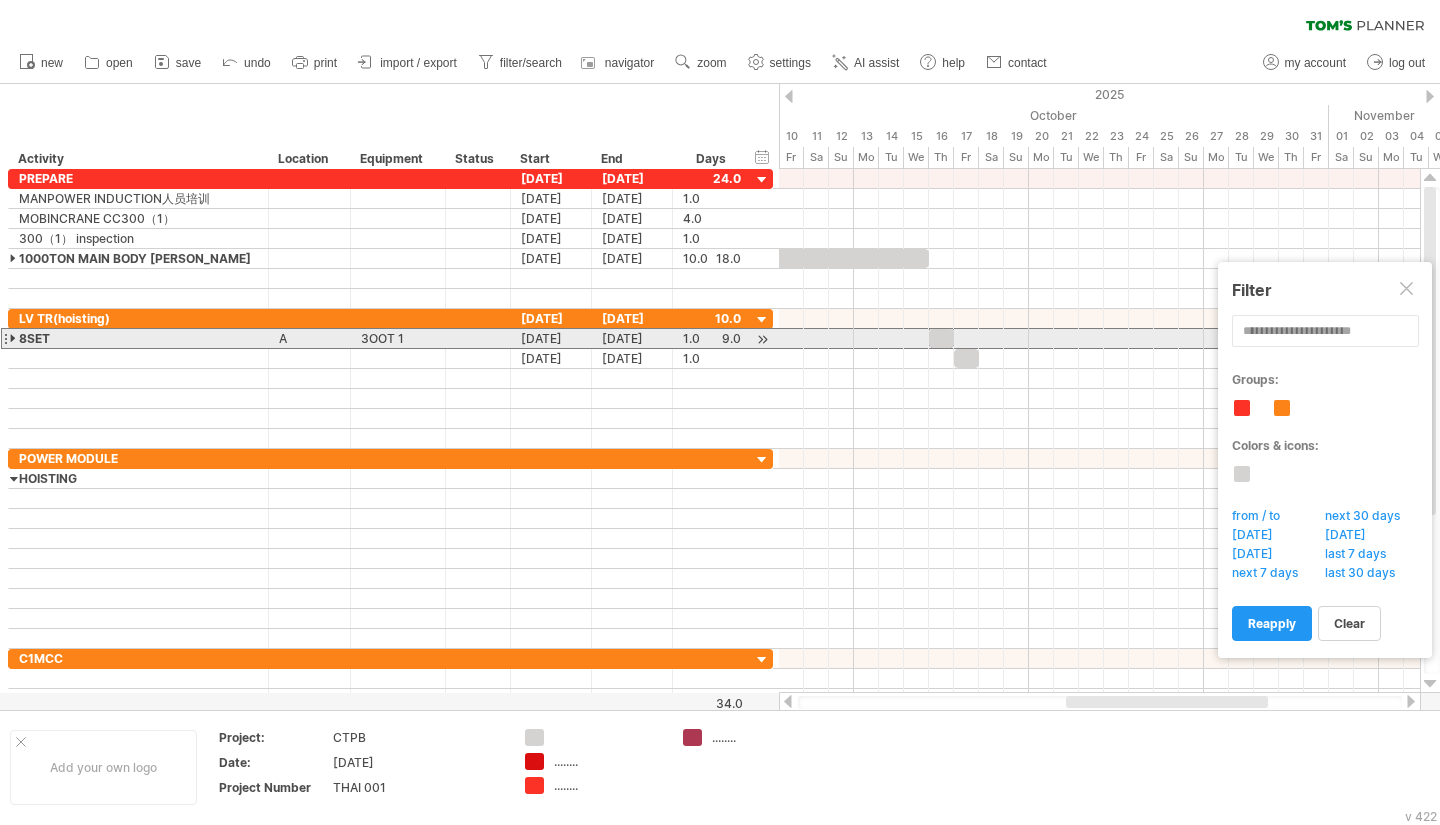 click at bounding box center [14, 338] 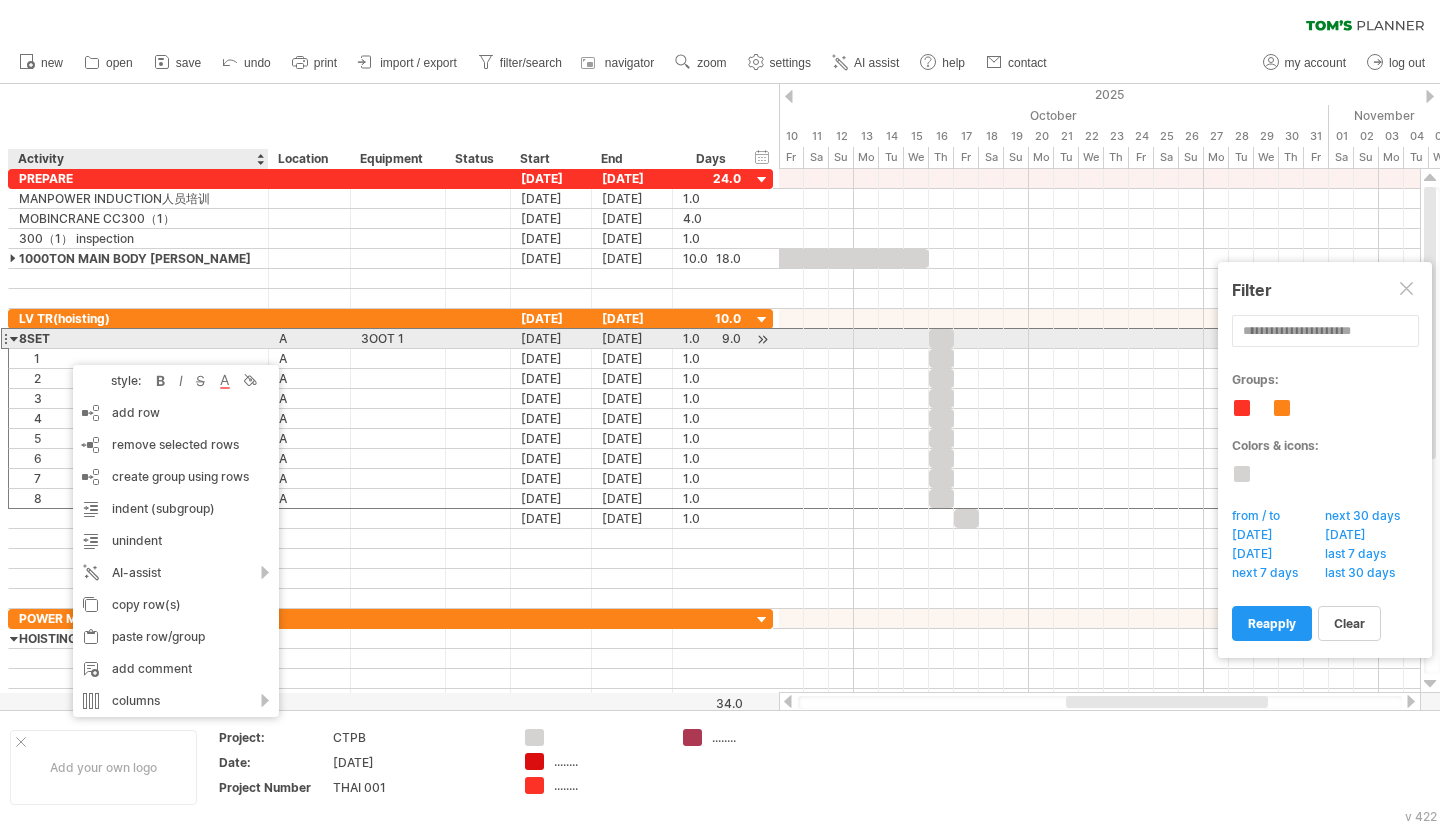 click at bounding box center [14, 338] 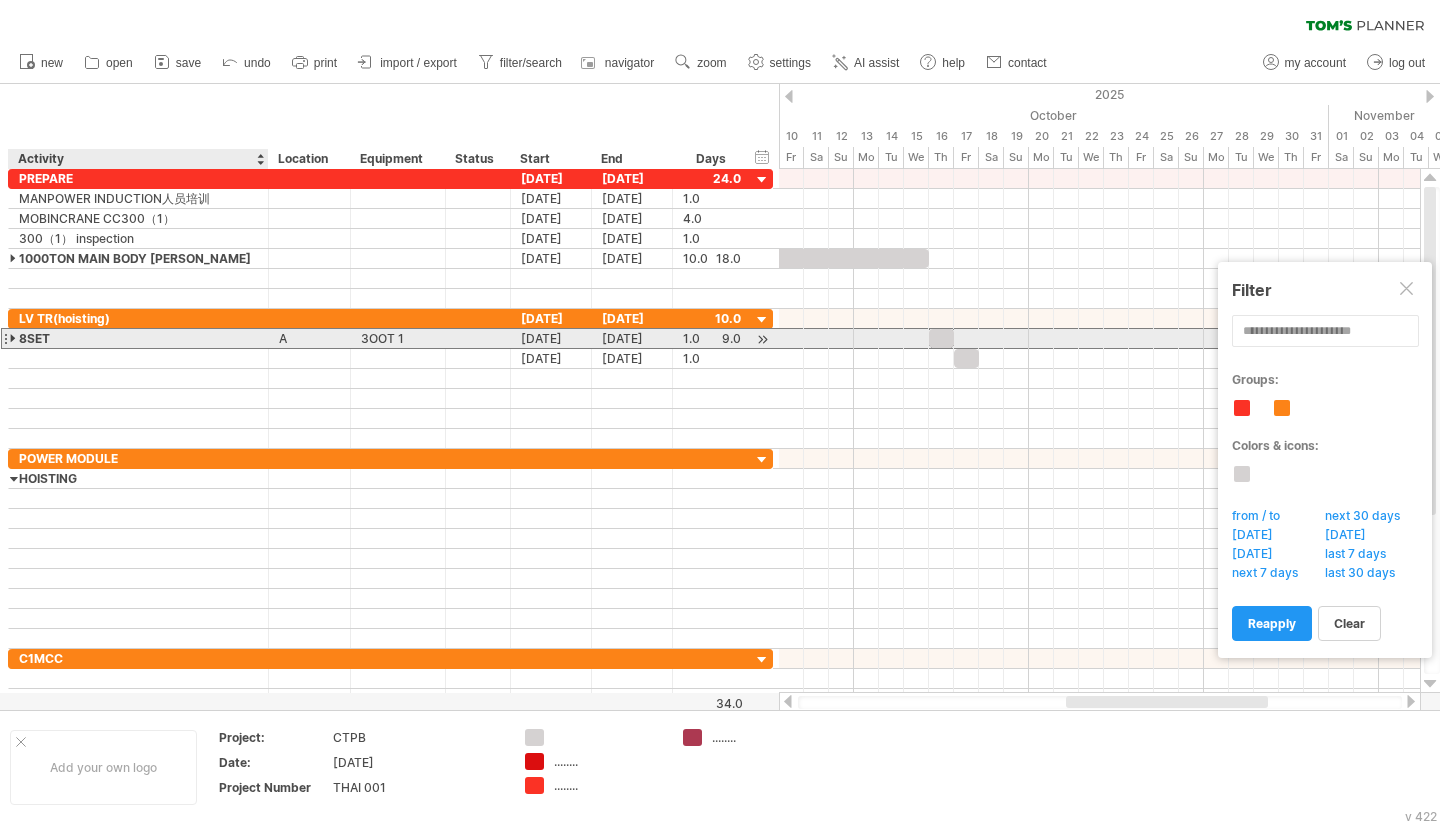 click at bounding box center (14, 338) 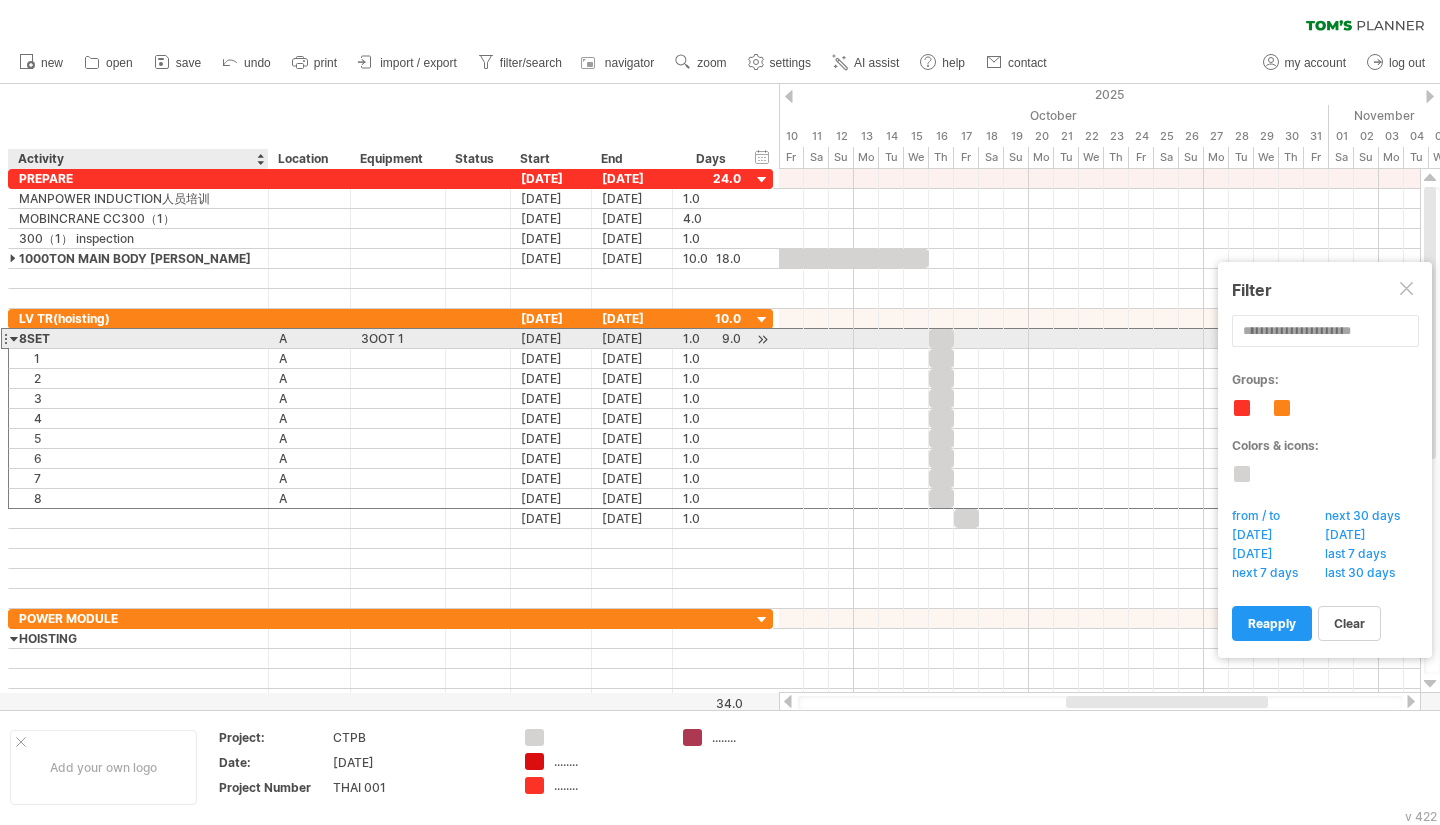click at bounding box center [14, 338] 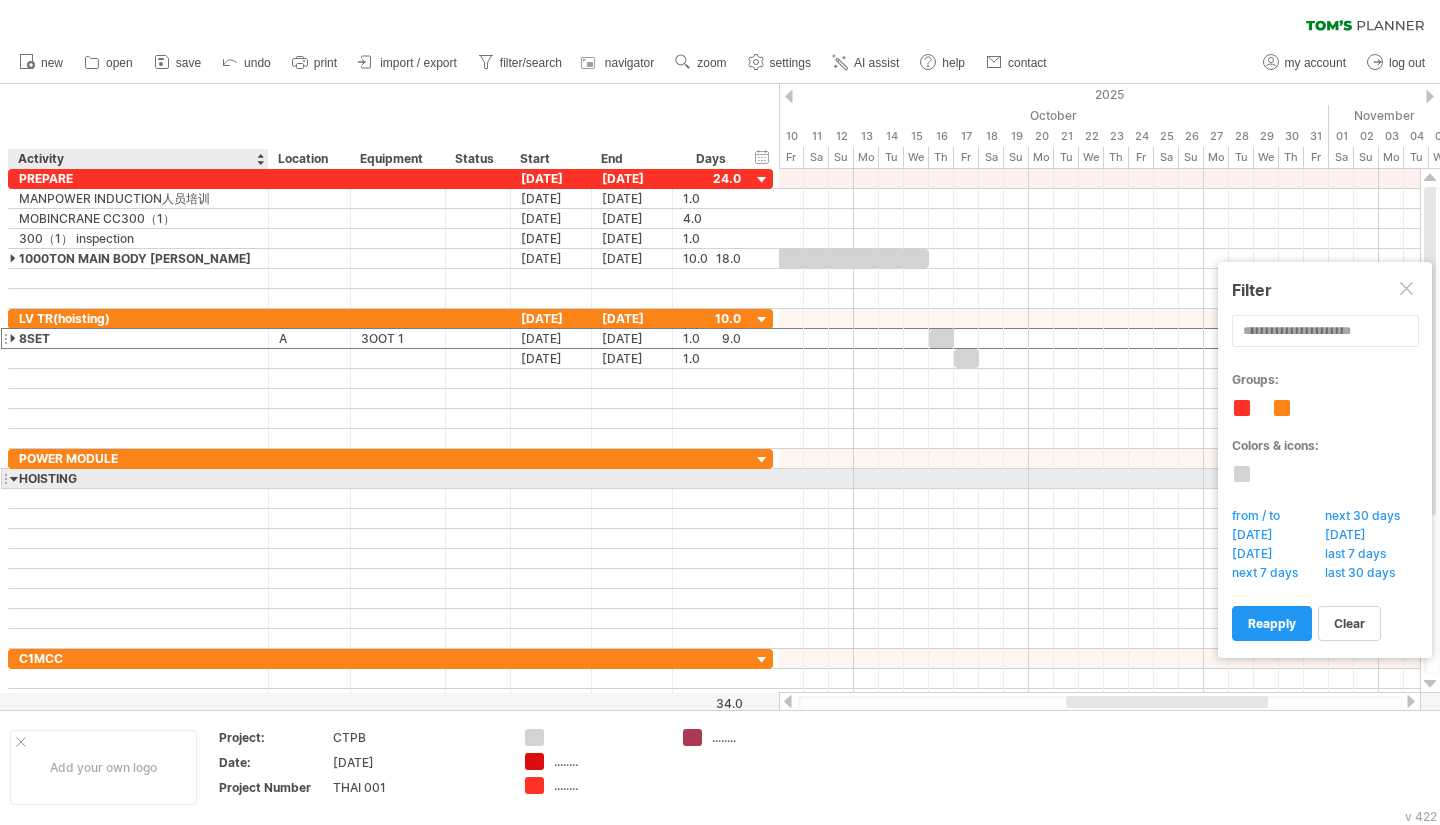 click at bounding box center (14, 478) 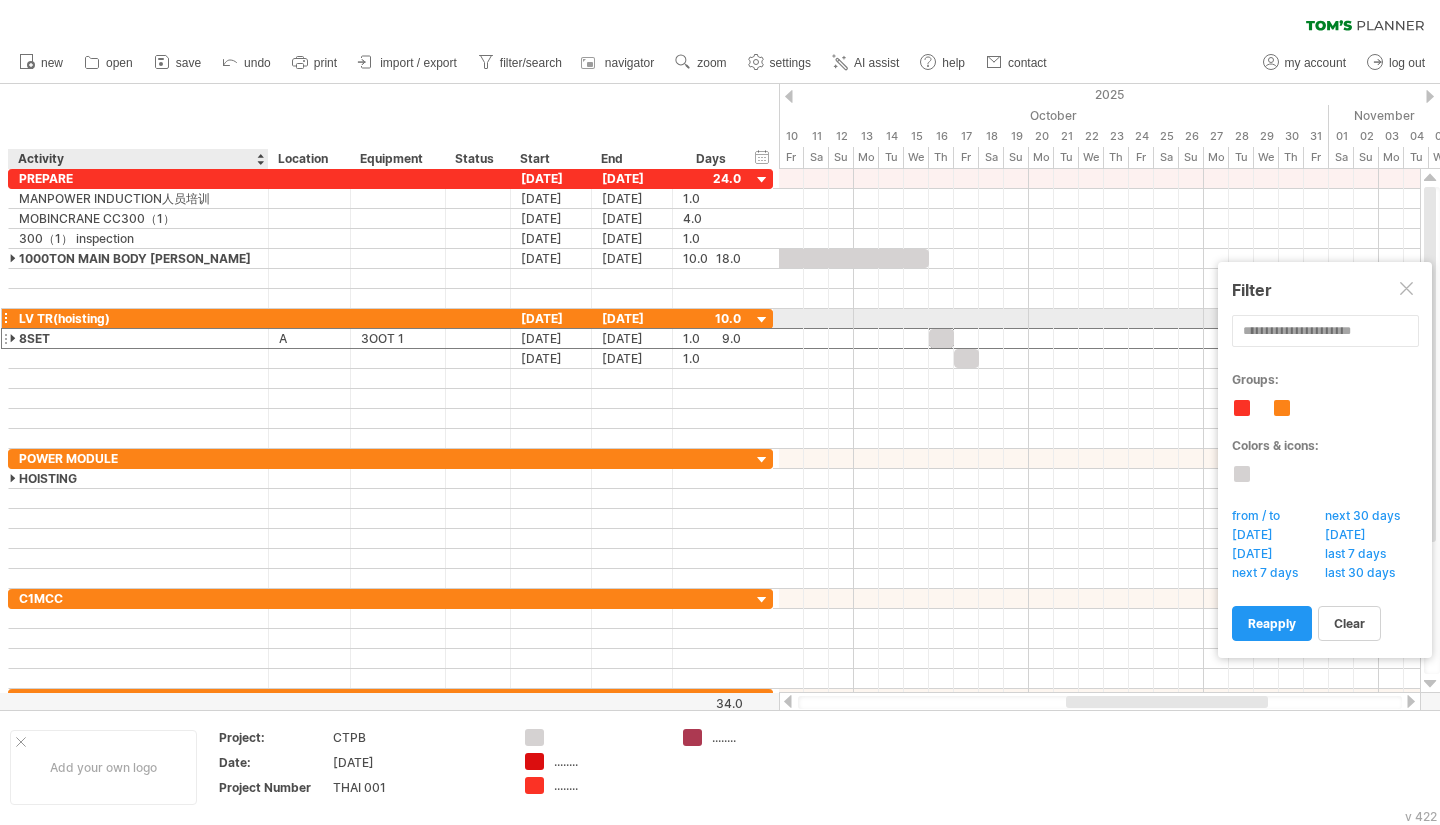 click on "LV TR(hoisting)" at bounding box center [138, 318] 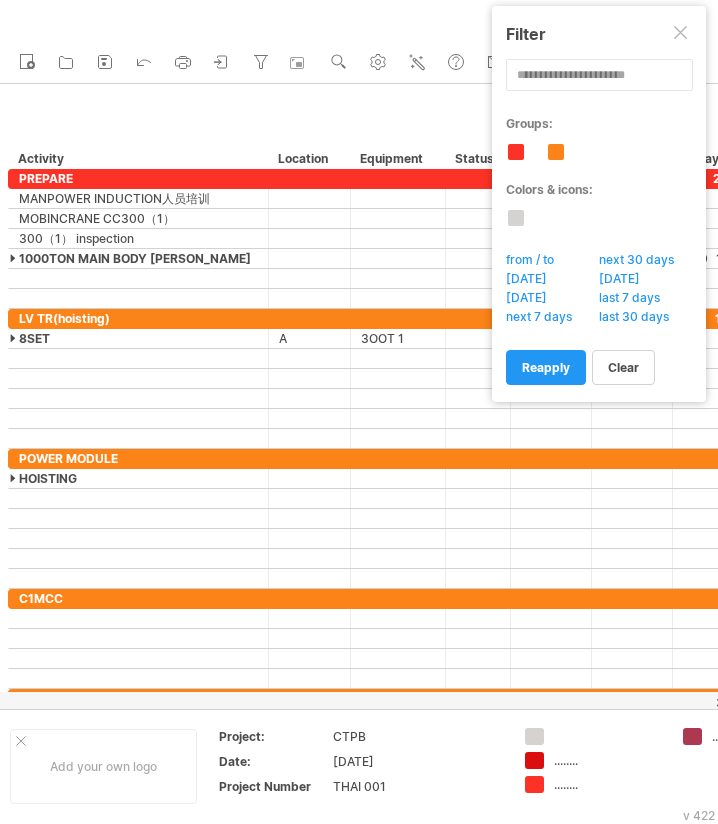 click at bounding box center [682, 34] 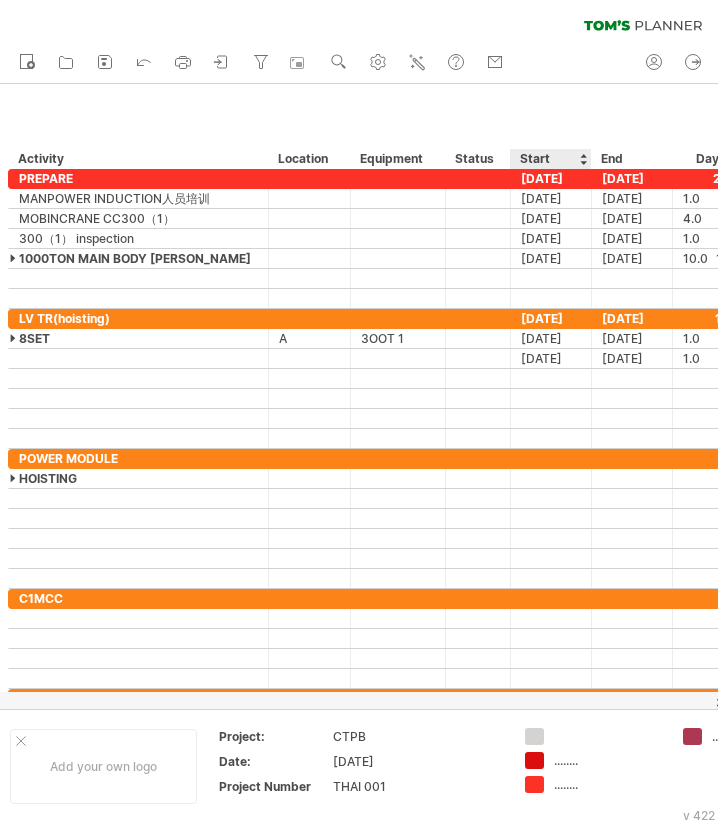 drag, startPoint x: 497, startPoint y: 702, endPoint x: 586, endPoint y: 704, distance: 89.02247 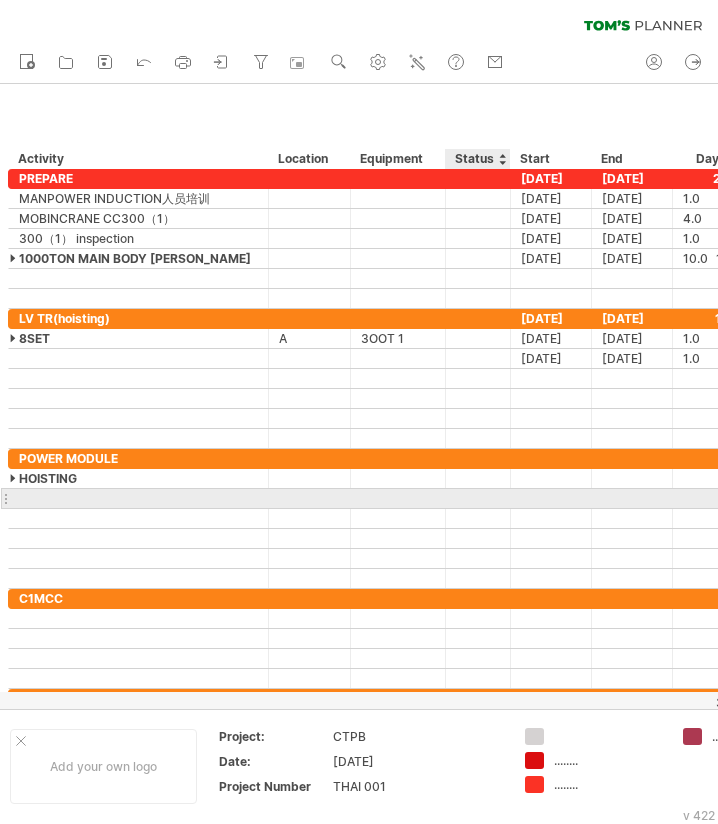 click at bounding box center [478, 498] 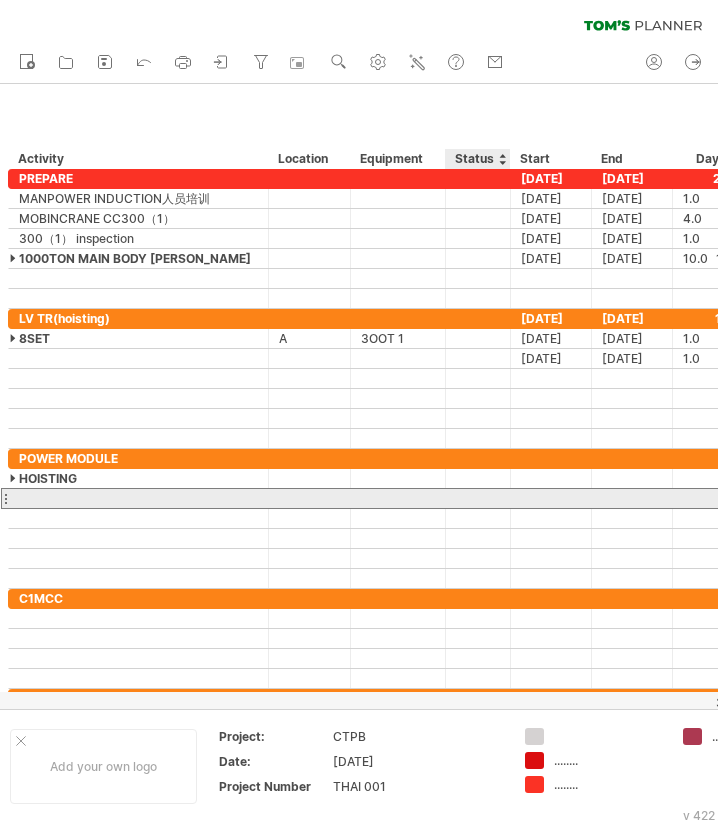 scroll, scrollTop: 1, scrollLeft: 0, axis: vertical 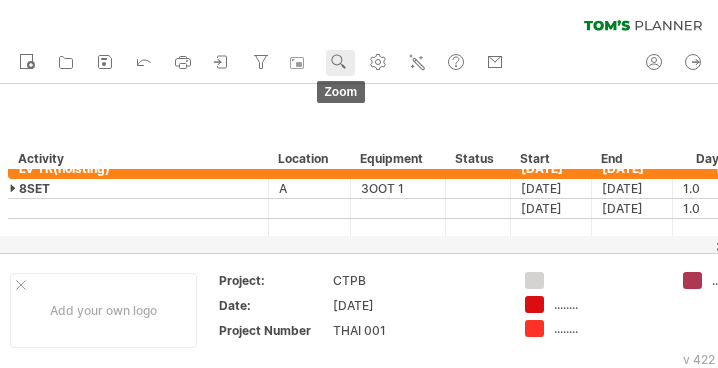 click 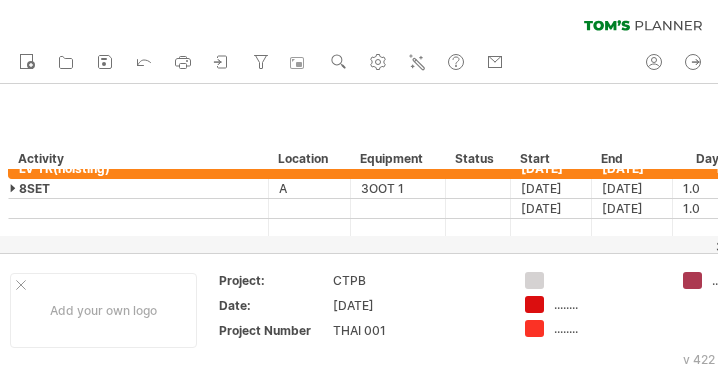 click on "filter:  [   ]
clear filter
reapply filter" at bounding box center [359, 21] 